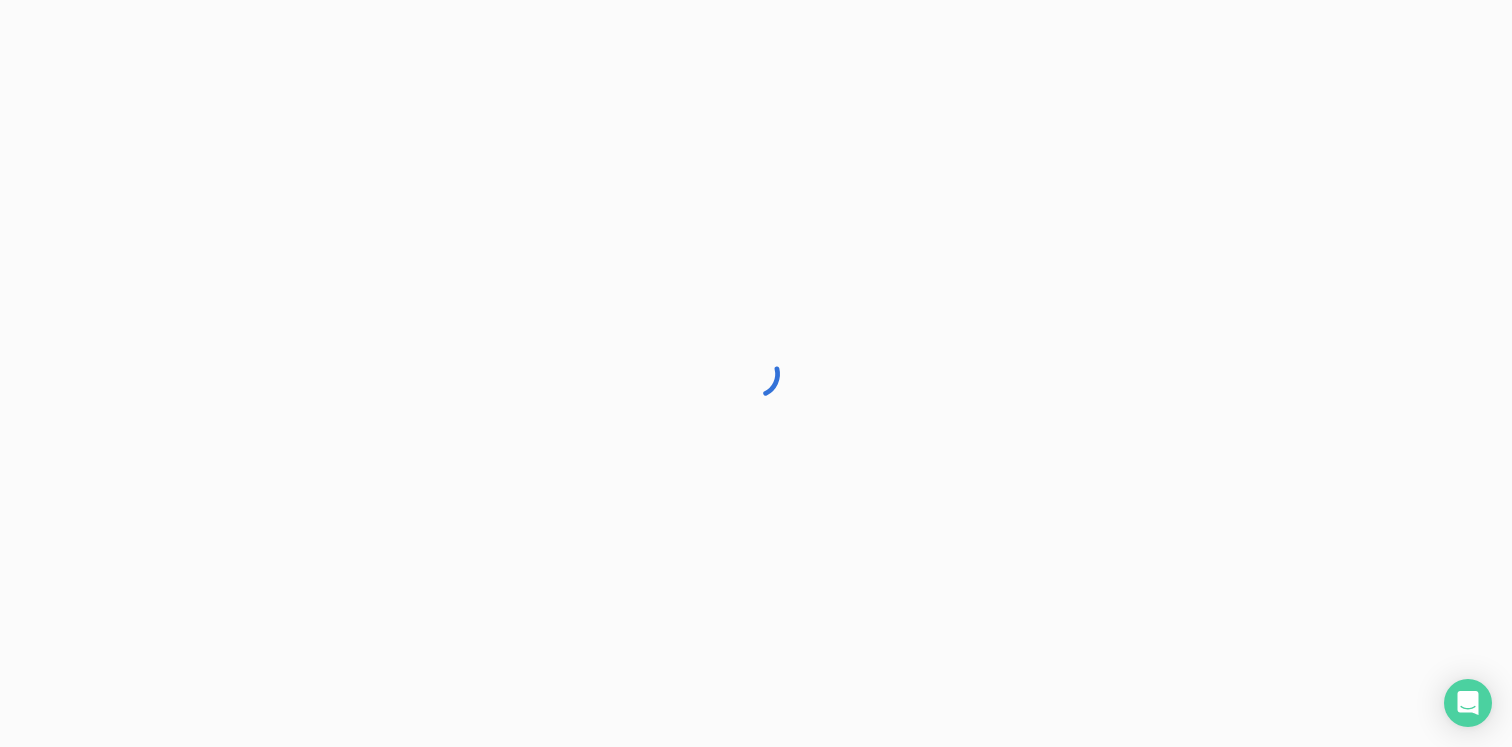 scroll, scrollTop: 0, scrollLeft: 0, axis: both 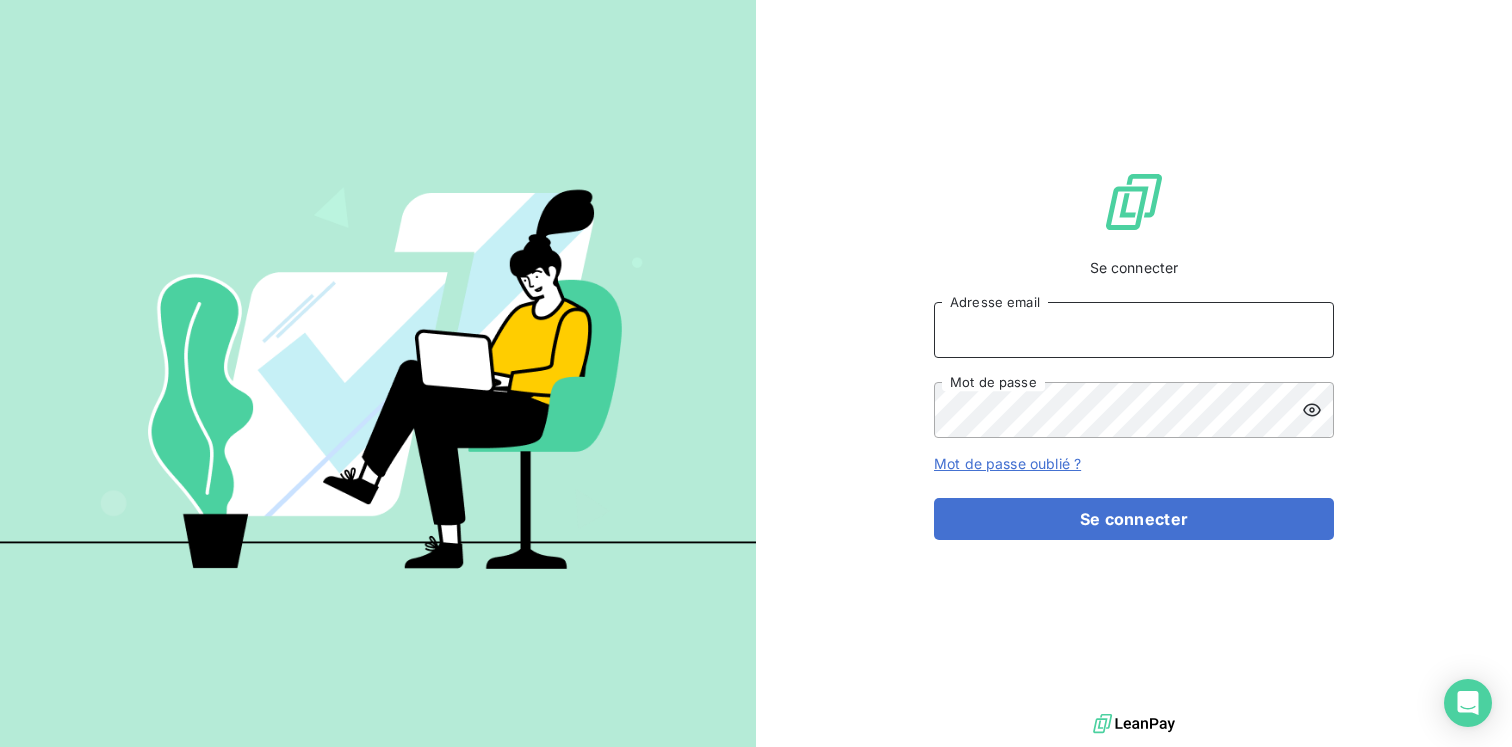 click on "Adresse email" at bounding box center [1134, 330] 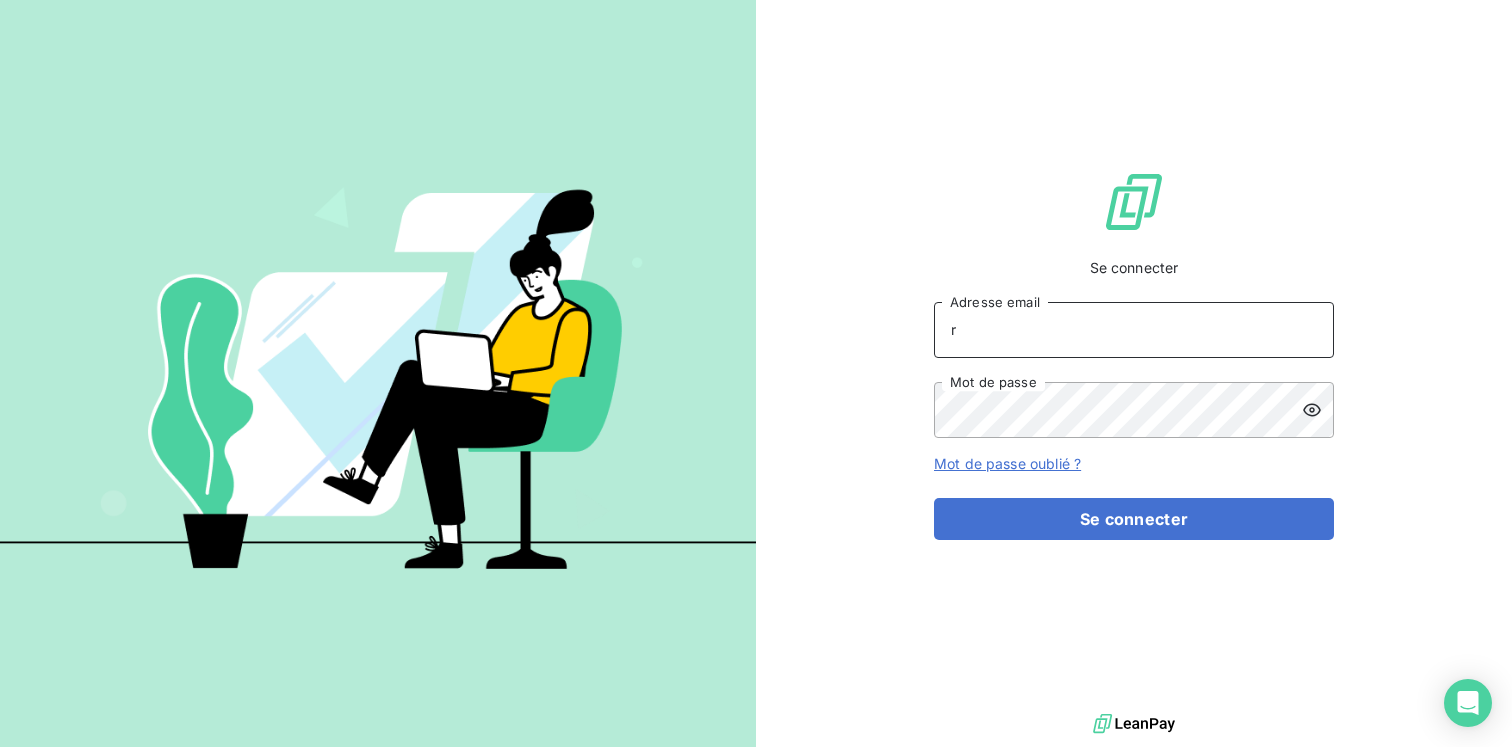type on "k.berkeley@example.com" 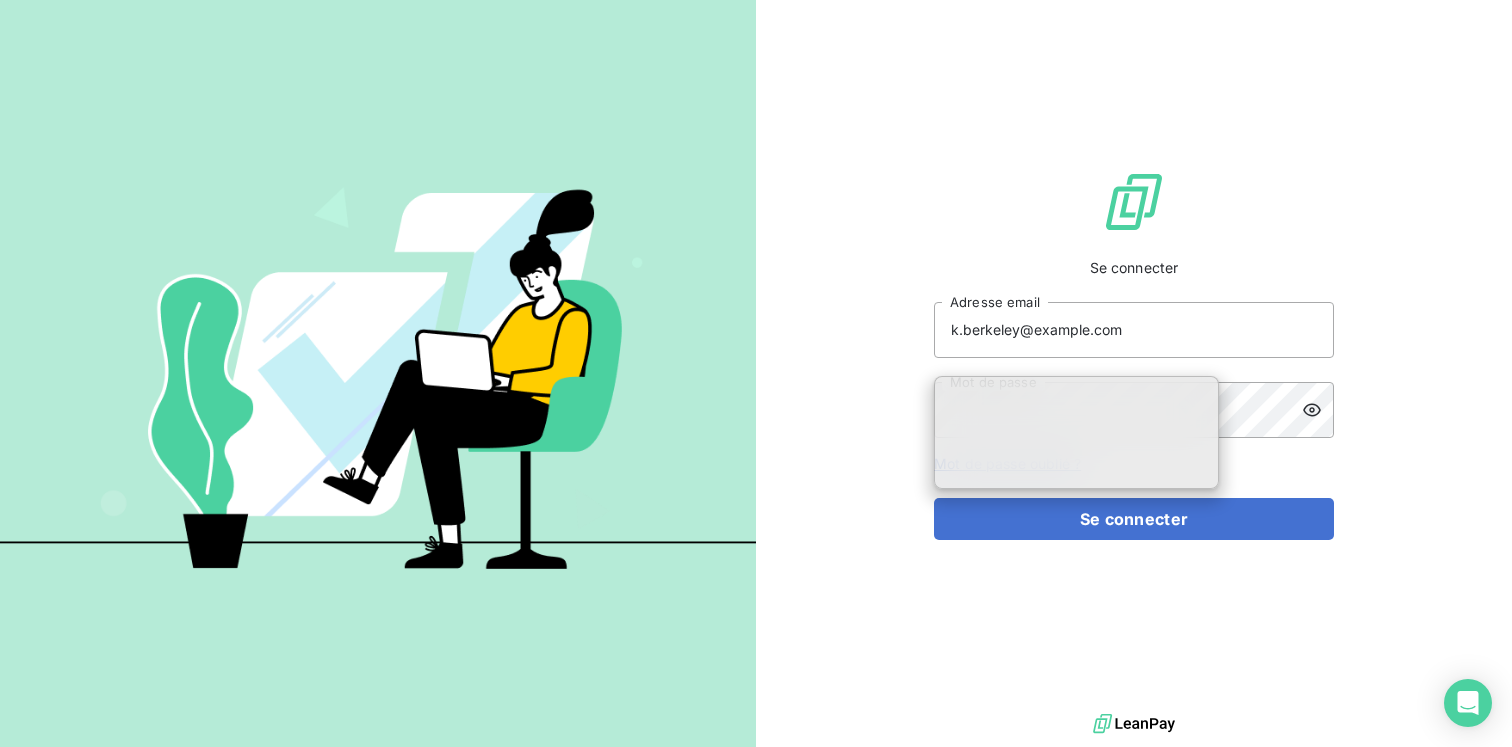 click on "Se connecter k.berkeley@equippro.fr Adresse email Mot de passe Mot de passe oublié ? Se connecter" at bounding box center [1134, 354] 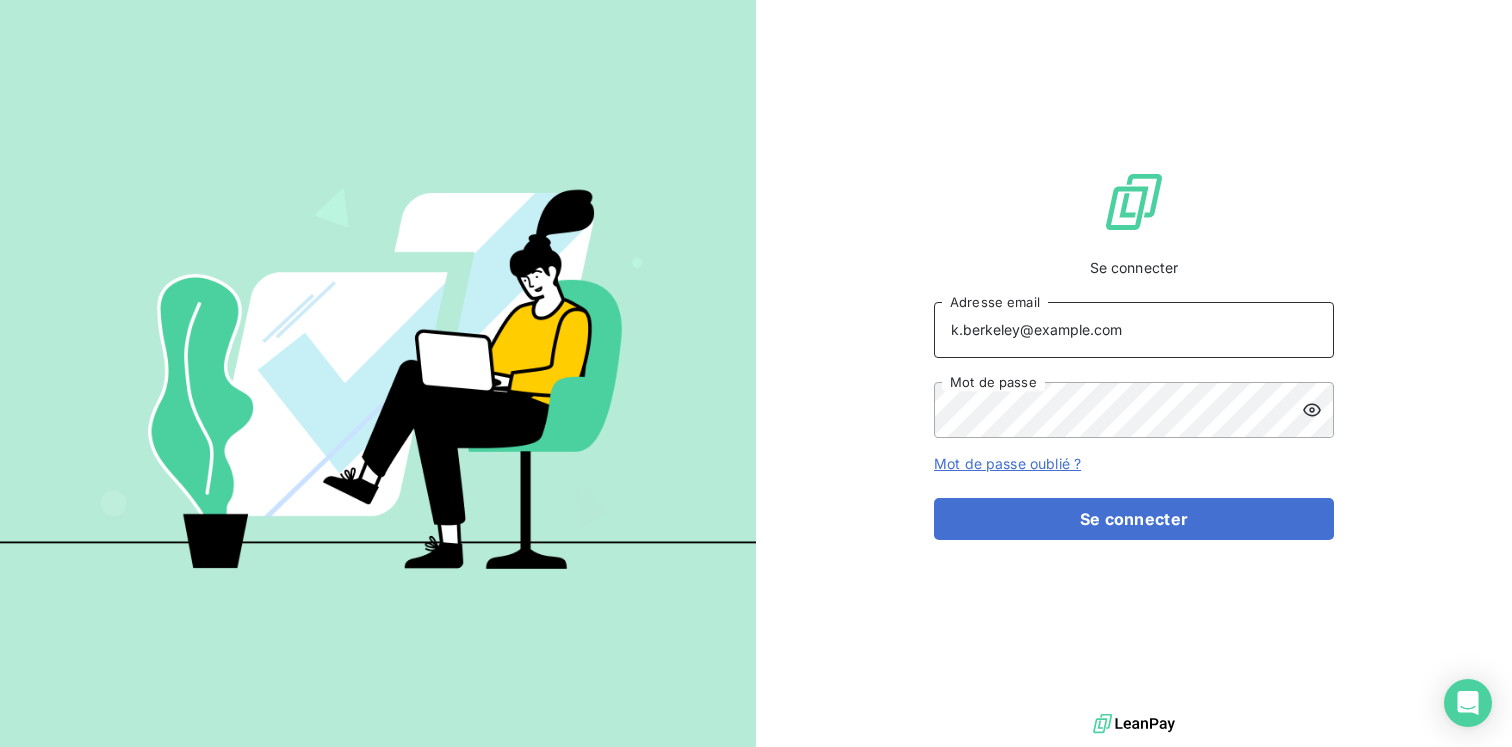 drag, startPoint x: 1157, startPoint y: 340, endPoint x: 803, endPoint y: 336, distance: 354.02258 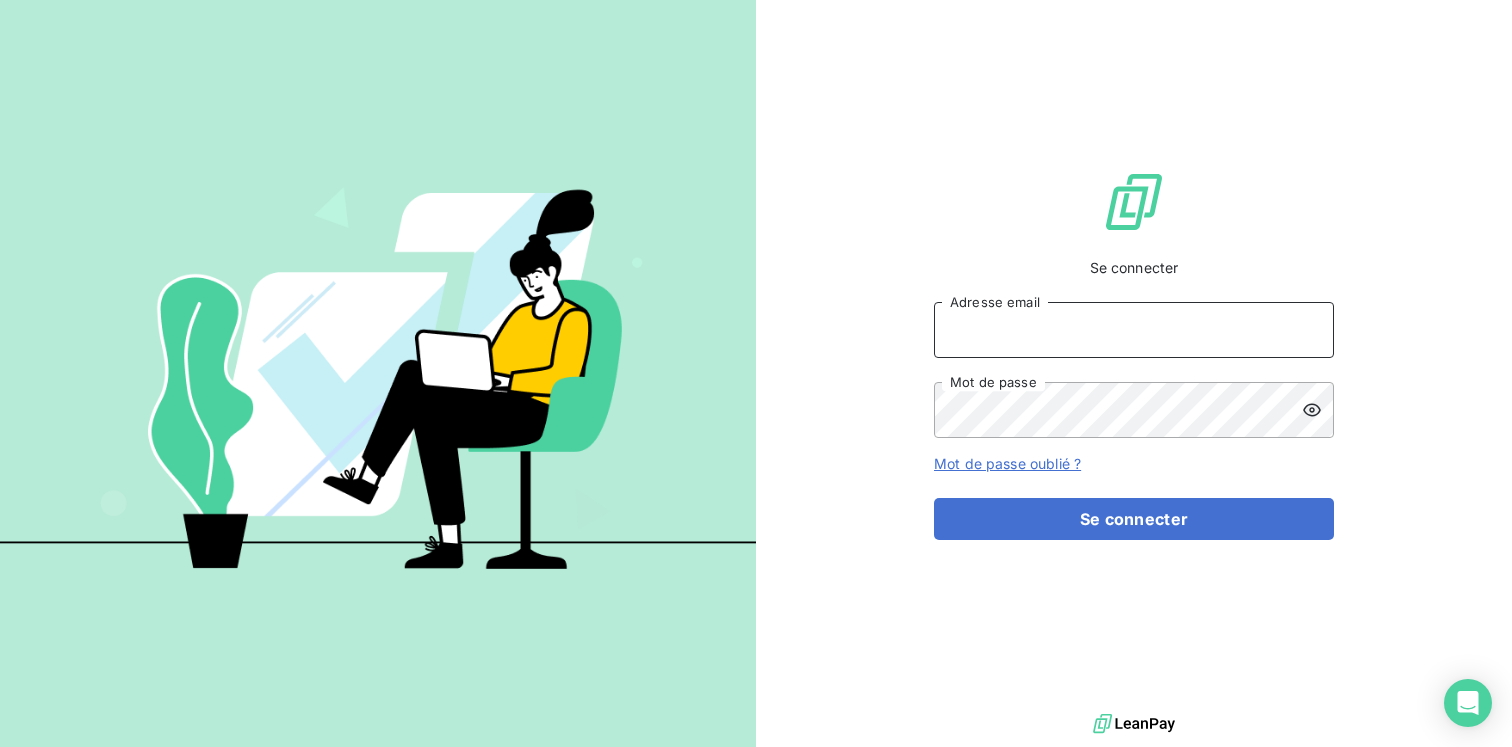 type on "compta.client@equippro.fr" 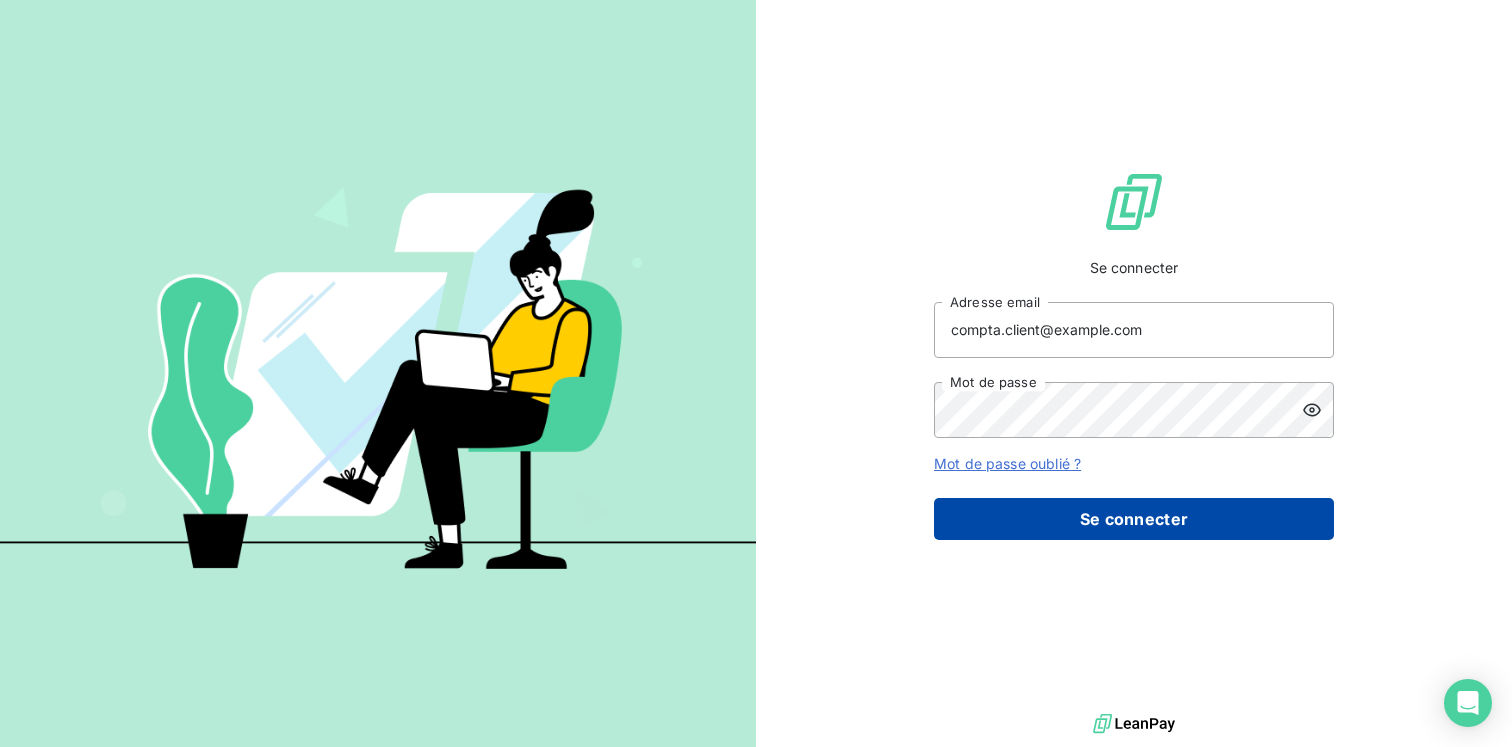 click on "Se connecter" at bounding box center (1134, 519) 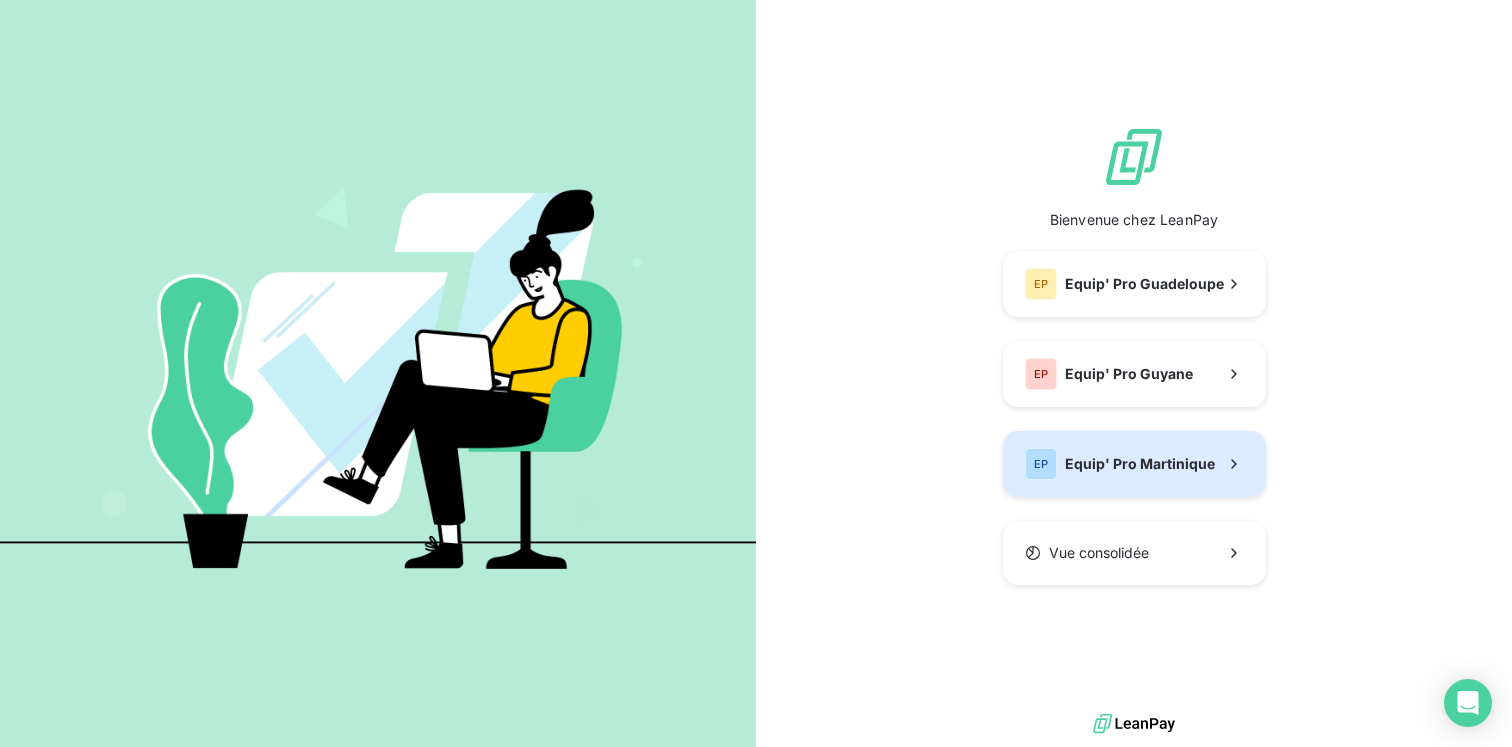 click on "EP Equip' Pro Martinique" at bounding box center (1134, 464) 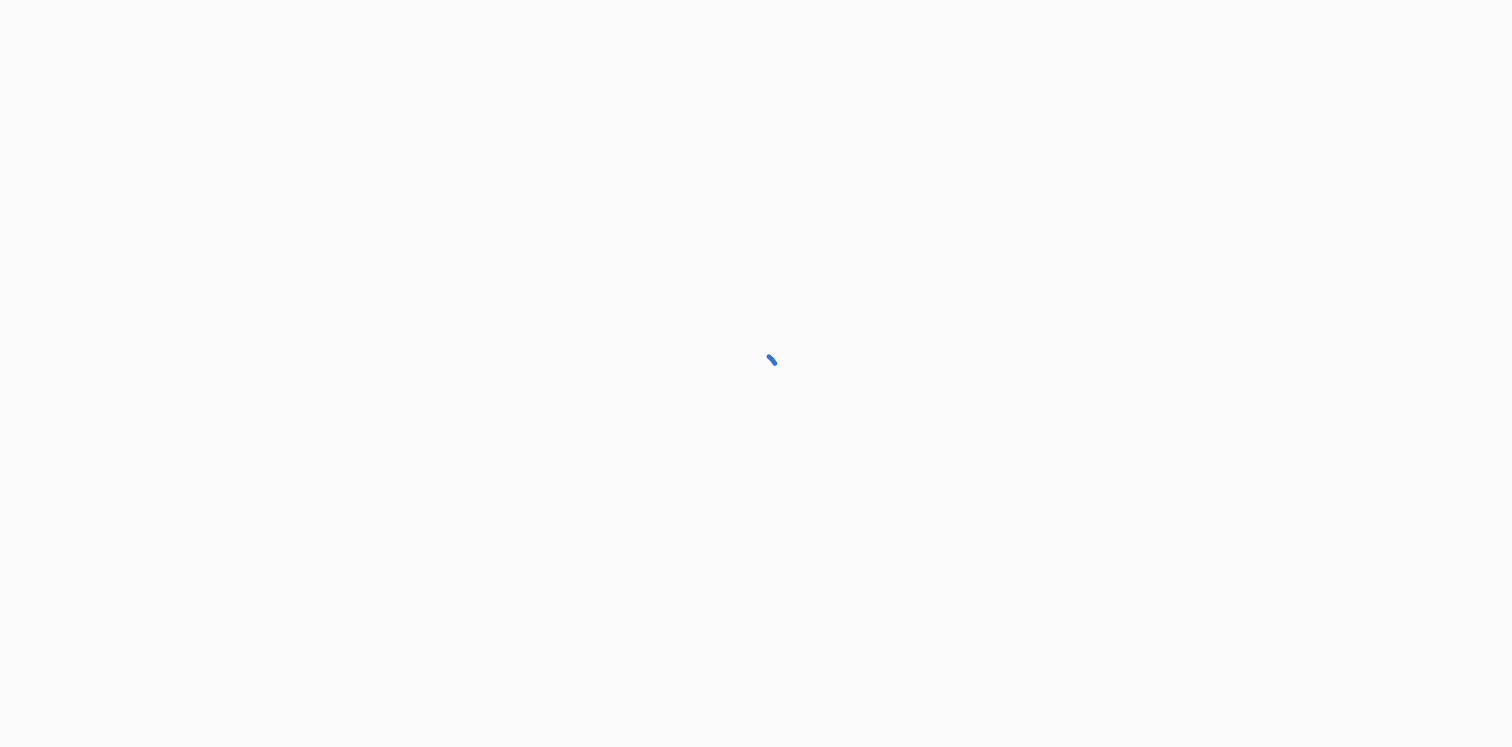 scroll, scrollTop: 0, scrollLeft: 0, axis: both 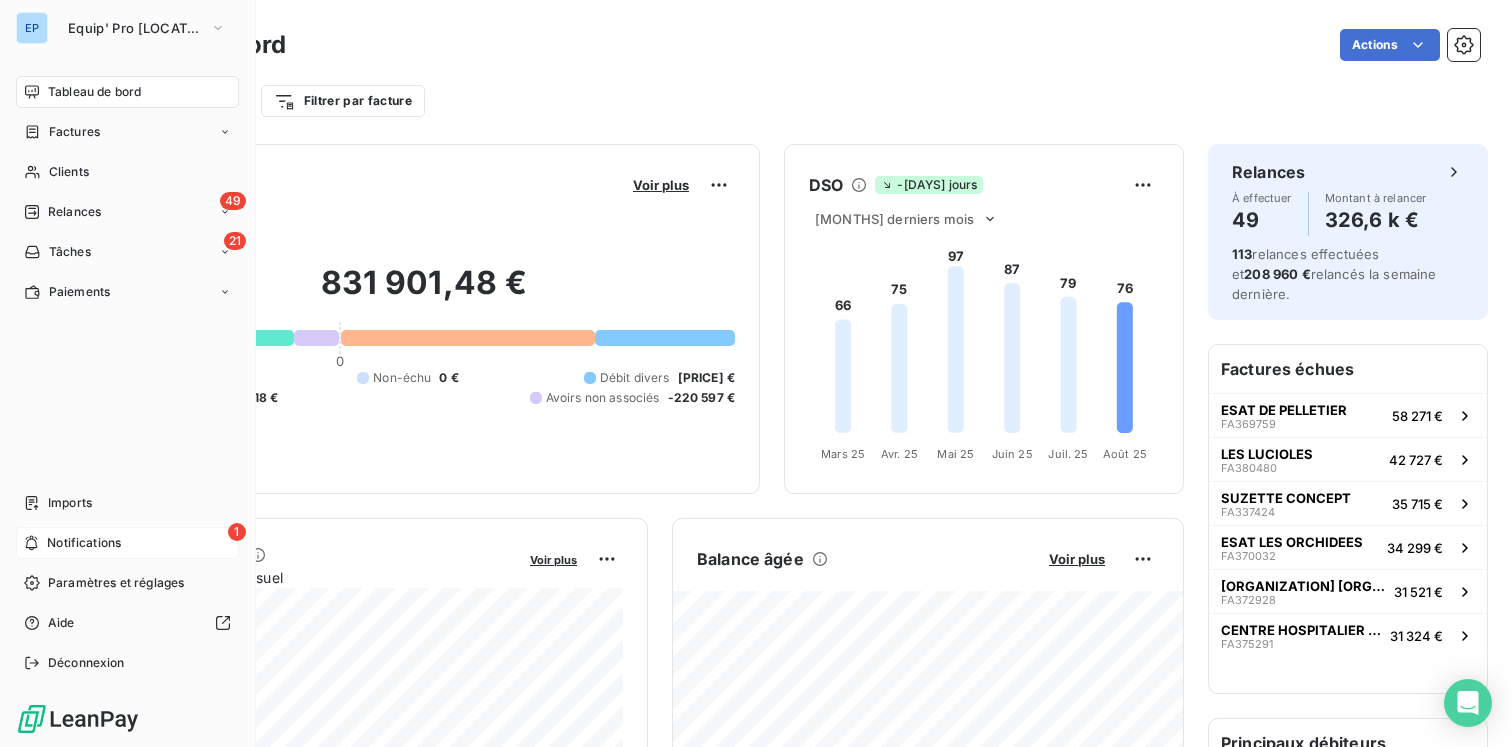 click on "1 Notifications" at bounding box center [127, 543] 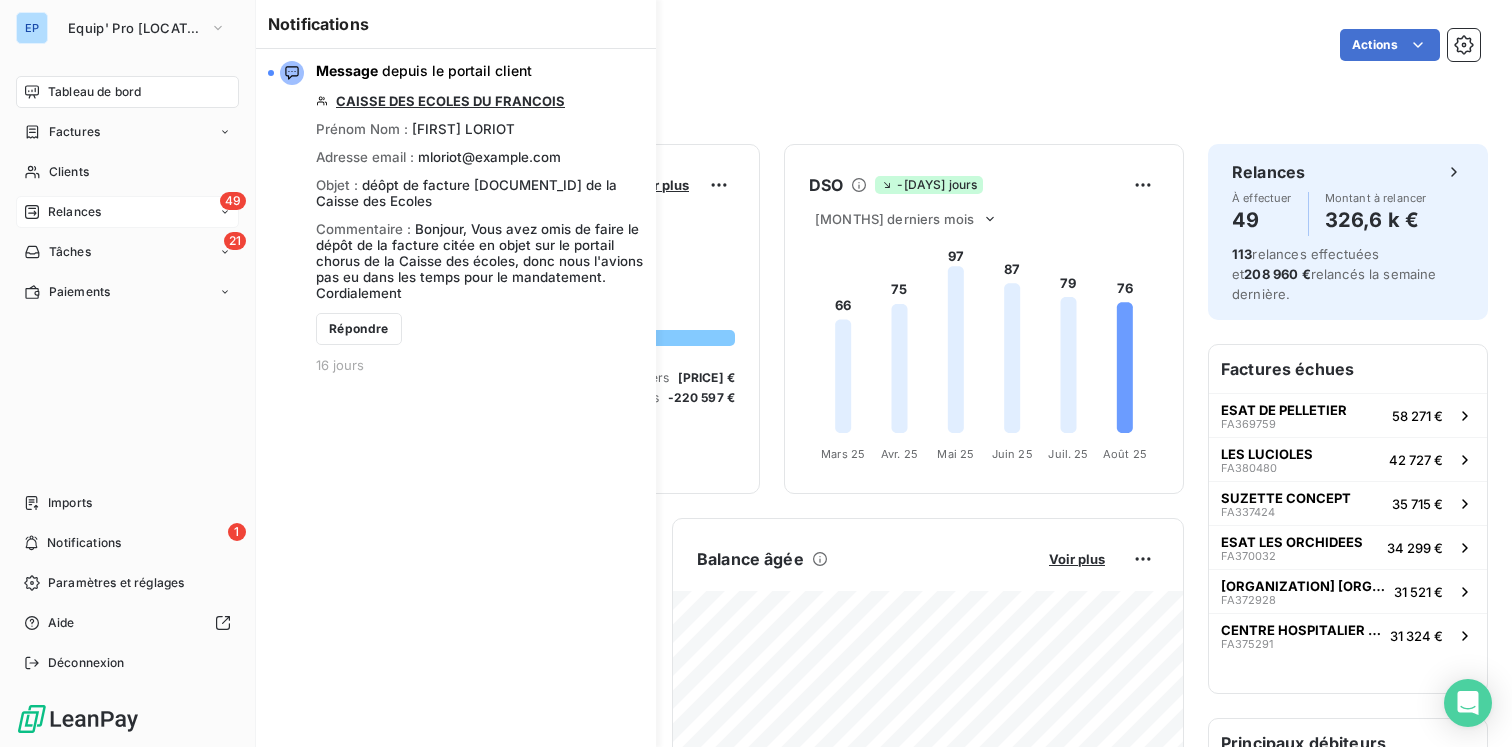 click on "[NUMBER] Relances" at bounding box center [127, 212] 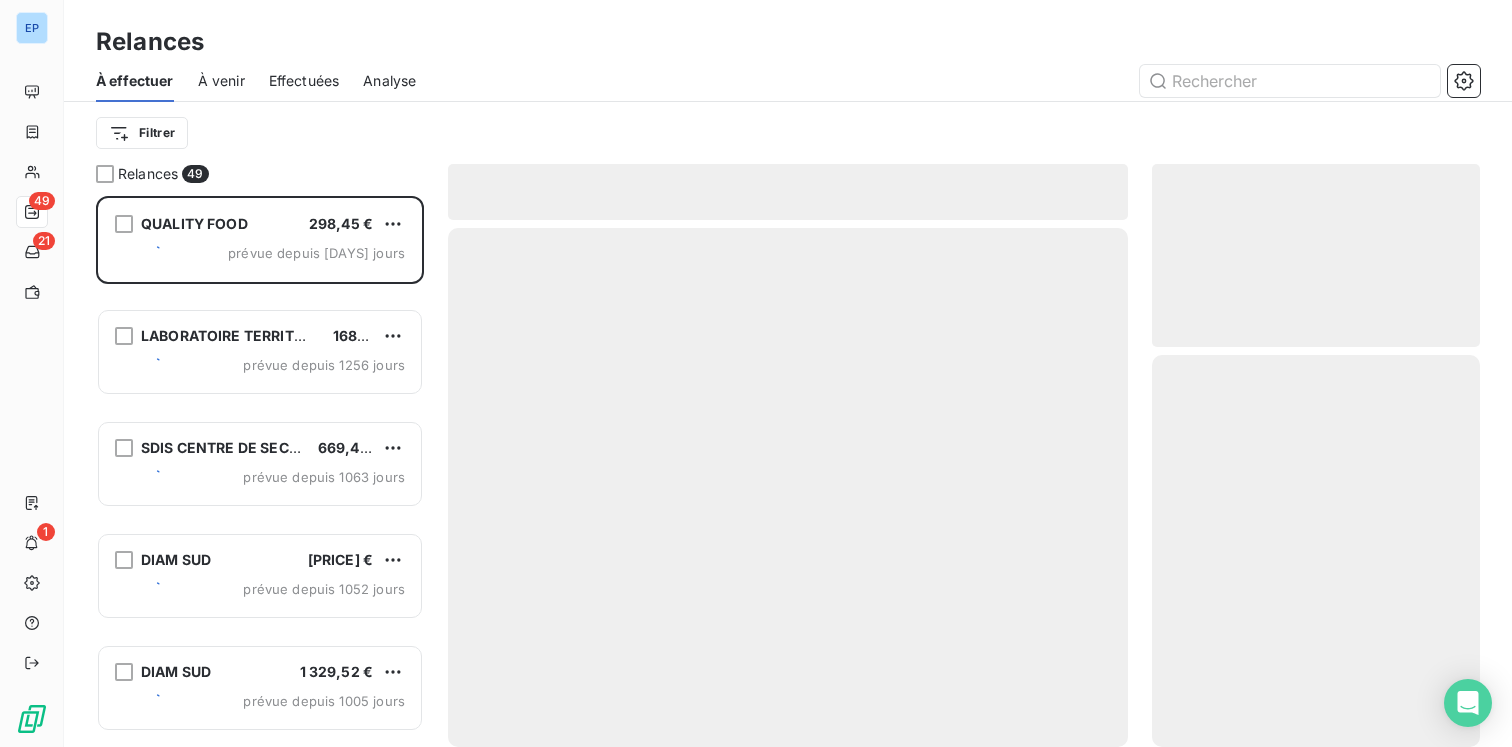 scroll, scrollTop: 1, scrollLeft: 1, axis: both 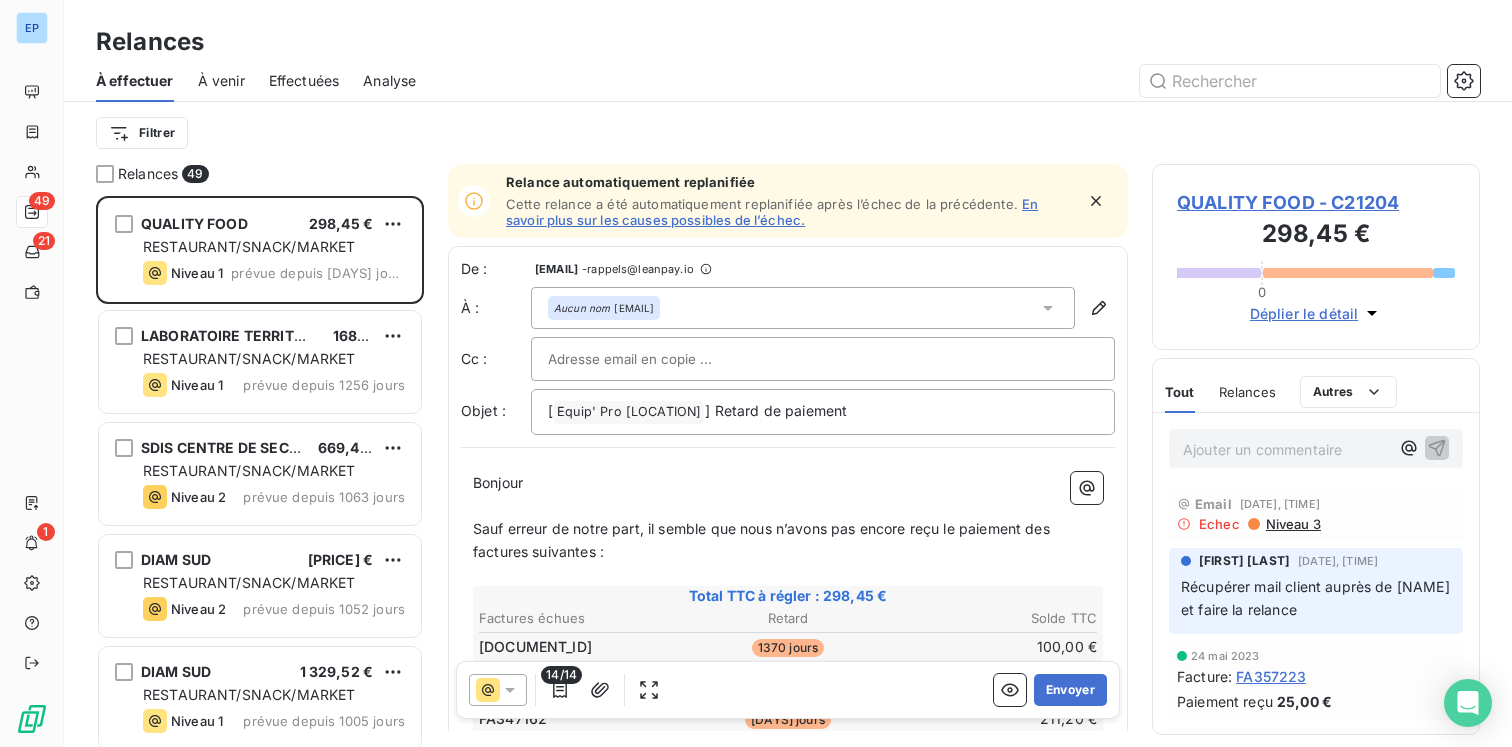 click on "QUALITY FOOD - C21204" at bounding box center [1316, 202] 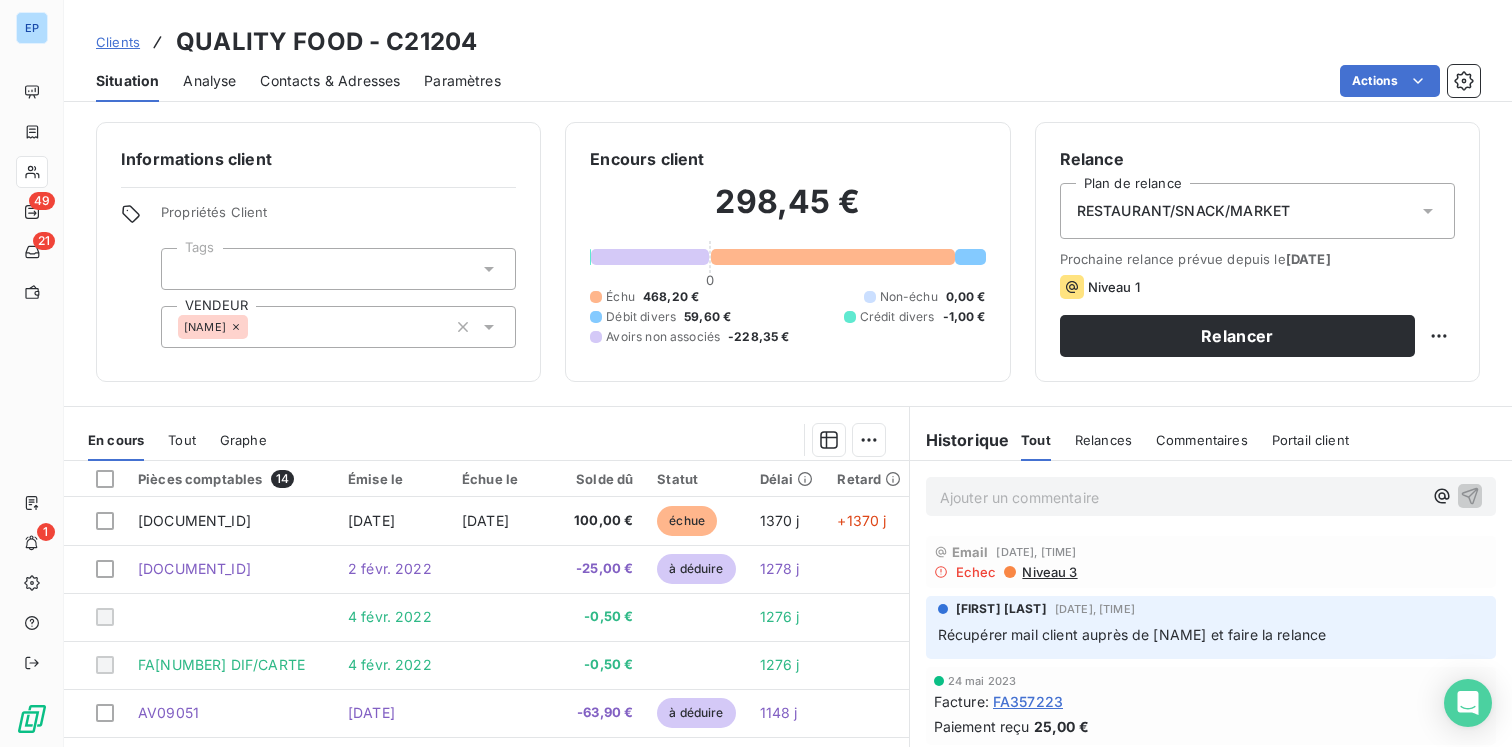 click on "Informations client" at bounding box center [318, 159] 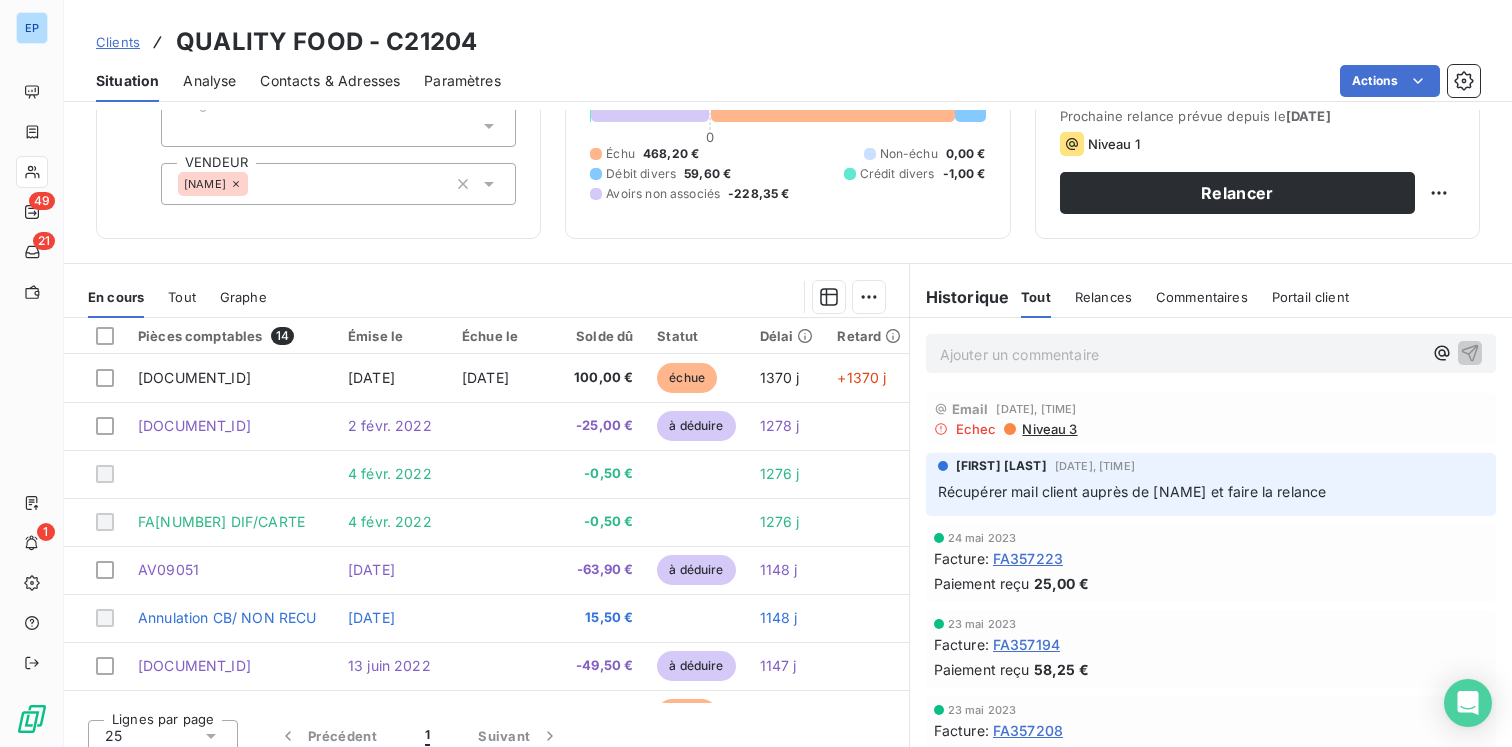 scroll, scrollTop: 0, scrollLeft: 0, axis: both 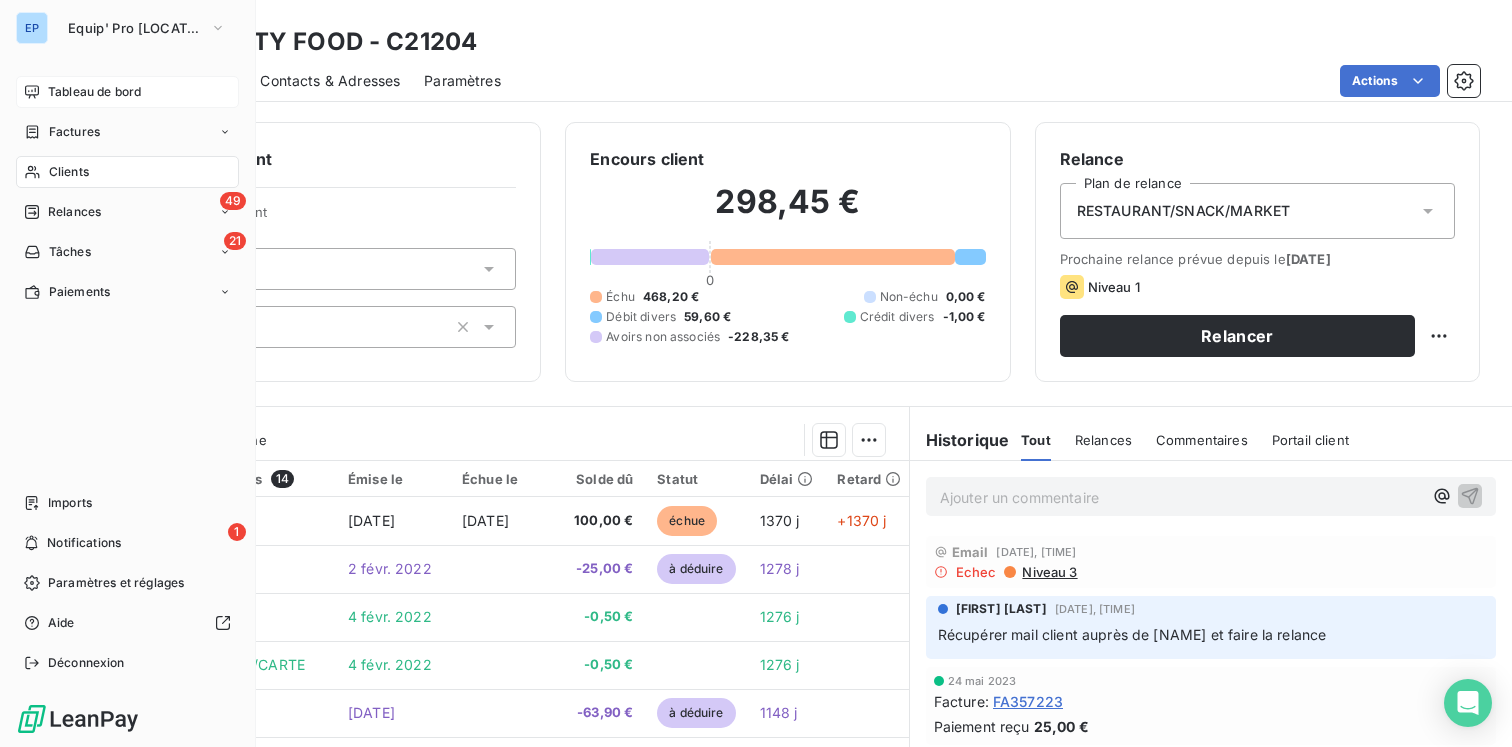 click on "Tableau de bord" at bounding box center [94, 92] 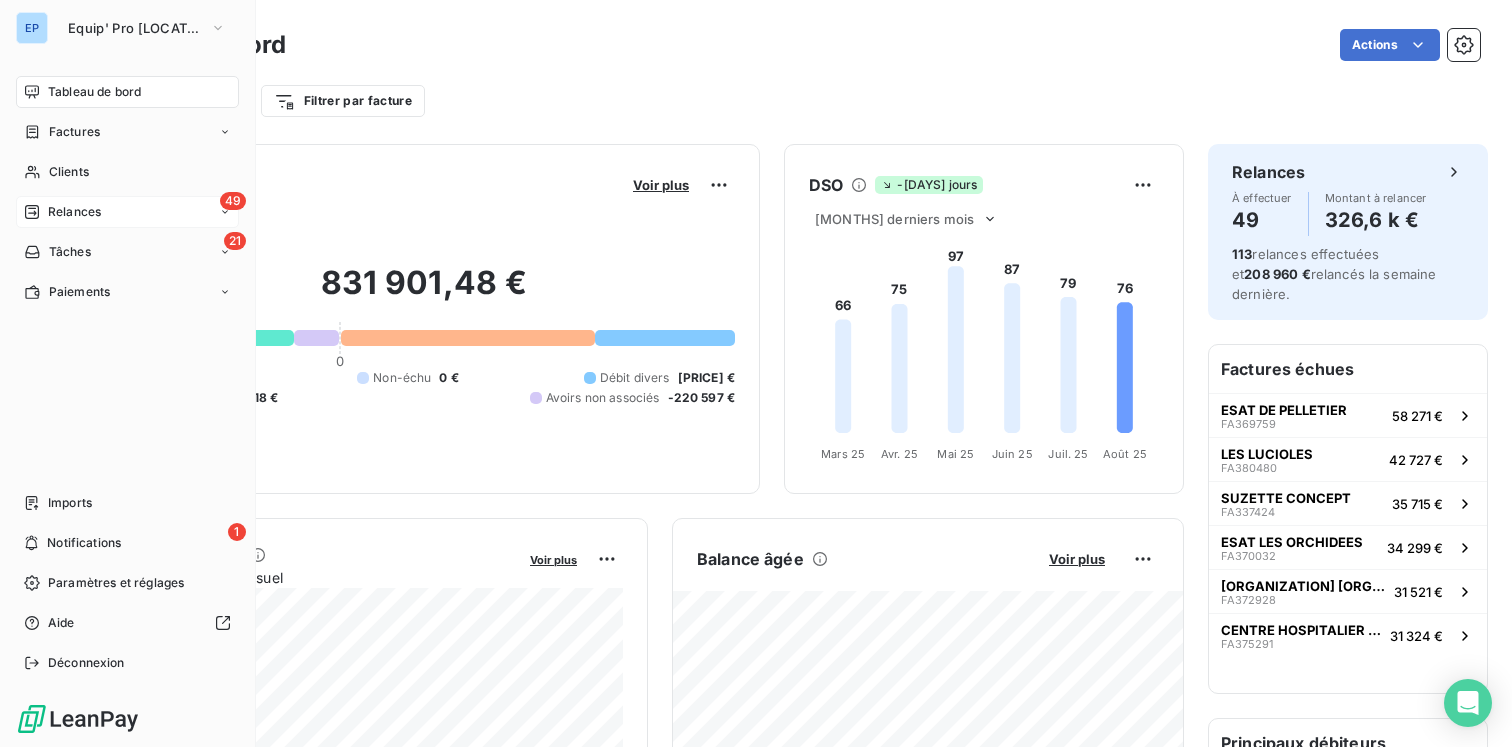 click on "Relances" at bounding box center (74, 212) 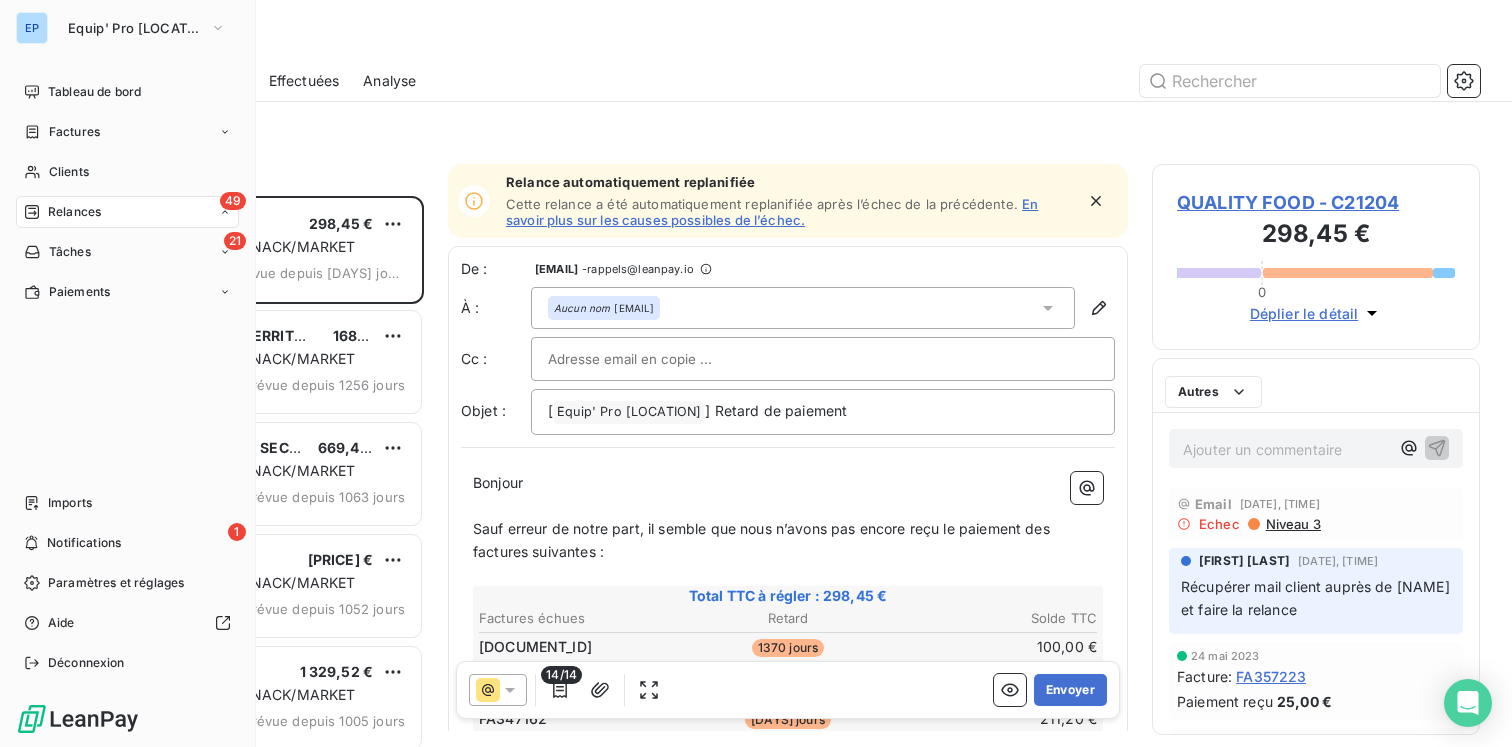 scroll, scrollTop: 1, scrollLeft: 1, axis: both 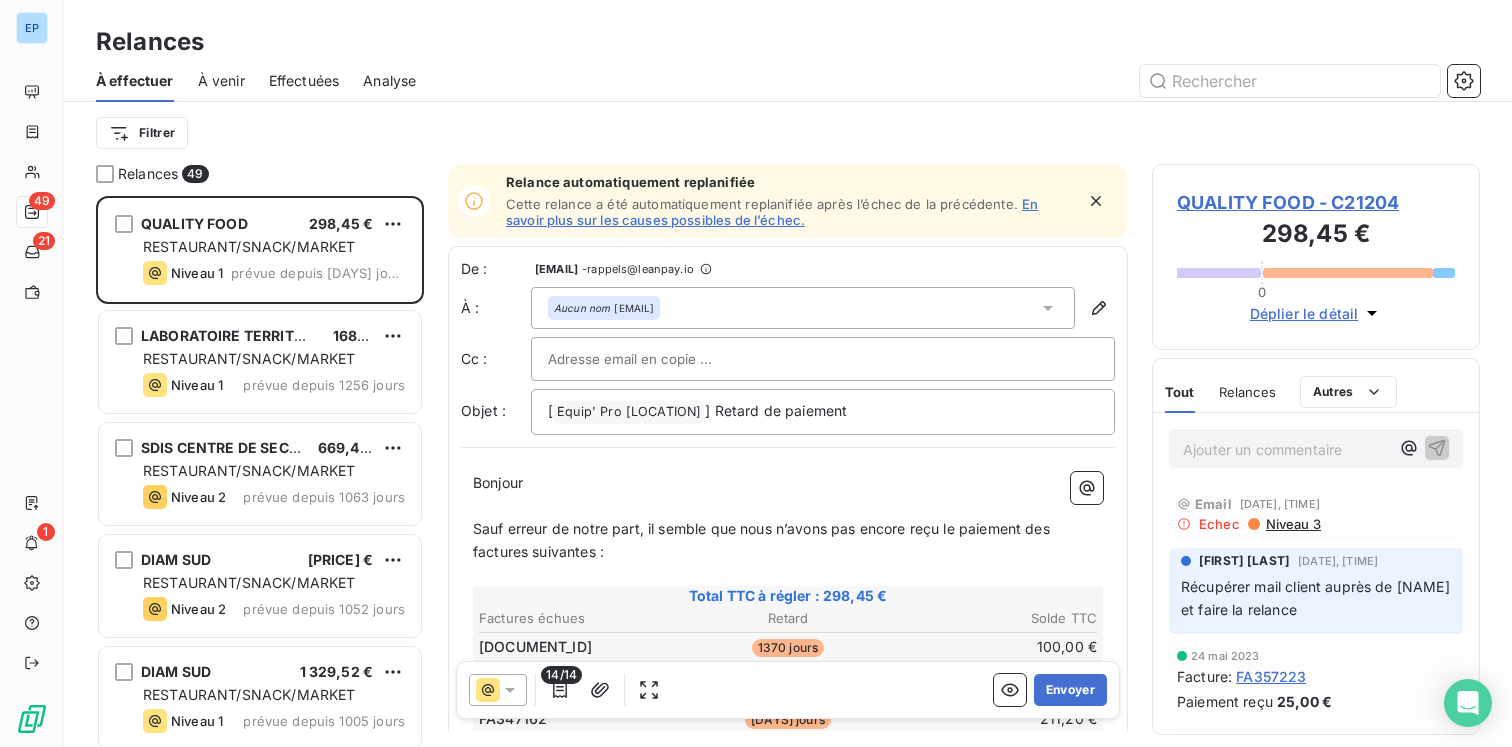 click on "À venir" at bounding box center (221, 81) 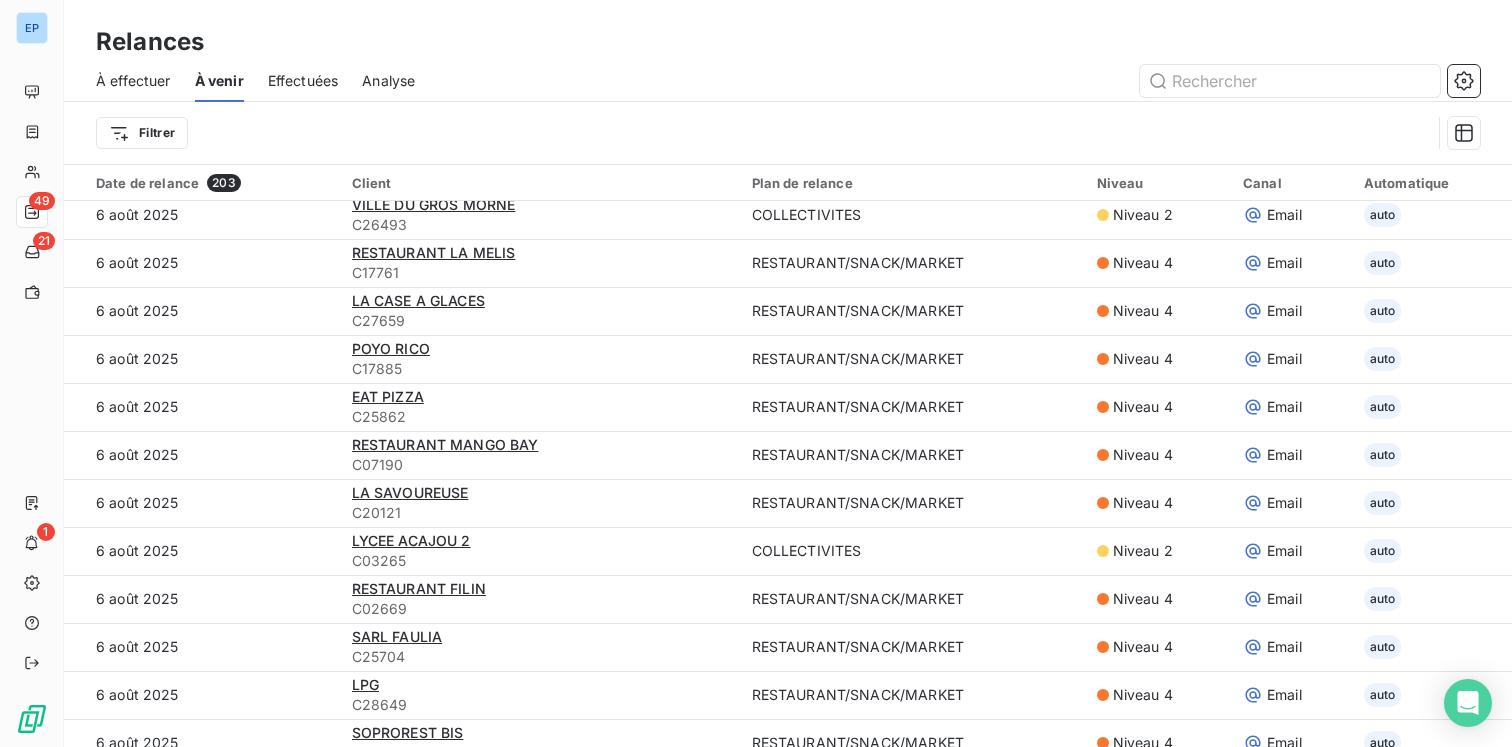 scroll, scrollTop: 395, scrollLeft: 0, axis: vertical 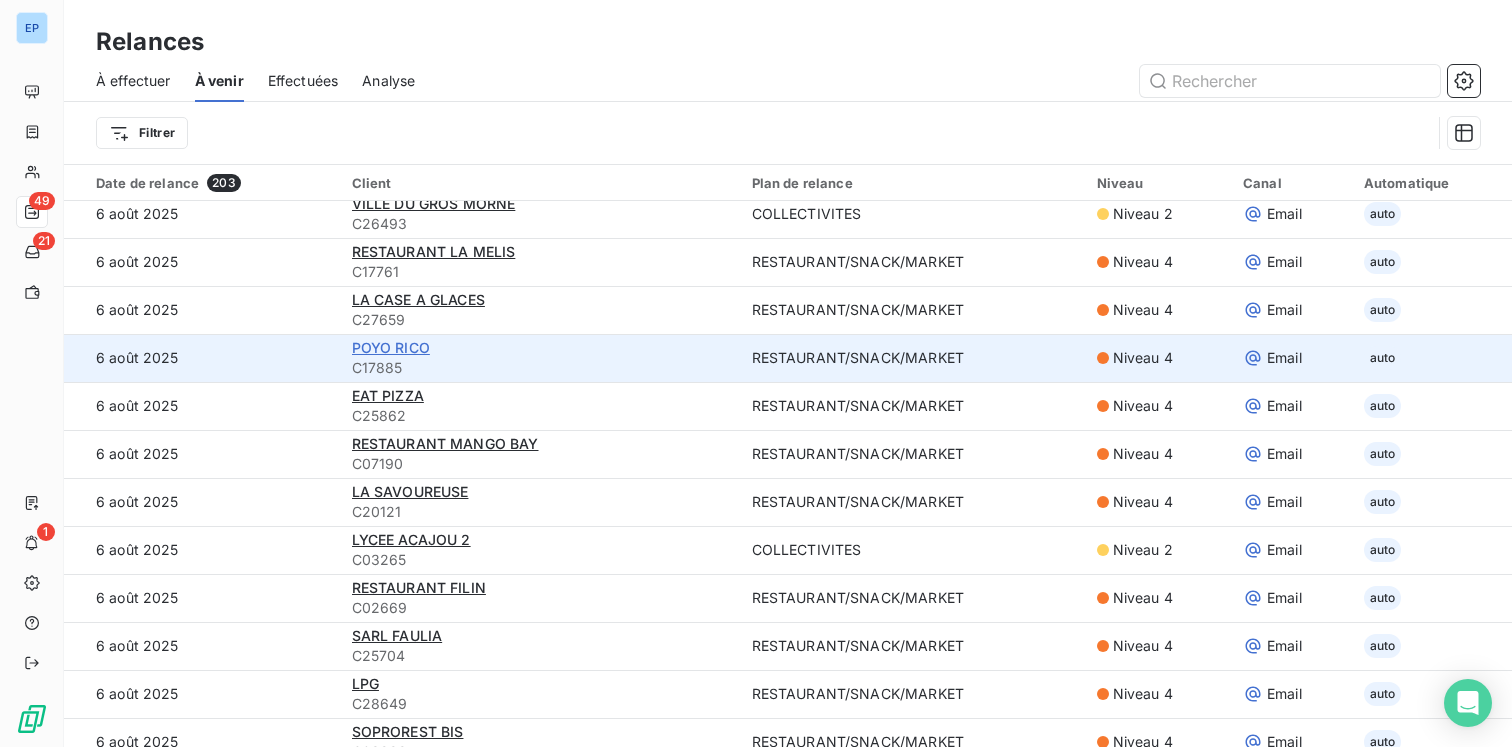 click on "POYO RICO" at bounding box center (391, 347) 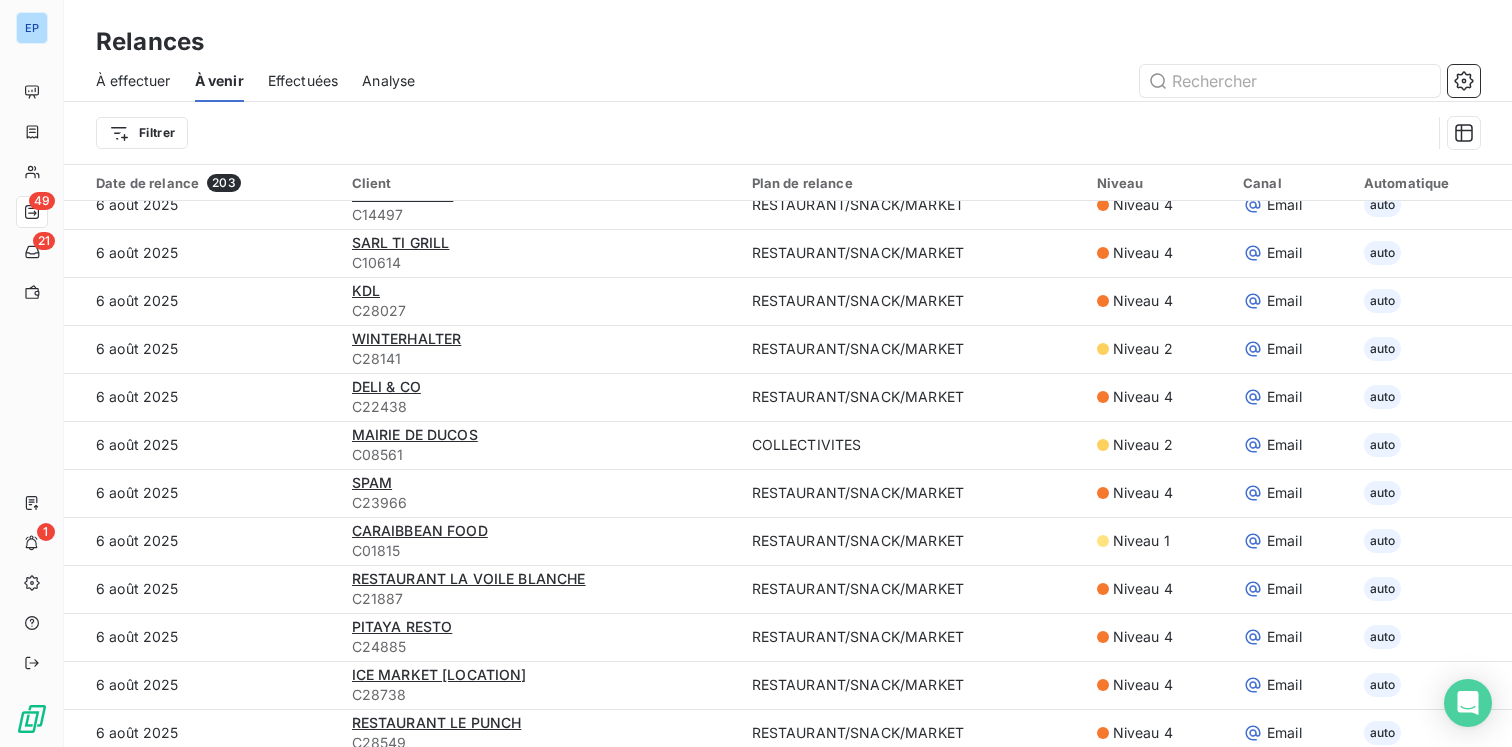 scroll, scrollTop: 1031, scrollLeft: 0, axis: vertical 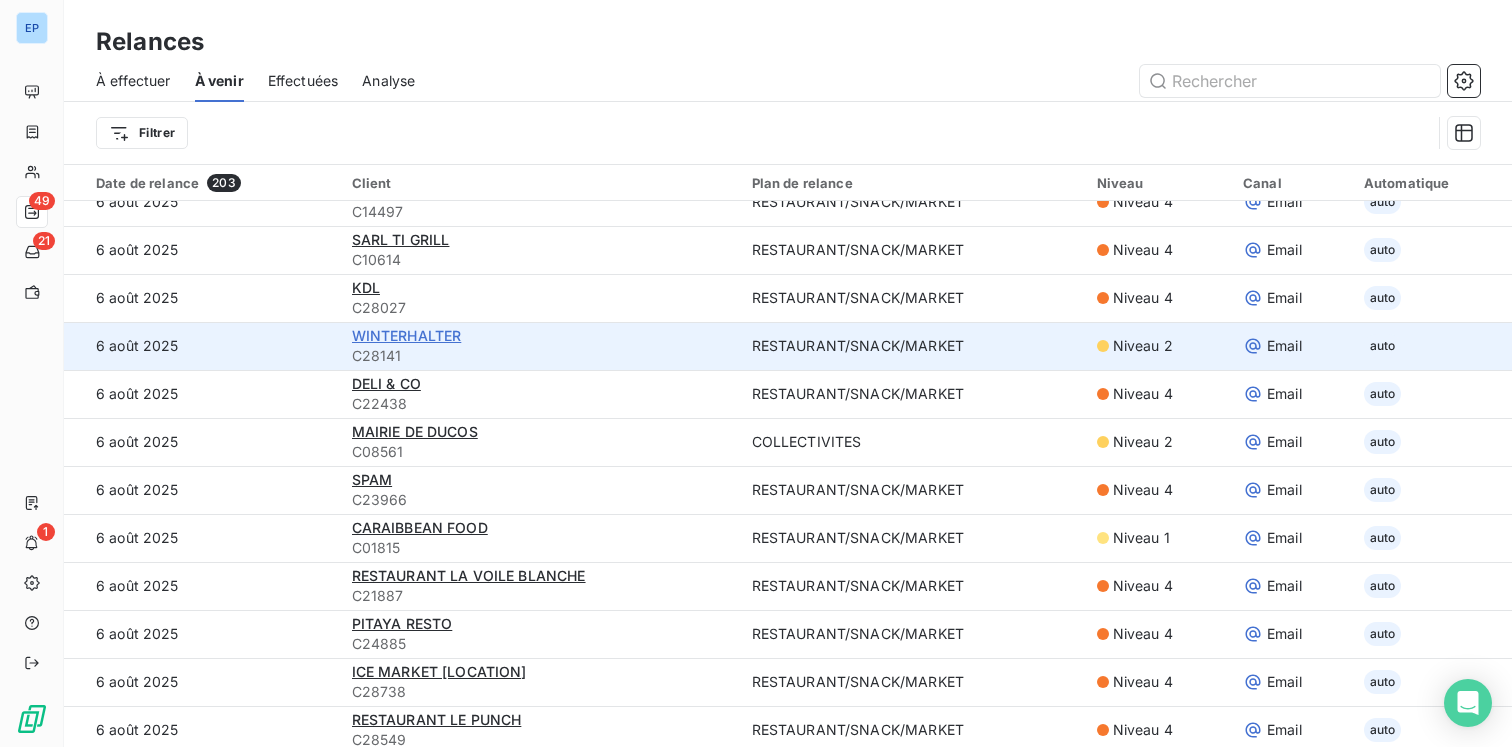 click on "WINTERHALTER" at bounding box center (407, 335) 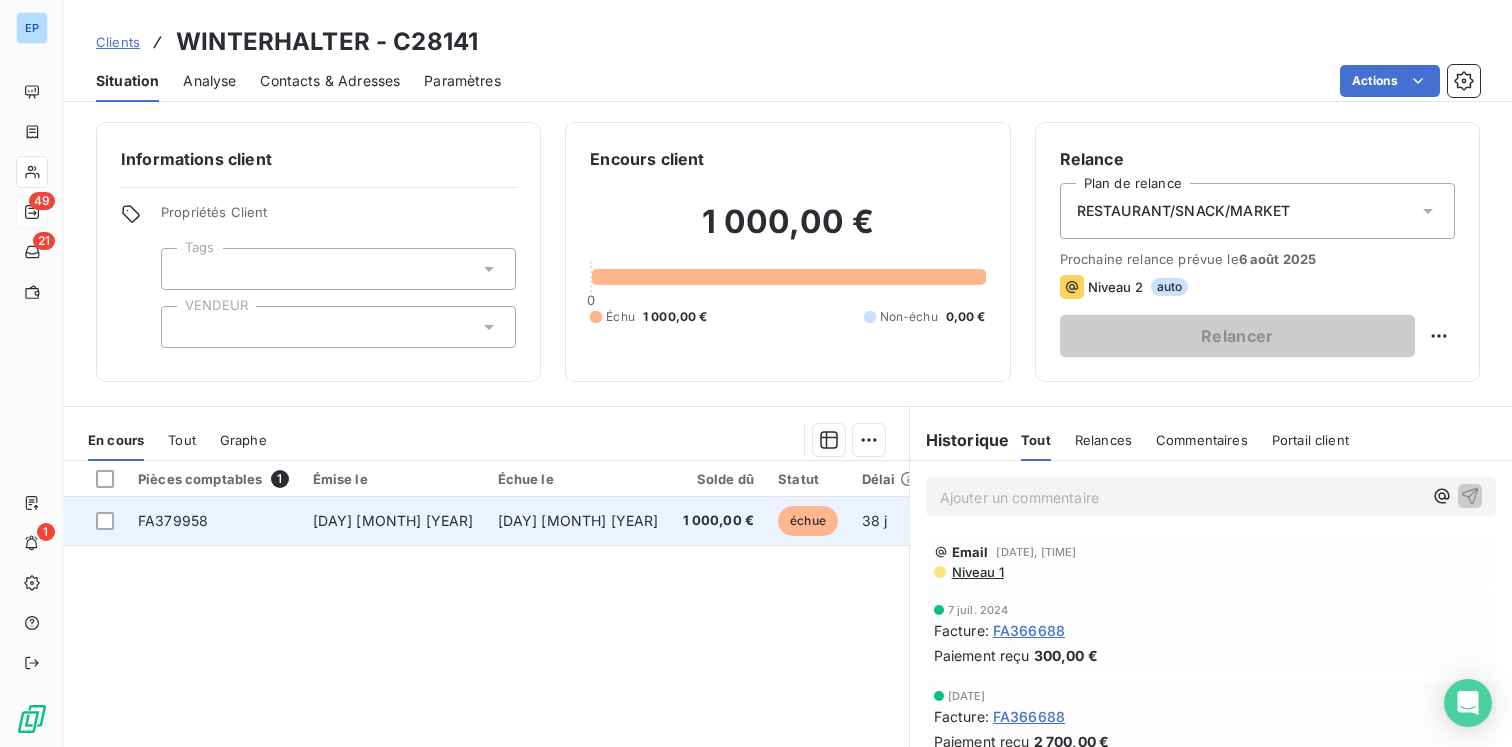 click on "26 juin 2025" at bounding box center [393, 520] 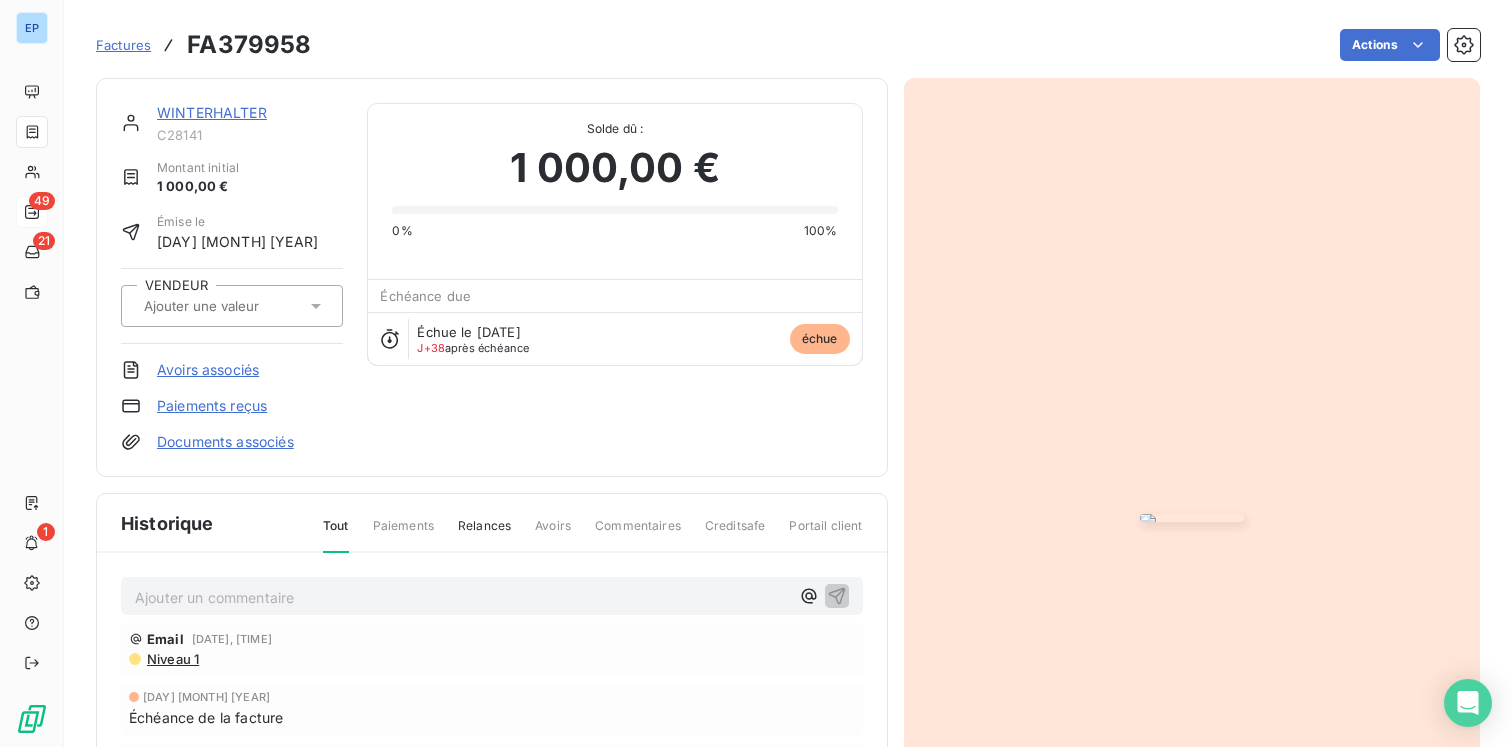 click on "Factures" at bounding box center [123, 45] 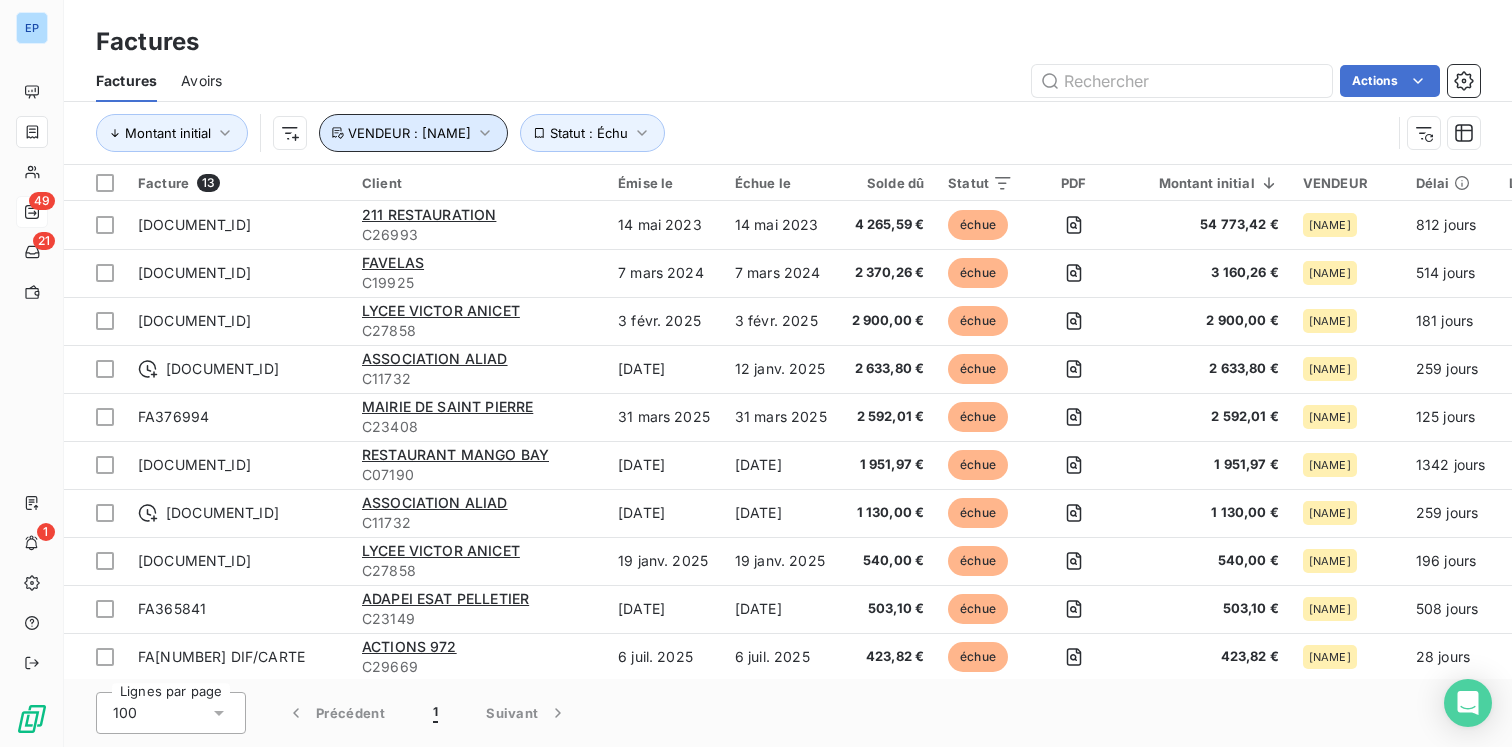 click on "VENDEUR  : Evelyne" at bounding box center [409, 133] 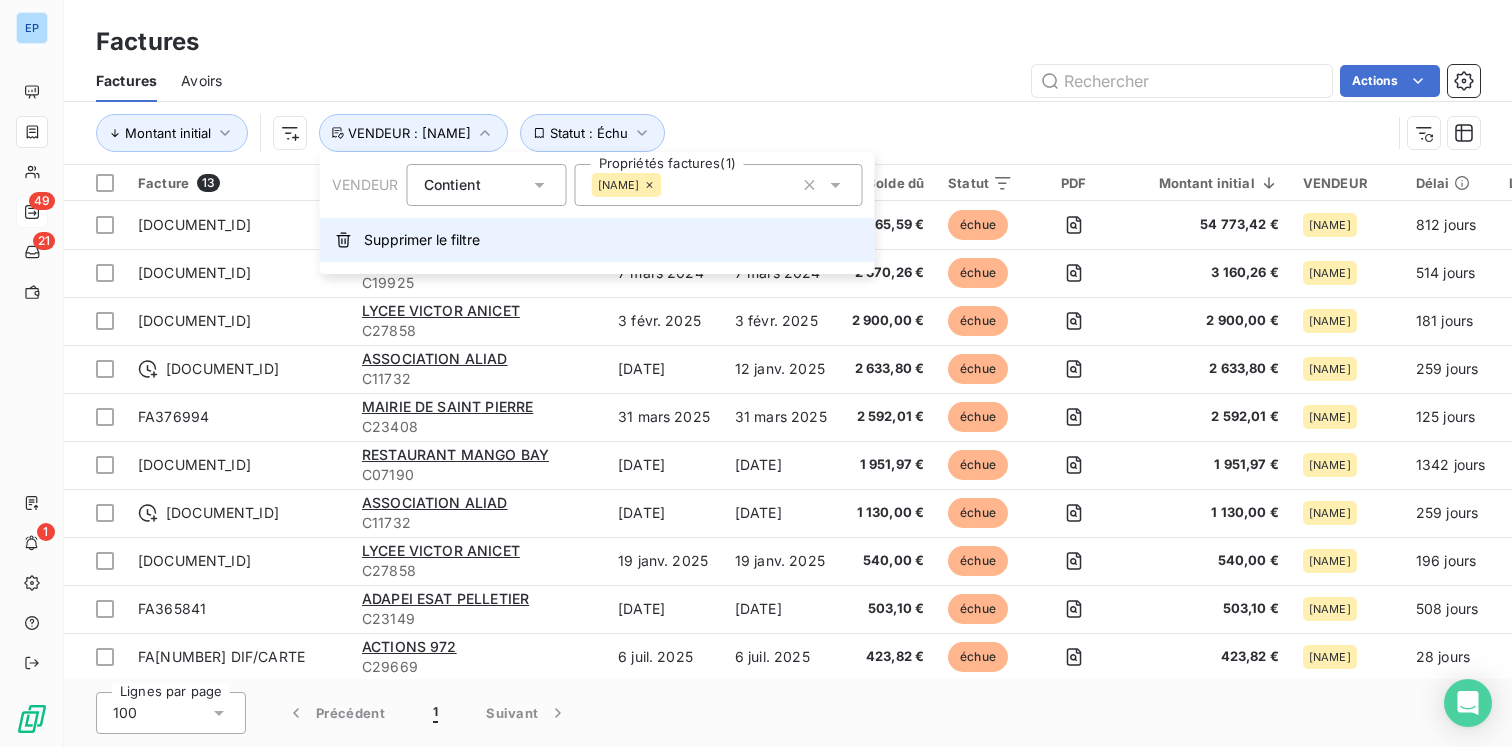 click on "Supprimer le filtre" at bounding box center (422, 240) 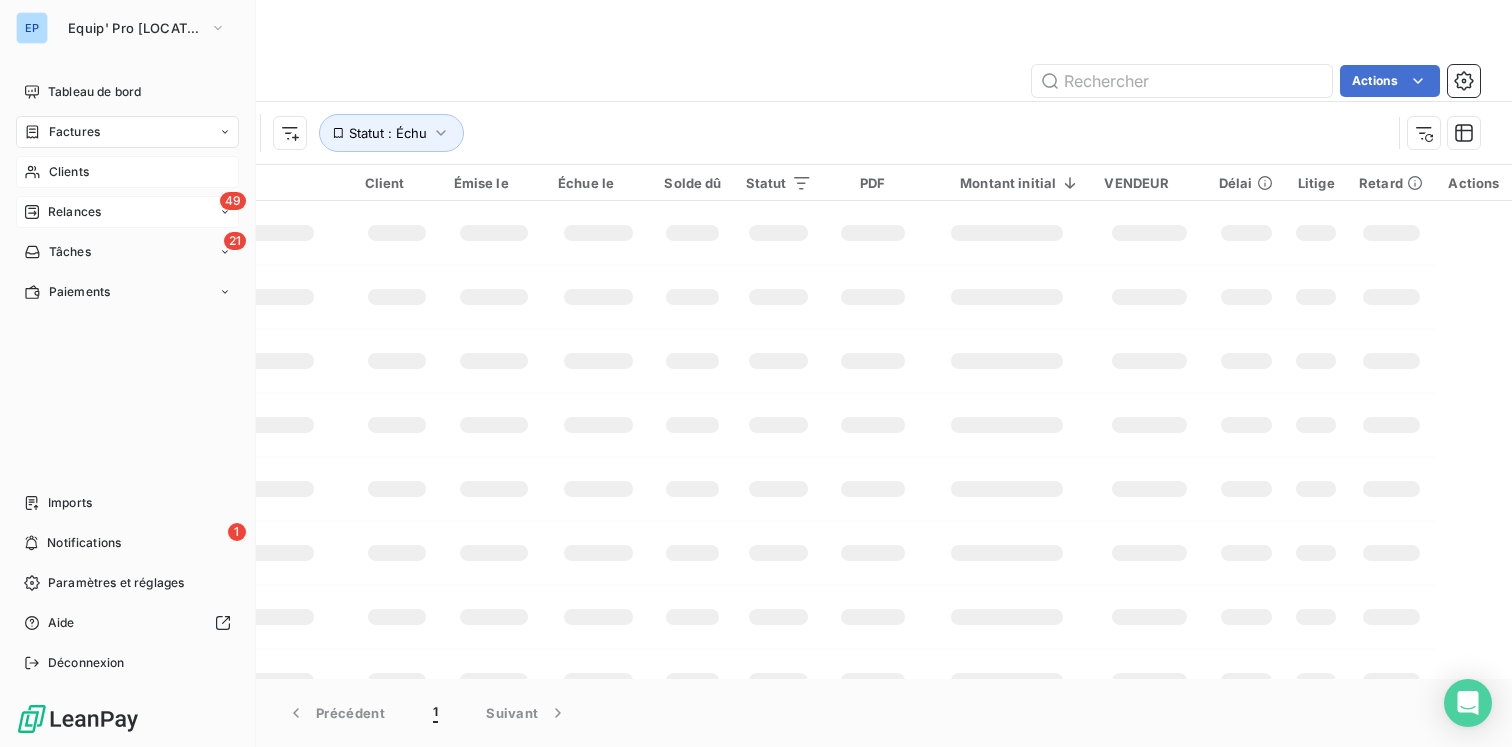 click on "Clients" at bounding box center (127, 172) 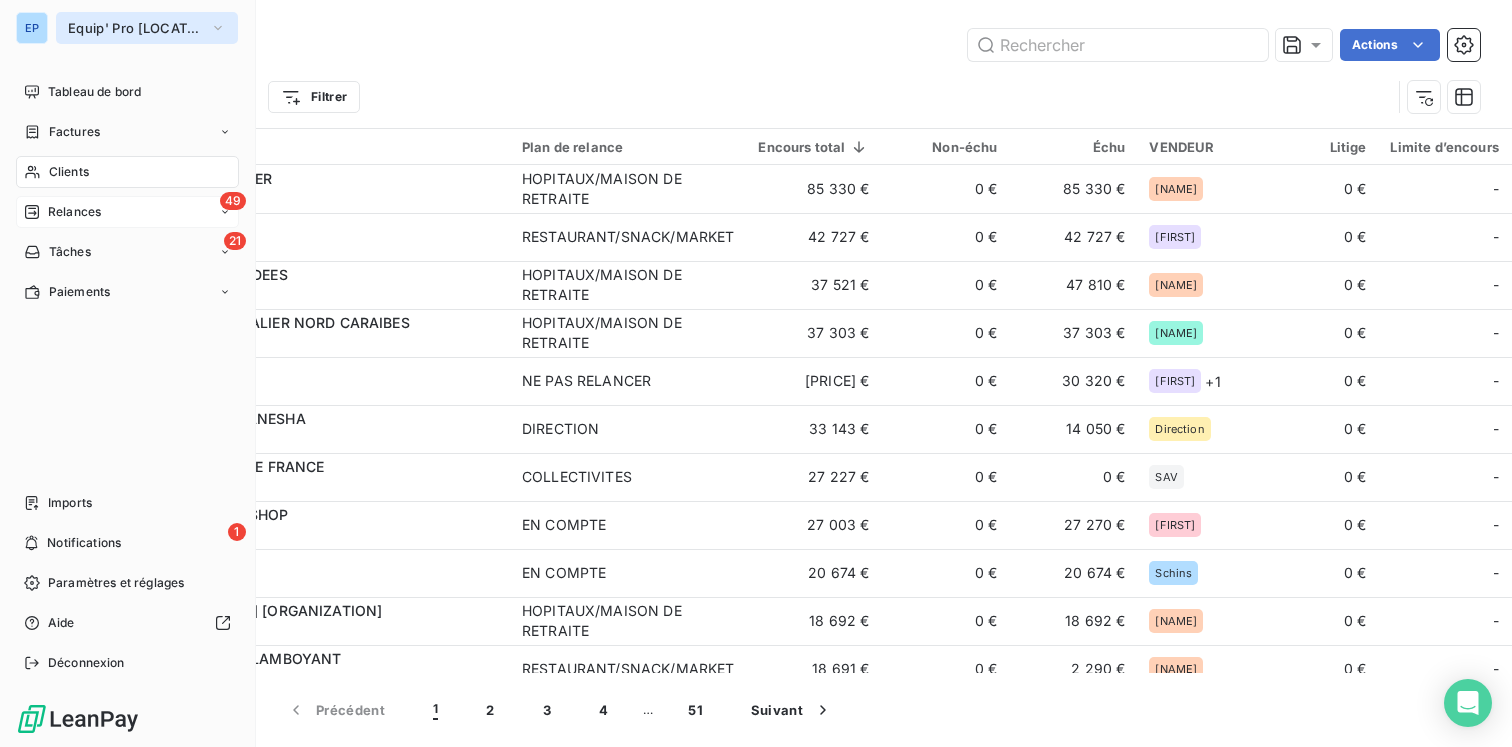 click on "Equip' Pro Martinique" at bounding box center (135, 28) 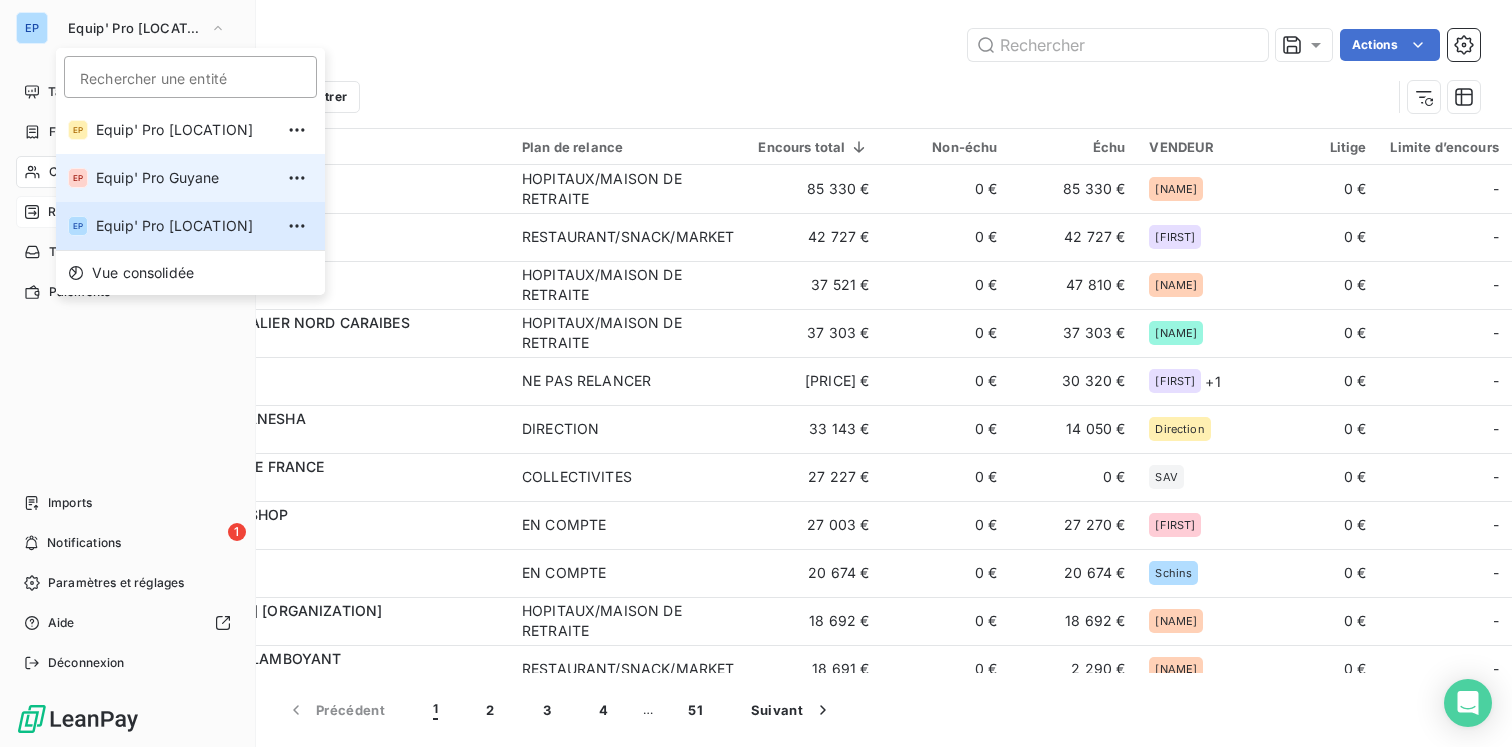 click on "Equip' Pro Guyane" at bounding box center (184, 178) 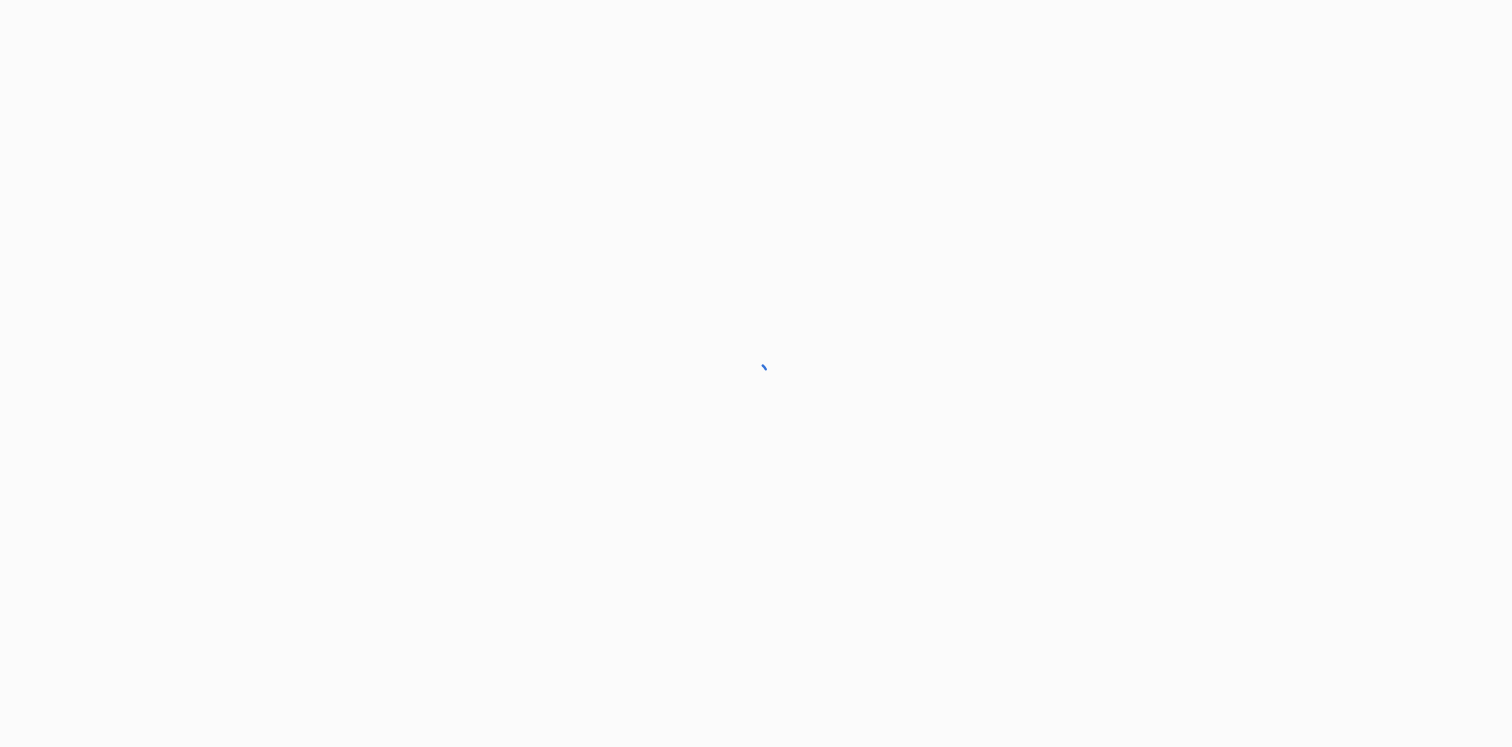 scroll, scrollTop: 0, scrollLeft: 0, axis: both 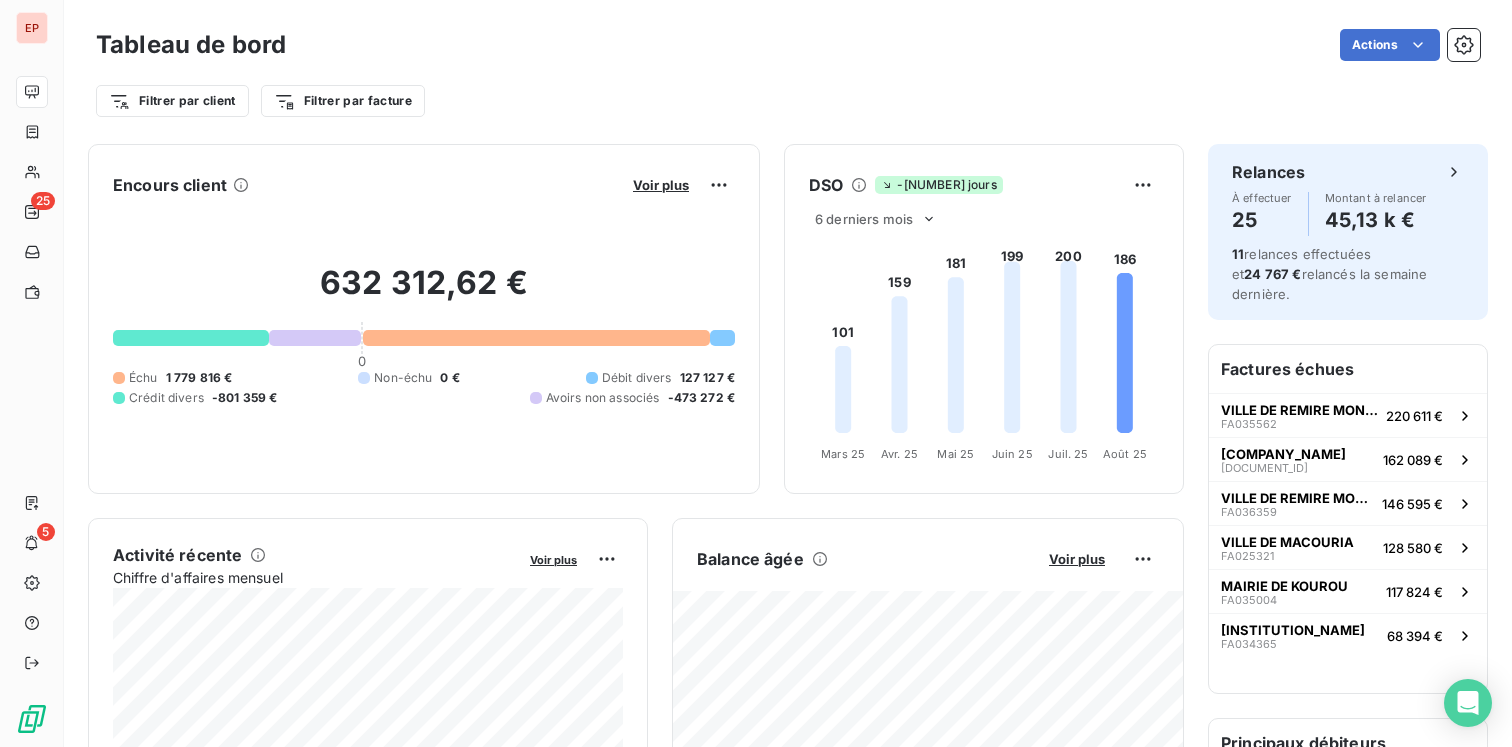 click on "Actions" at bounding box center (895, 45) 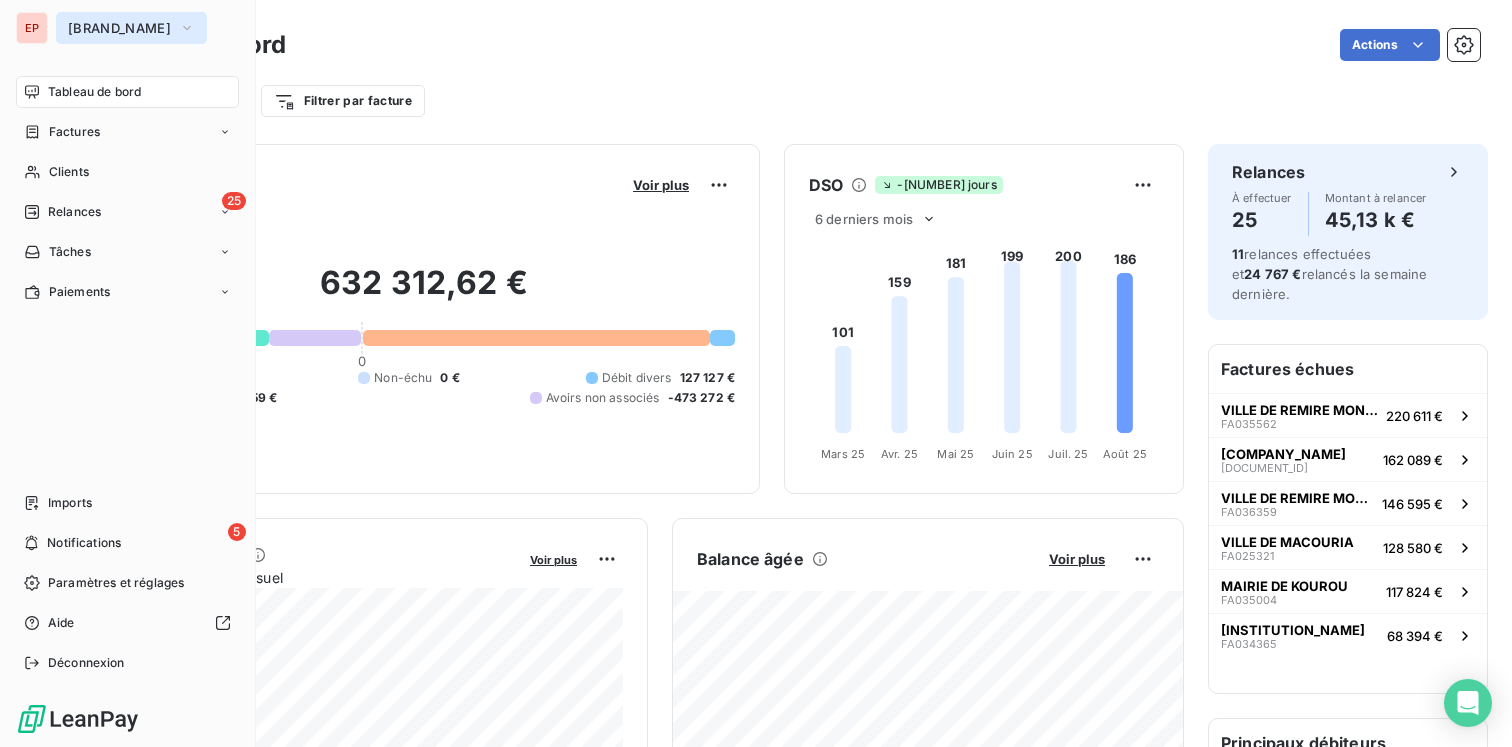 click on "[BRAND_NAME]" at bounding box center (131, 28) 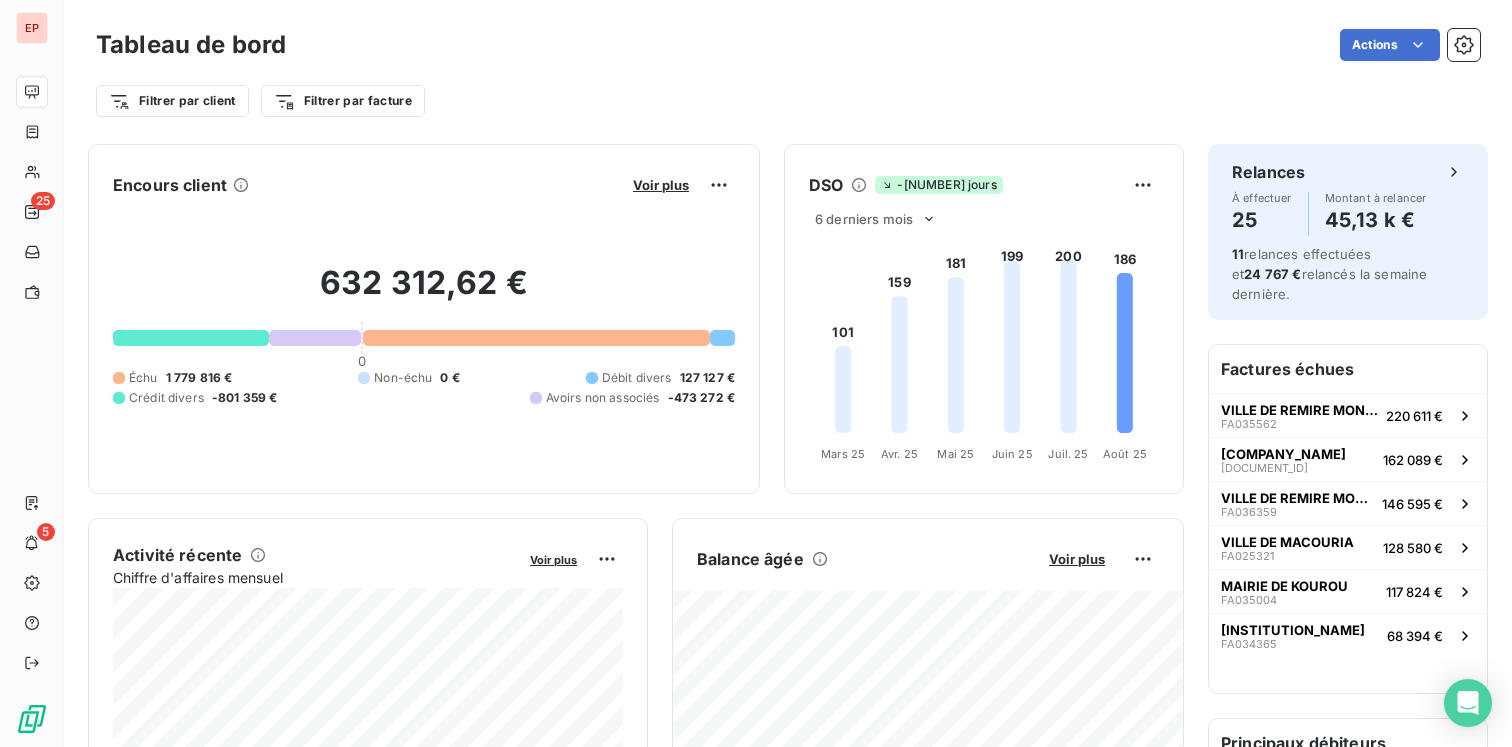 click on "Actions" at bounding box center (895, 45) 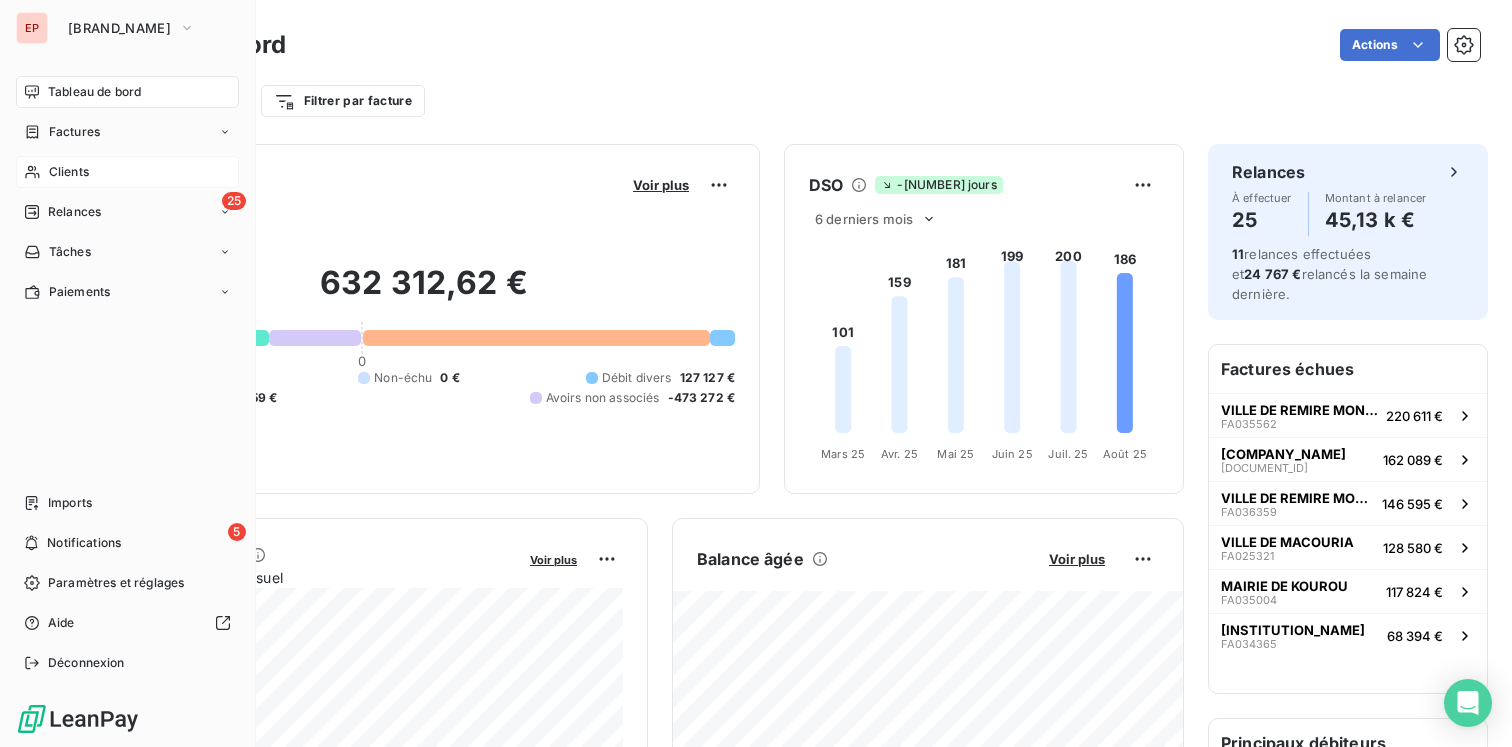click on "Clients" at bounding box center (127, 172) 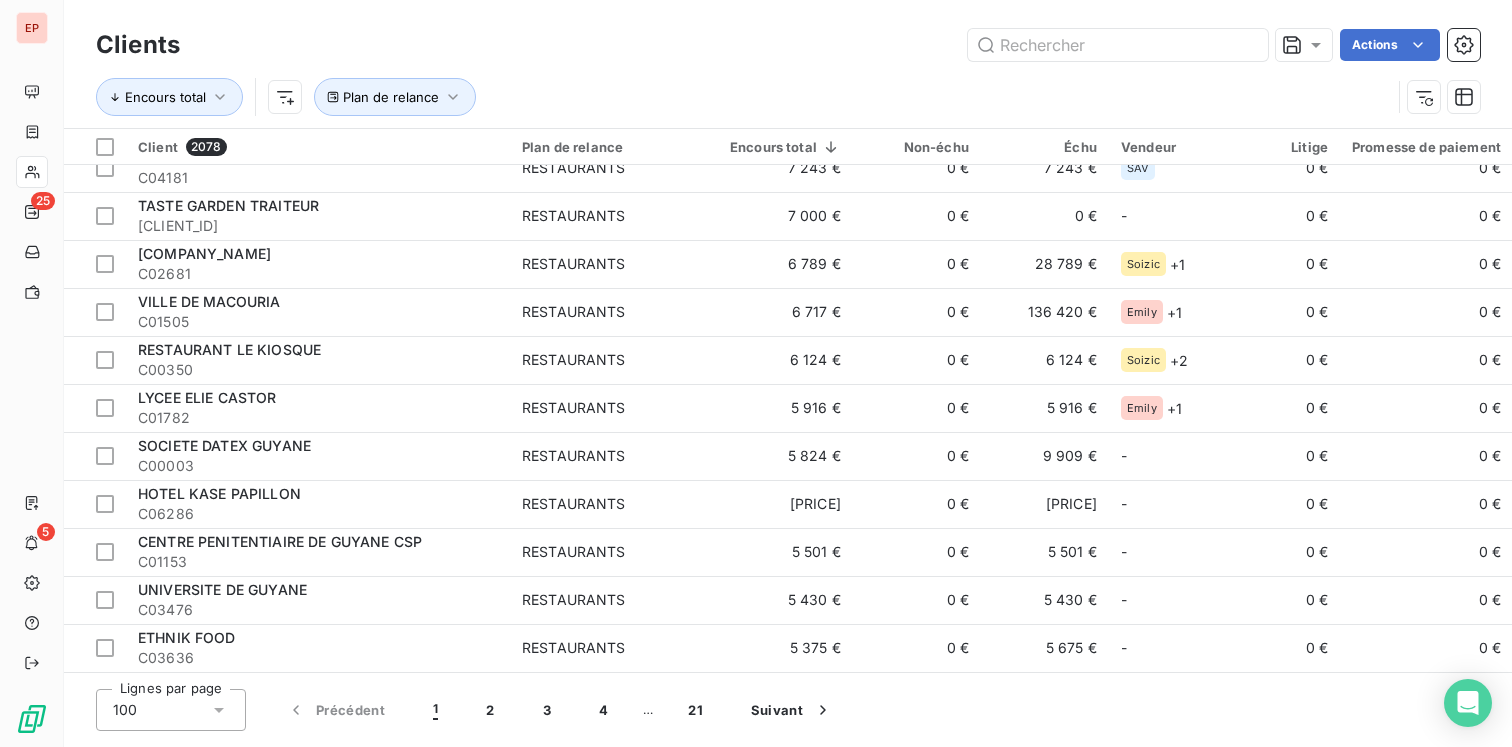 scroll, scrollTop: 1119, scrollLeft: 0, axis: vertical 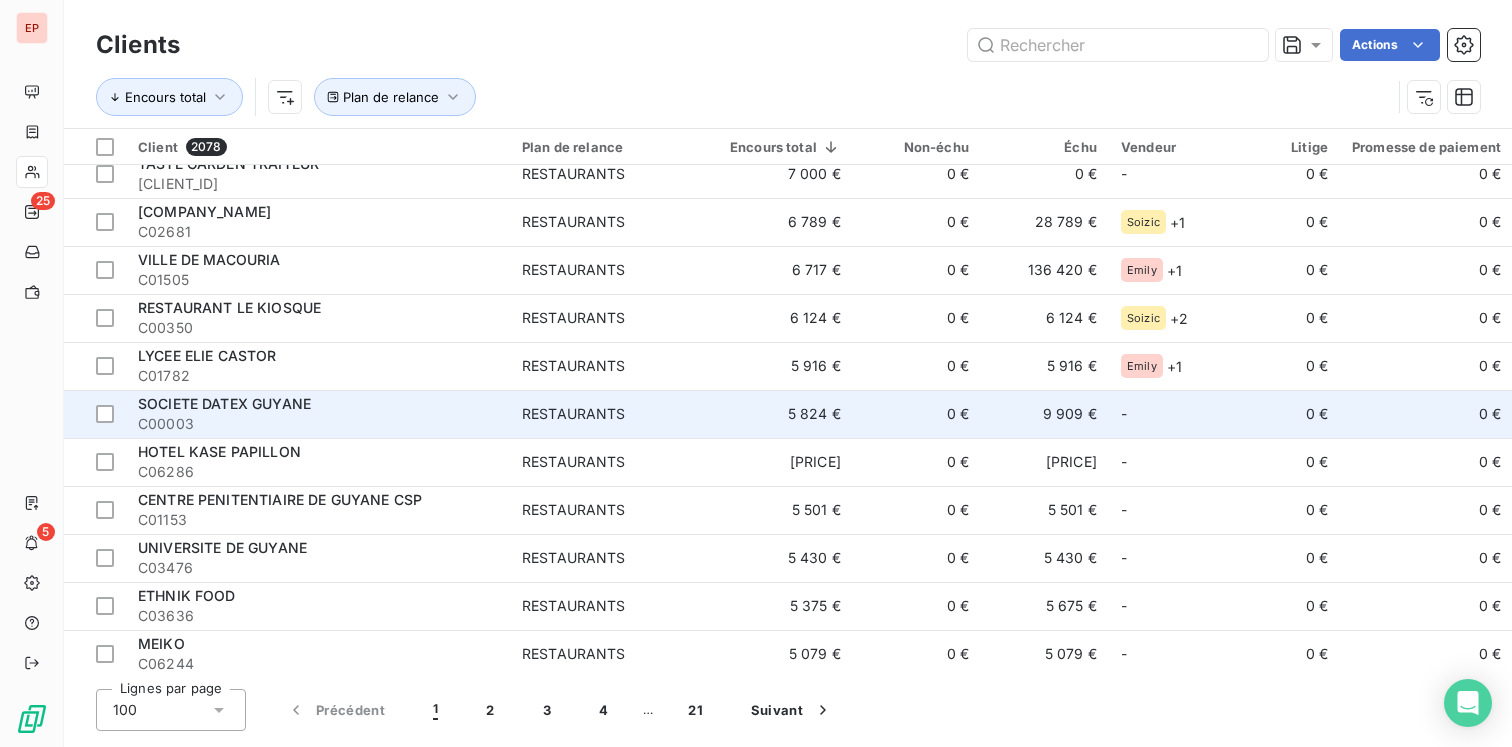 click on "C00003" at bounding box center [318, 424] 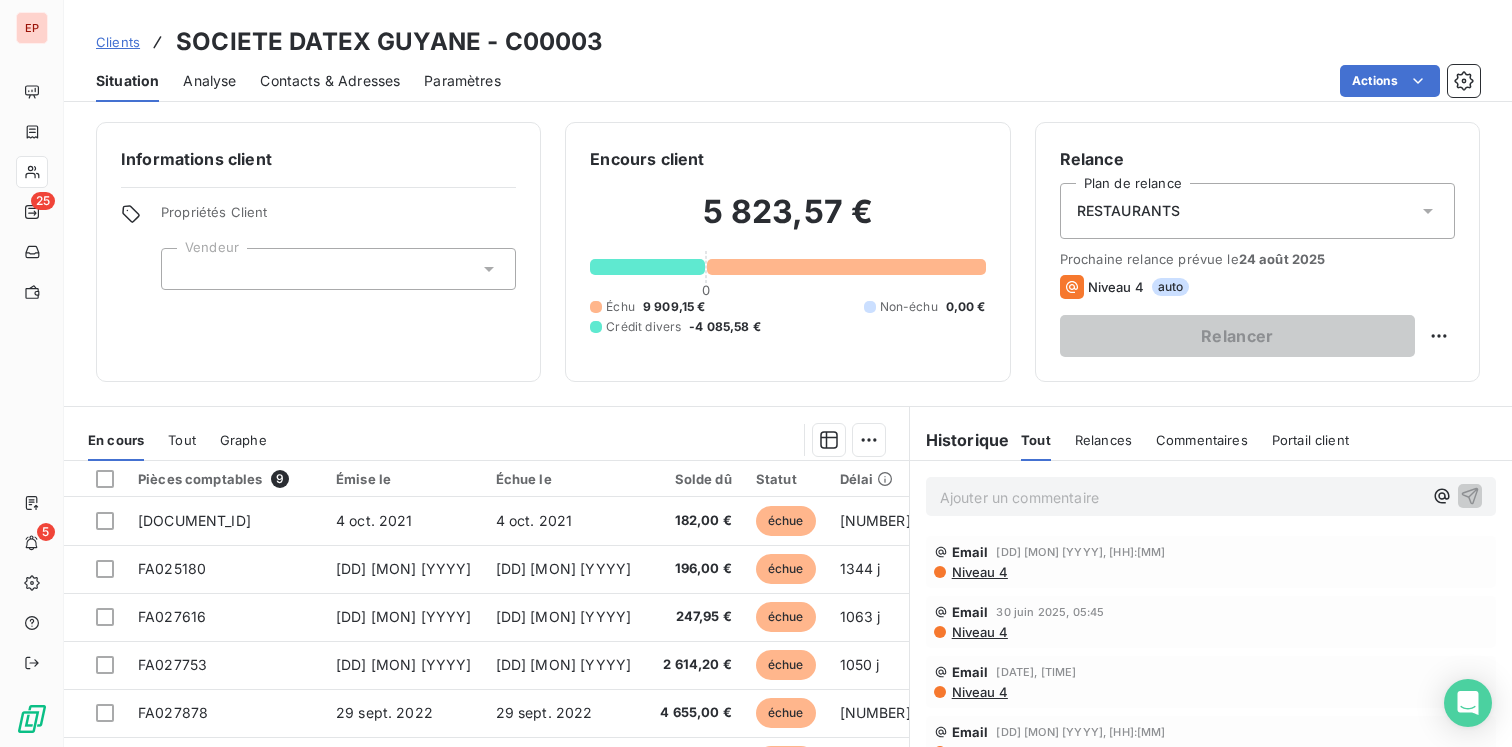 scroll, scrollTop: 159, scrollLeft: 0, axis: vertical 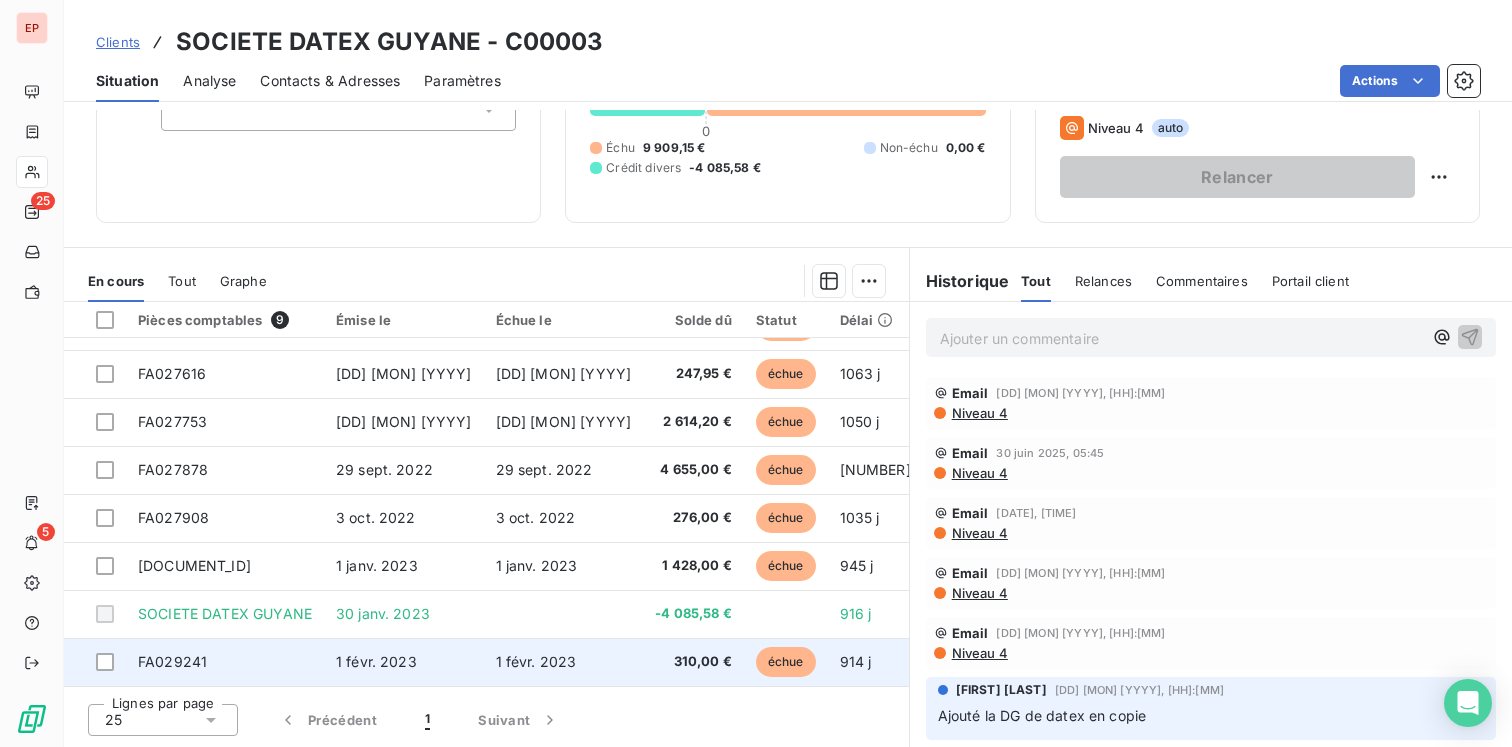 click on "1 févr. 2023" at bounding box center (564, 662) 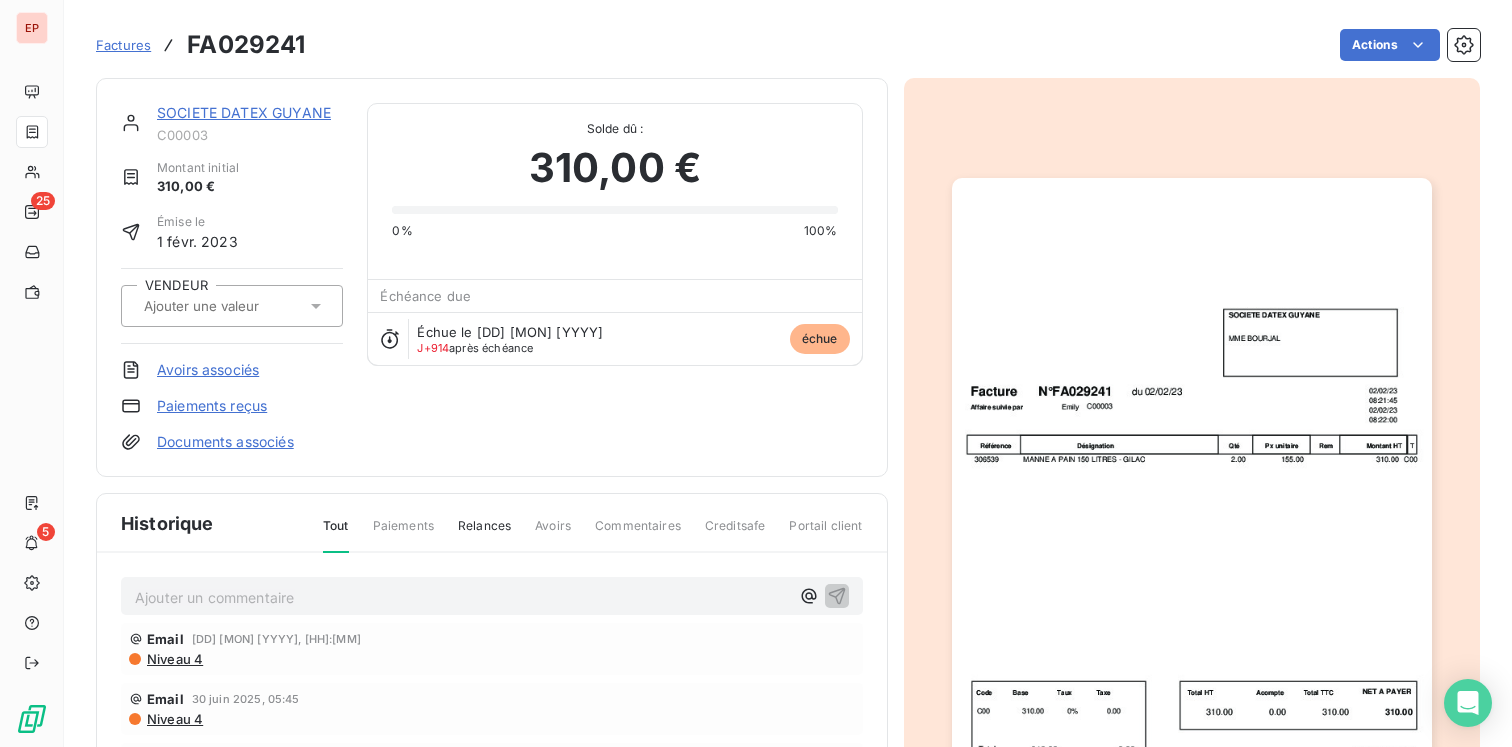 click 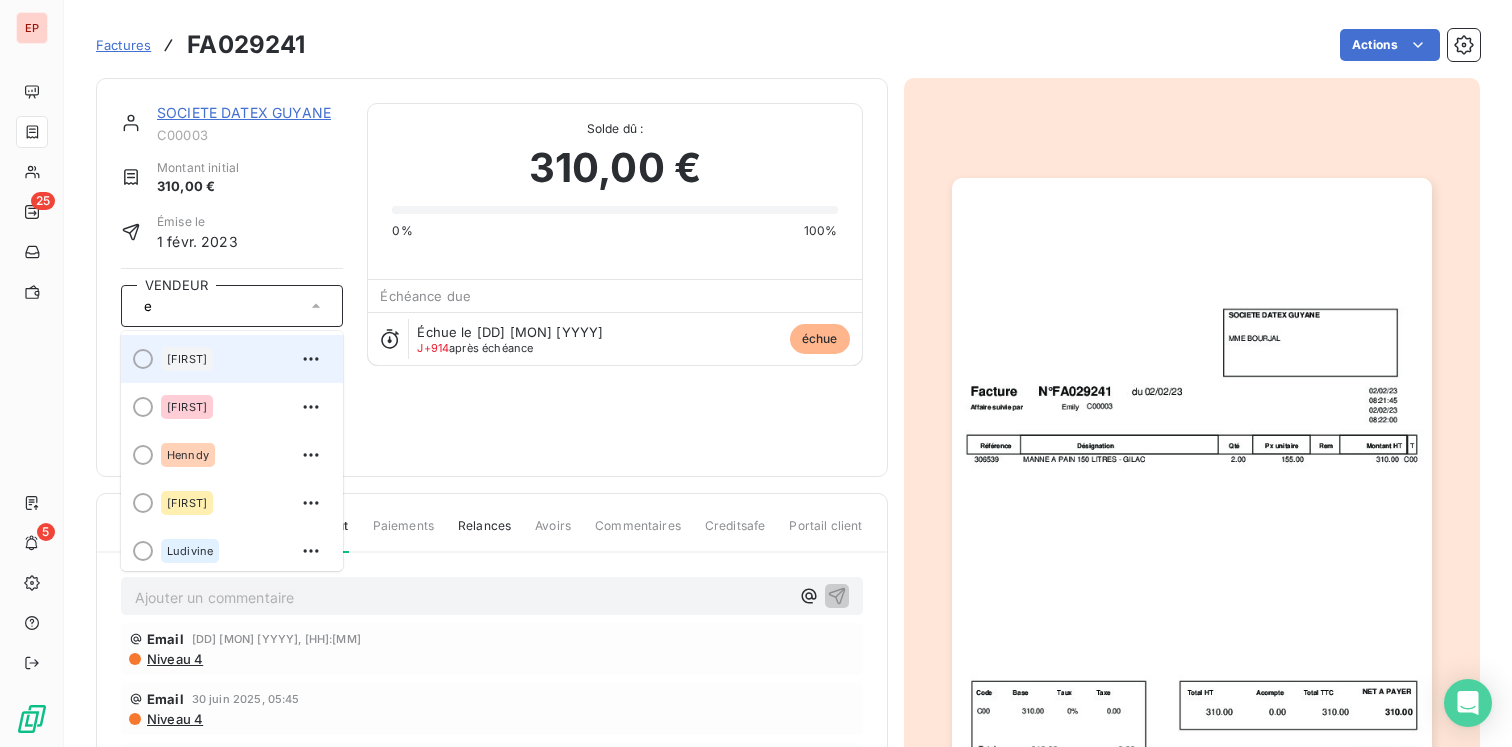 type on "e" 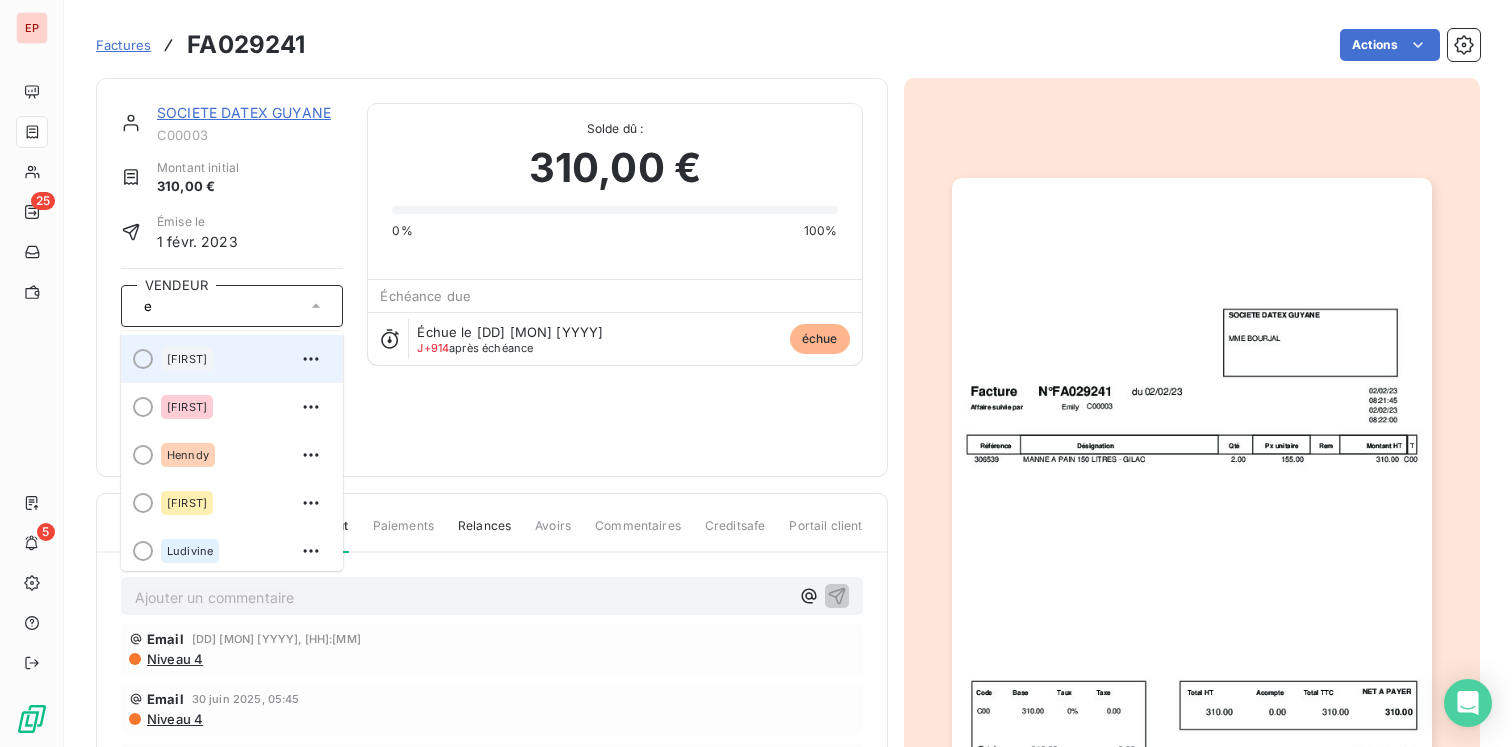 click on "Emilly" at bounding box center (244, 359) 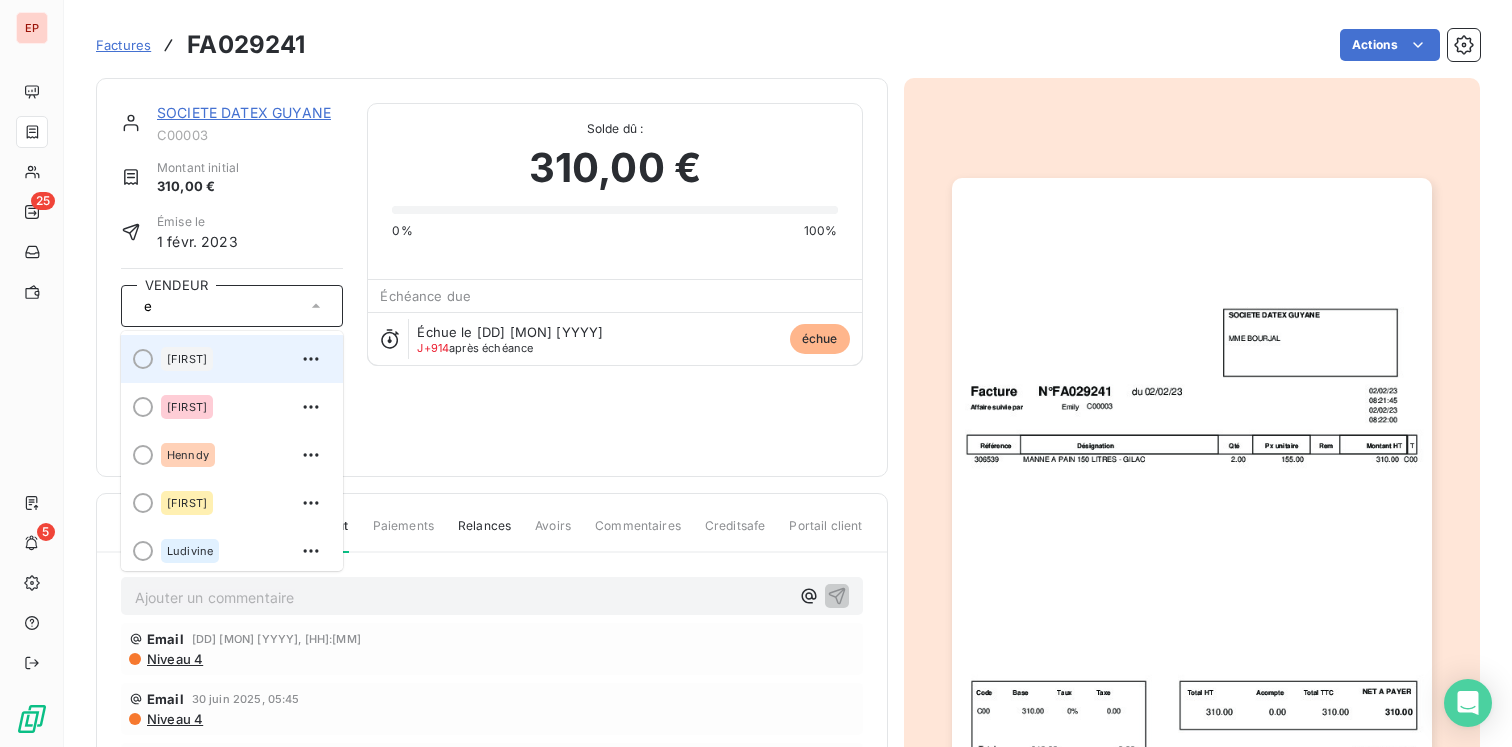 type 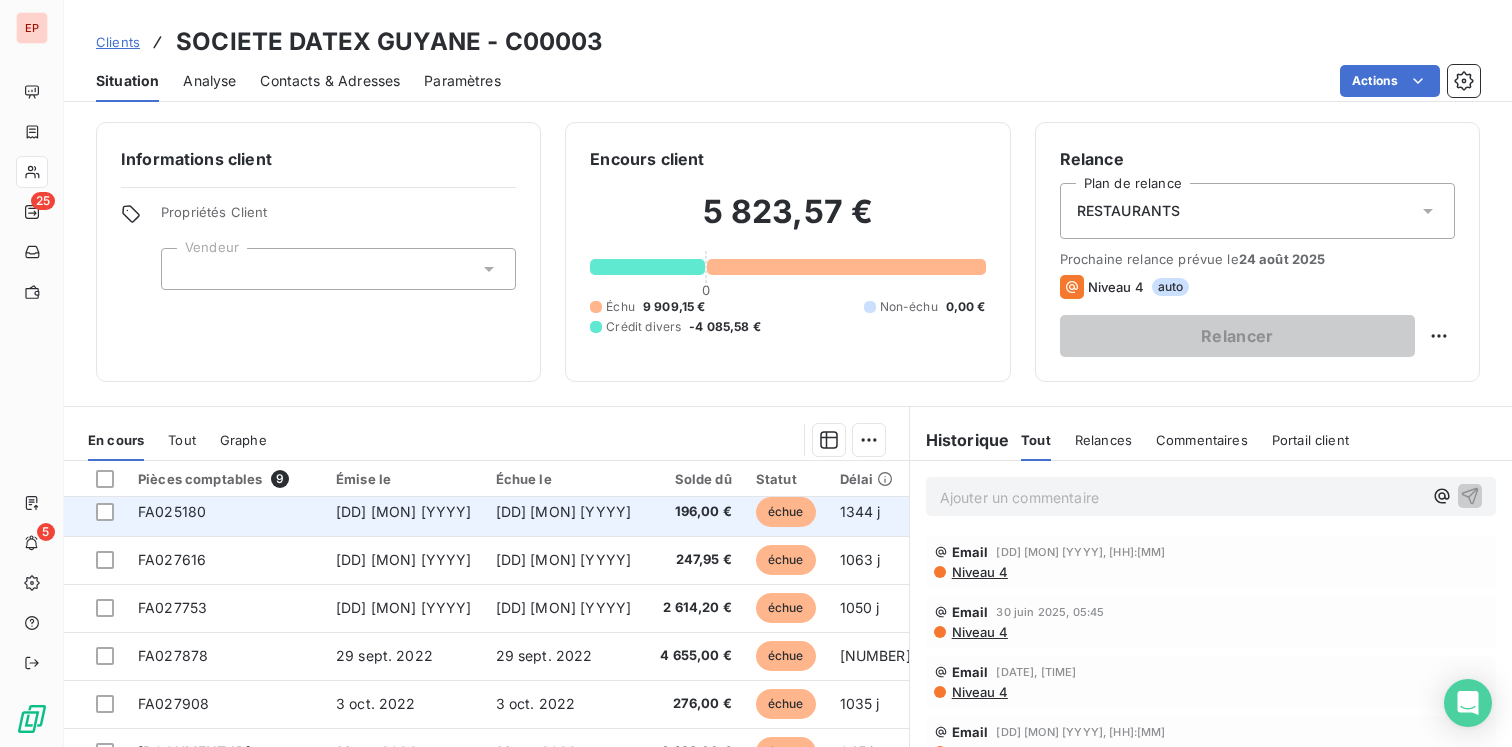 scroll, scrollTop: 91, scrollLeft: 0, axis: vertical 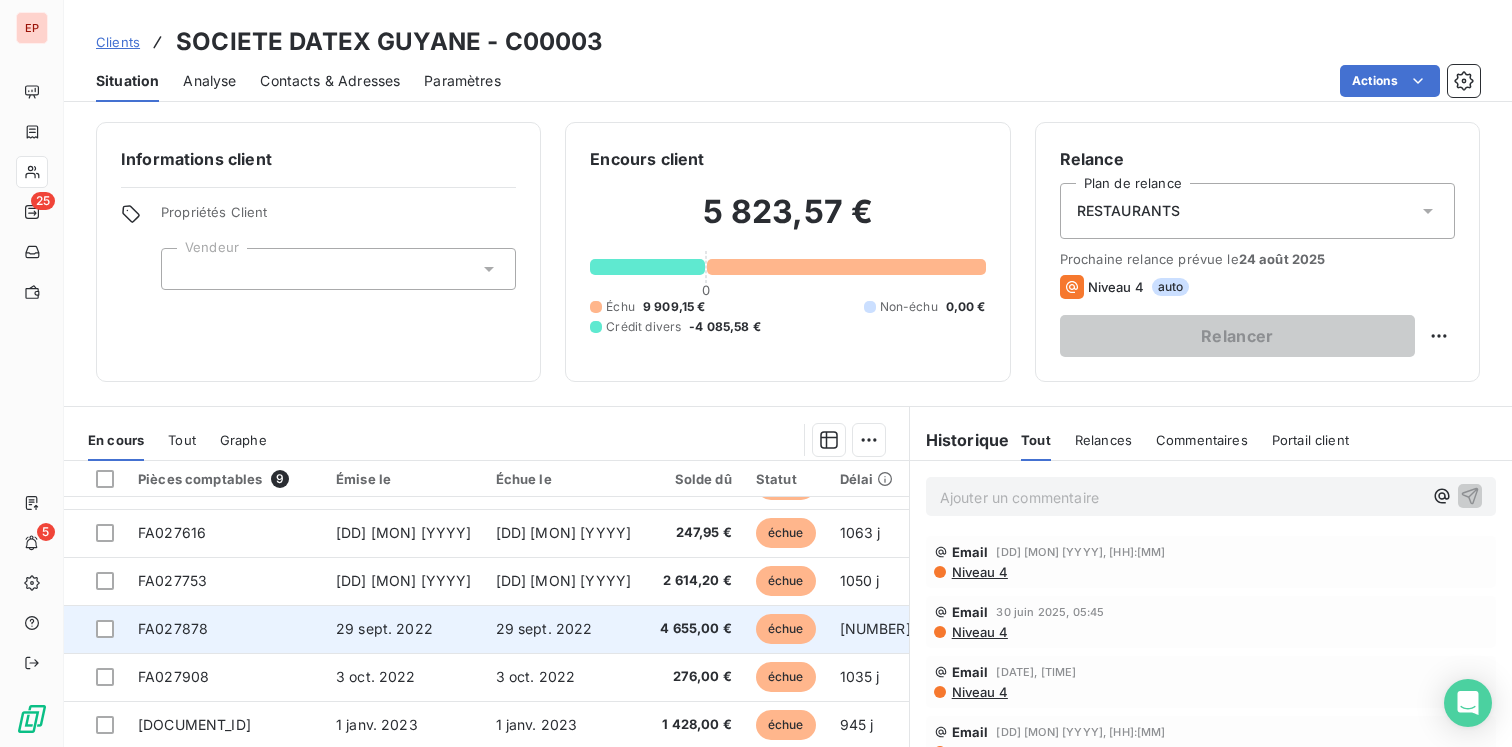 click on "29 sept. 2022" at bounding box center [404, 629] 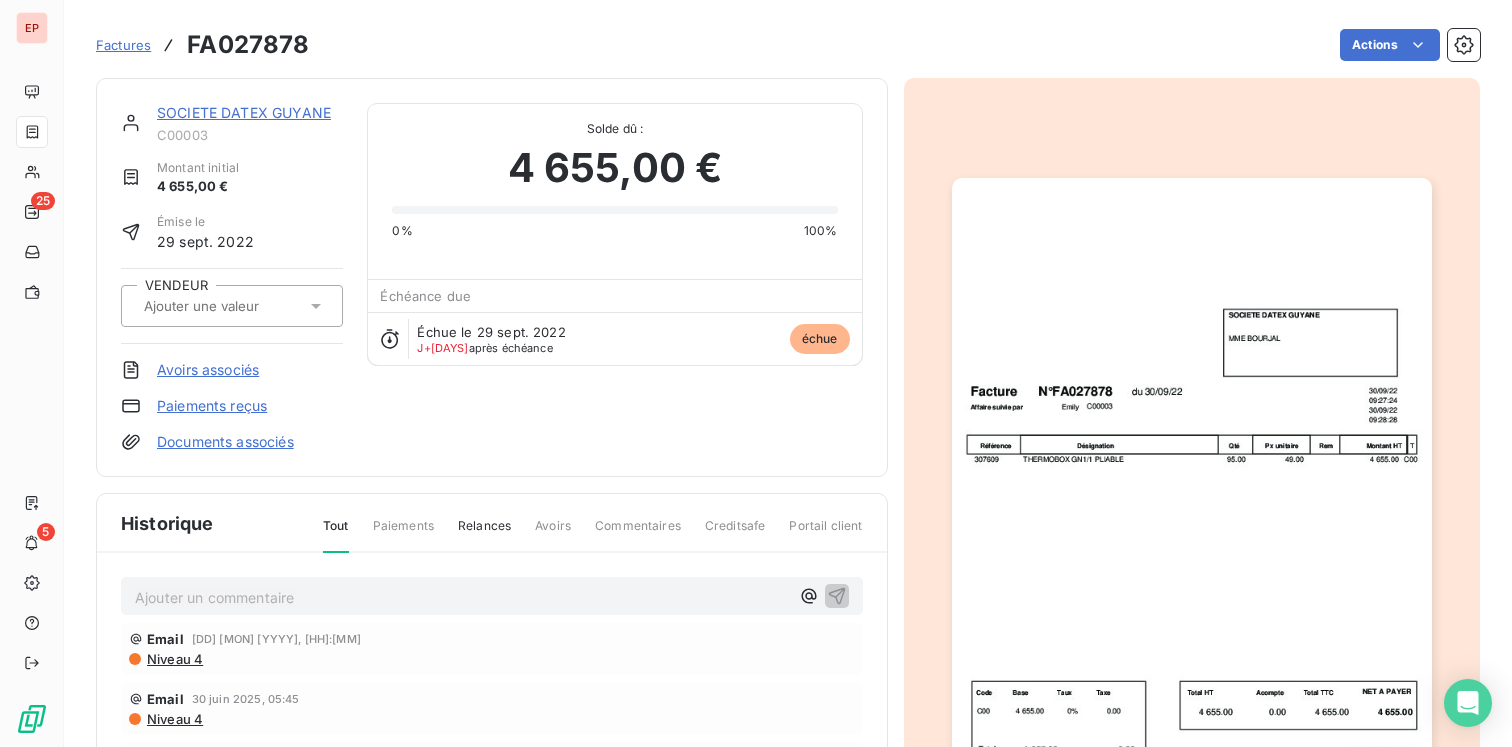 click at bounding box center (242, 306) 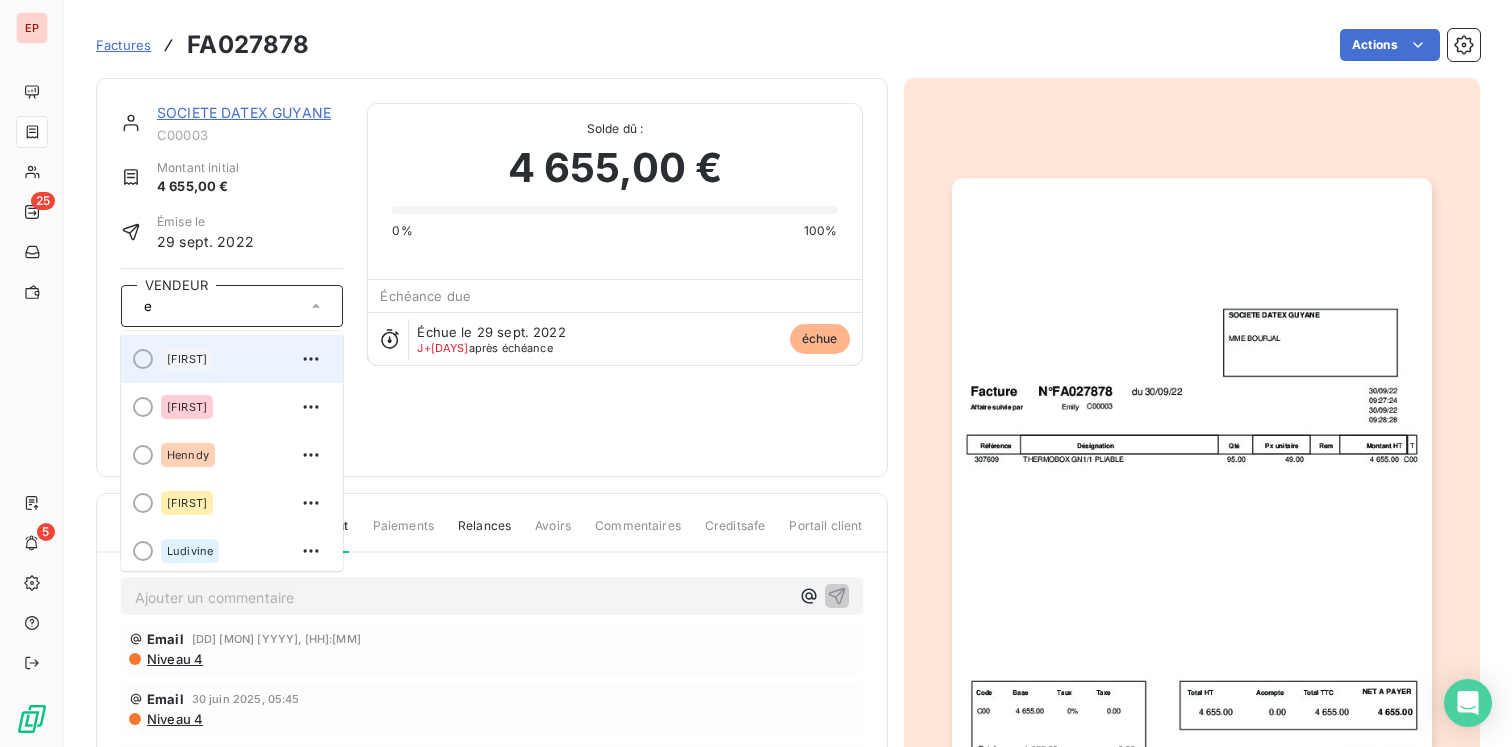 type on "e" 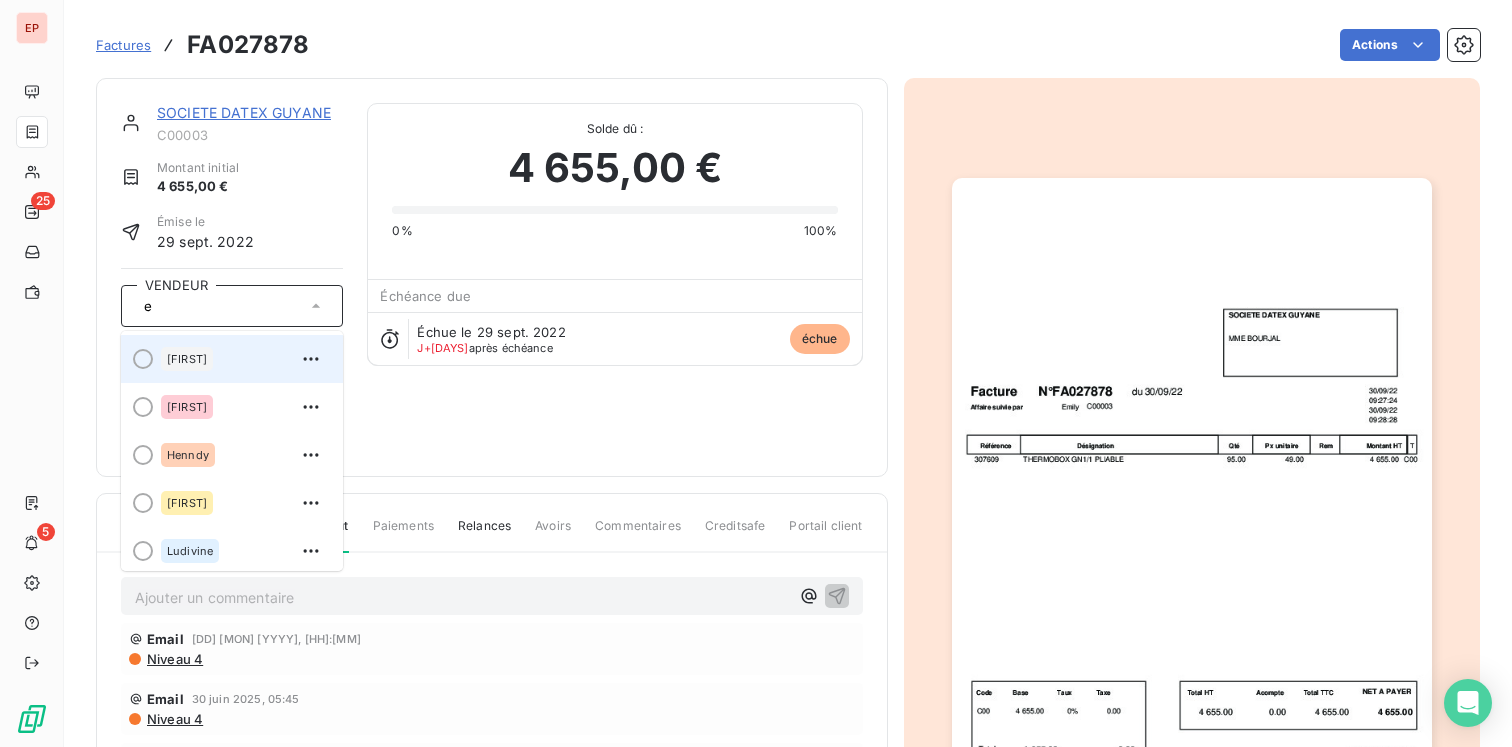 click on "Emilly" at bounding box center [232, 359] 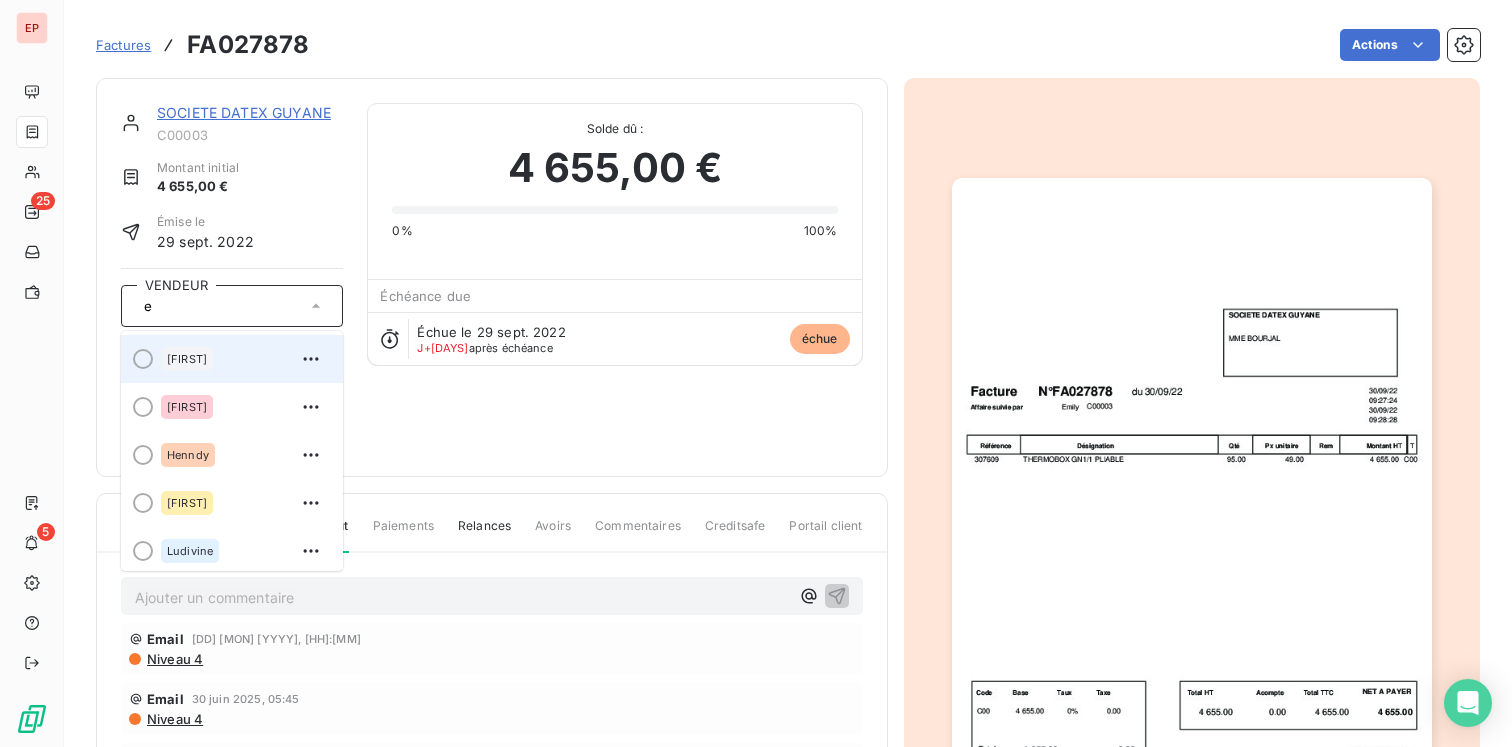 type 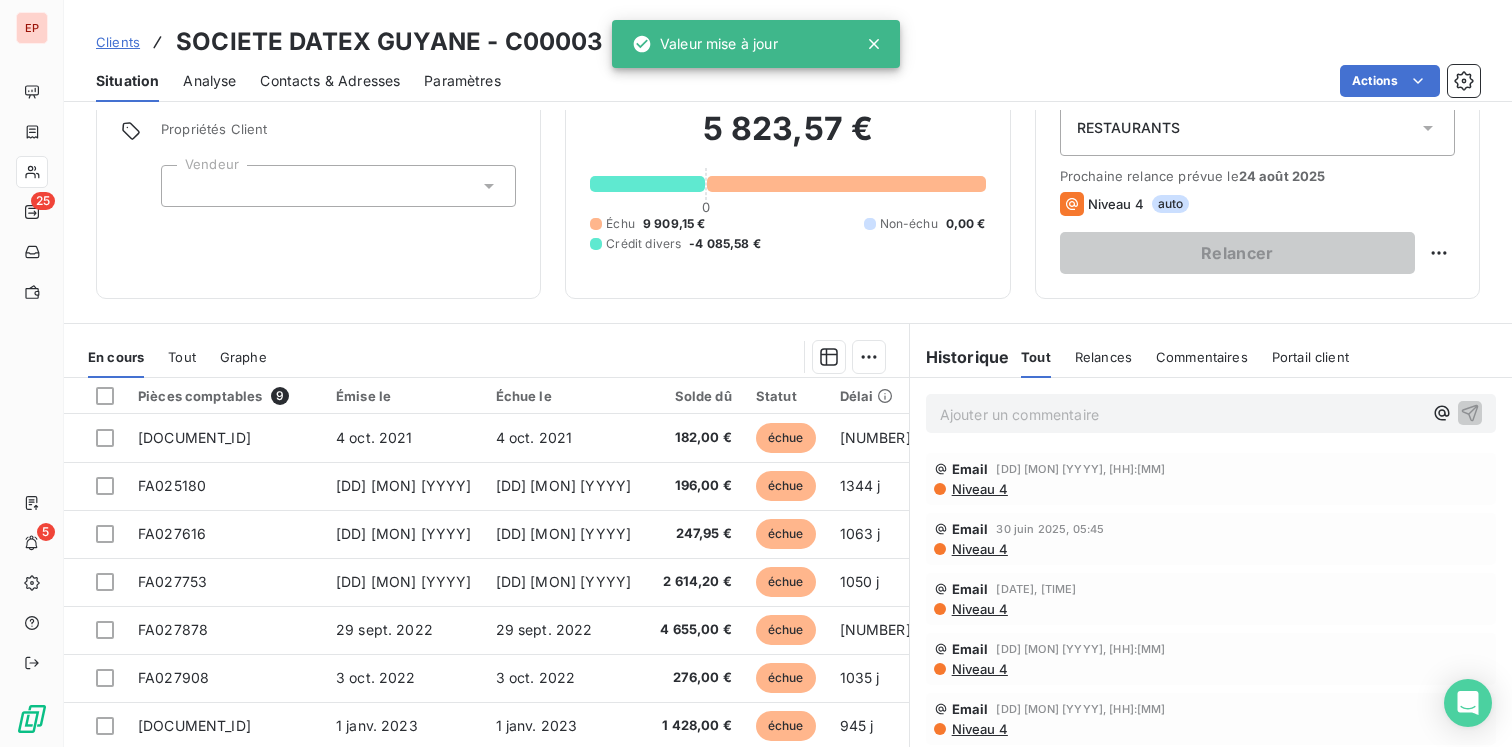 scroll, scrollTop: 159, scrollLeft: 0, axis: vertical 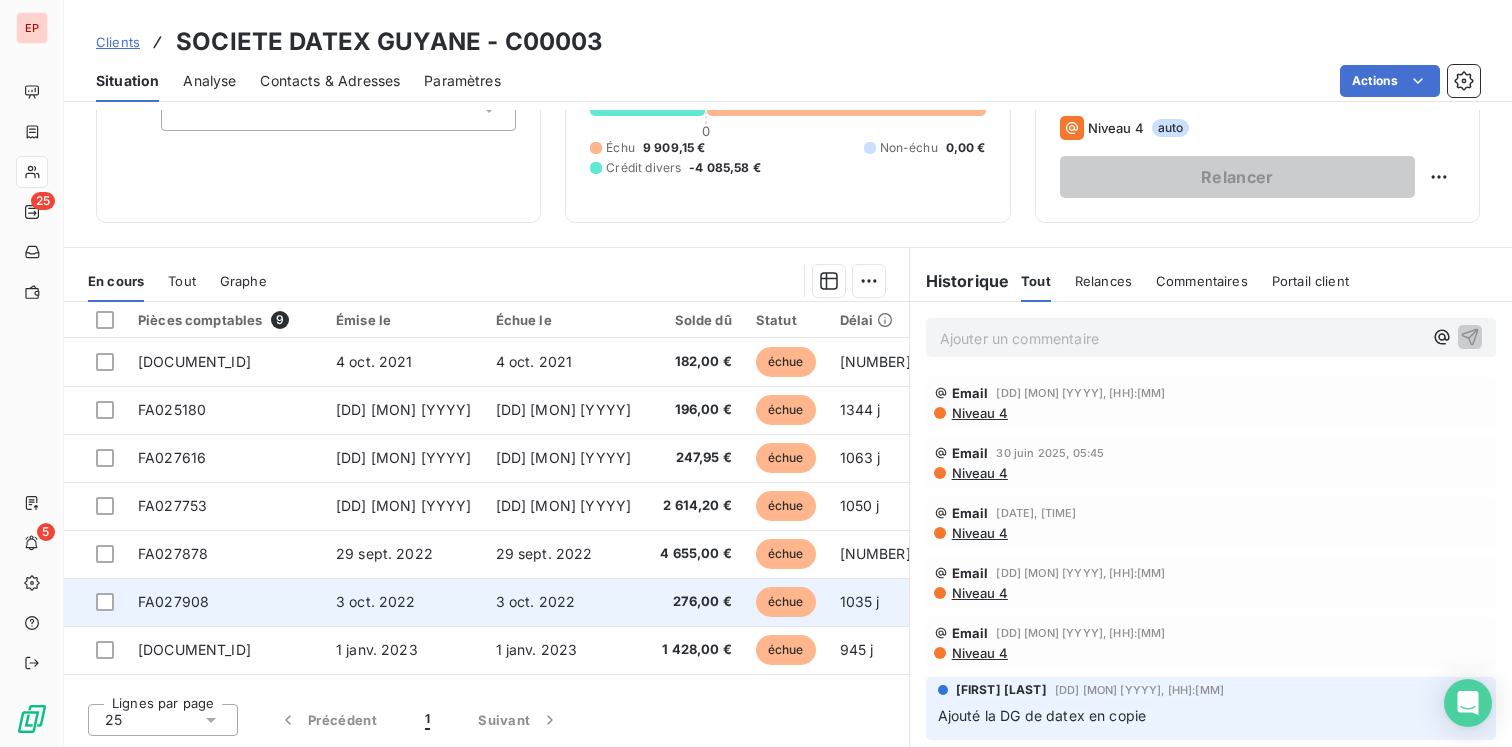 click on "FA027908" at bounding box center [225, 602] 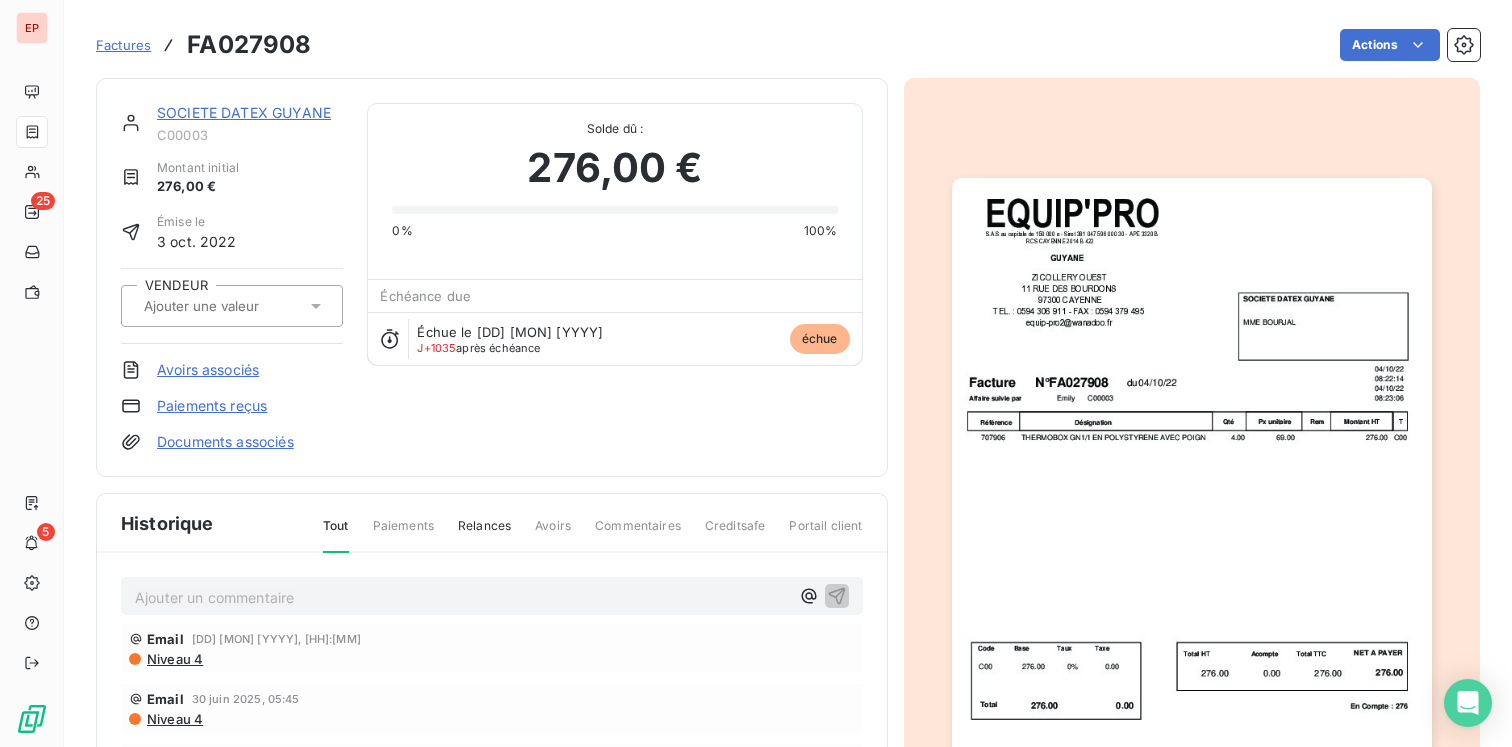 click 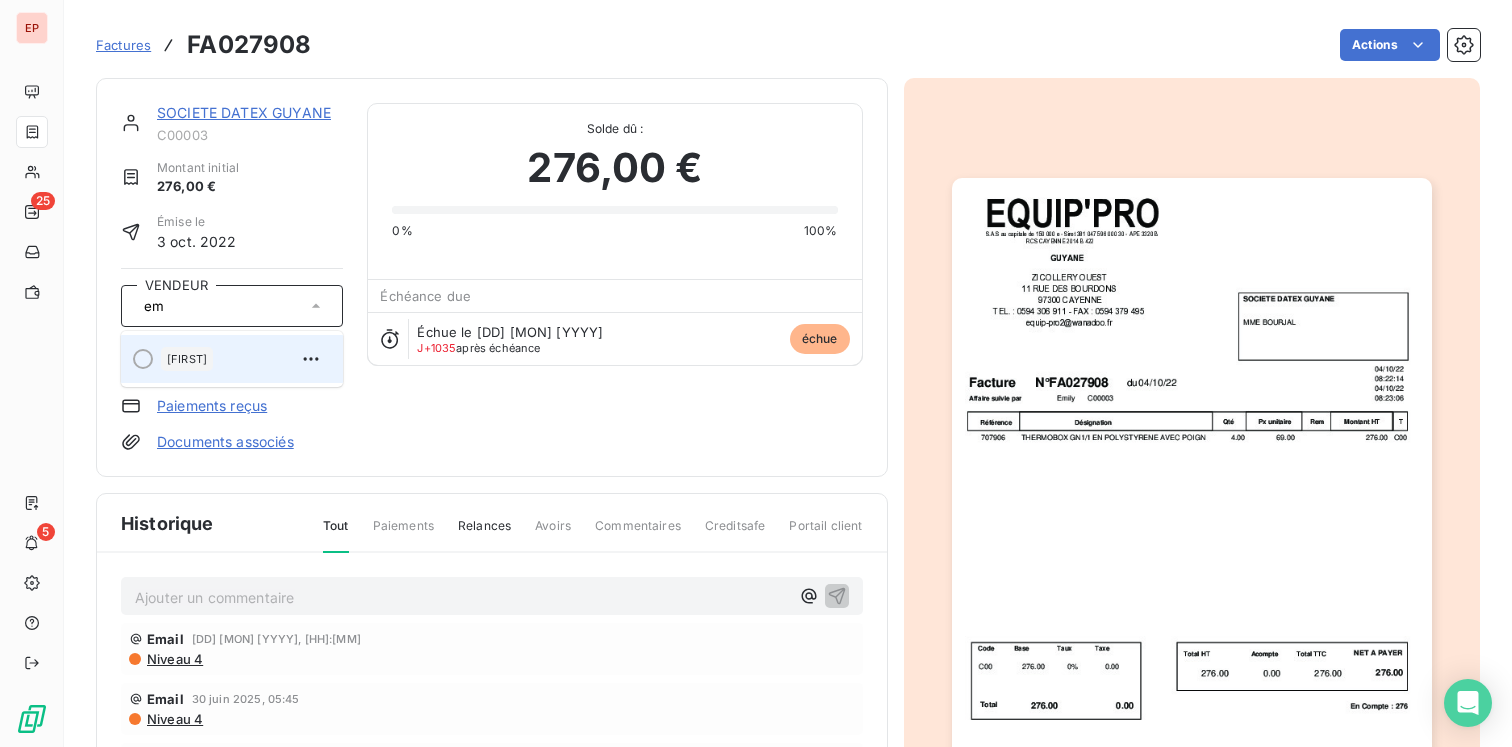 type on "em" 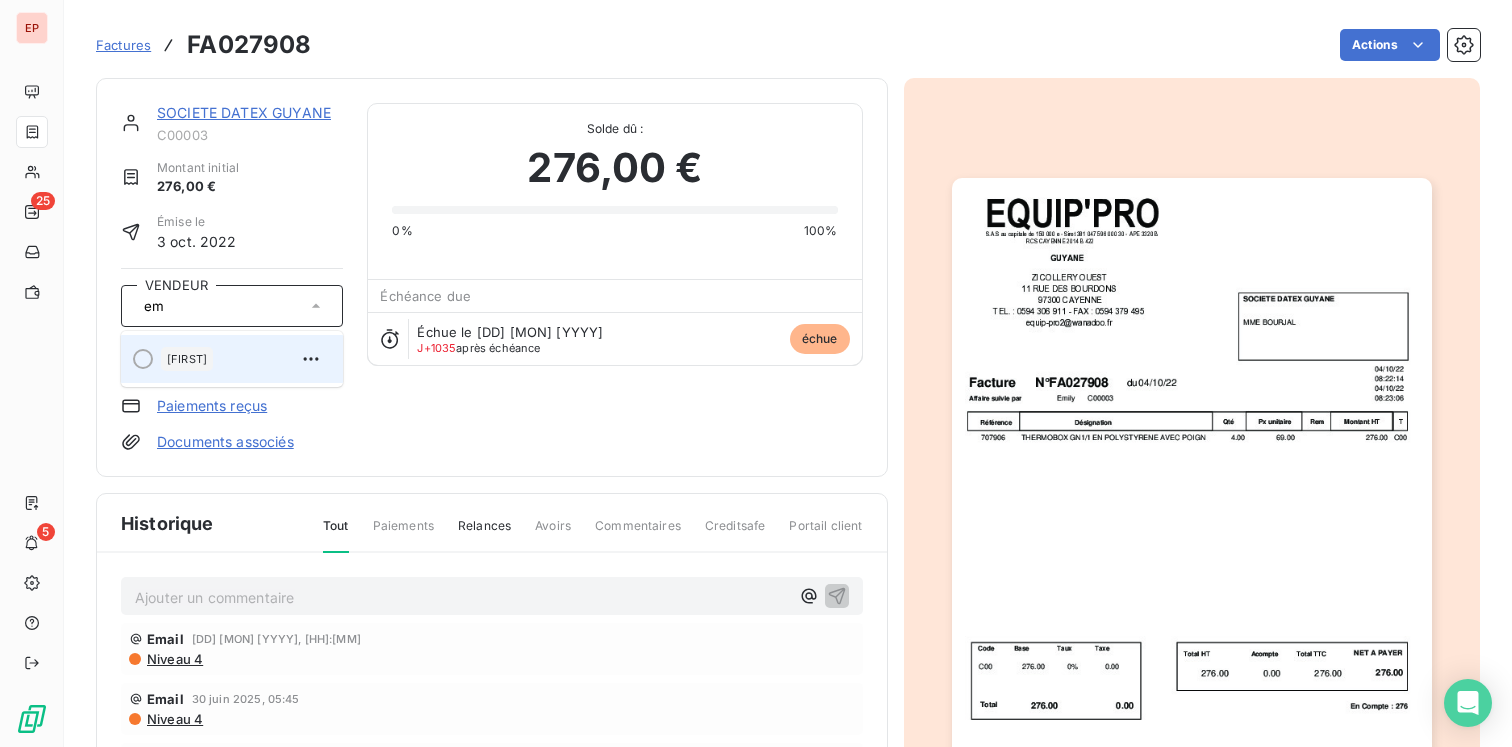 click at bounding box center (143, 359) 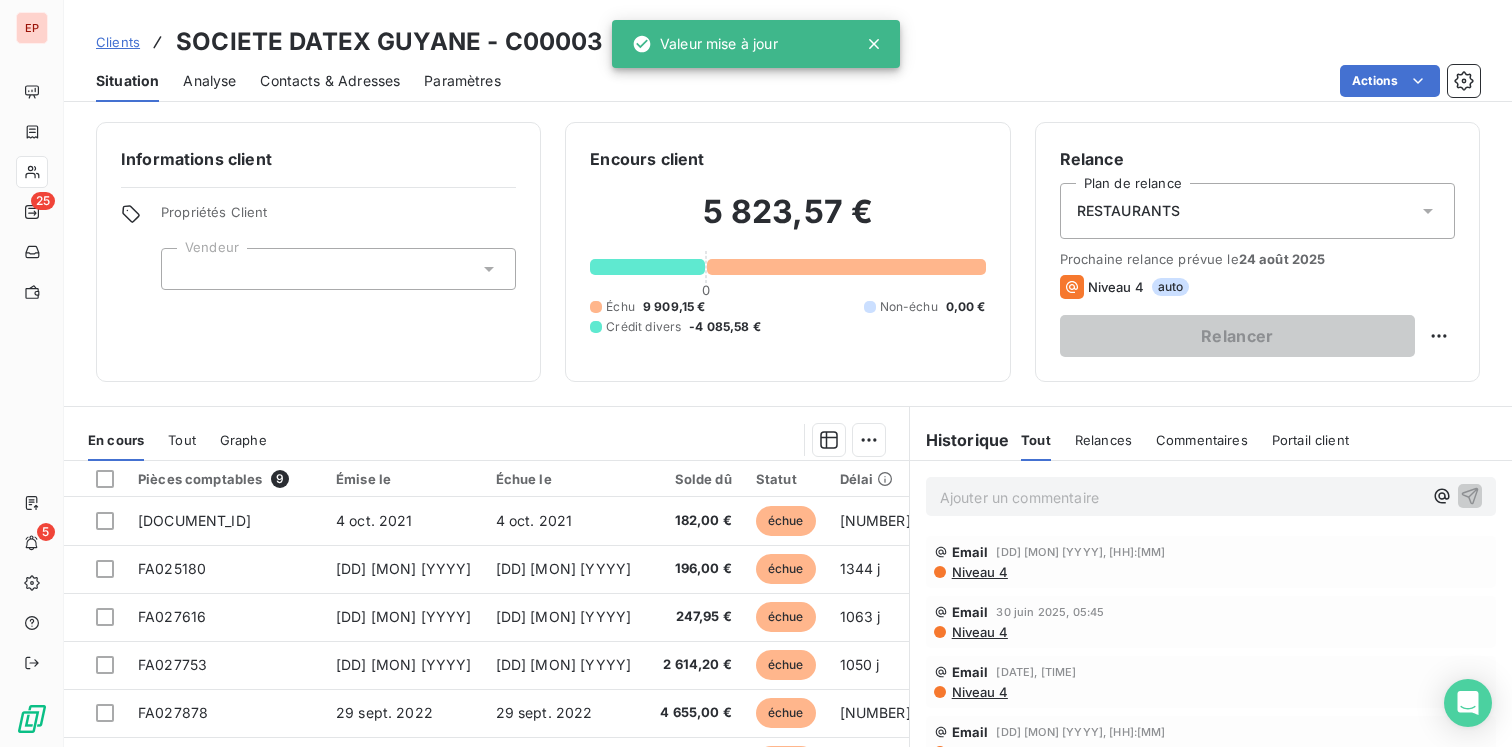 click at bounding box center [338, 269] 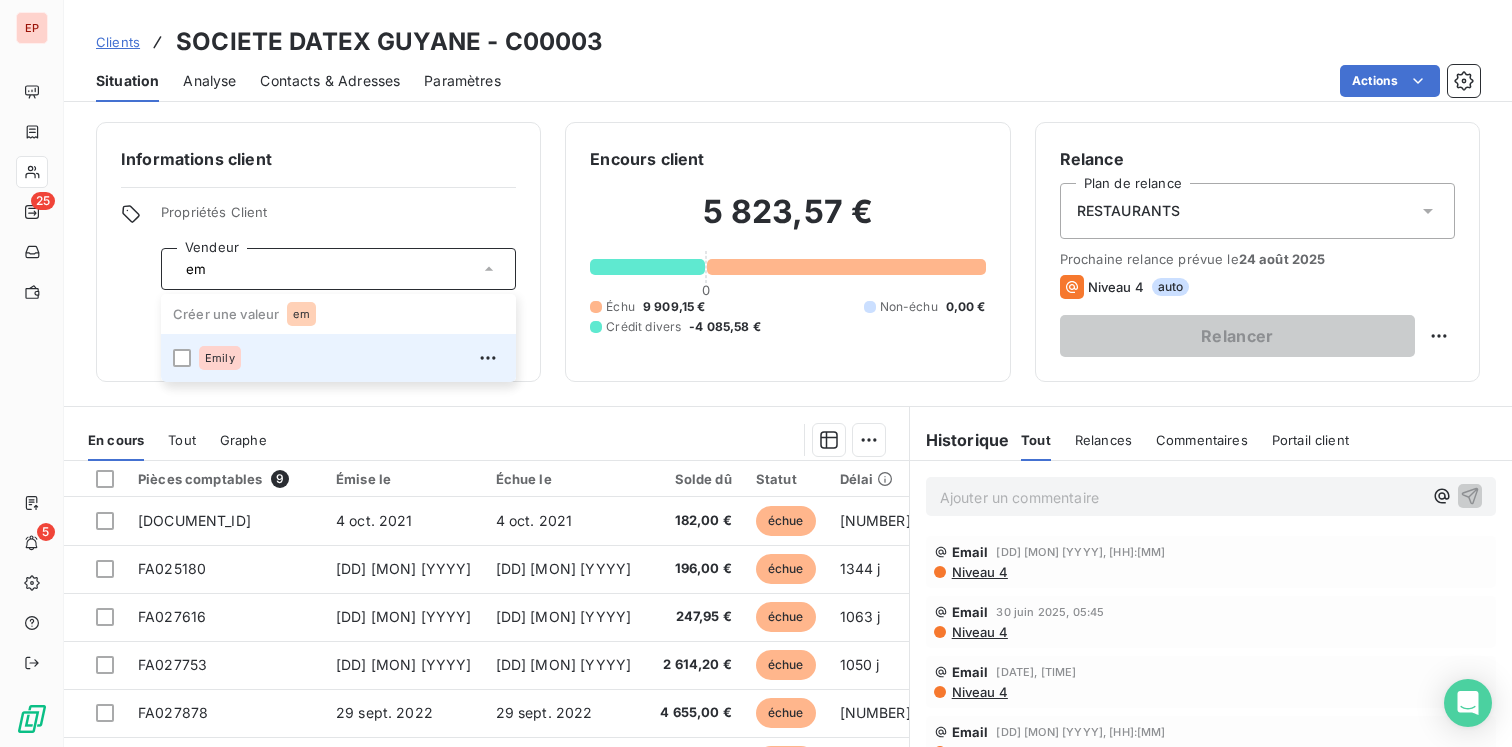 click on "Emily" at bounding box center (220, 358) 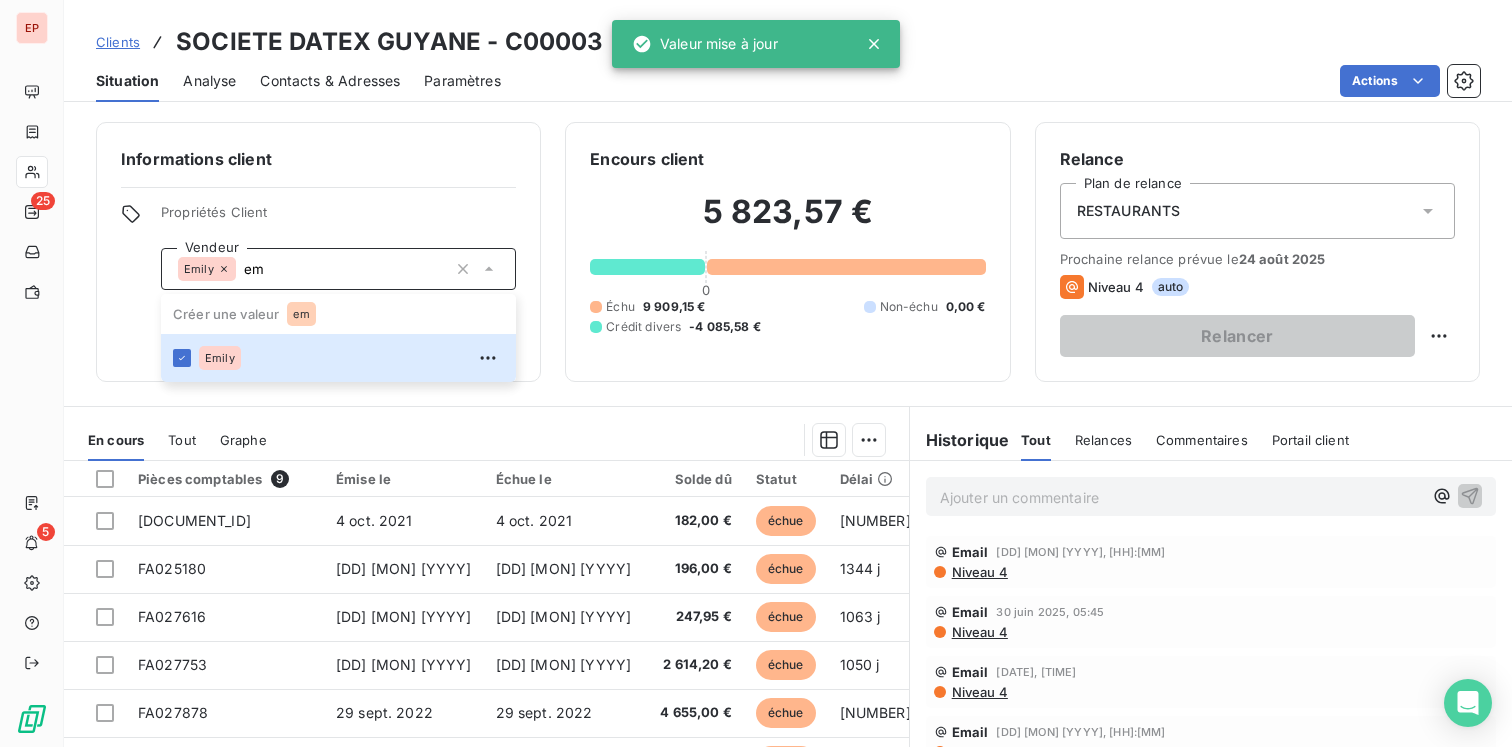 click at bounding box center [588, 440] 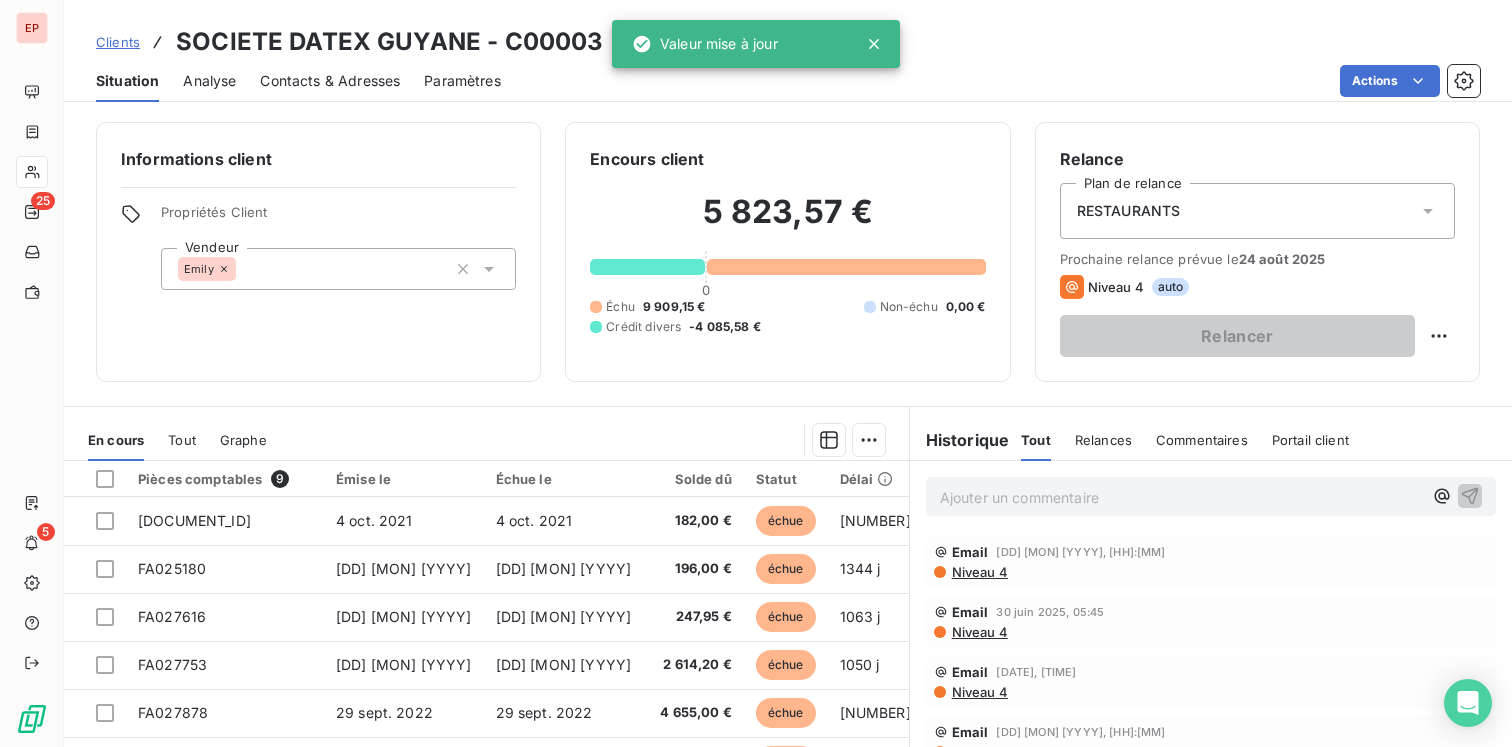 scroll, scrollTop: 159, scrollLeft: 0, axis: vertical 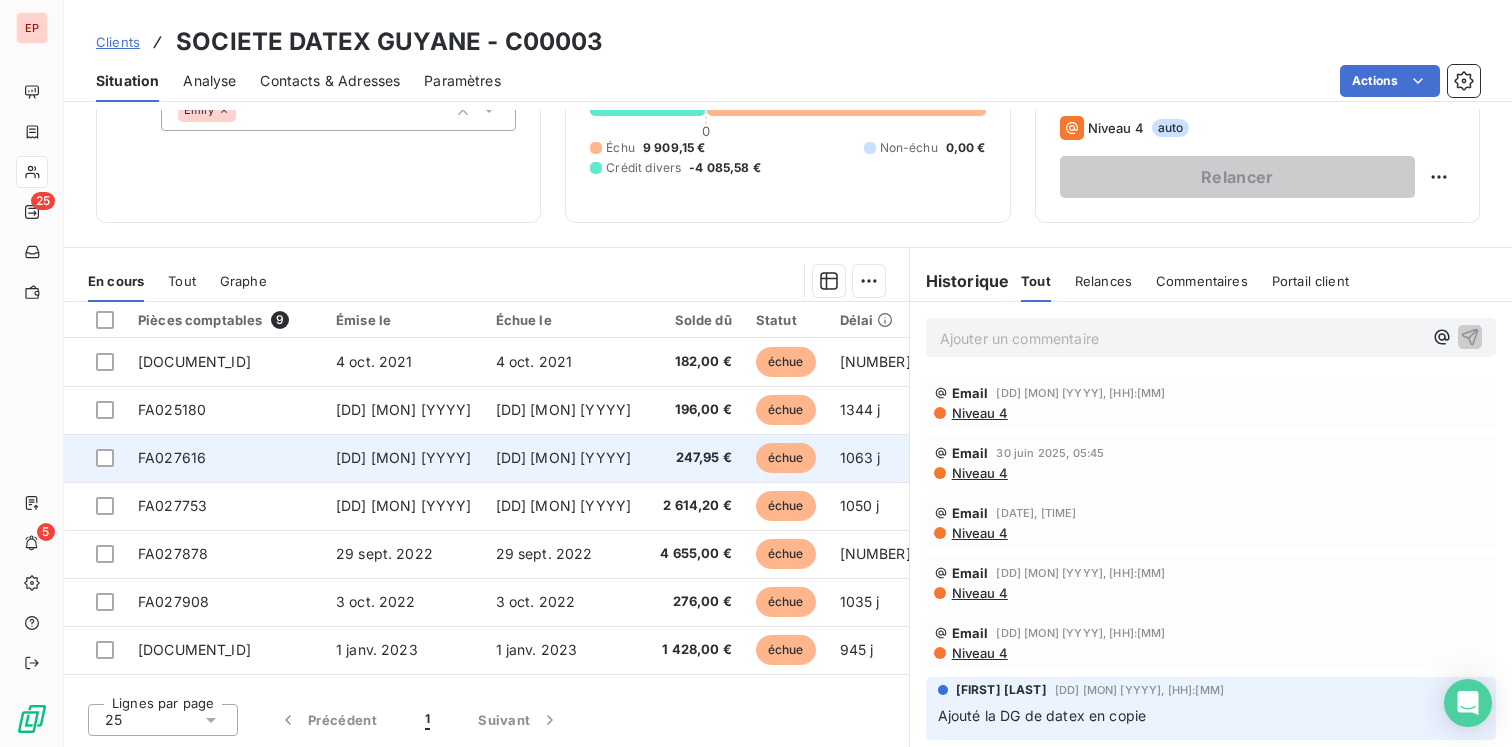 click on "5 sept. 2022" at bounding box center [404, 458] 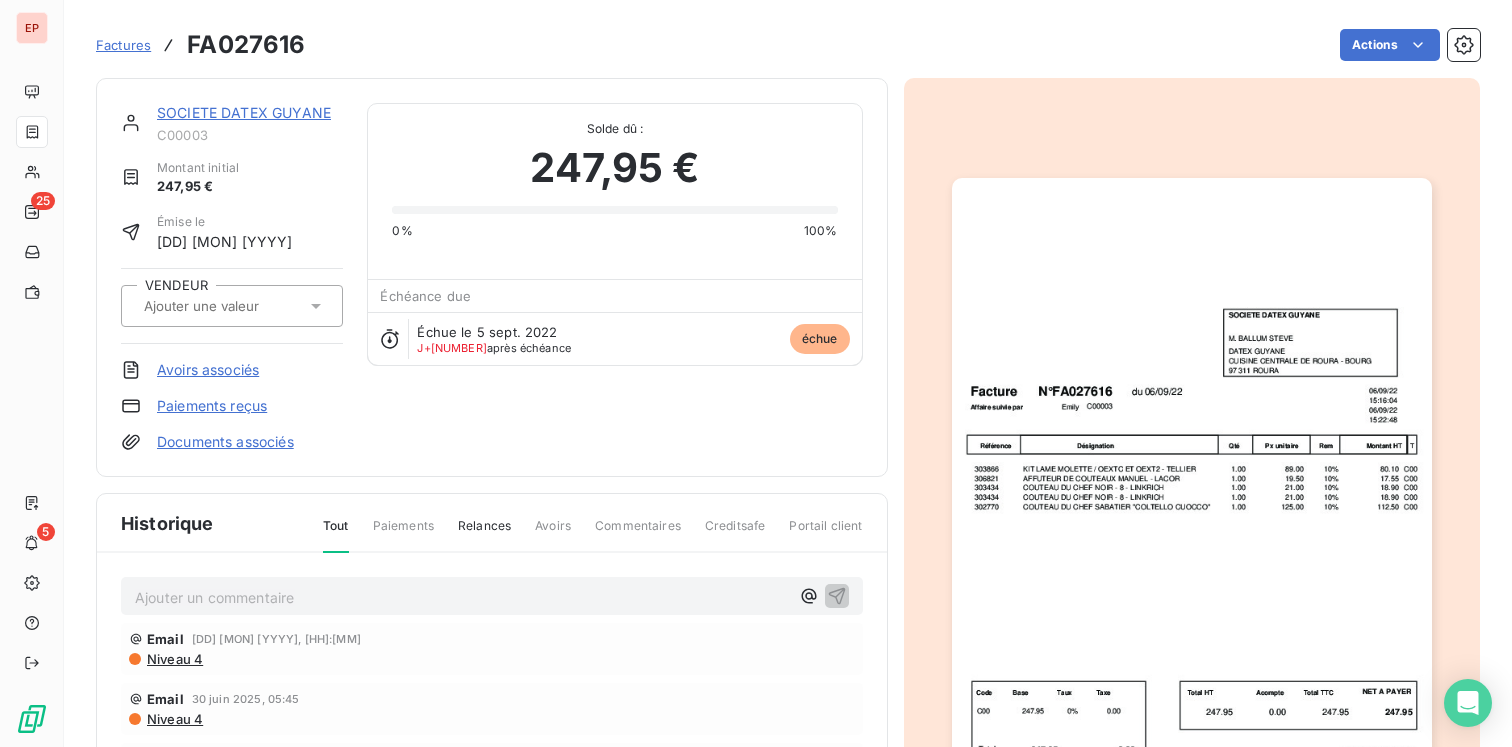 click at bounding box center (232, 306) 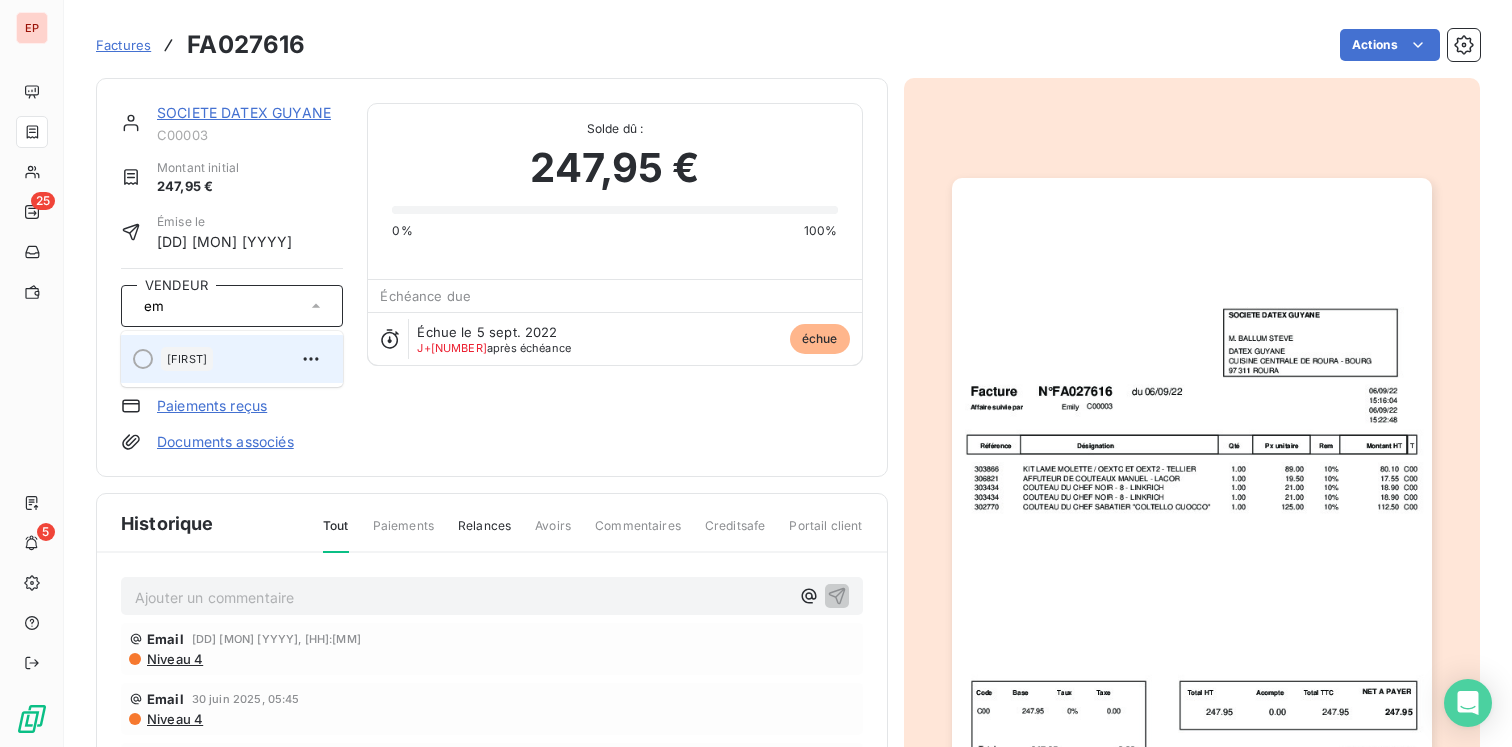 type on "em" 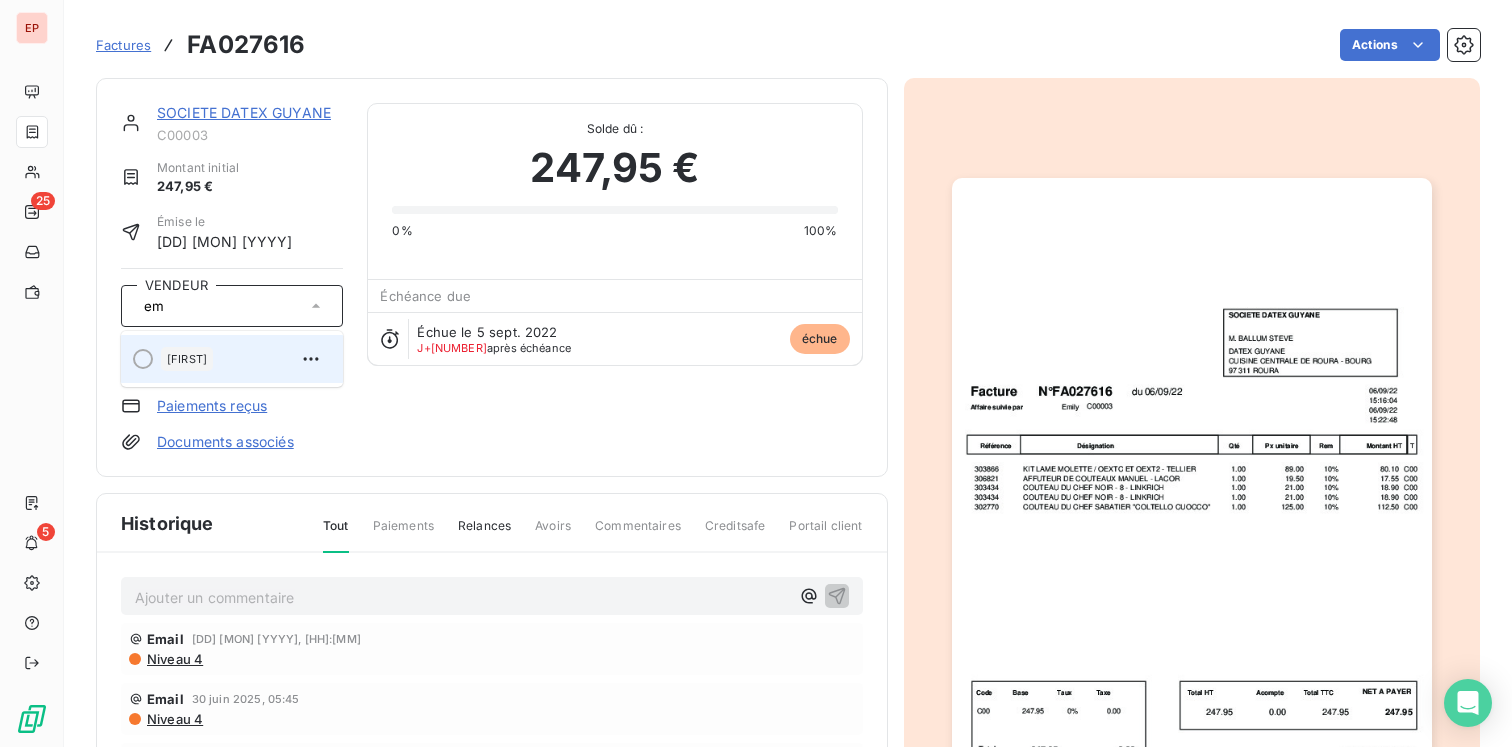 click on "Emilly" at bounding box center [244, 359] 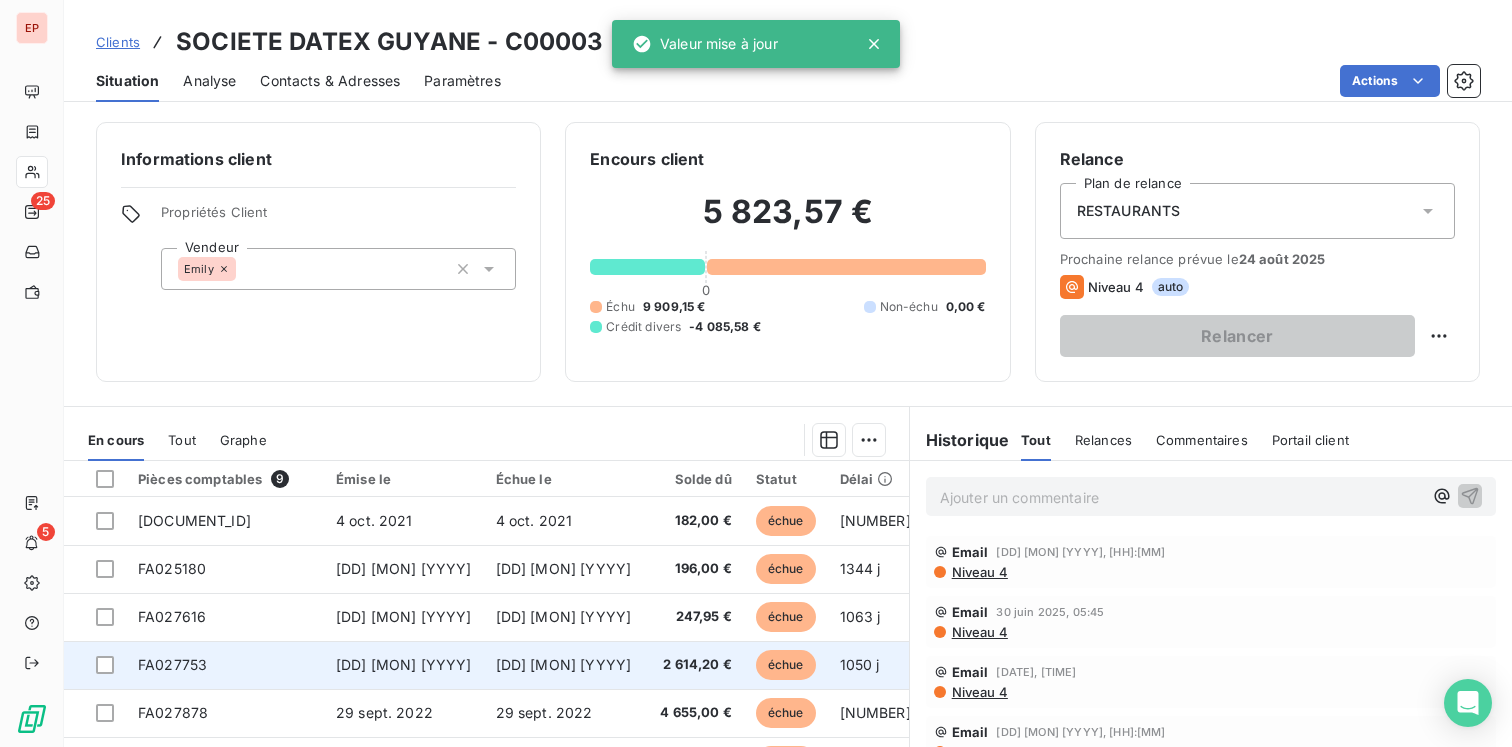 scroll, scrollTop: 91, scrollLeft: 0, axis: vertical 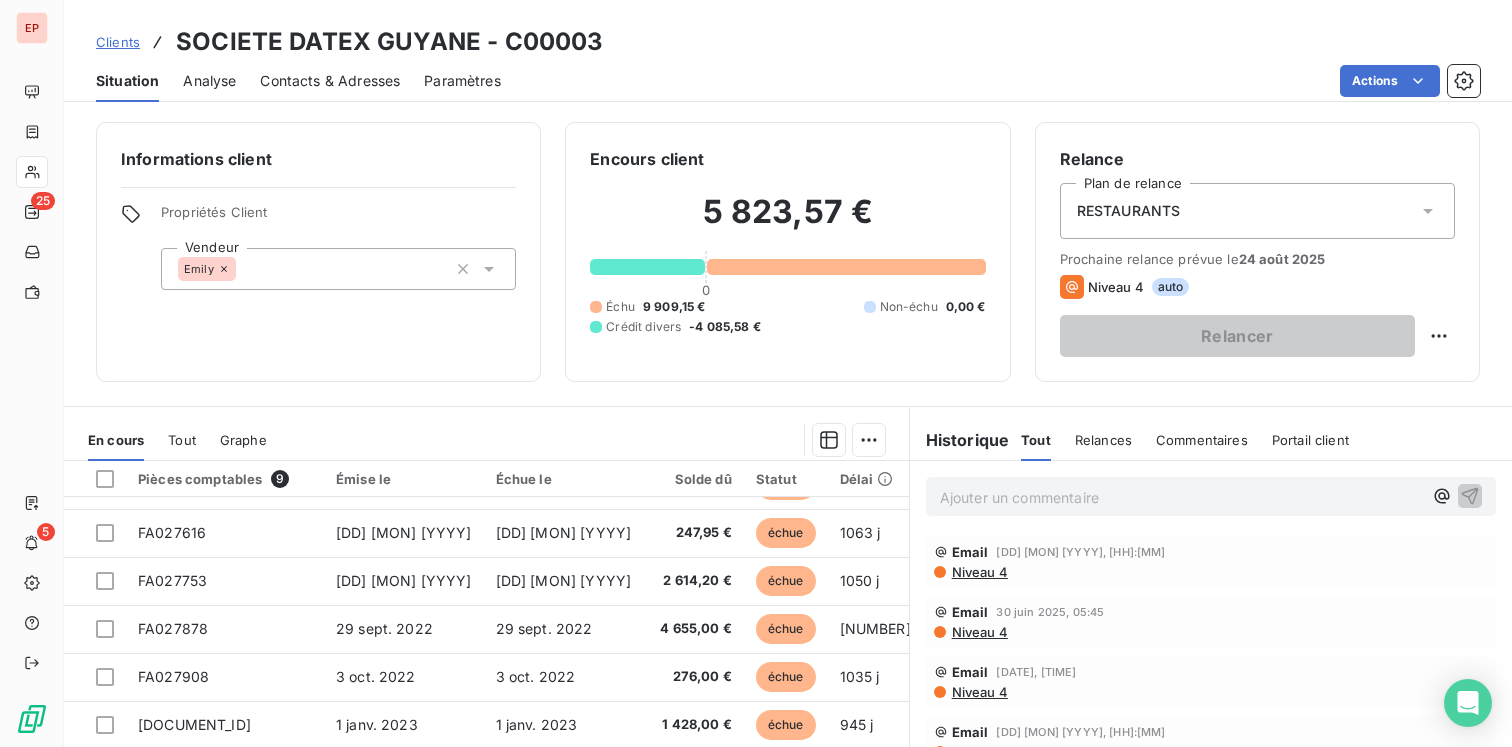 click on "Emily" at bounding box center [338, 269] 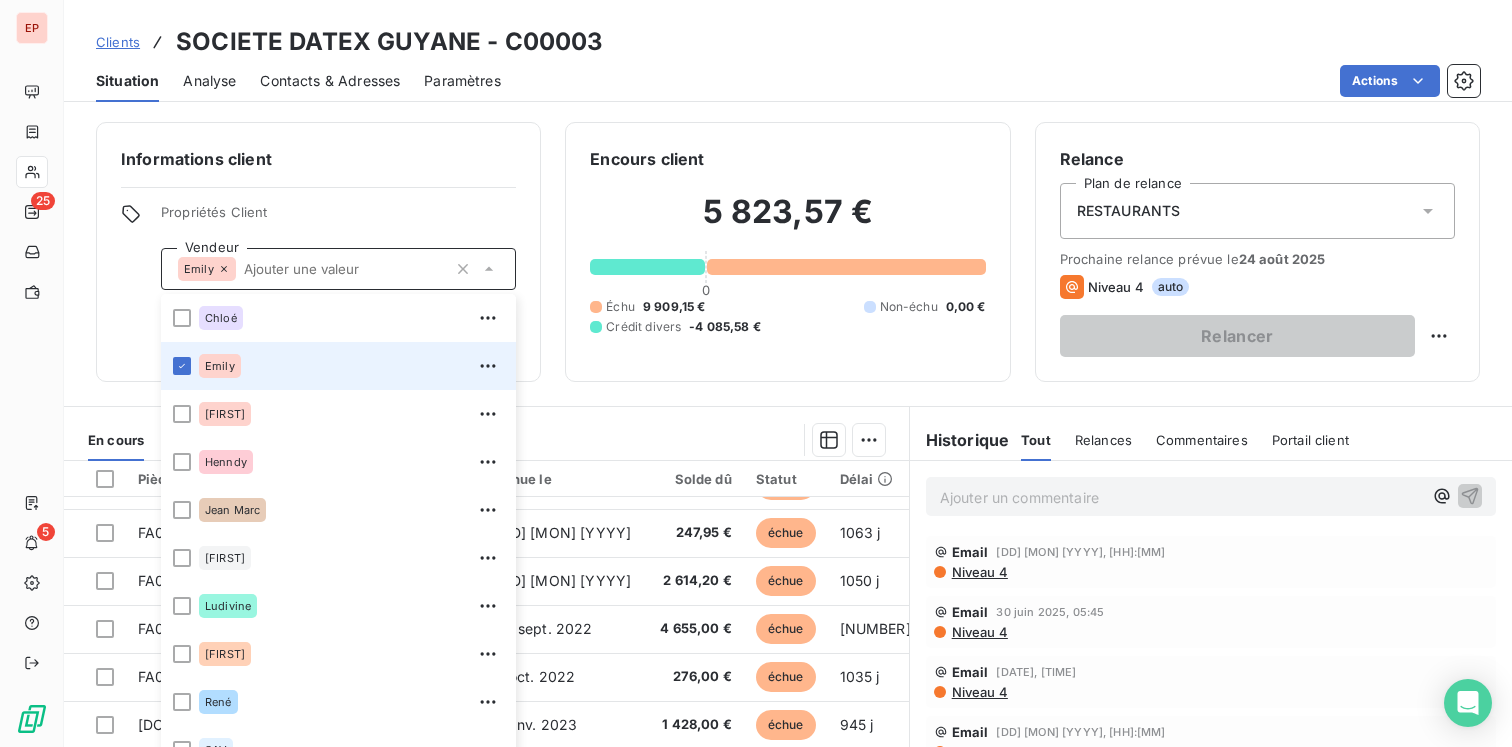 click on "Informations client Propriétés Client Vendeur Emily Chloé Emily Georges Henndy Jean Marc Jefferson Ludivine Manuel René SAV Soizic" at bounding box center (318, 252) 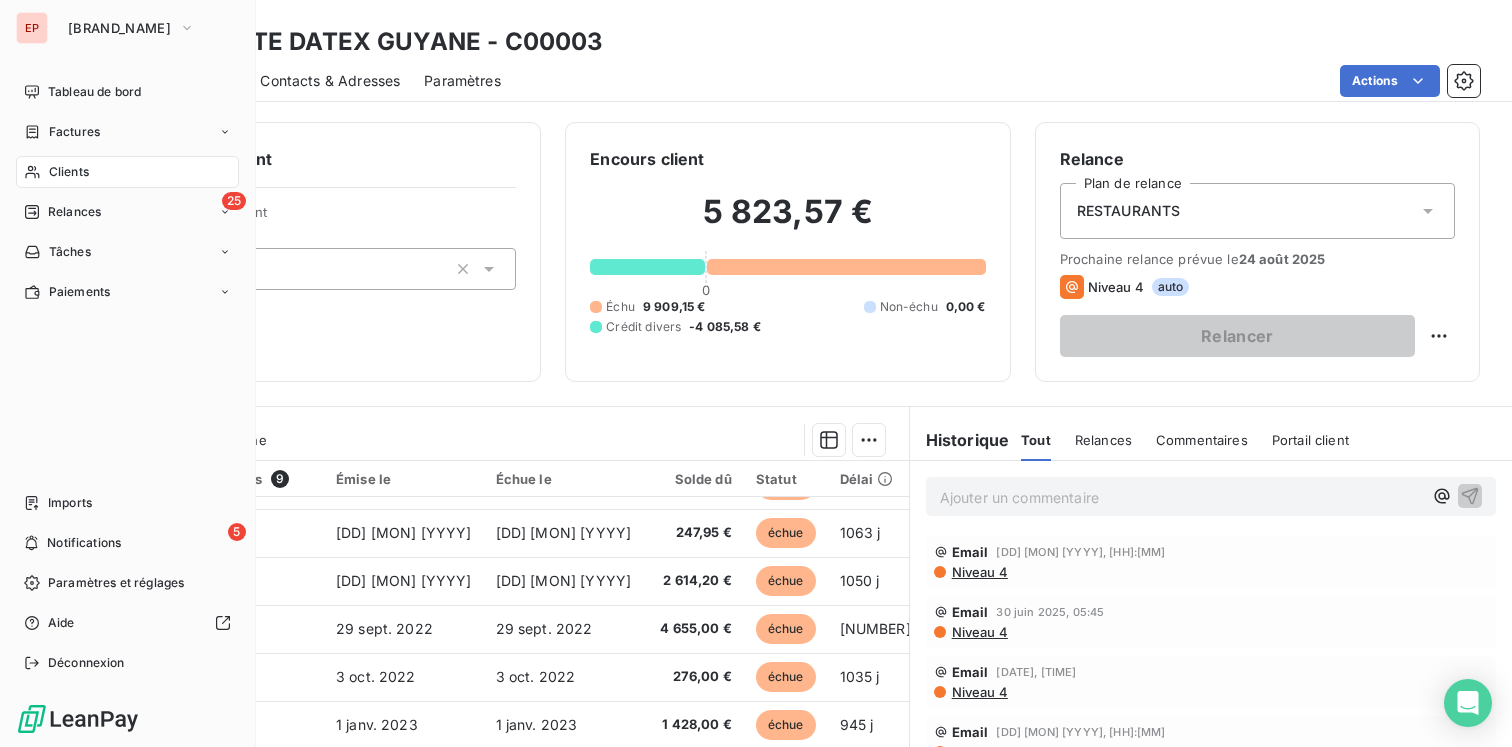 click on "Clients" at bounding box center [127, 172] 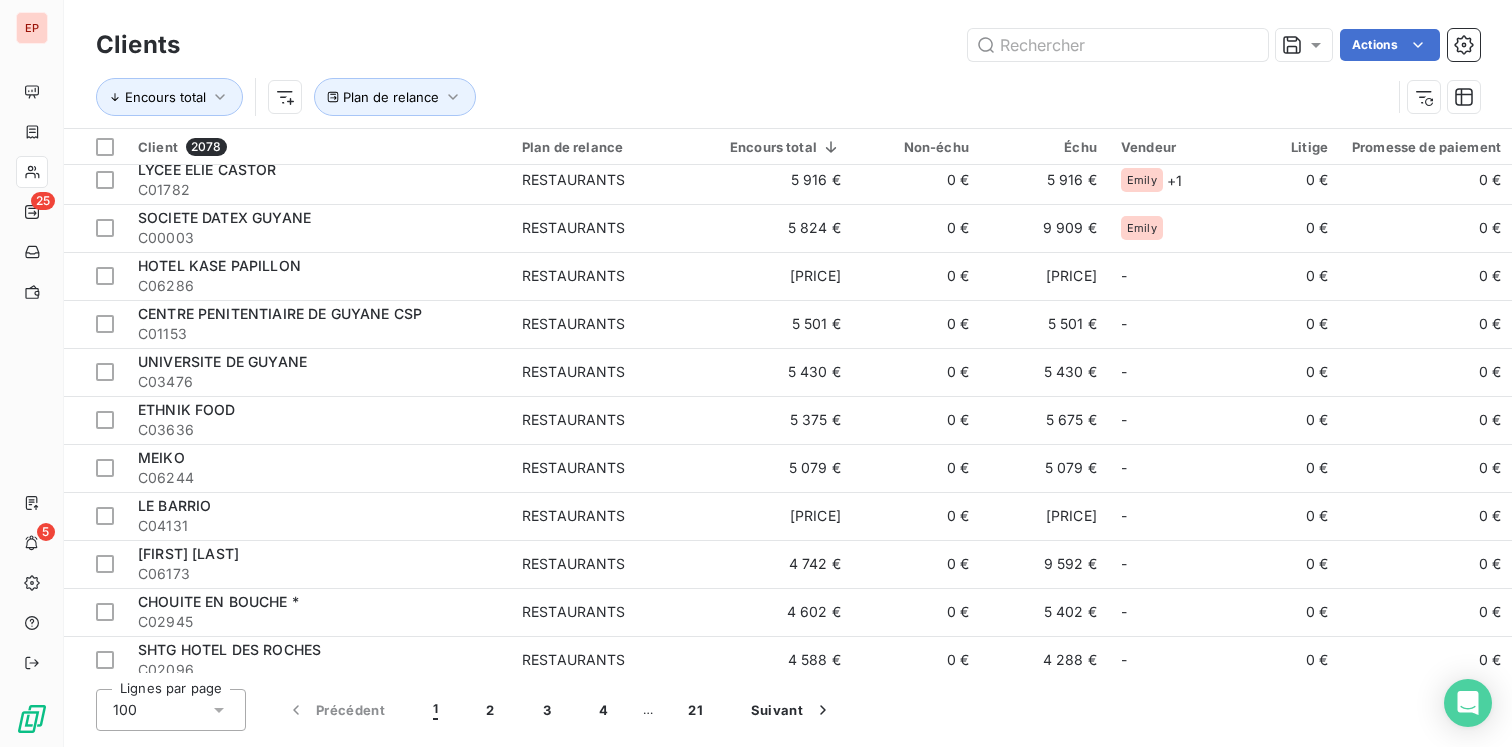 scroll, scrollTop: 1292, scrollLeft: 0, axis: vertical 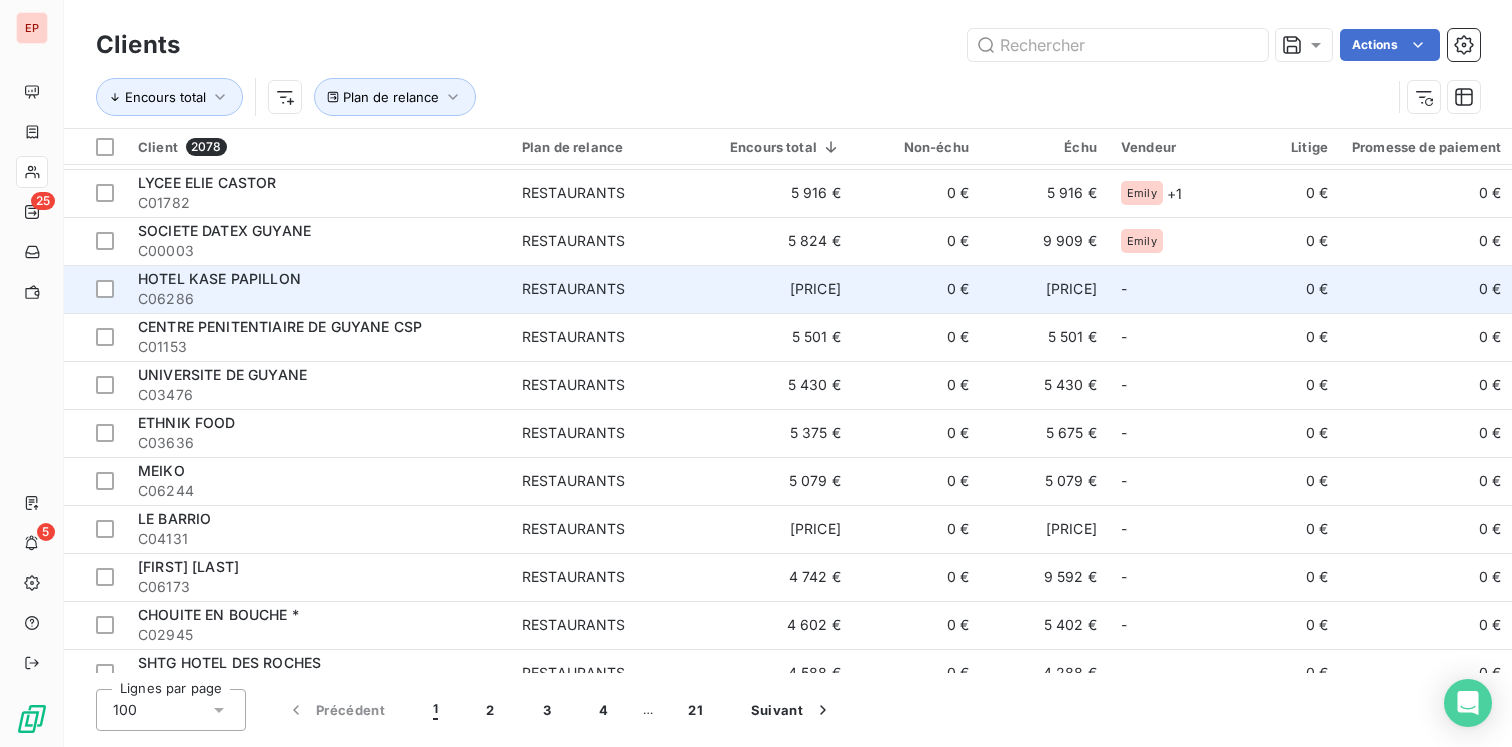 click on "C06286" at bounding box center (318, 299) 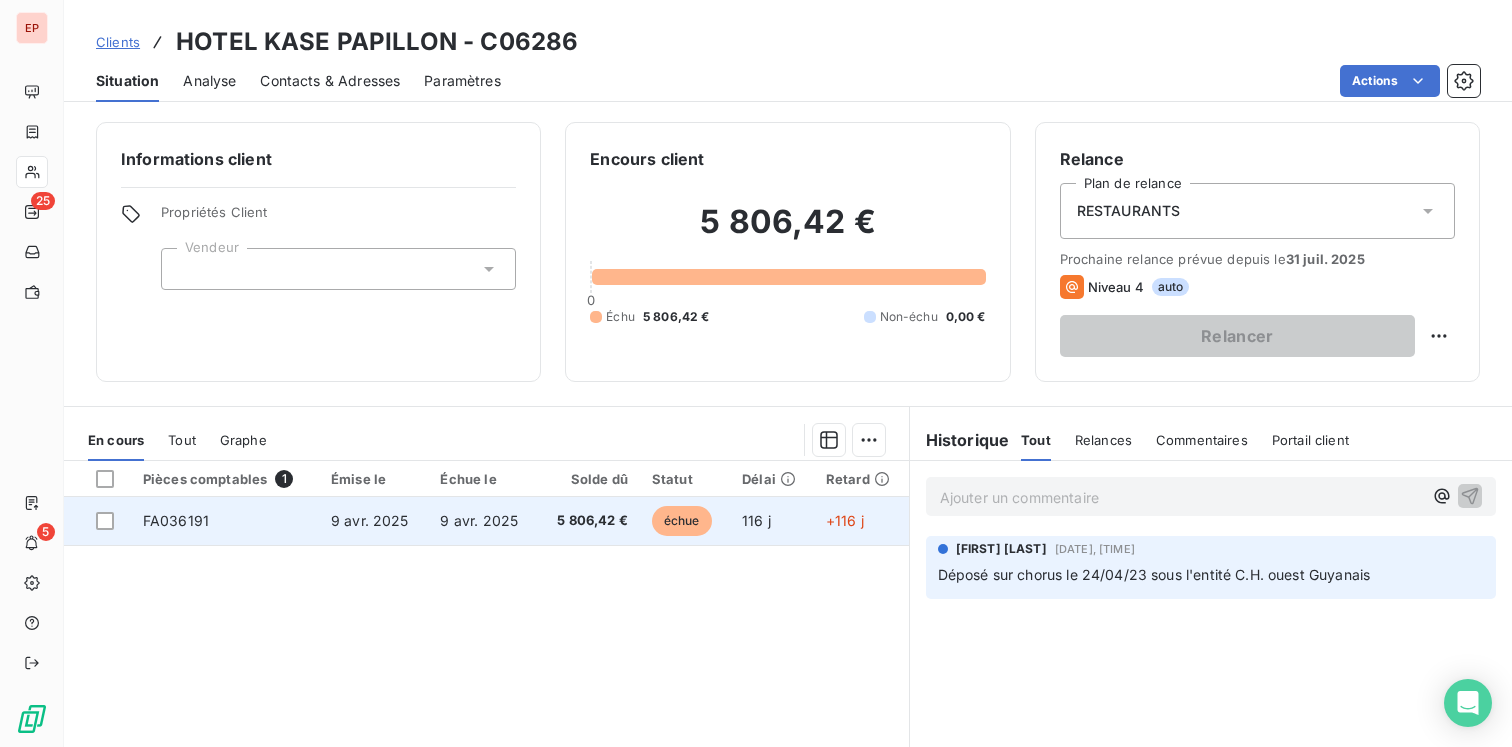 click on "9 avr. 2025" at bounding box center (479, 520) 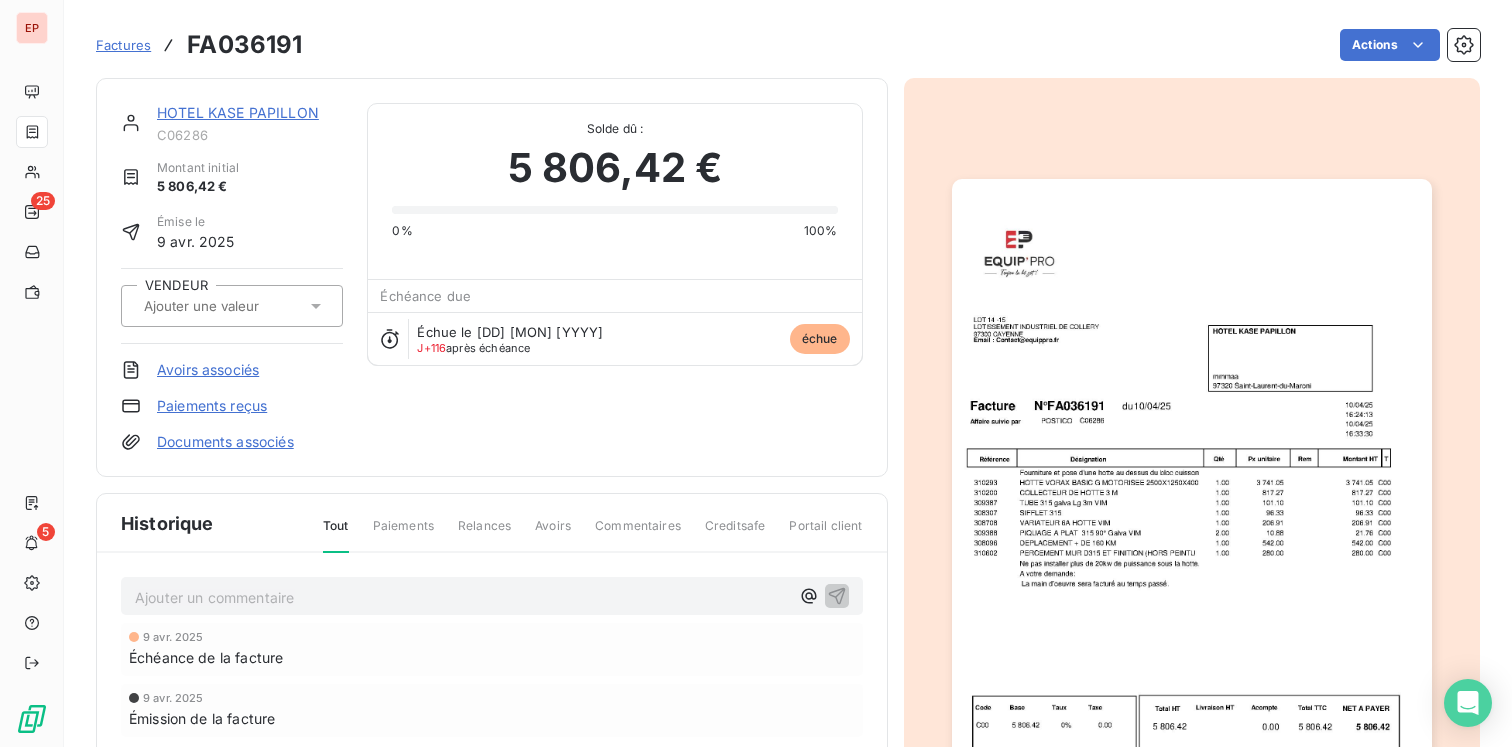 click 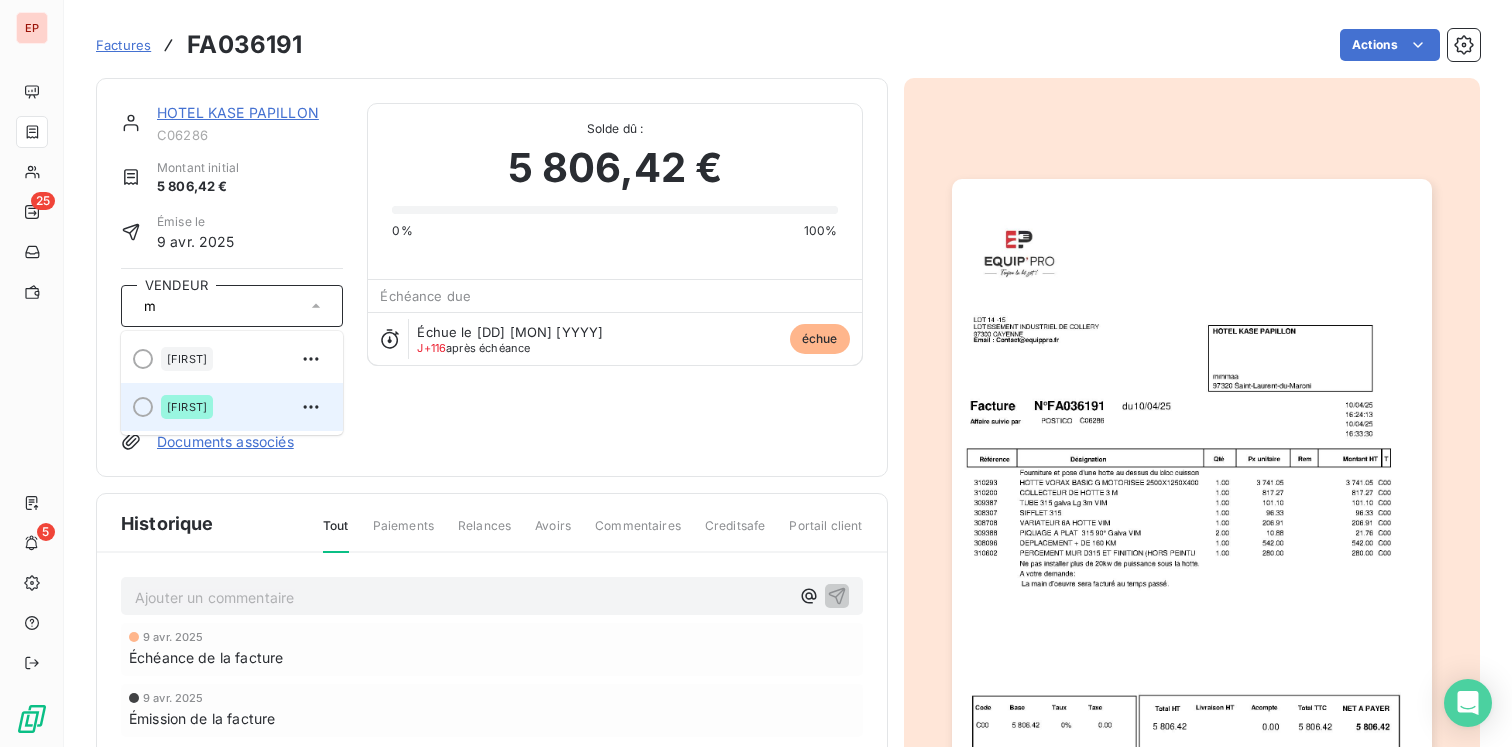 type on "m" 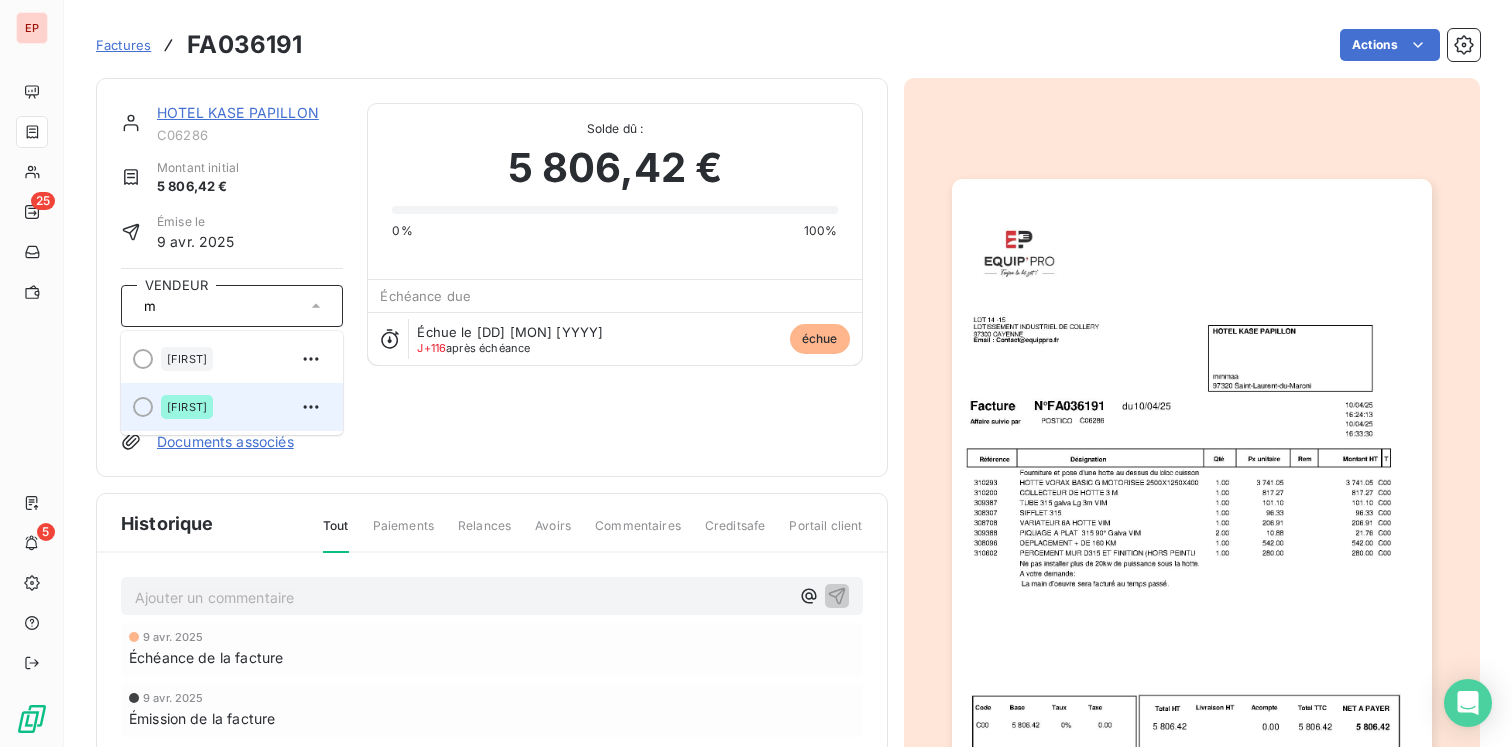 type 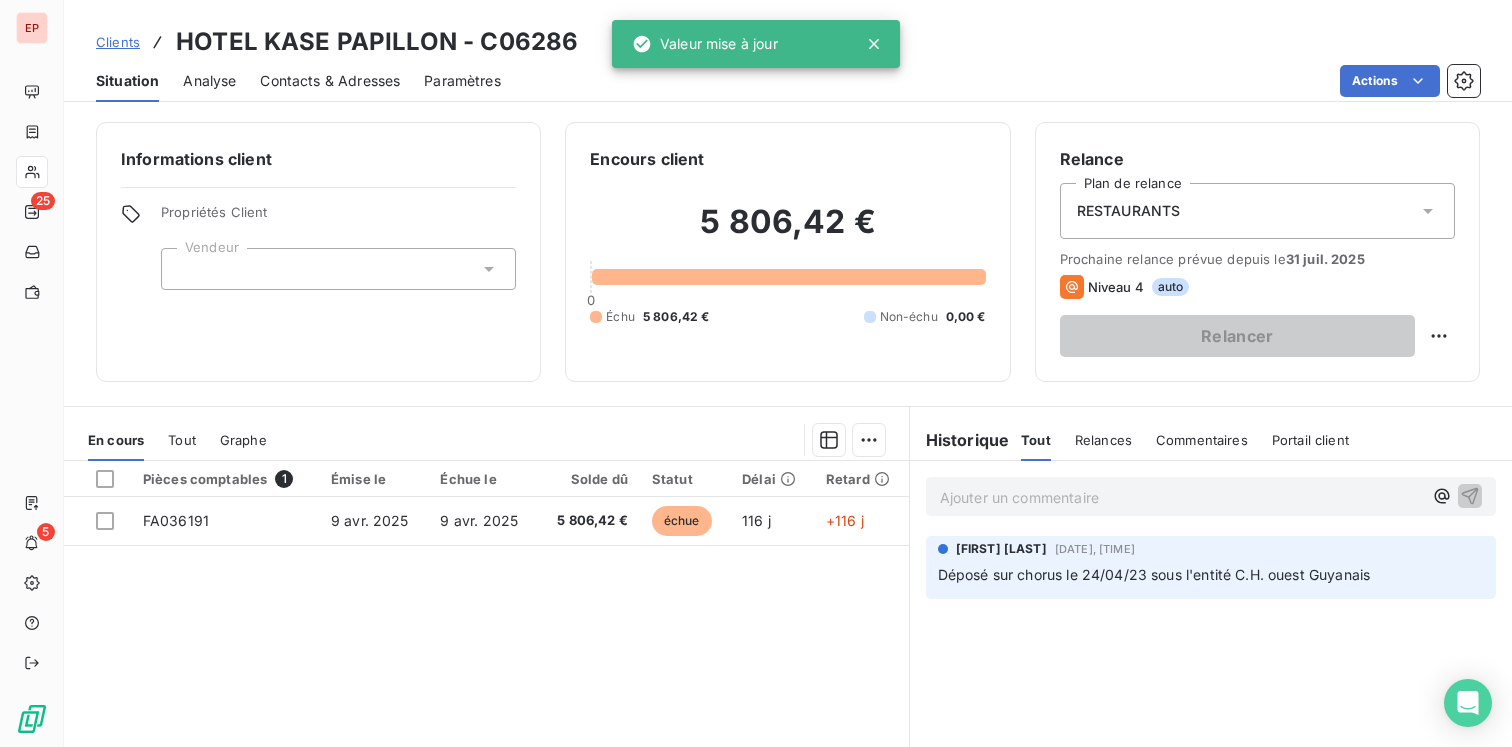click at bounding box center (338, 269) 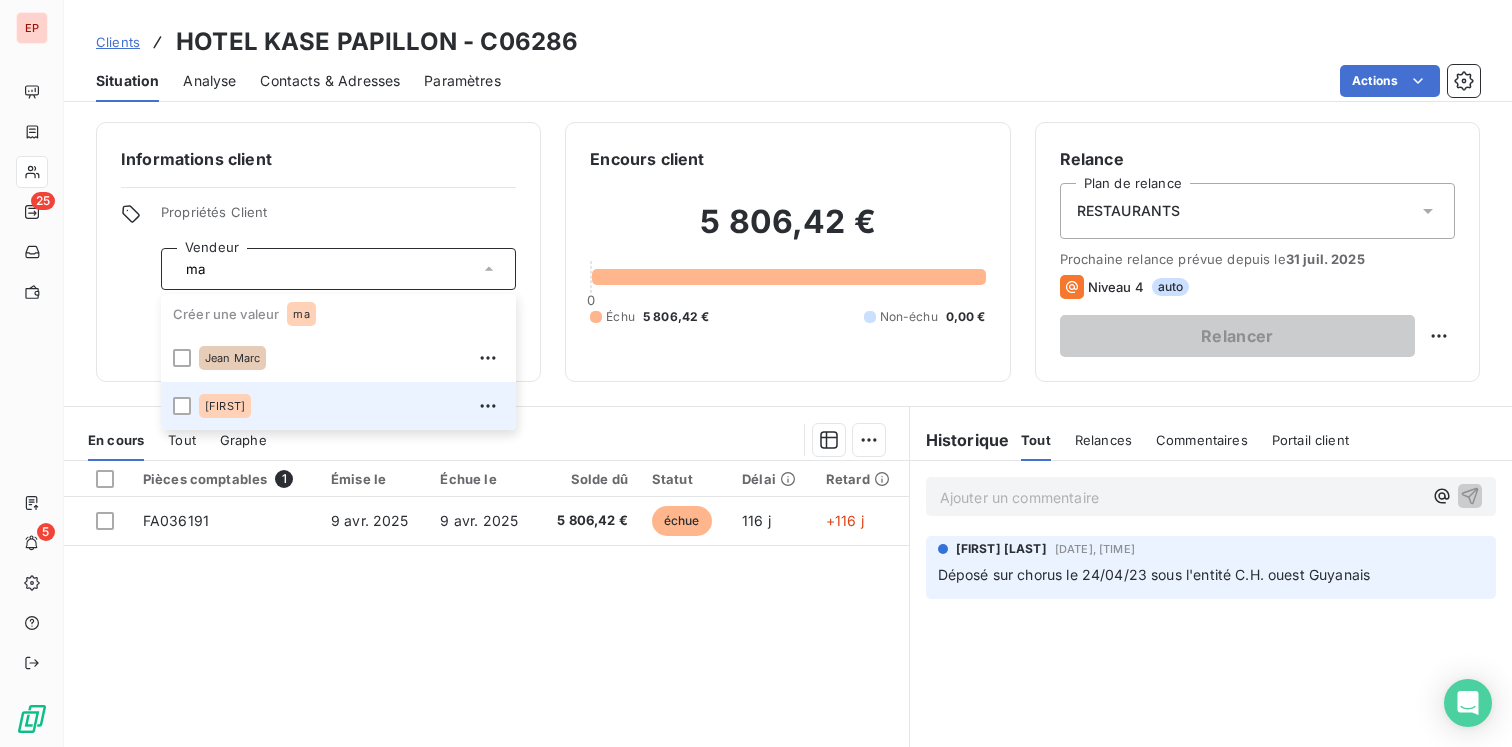 click on "Manuel" at bounding box center [225, 406] 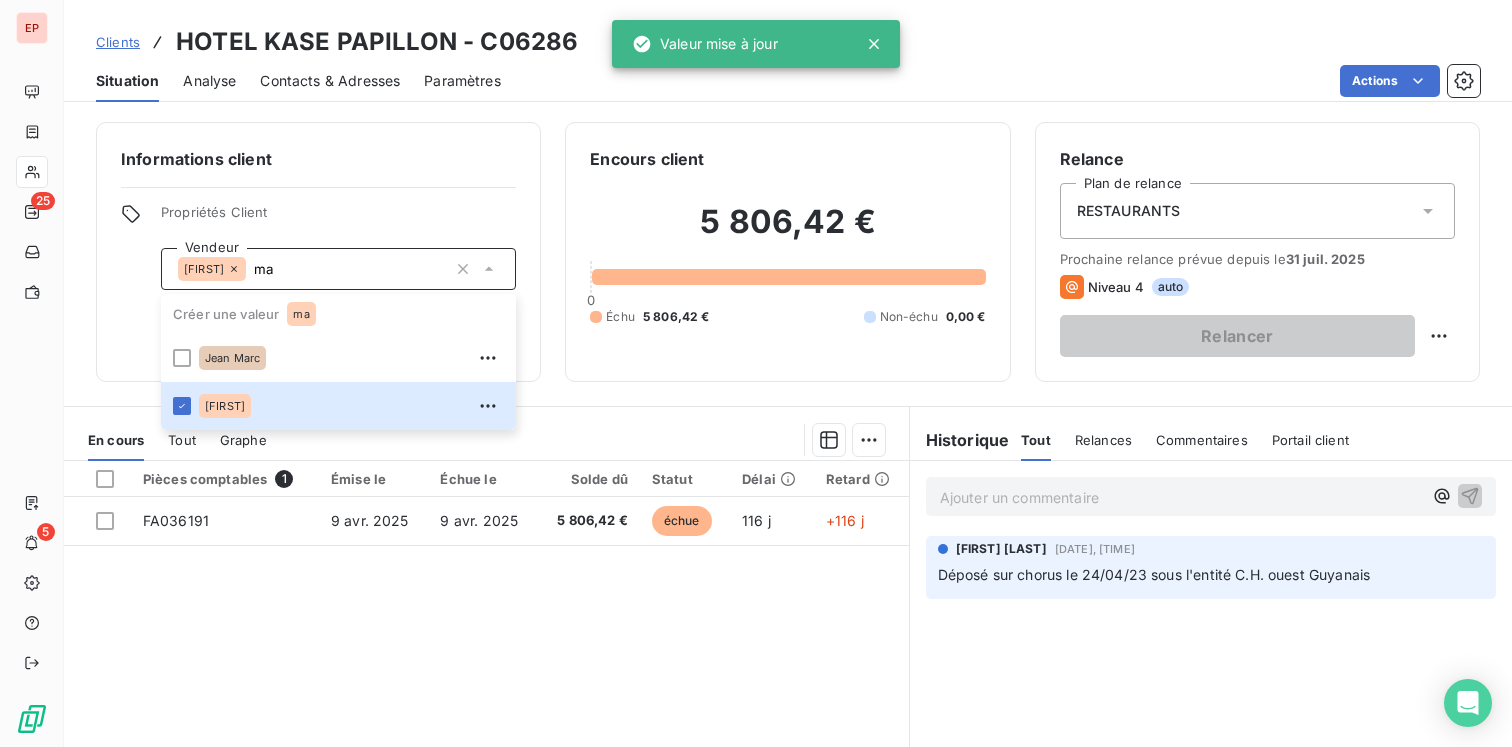 click on "Informations client Propriétés Client Vendeur Manuel ma Créer une valeur   ma Jean Marc Manuel" at bounding box center [318, 252] 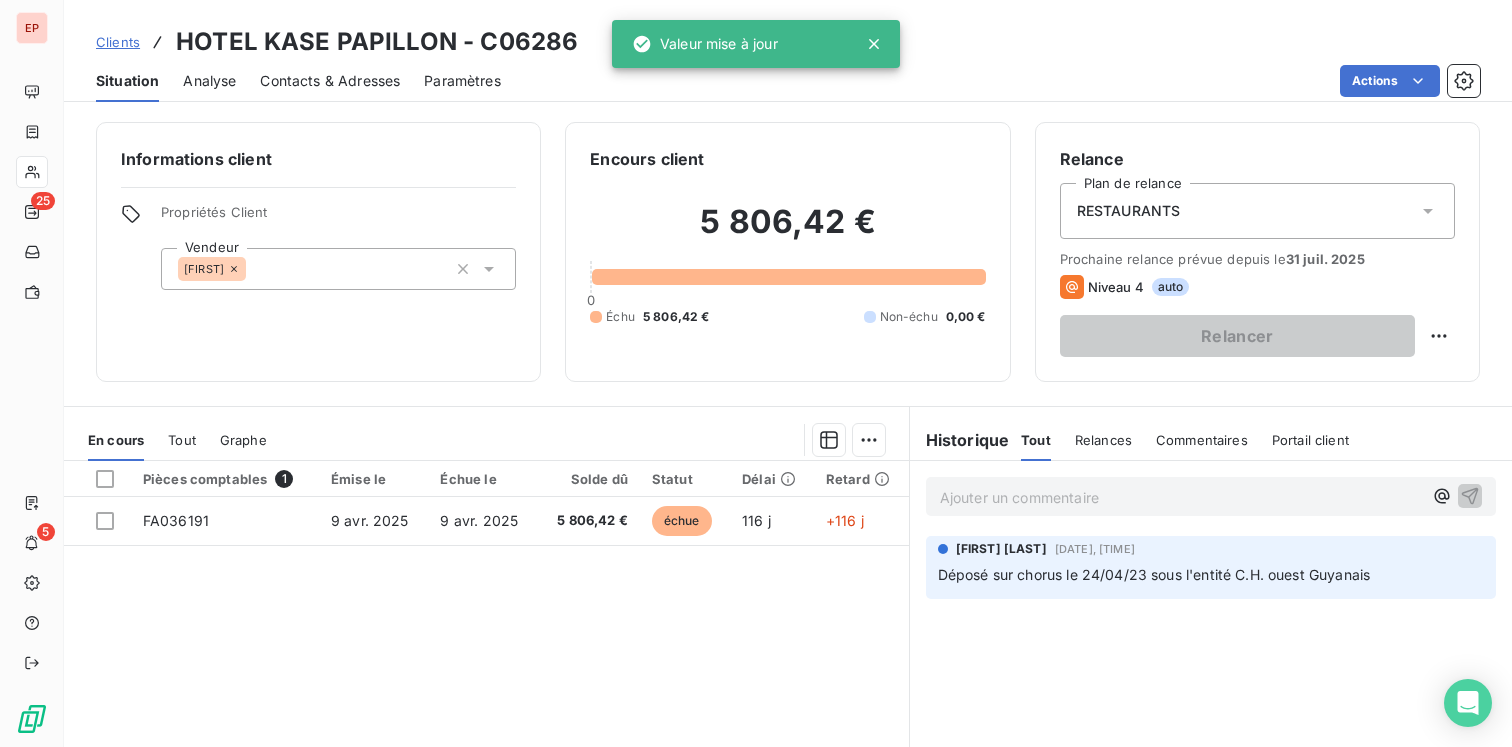 click on "Manuel ma" at bounding box center [338, 269] 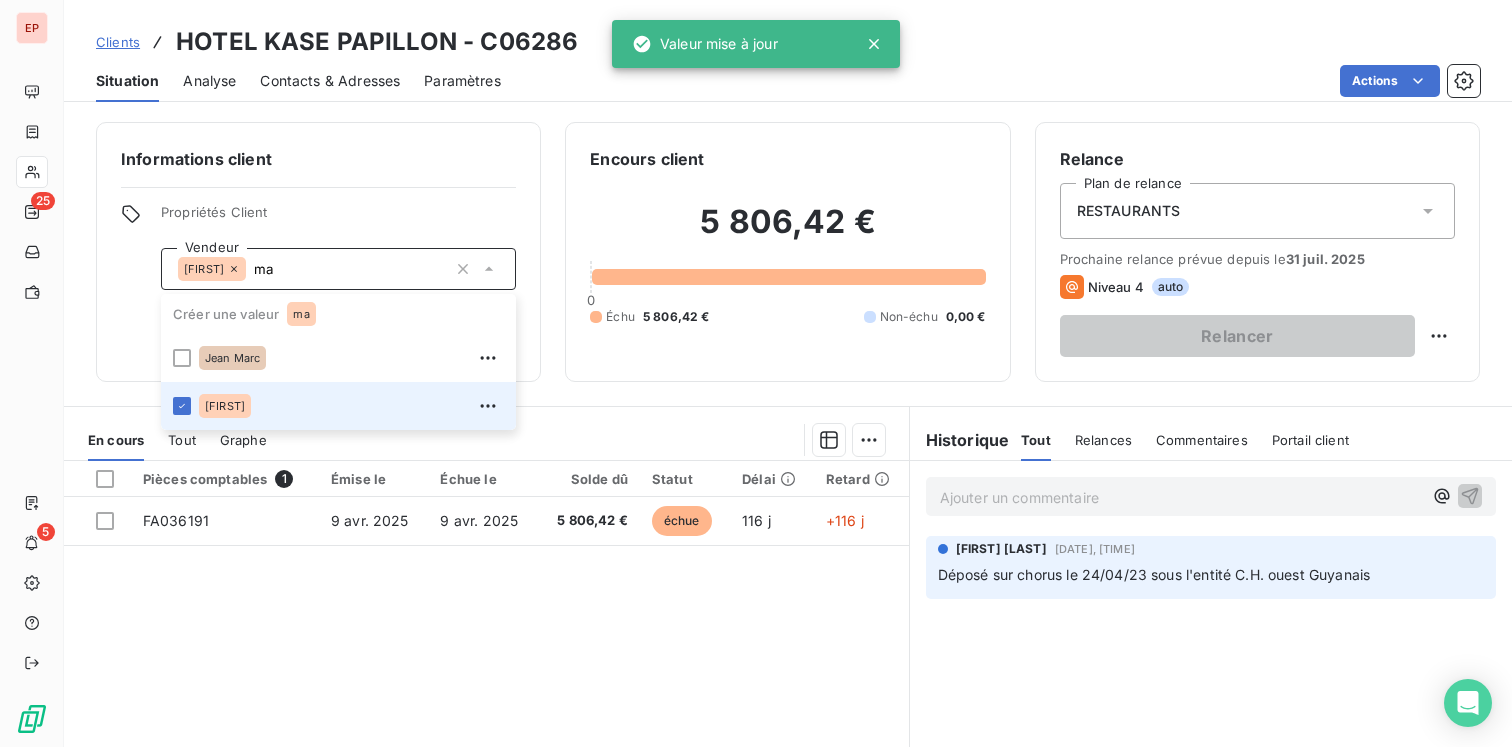 type on "m" 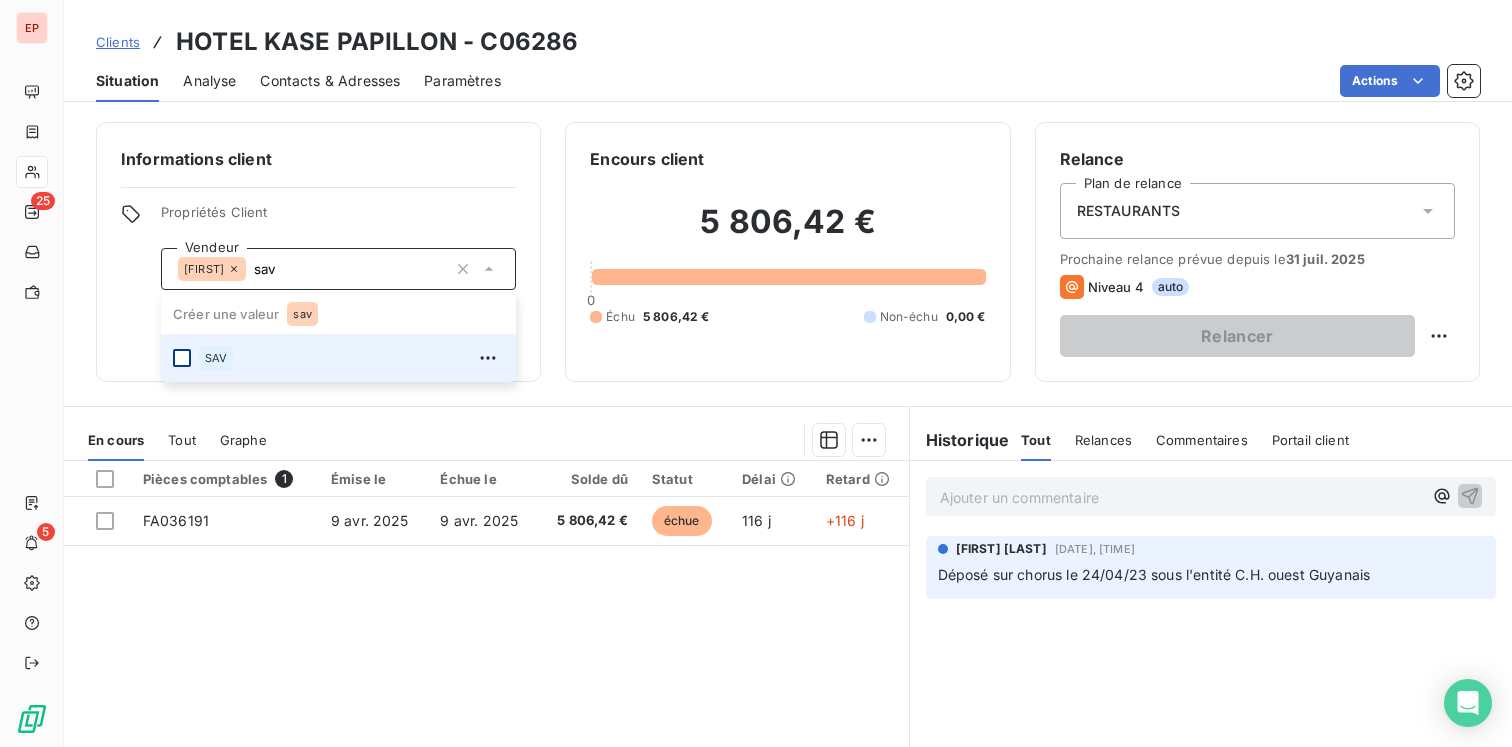 type on "sav" 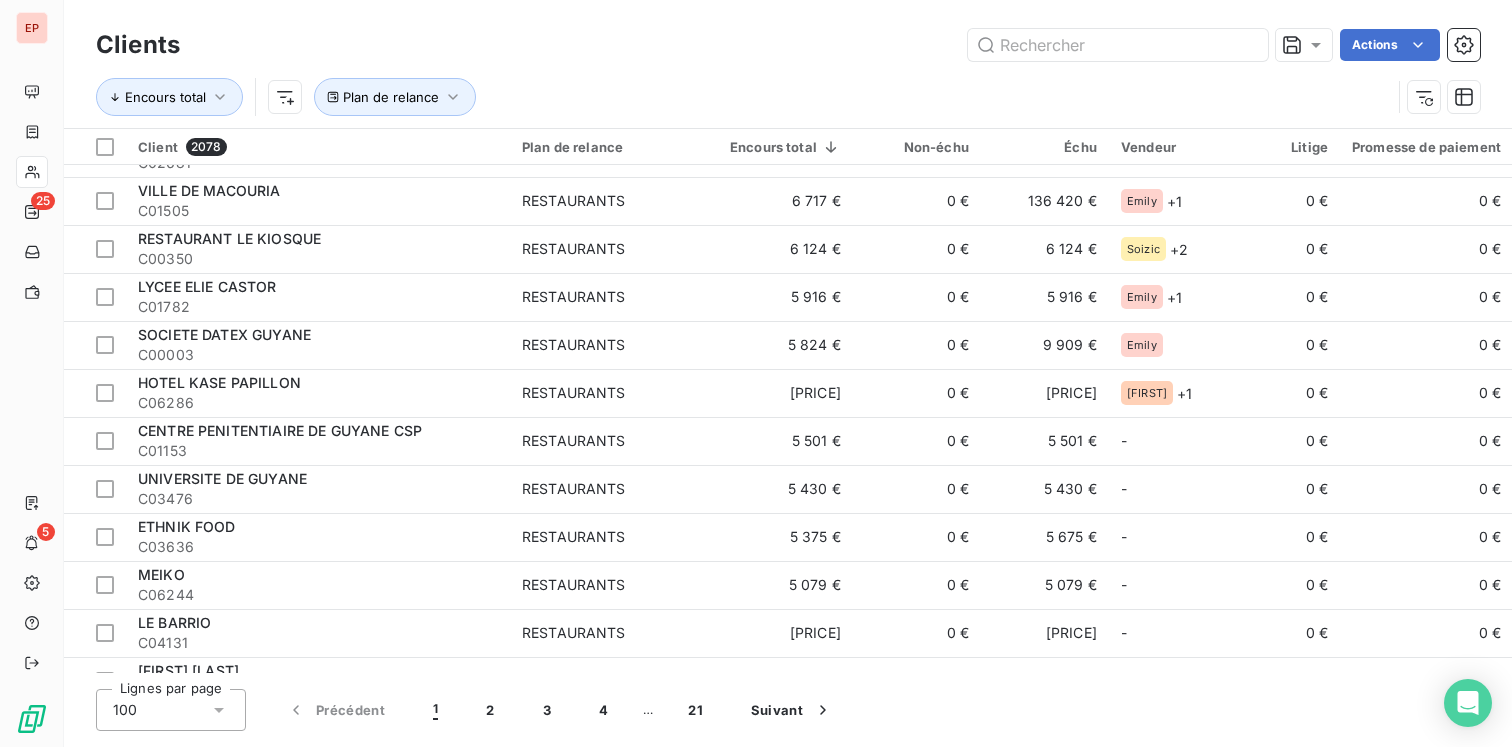 scroll, scrollTop: 1189, scrollLeft: 0, axis: vertical 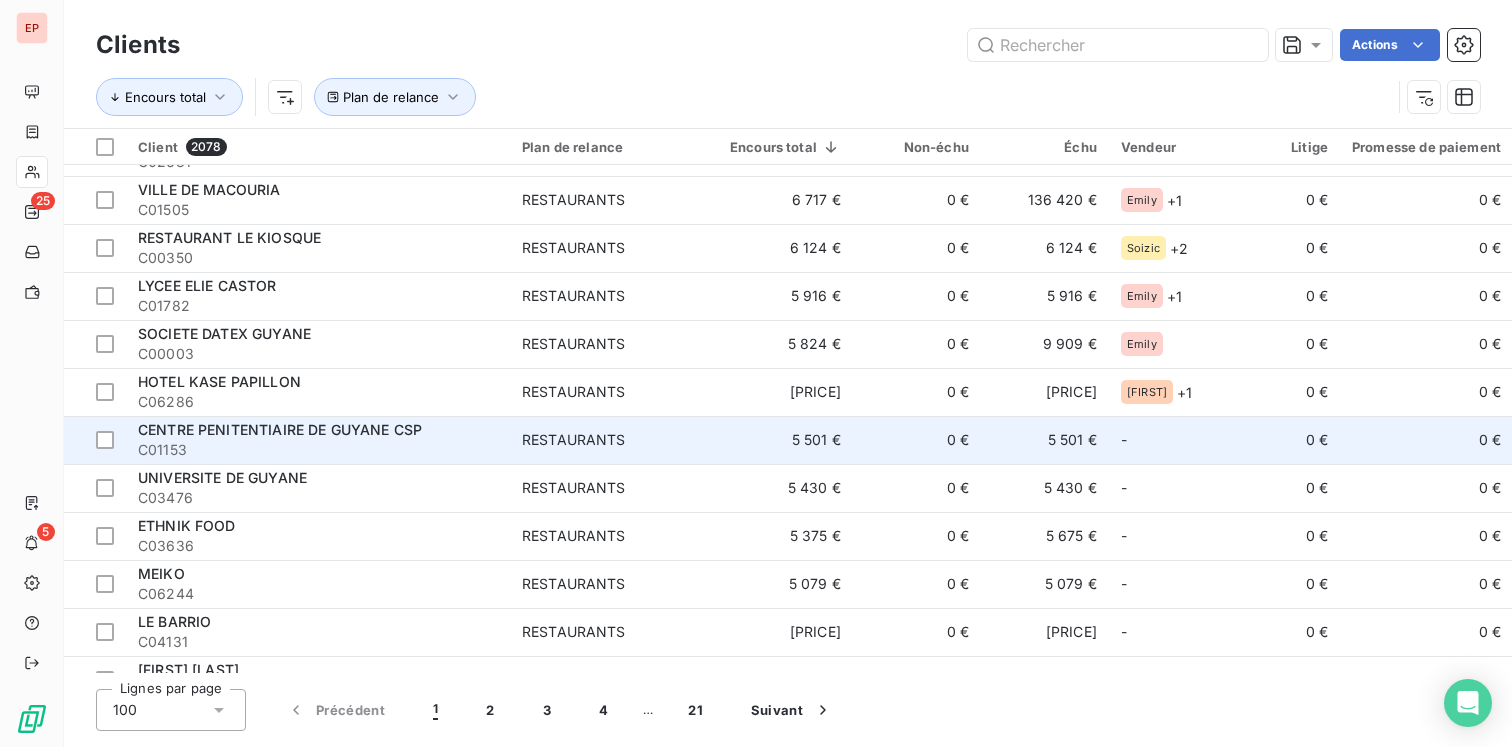 click on "CENTRE PENITENTIAIRE DE GUYANE CSP" at bounding box center [280, 429] 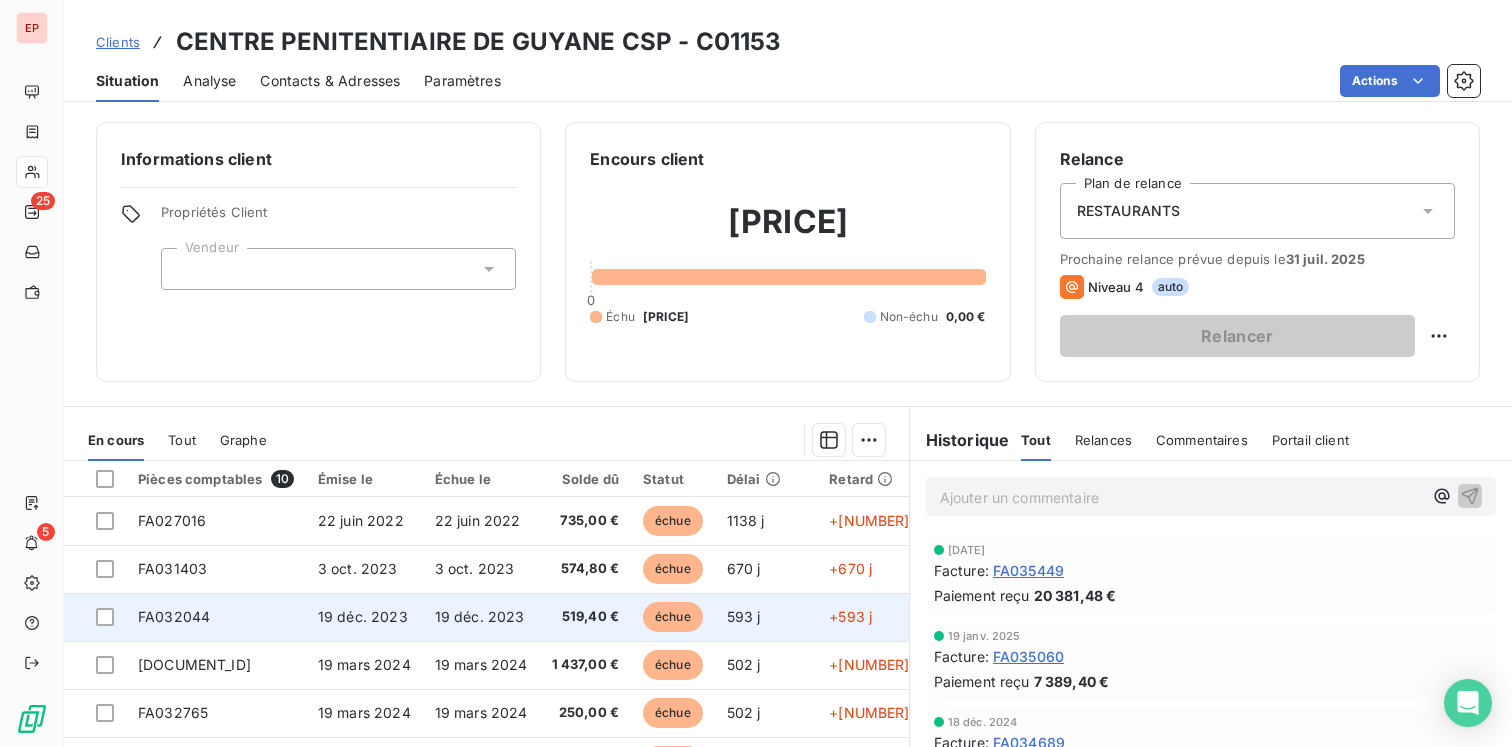 scroll, scrollTop: 131, scrollLeft: 0, axis: vertical 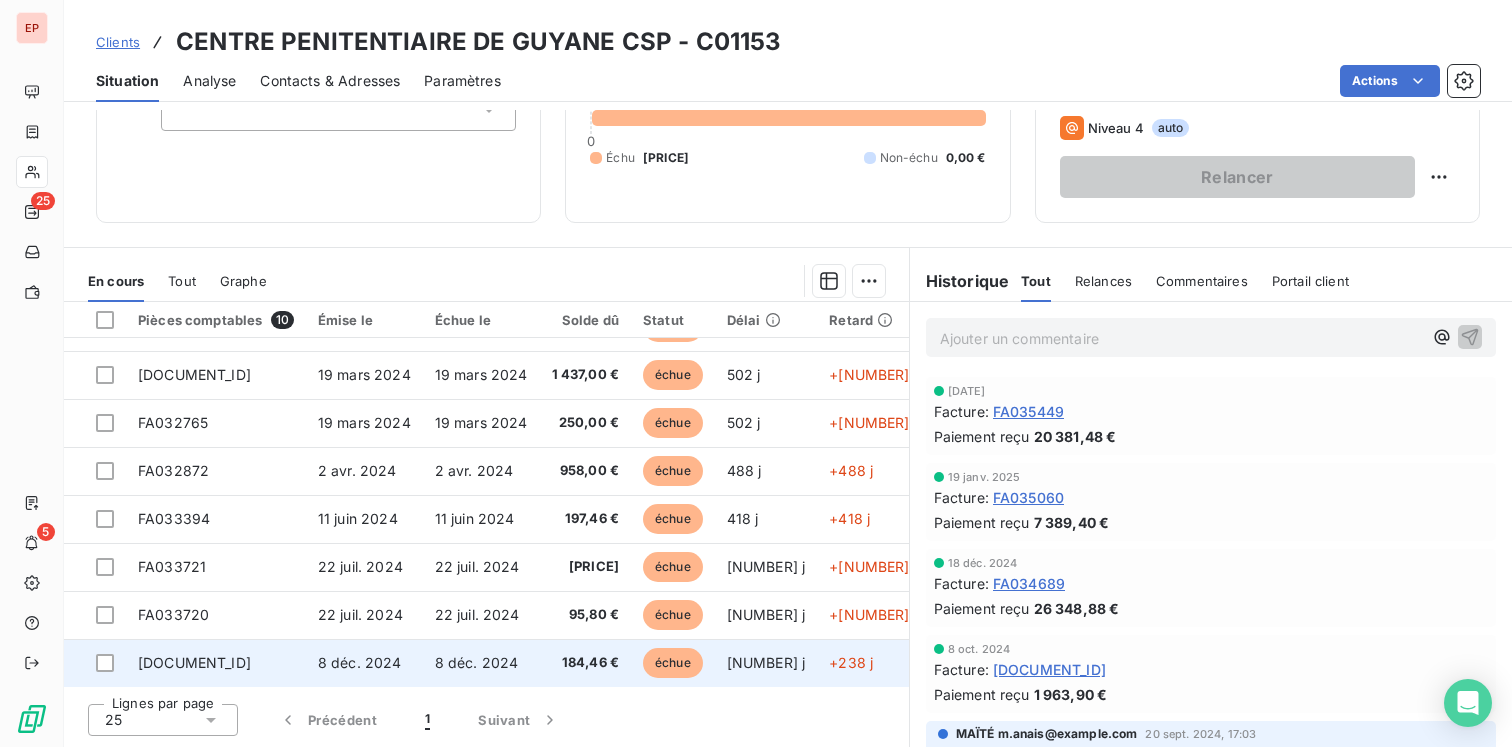 click on "8 déc. 2024" at bounding box center (360, 662) 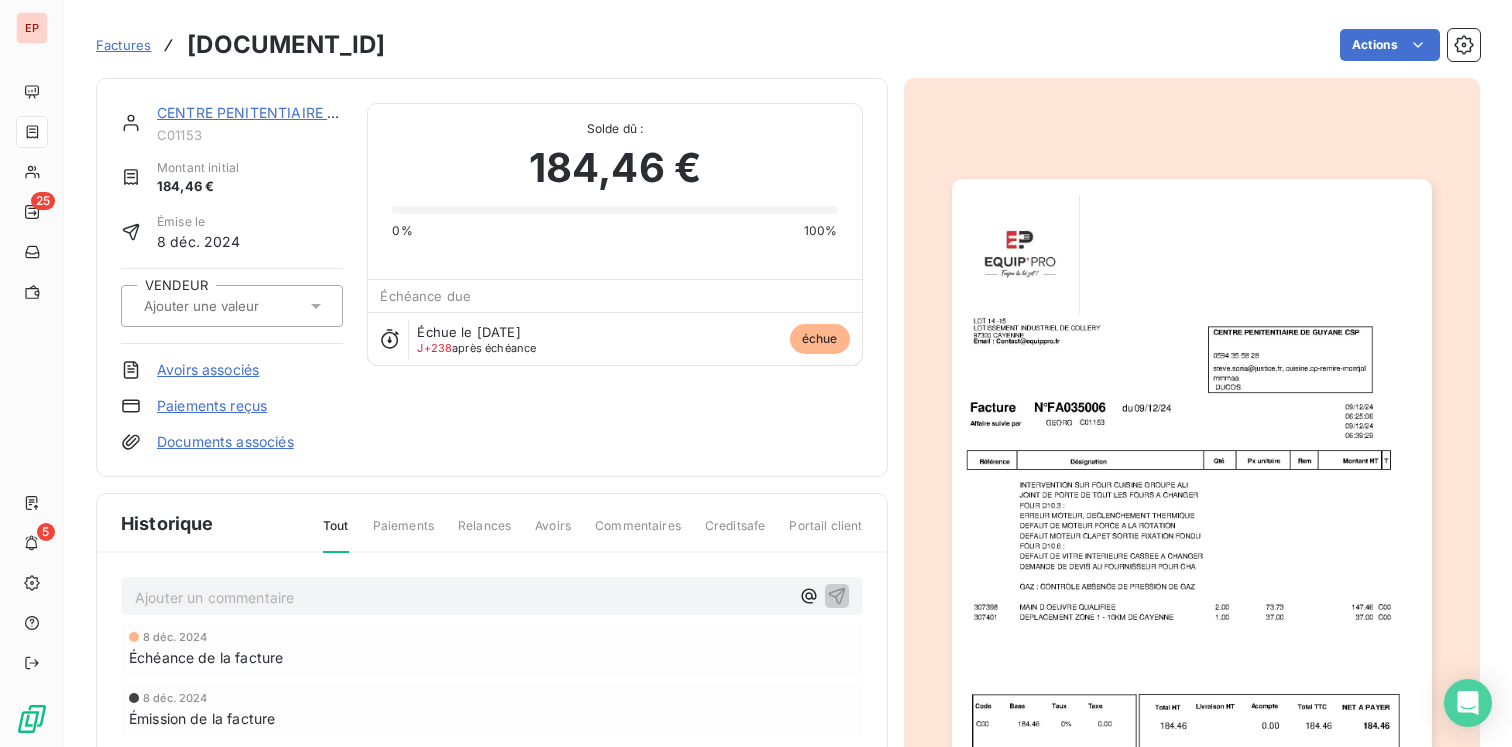 click at bounding box center (242, 306) 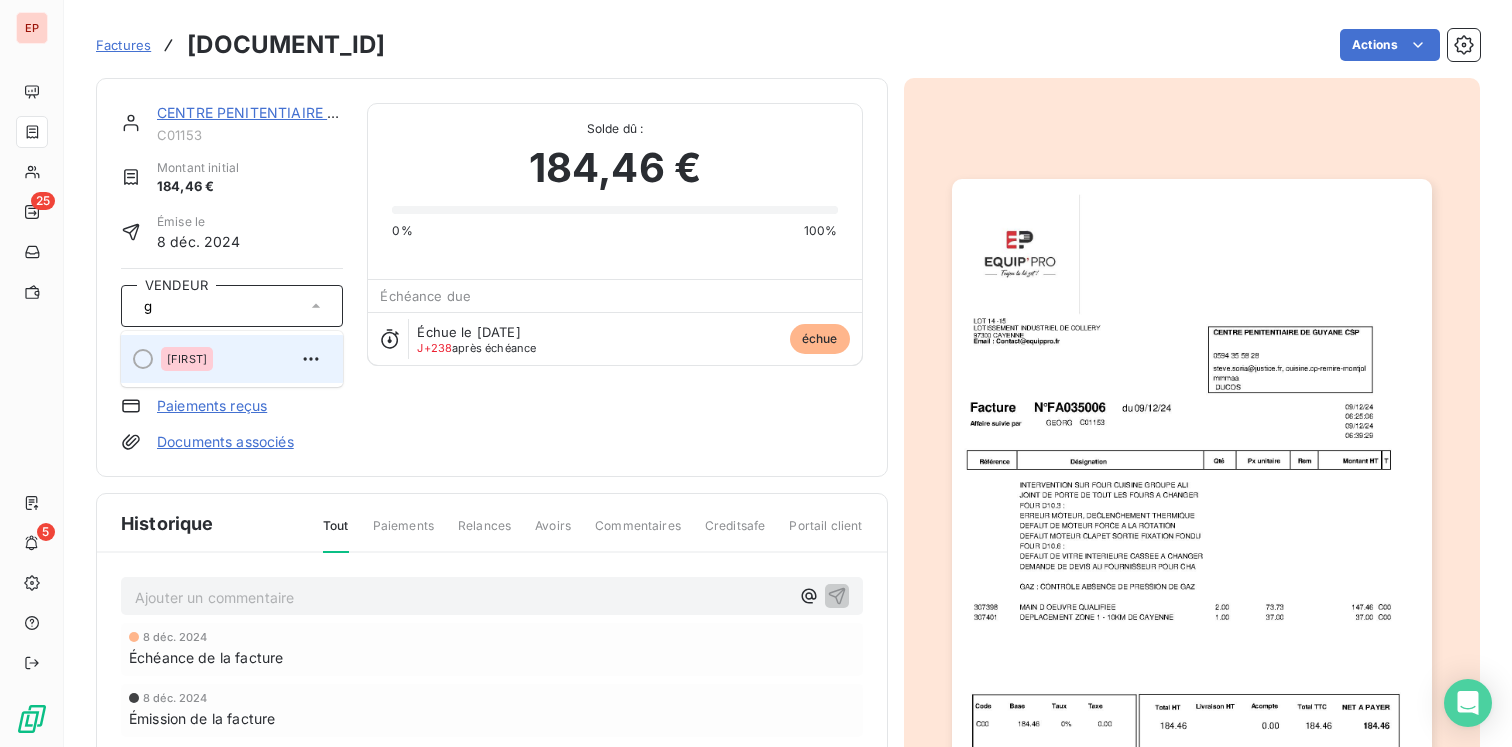 type on "g" 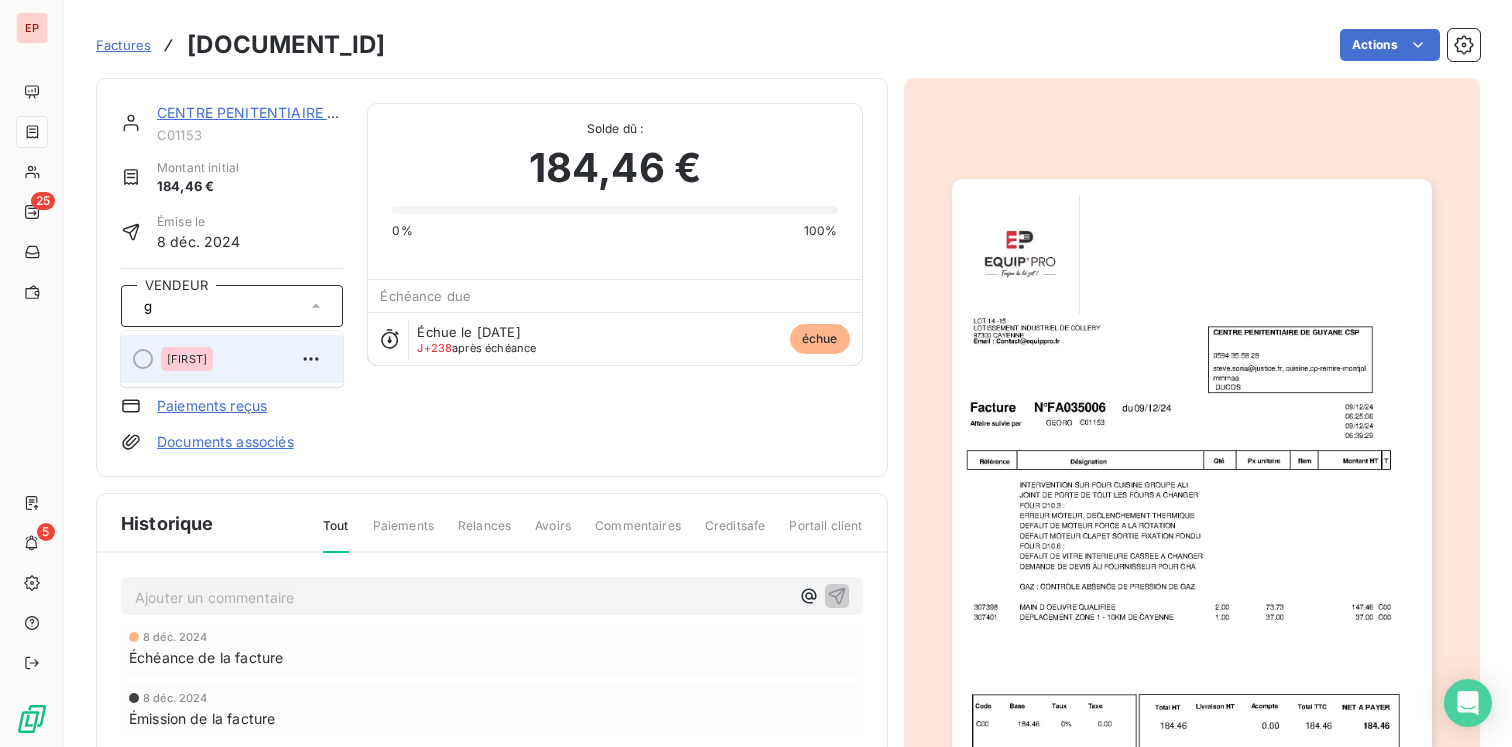 click on "Georges" at bounding box center [244, 359] 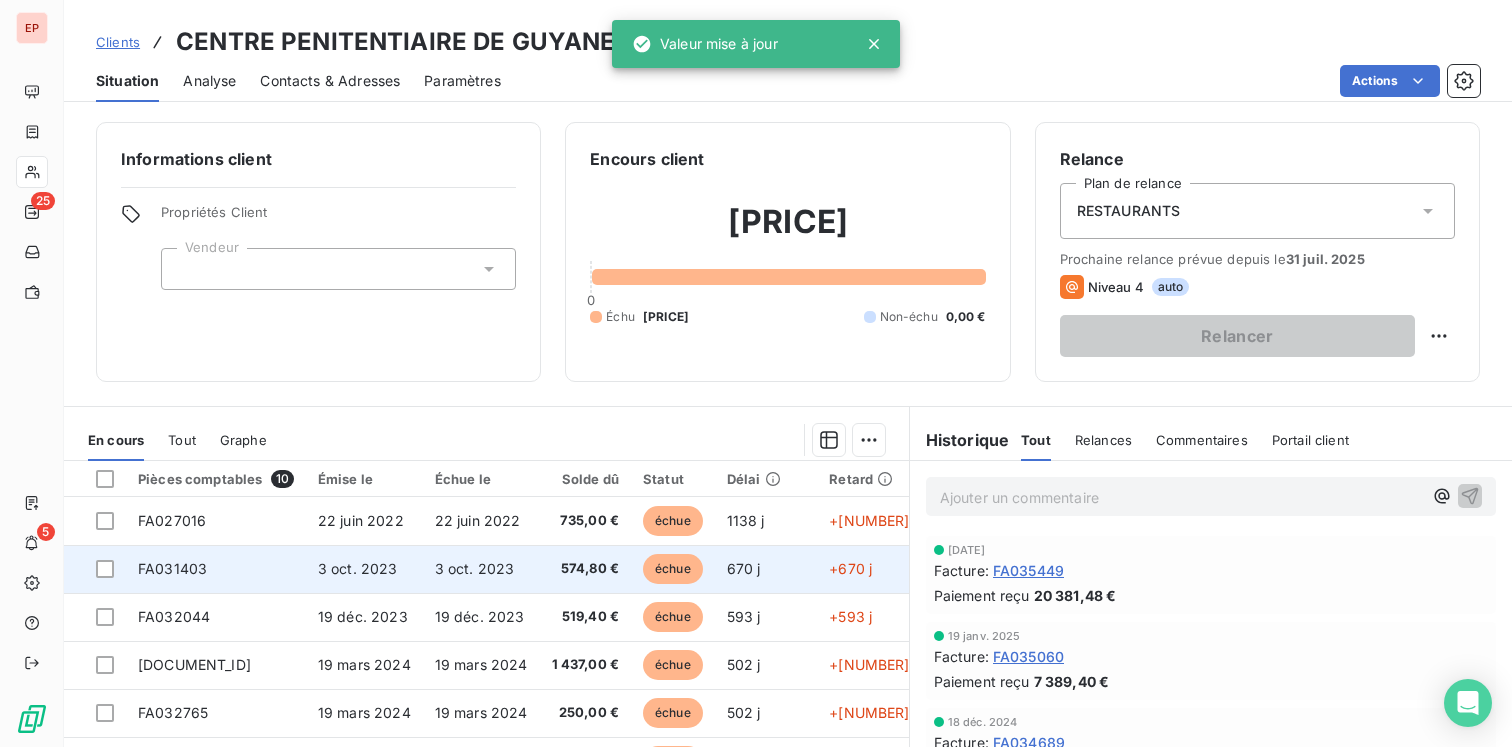scroll, scrollTop: 131, scrollLeft: 0, axis: vertical 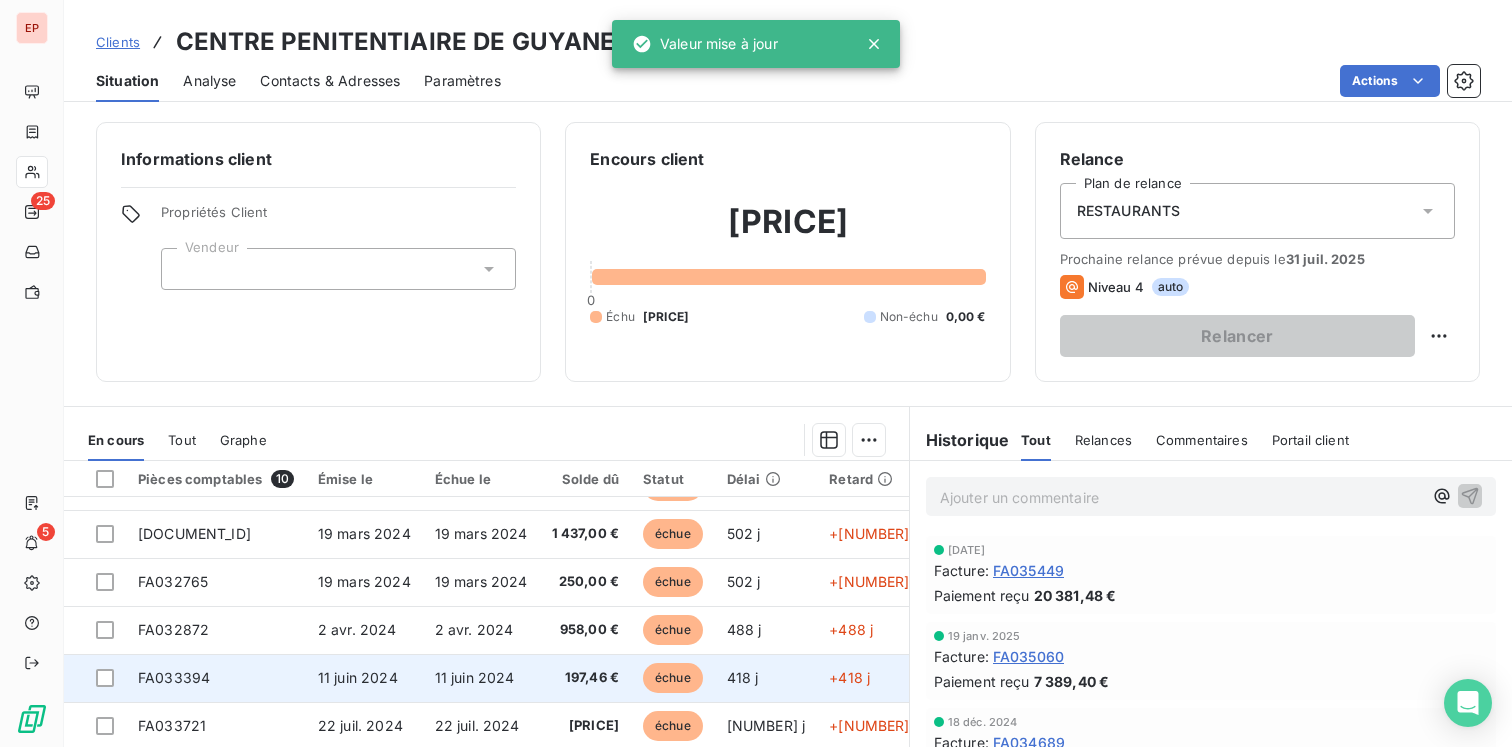 click on "FA033394" at bounding box center [216, 678] 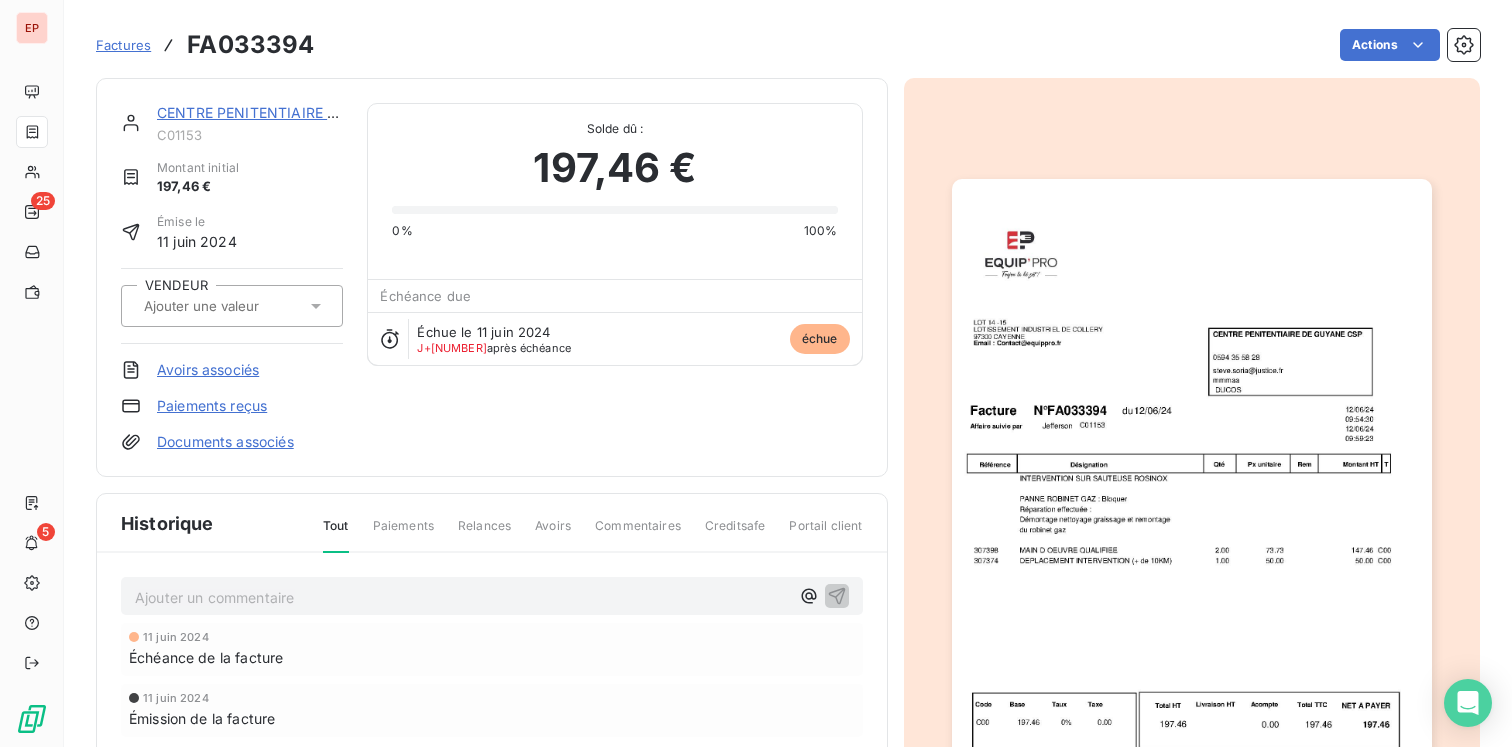 click at bounding box center [232, 306] 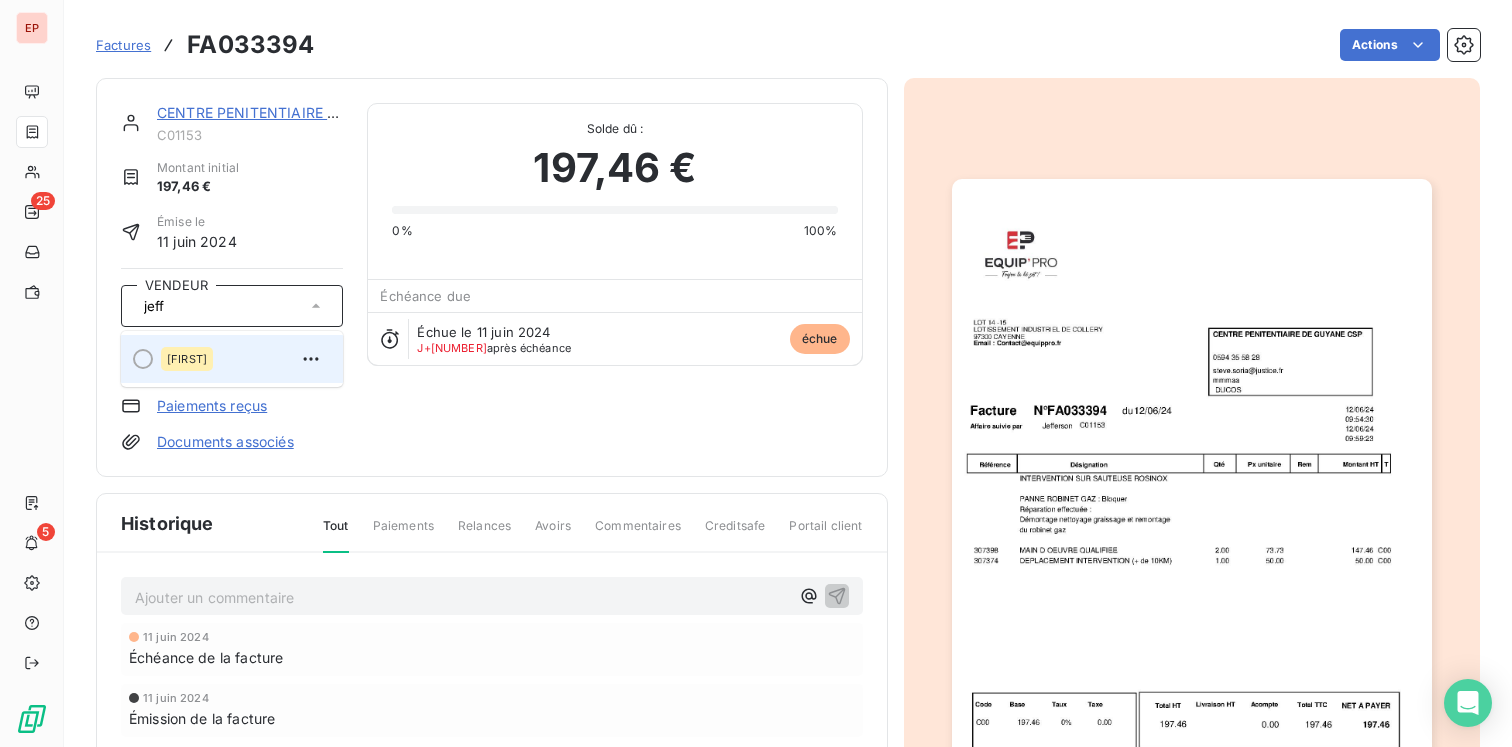 type on "jeff" 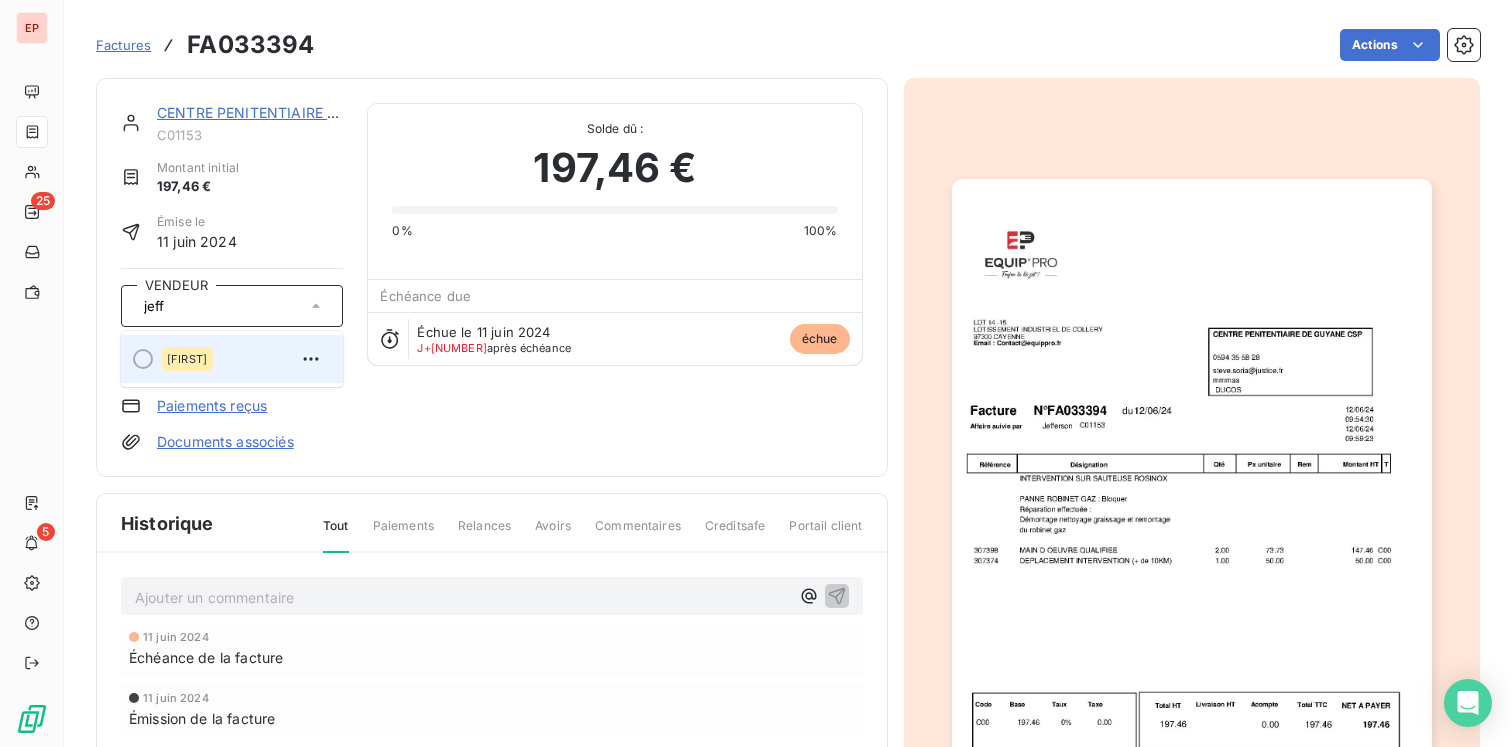 click on "Jefferson" at bounding box center (244, 359) 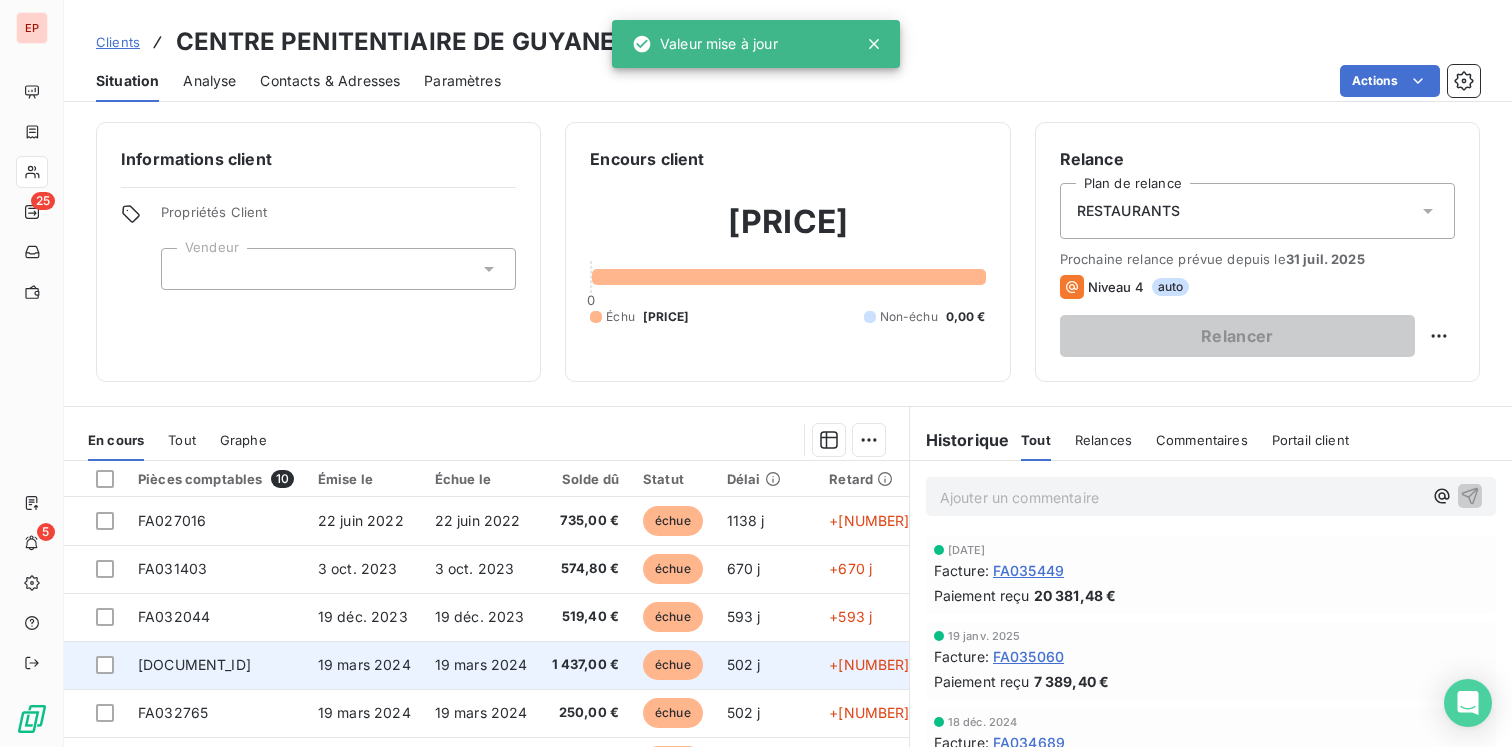 scroll, scrollTop: 131, scrollLeft: 0, axis: vertical 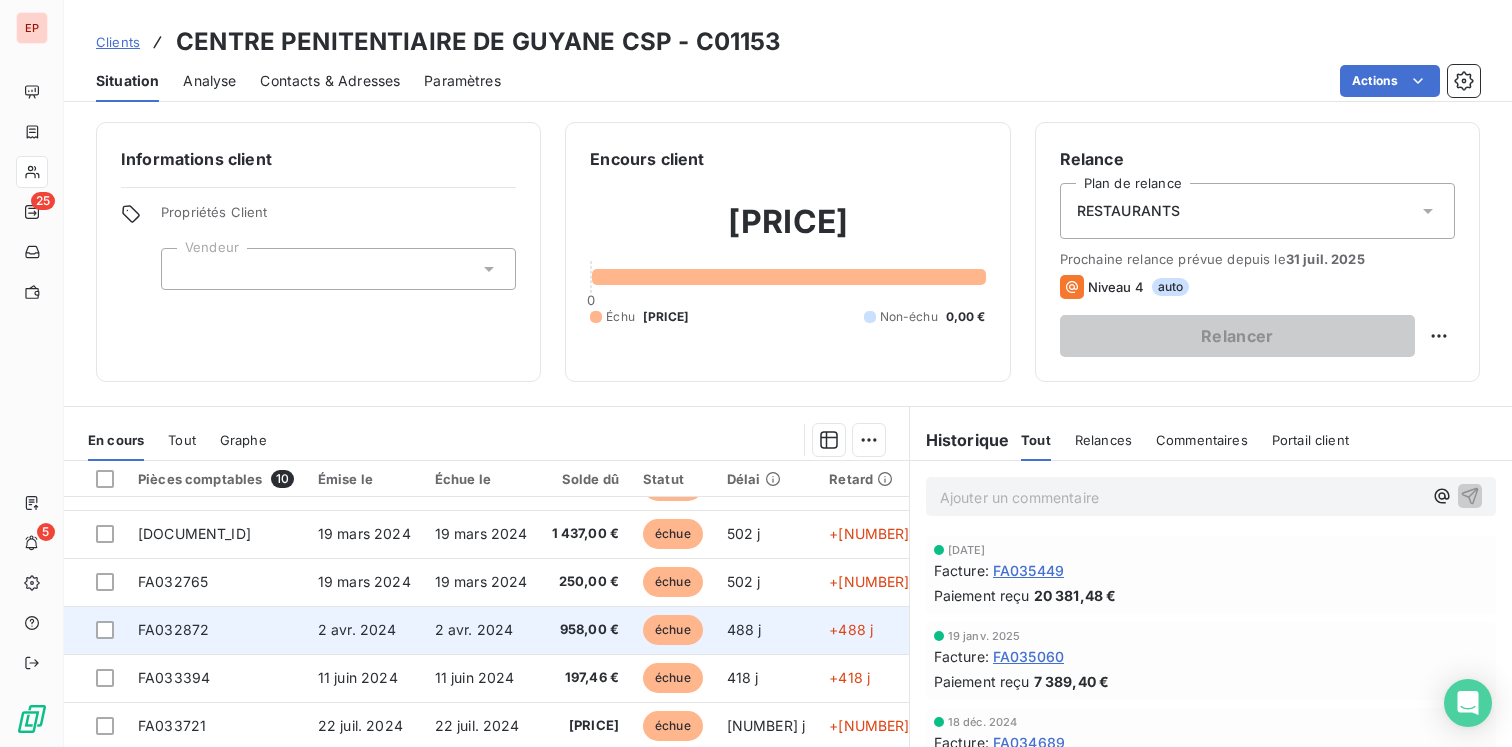 click on "FA032872" at bounding box center [216, 630] 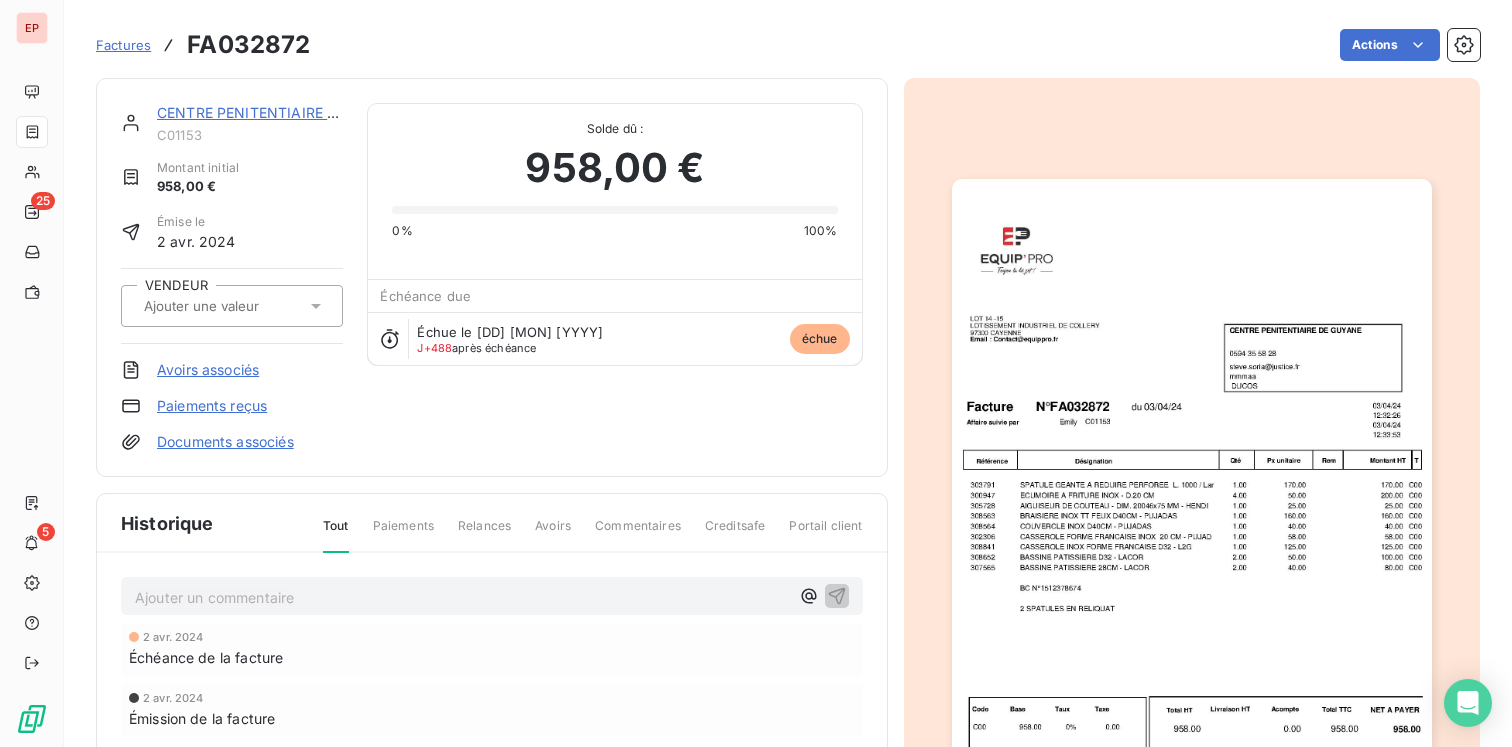 click at bounding box center [222, 306] 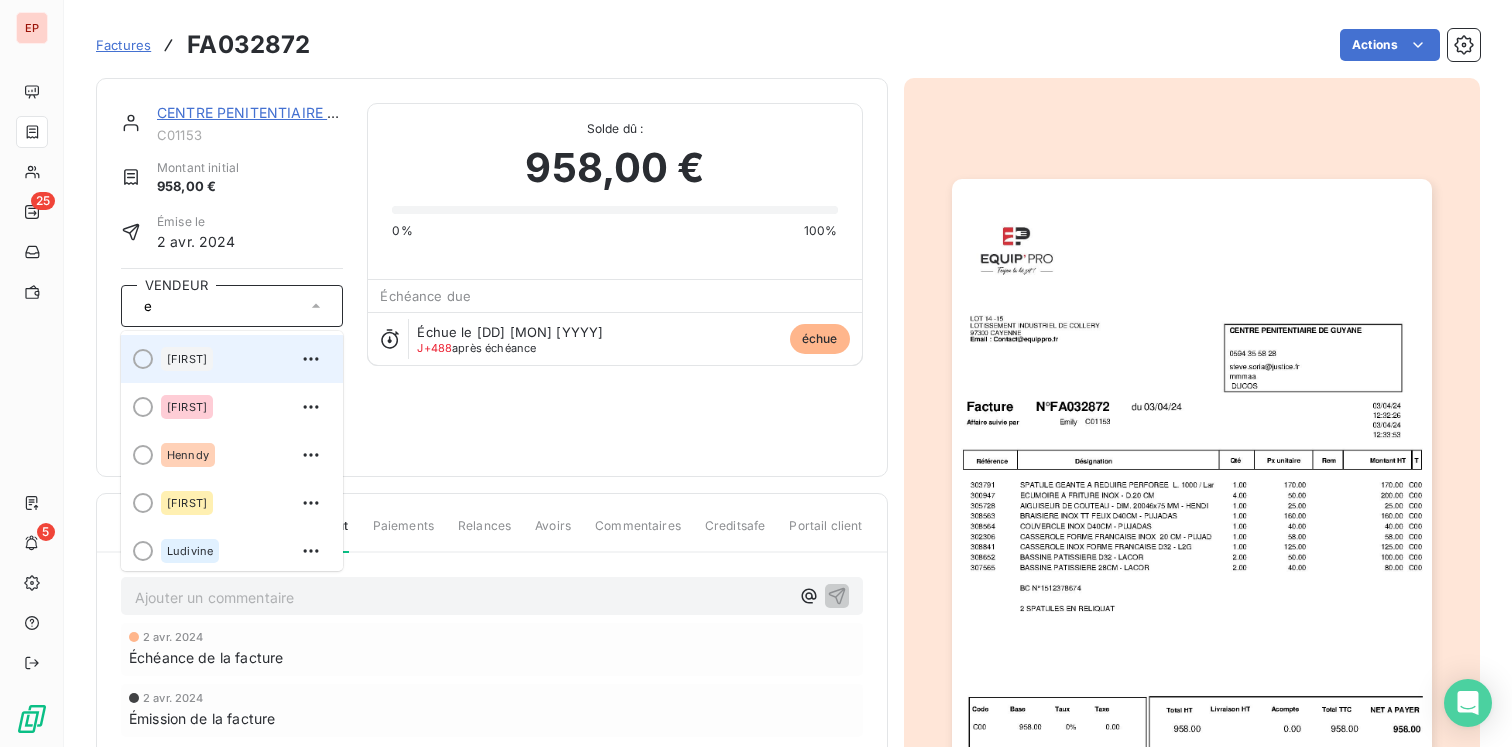 type on "e" 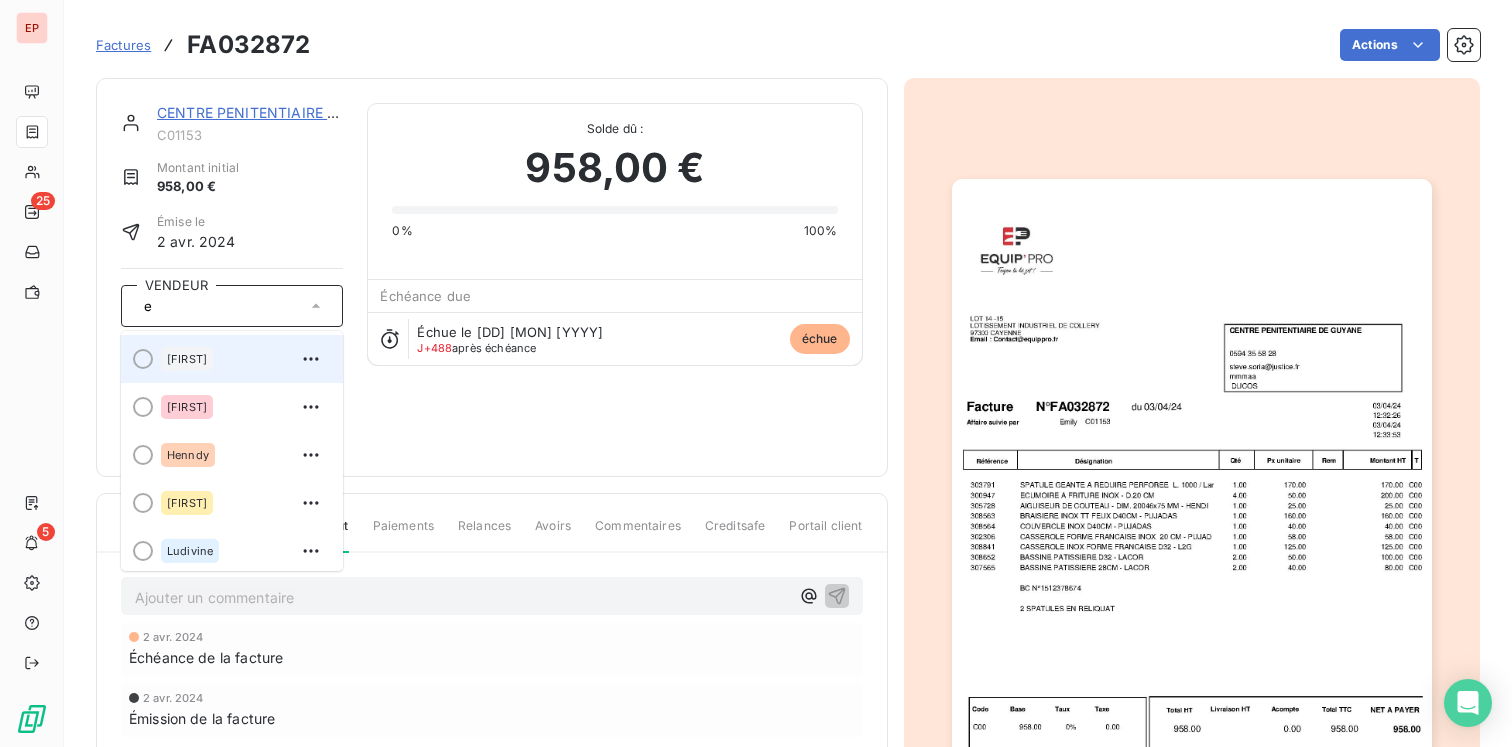 click on "Emilly" at bounding box center (187, 359) 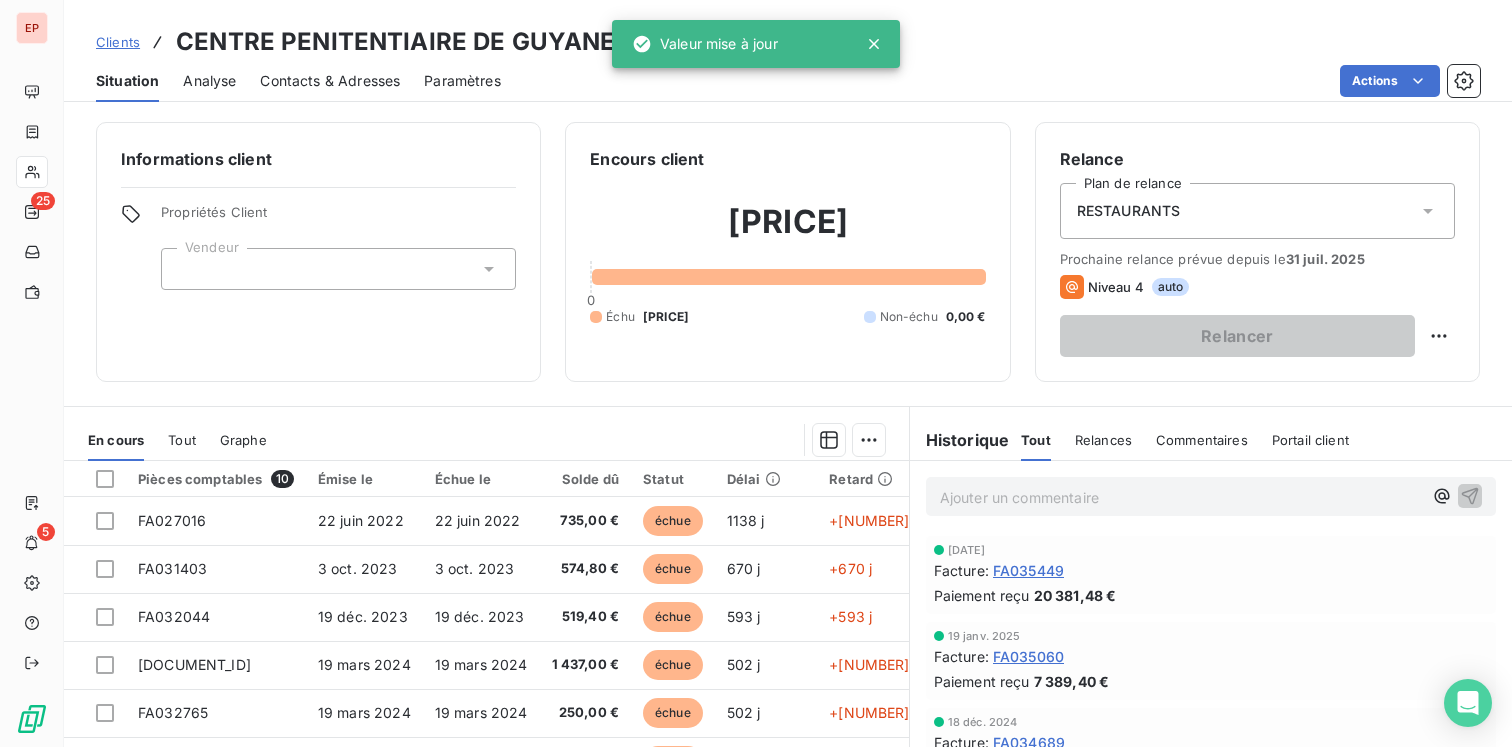 scroll, scrollTop: 159, scrollLeft: 0, axis: vertical 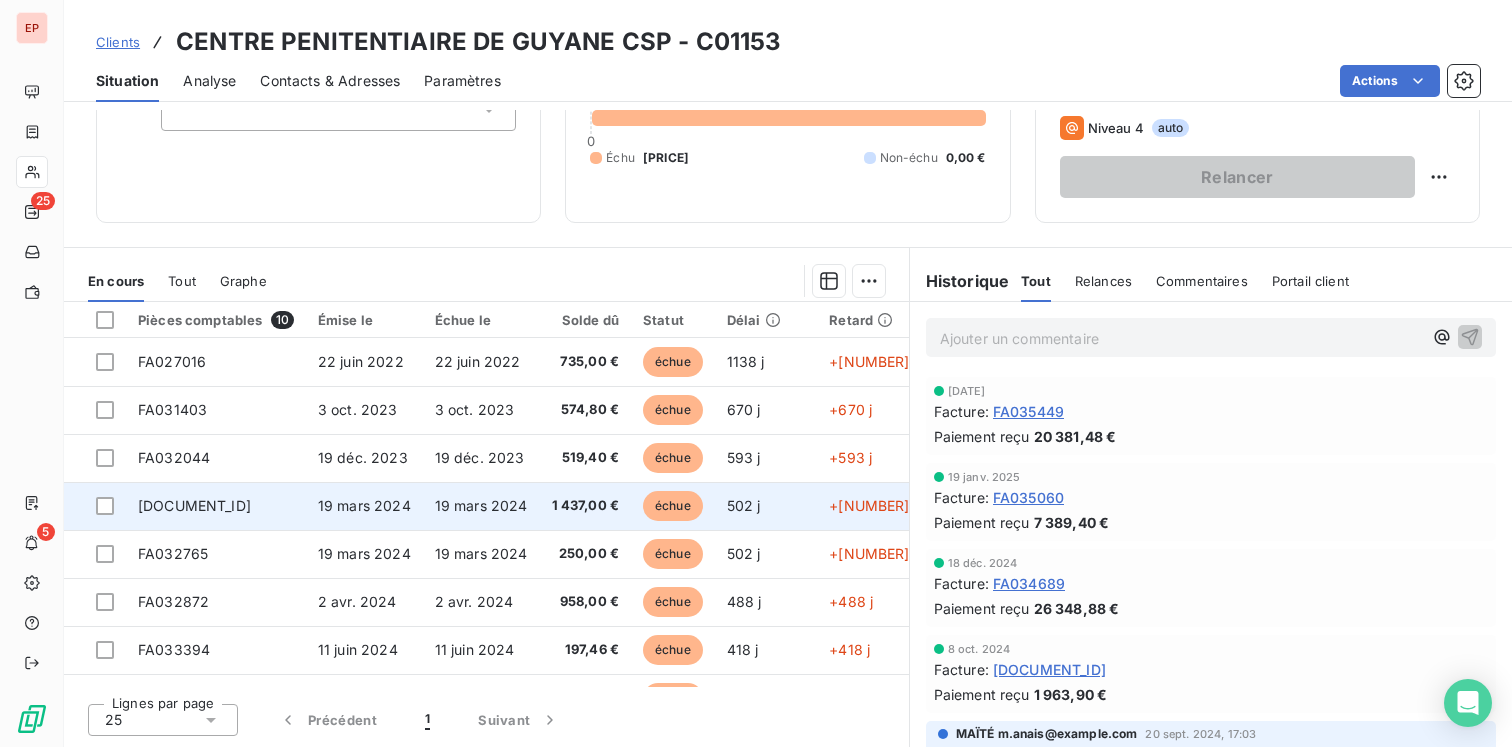 click on "FA032764" at bounding box center [194, 505] 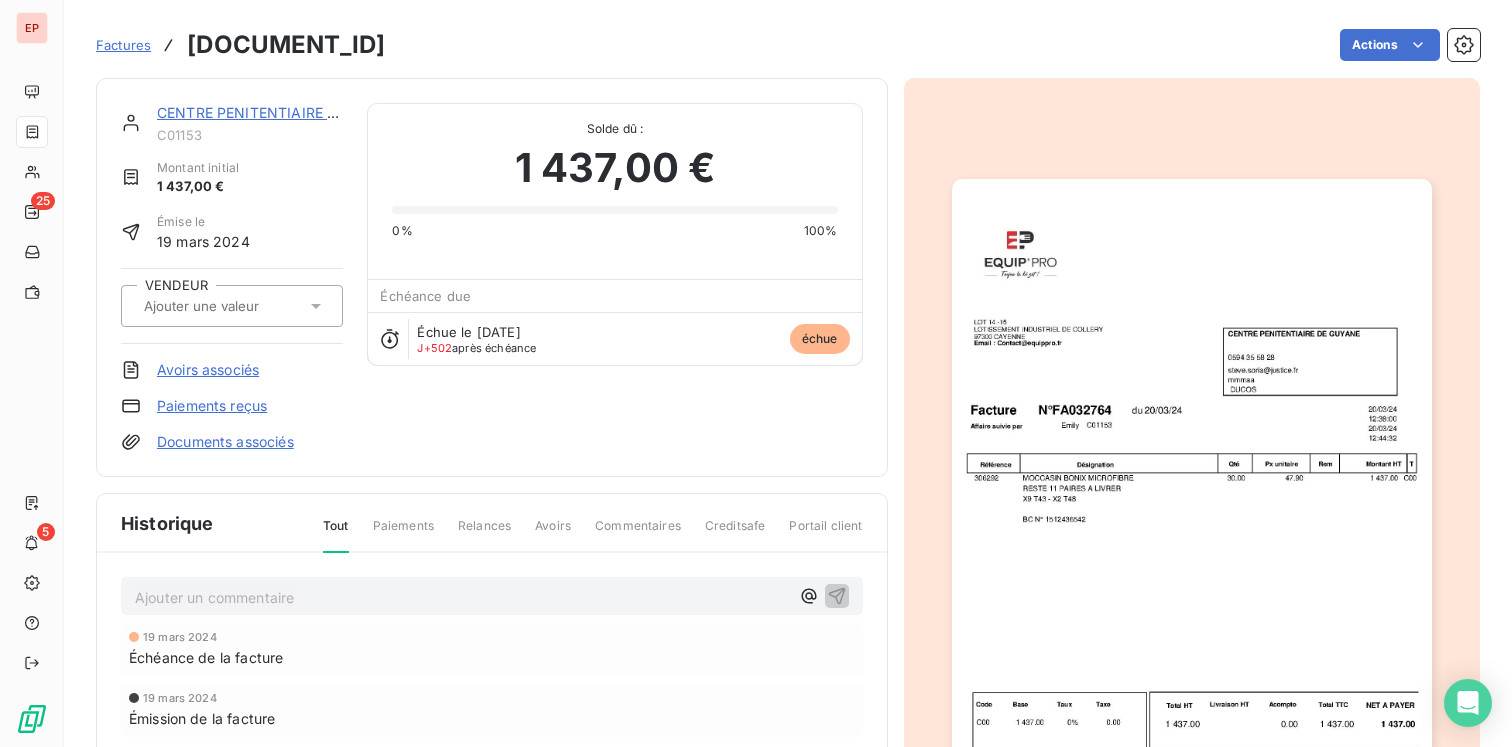 click 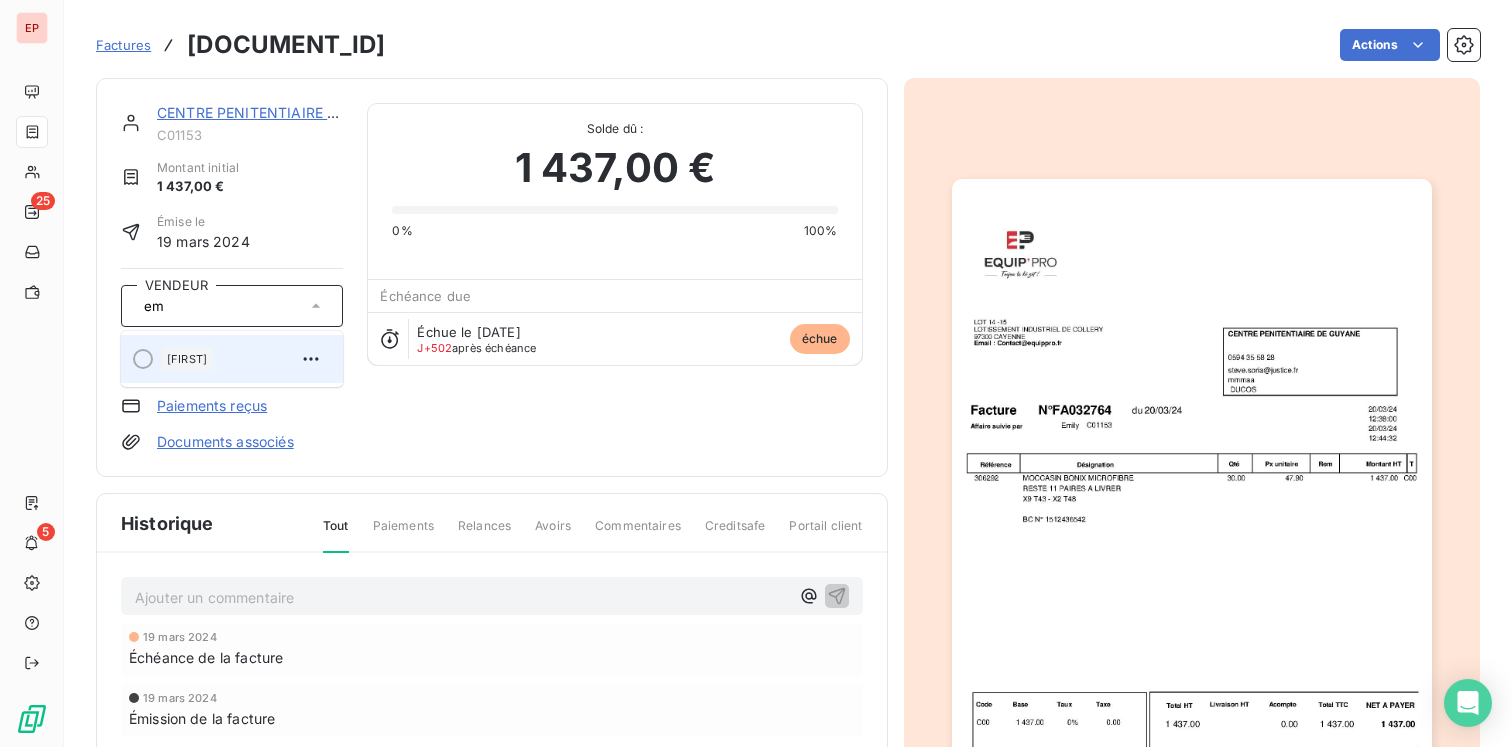 type on "em" 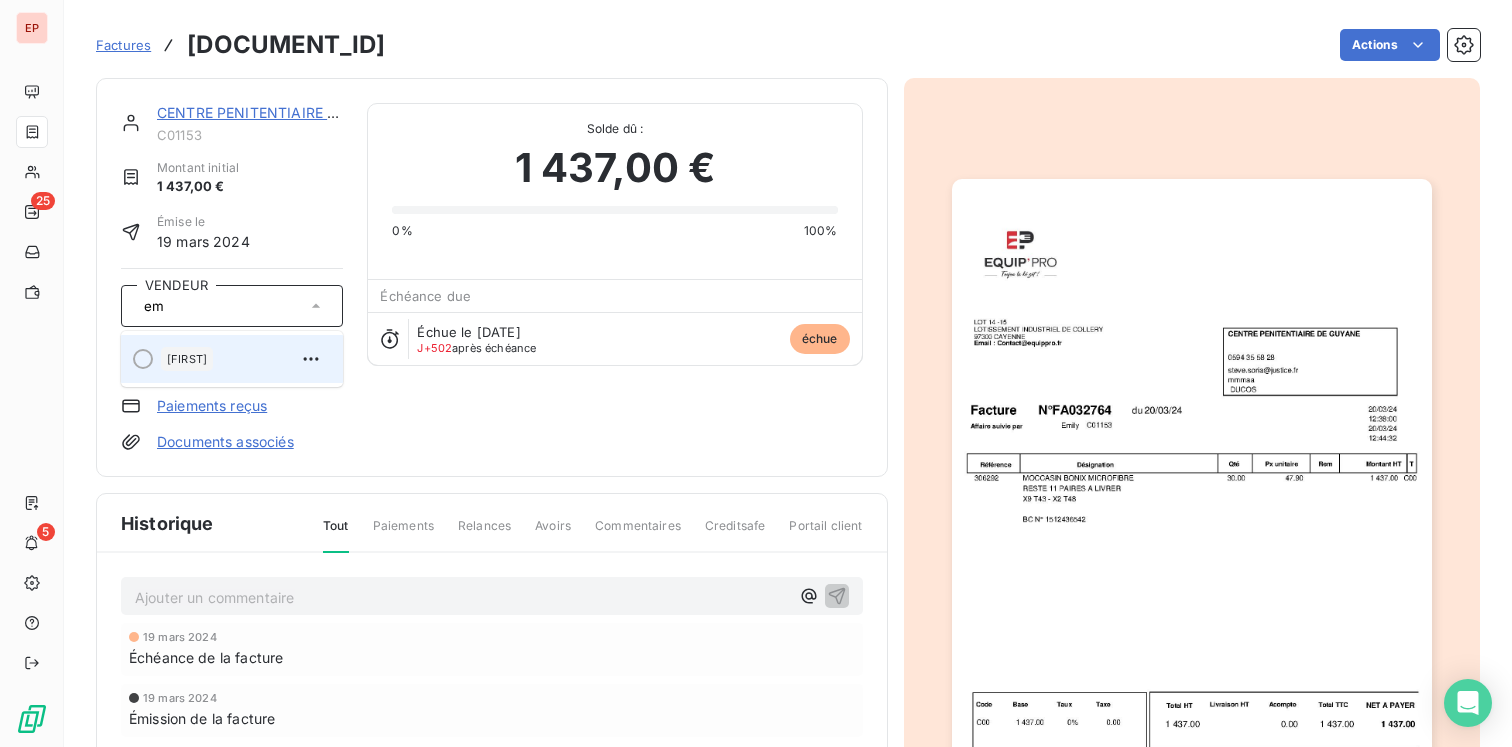 click on "Emilly" at bounding box center [244, 359] 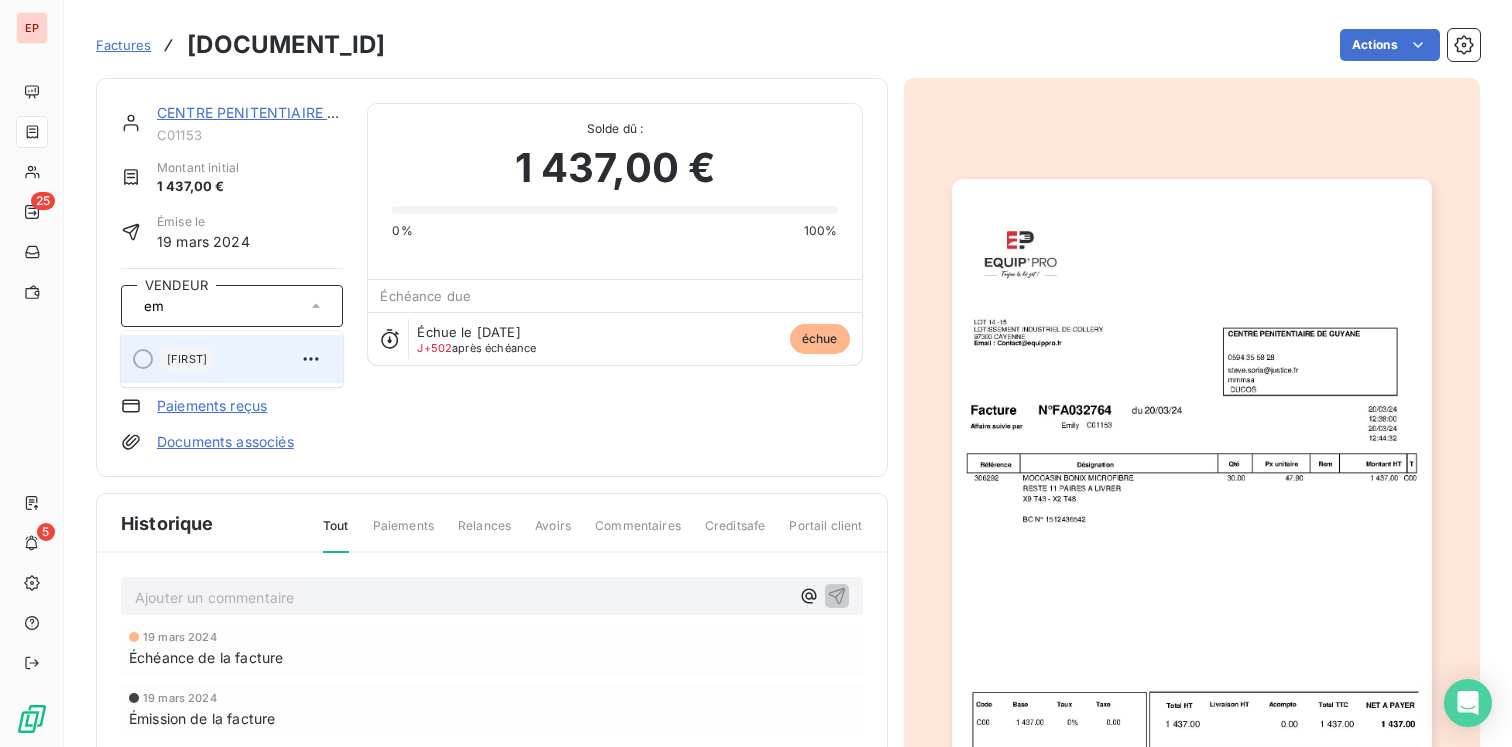 type 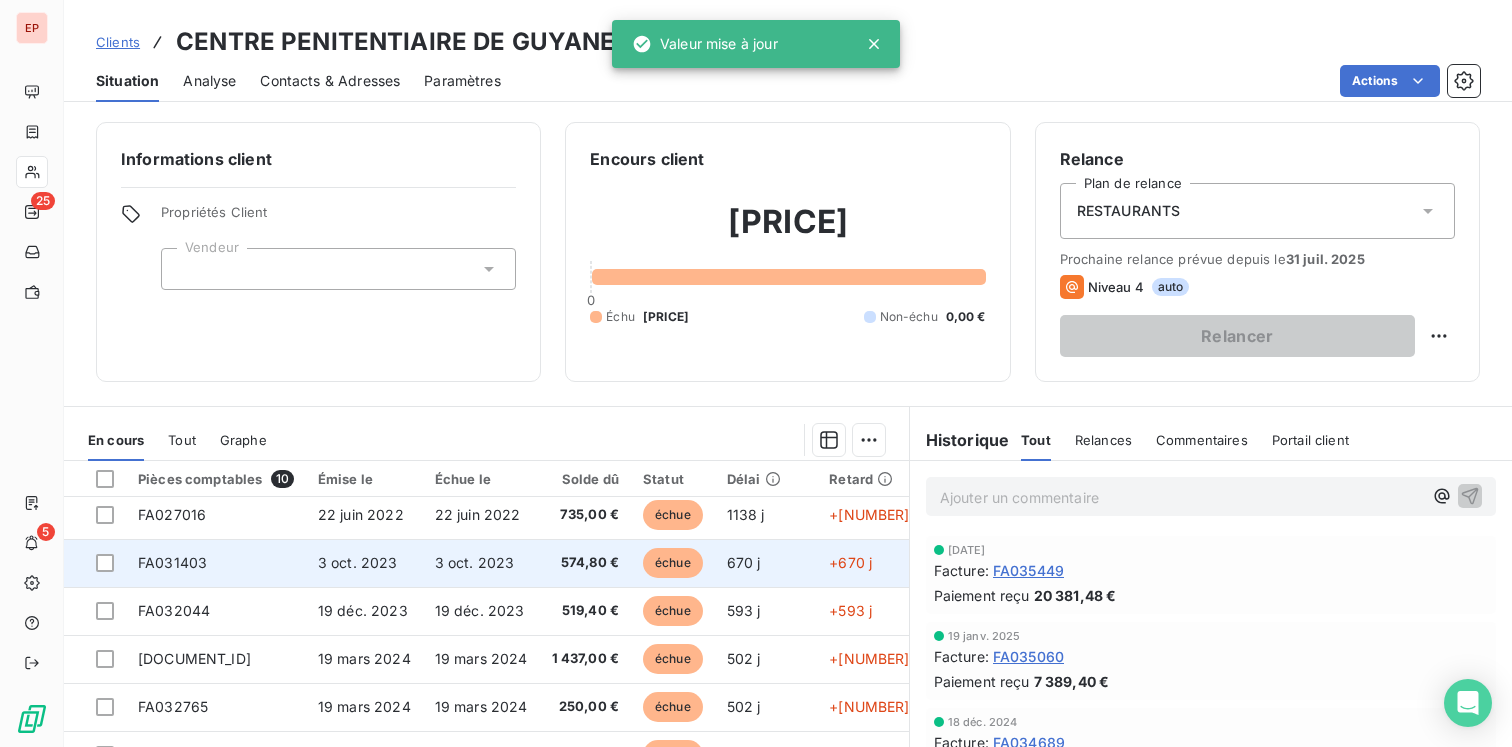 scroll, scrollTop: 0, scrollLeft: 0, axis: both 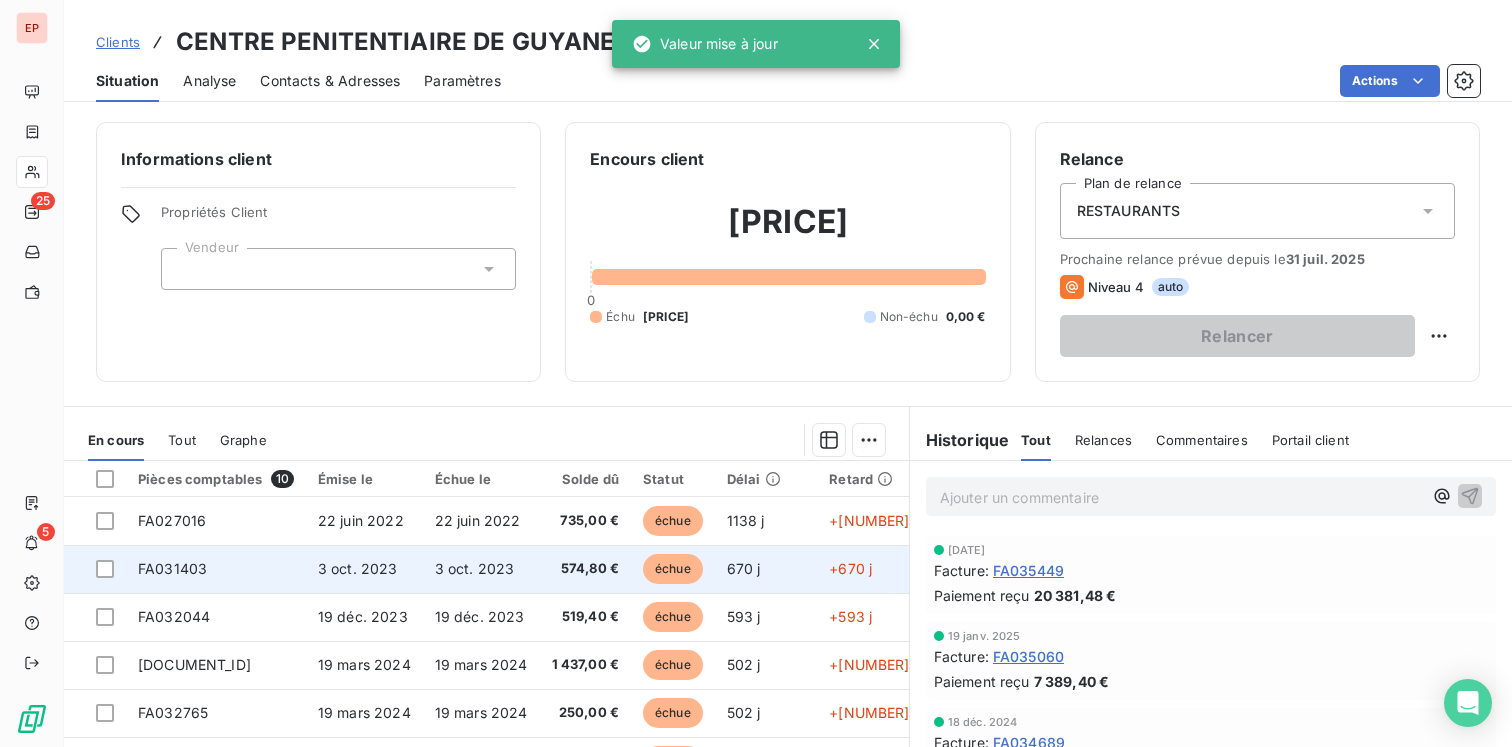 click on "FA031403" at bounding box center (216, 569) 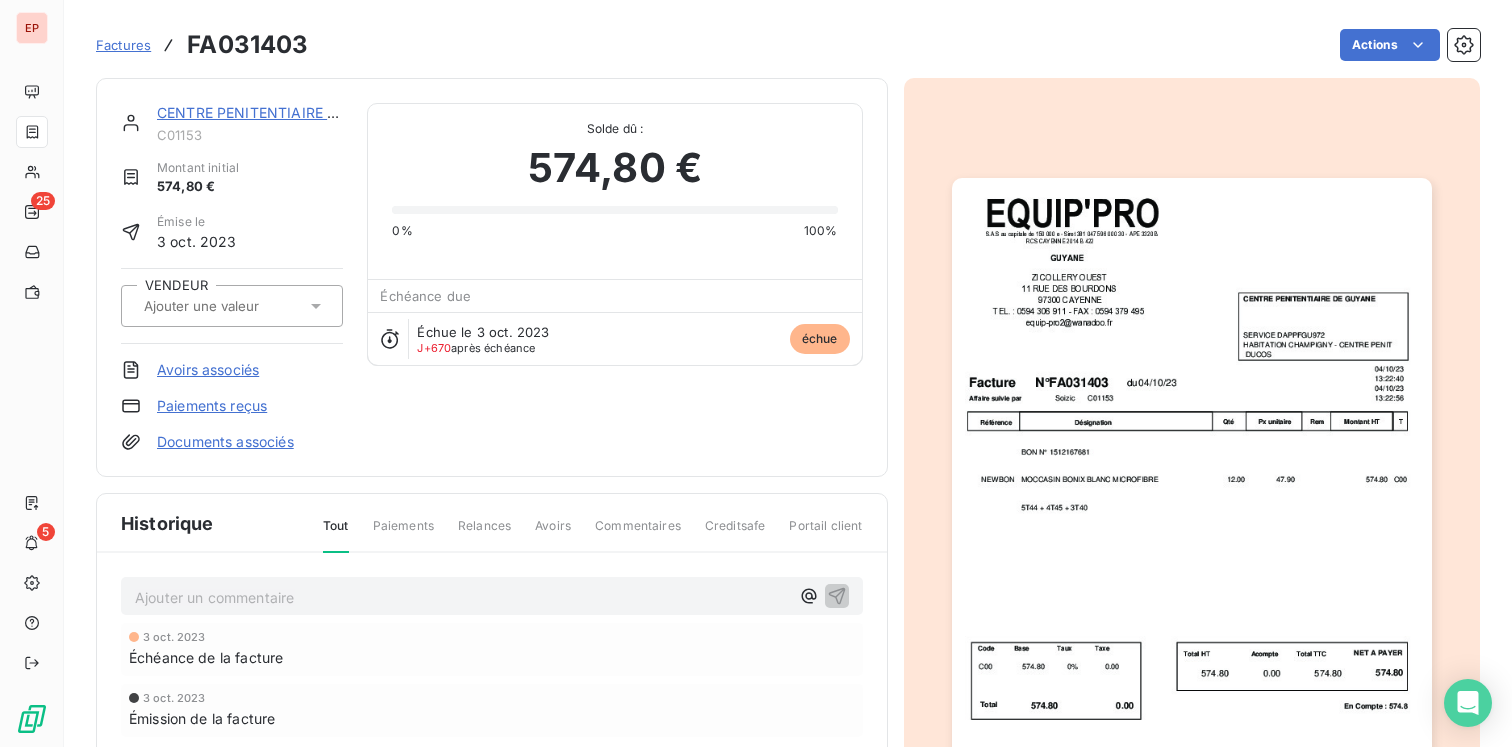 click at bounding box center (242, 306) 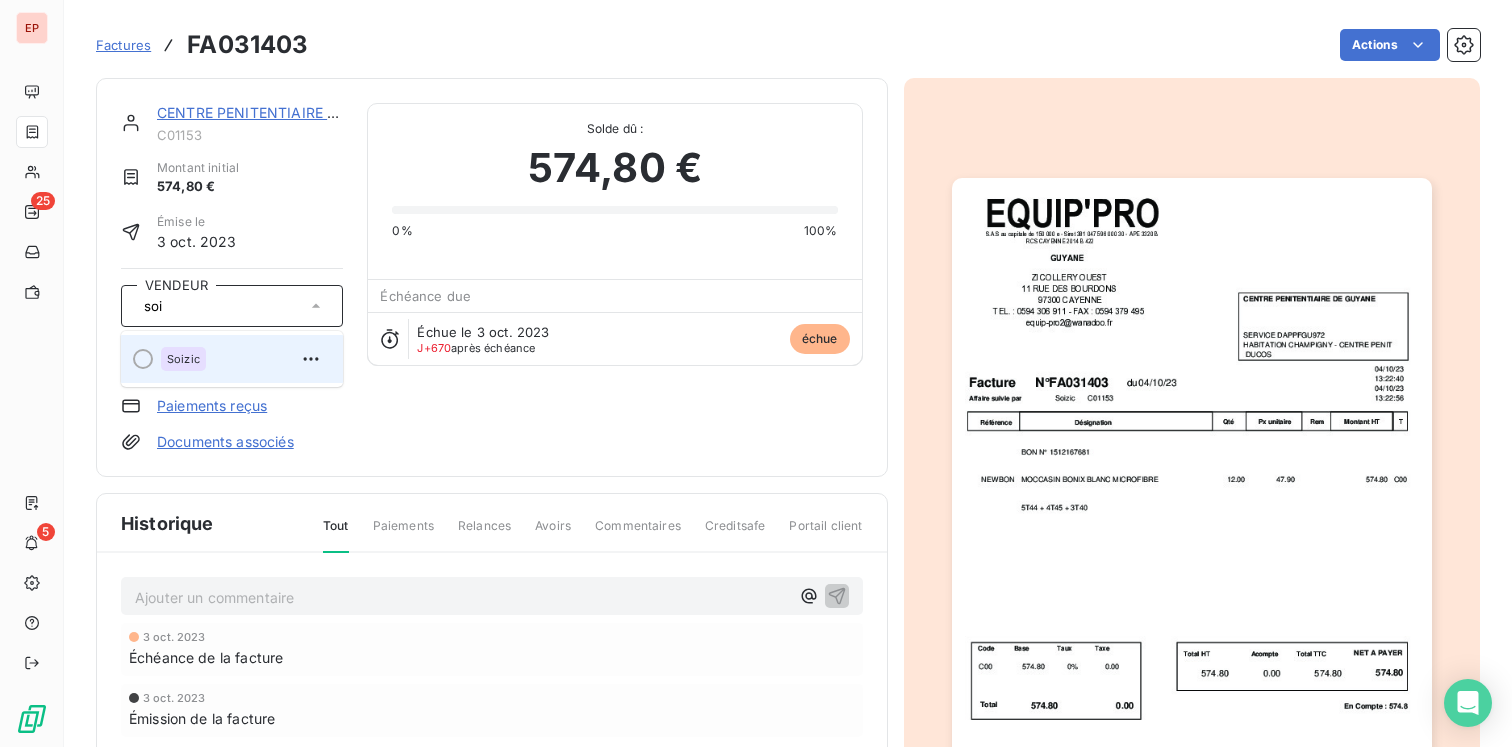 type on "soi" 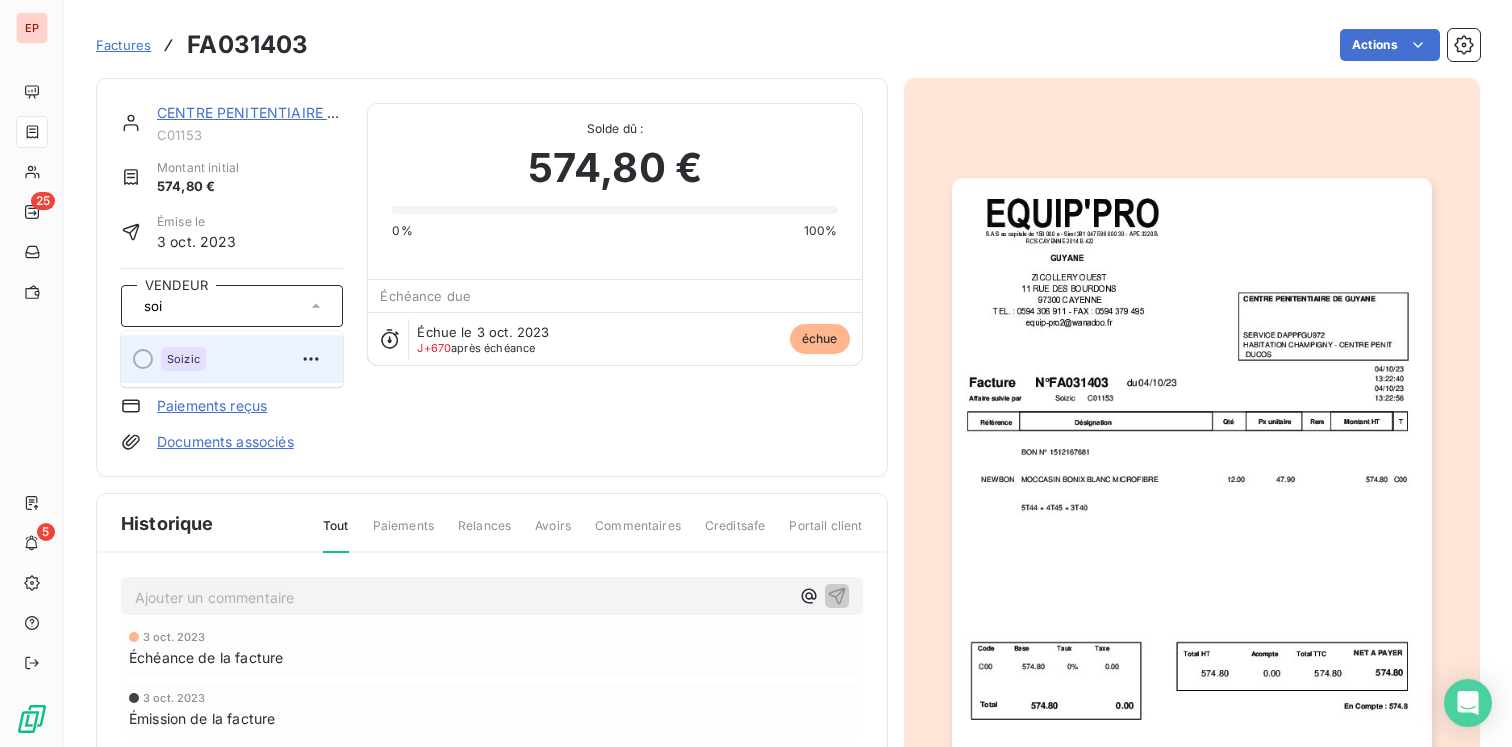 click on "Soizic" at bounding box center [183, 359] 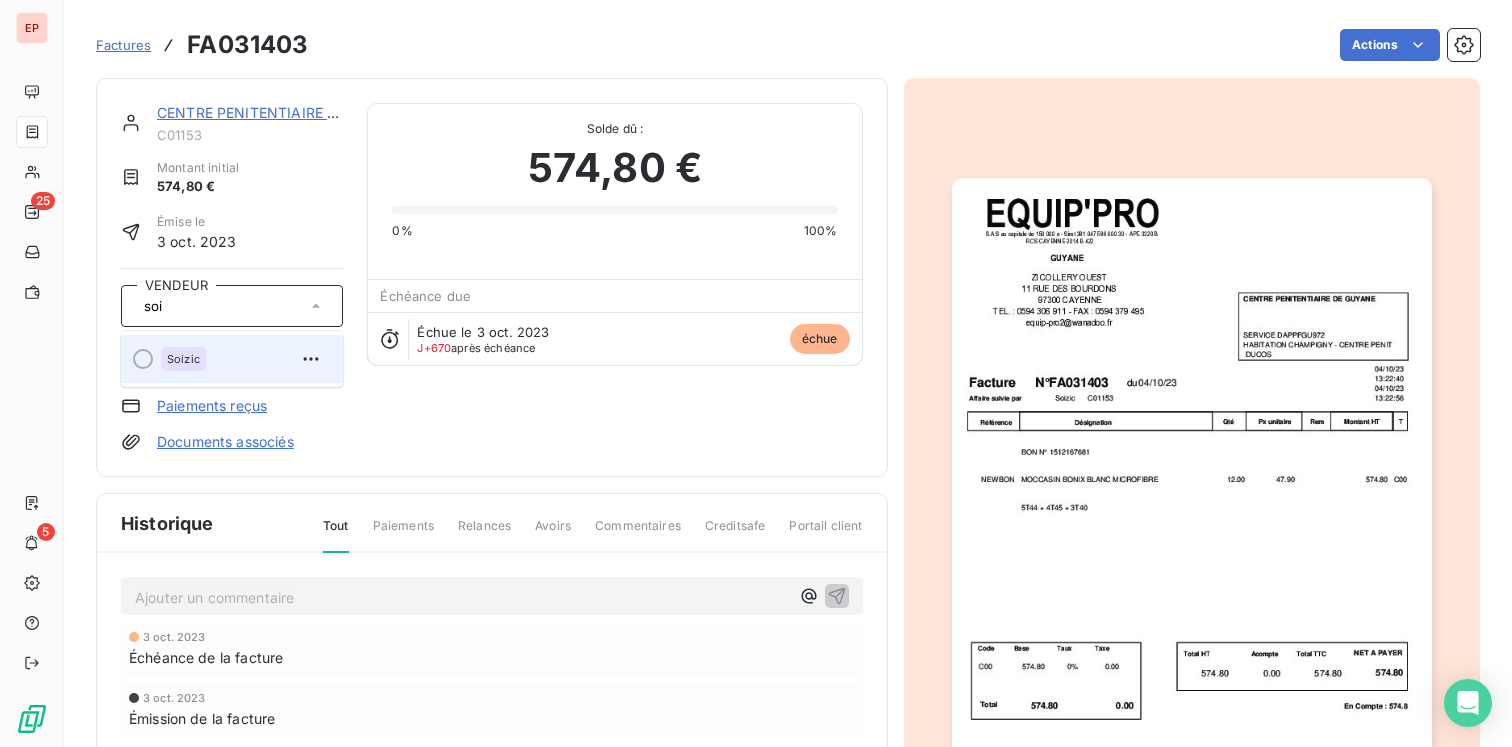 type 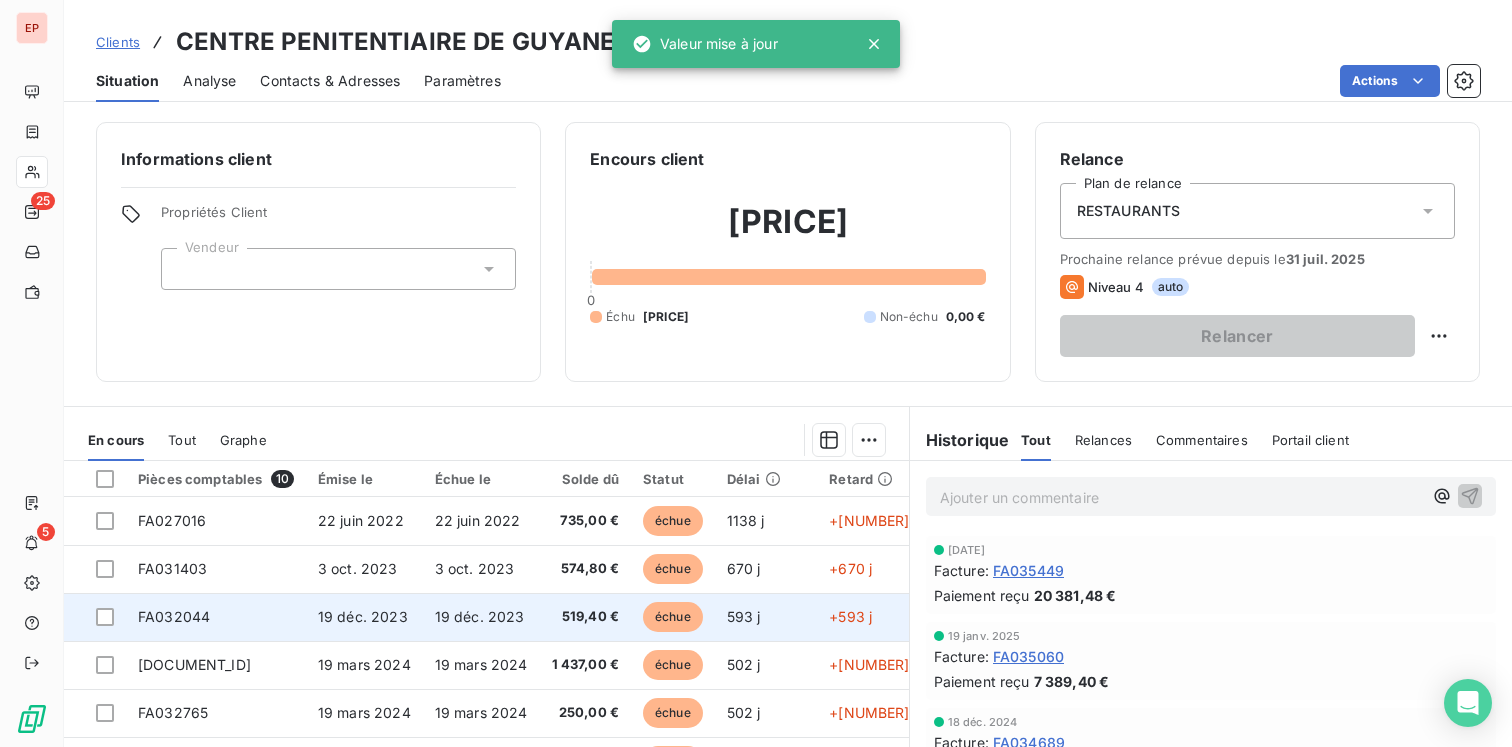 click on "FA032044" at bounding box center [216, 617] 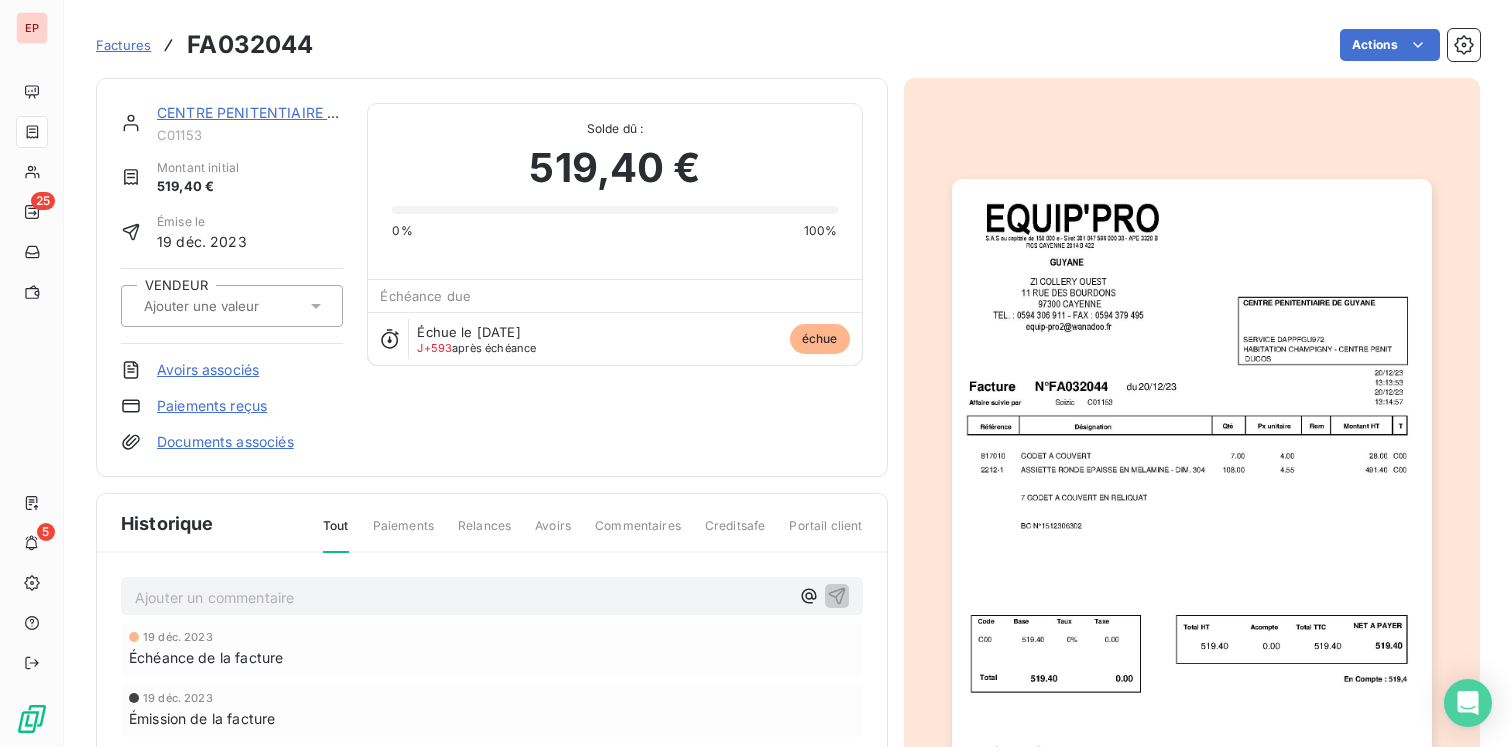 click 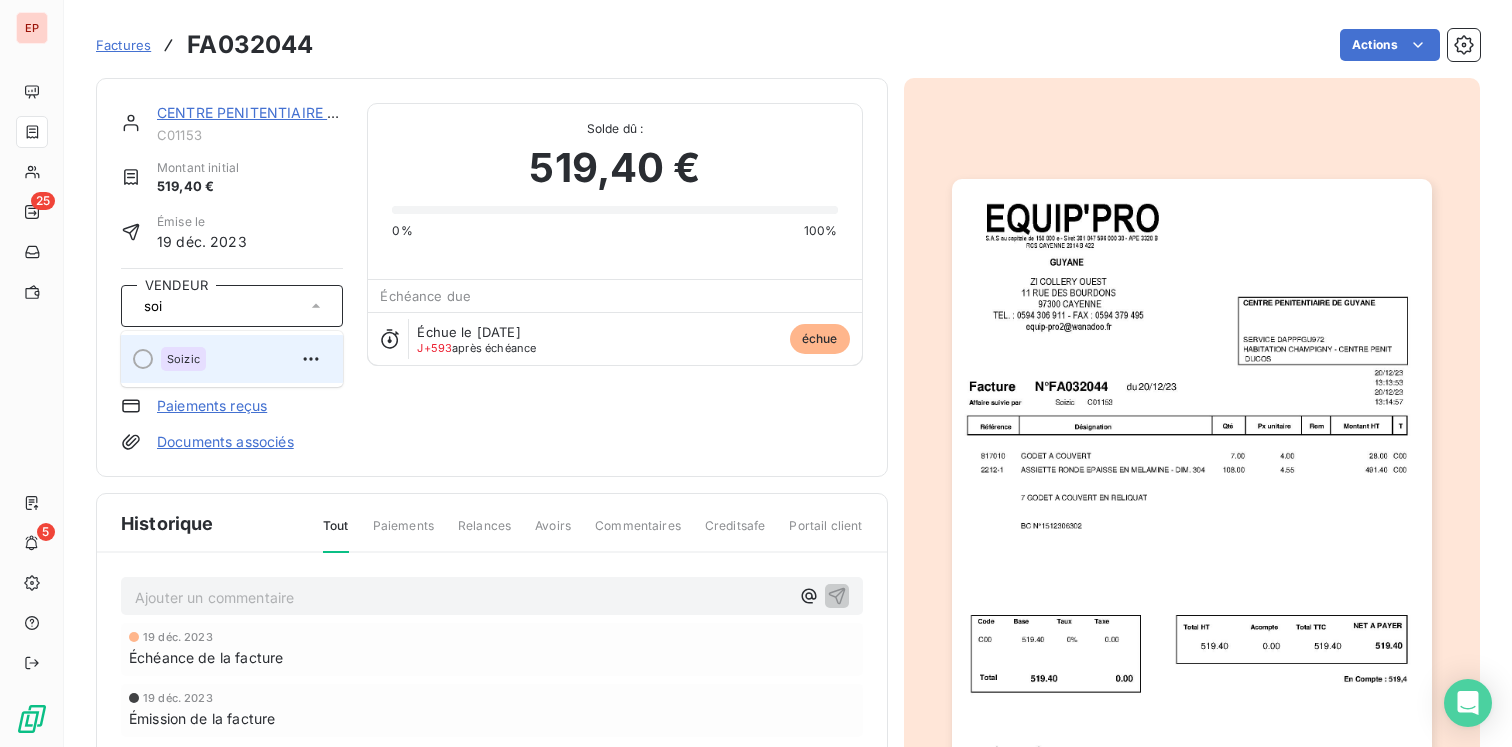 type on "soi" 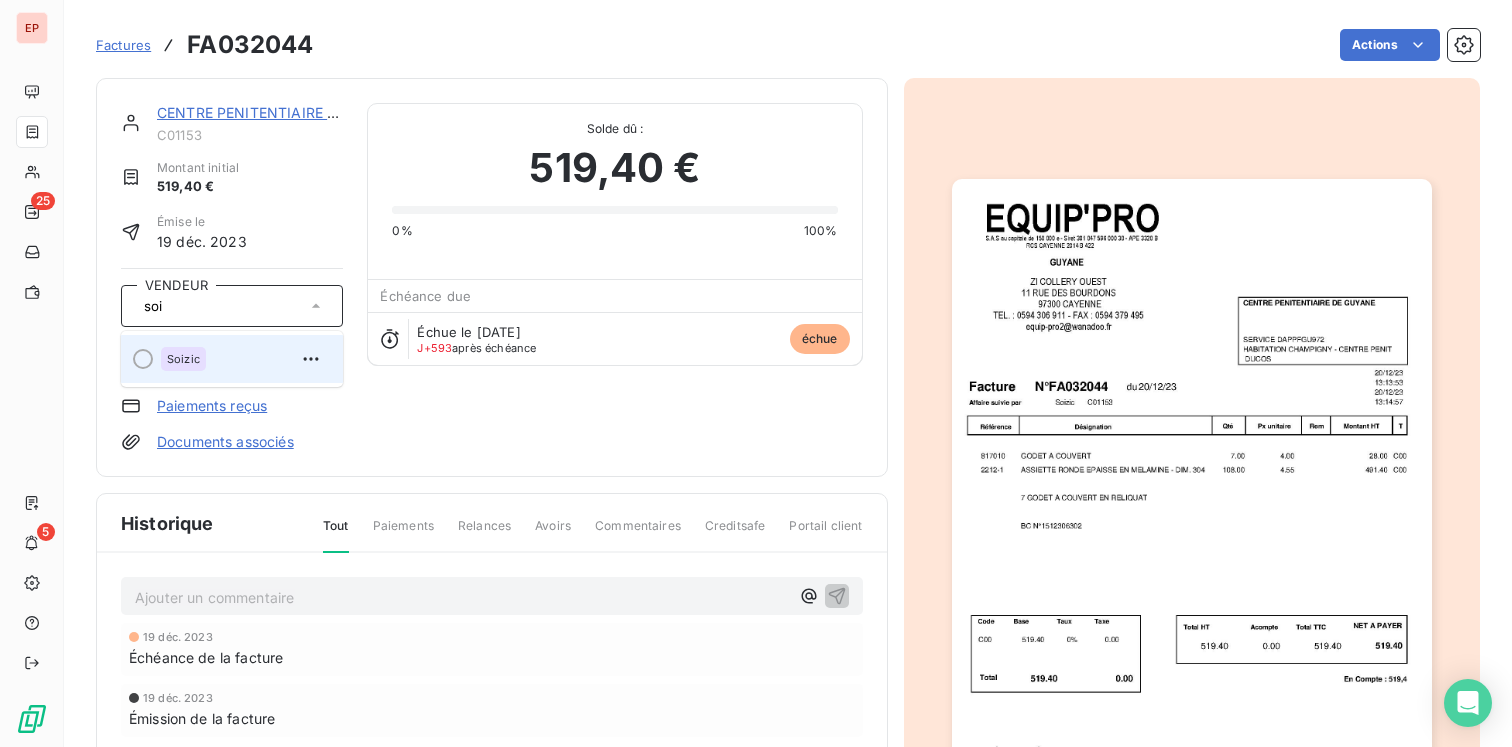 click on "Soizic" at bounding box center [244, 359] 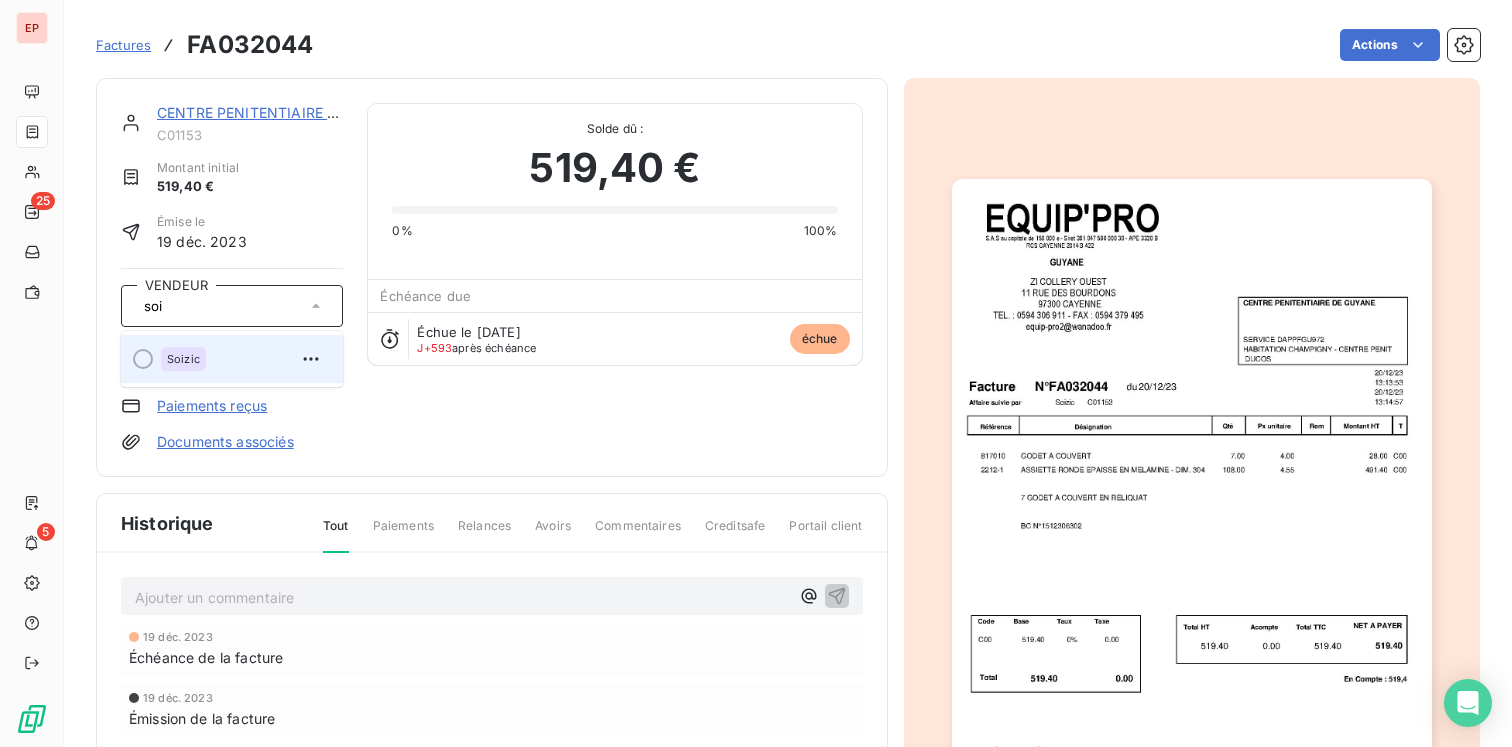 type 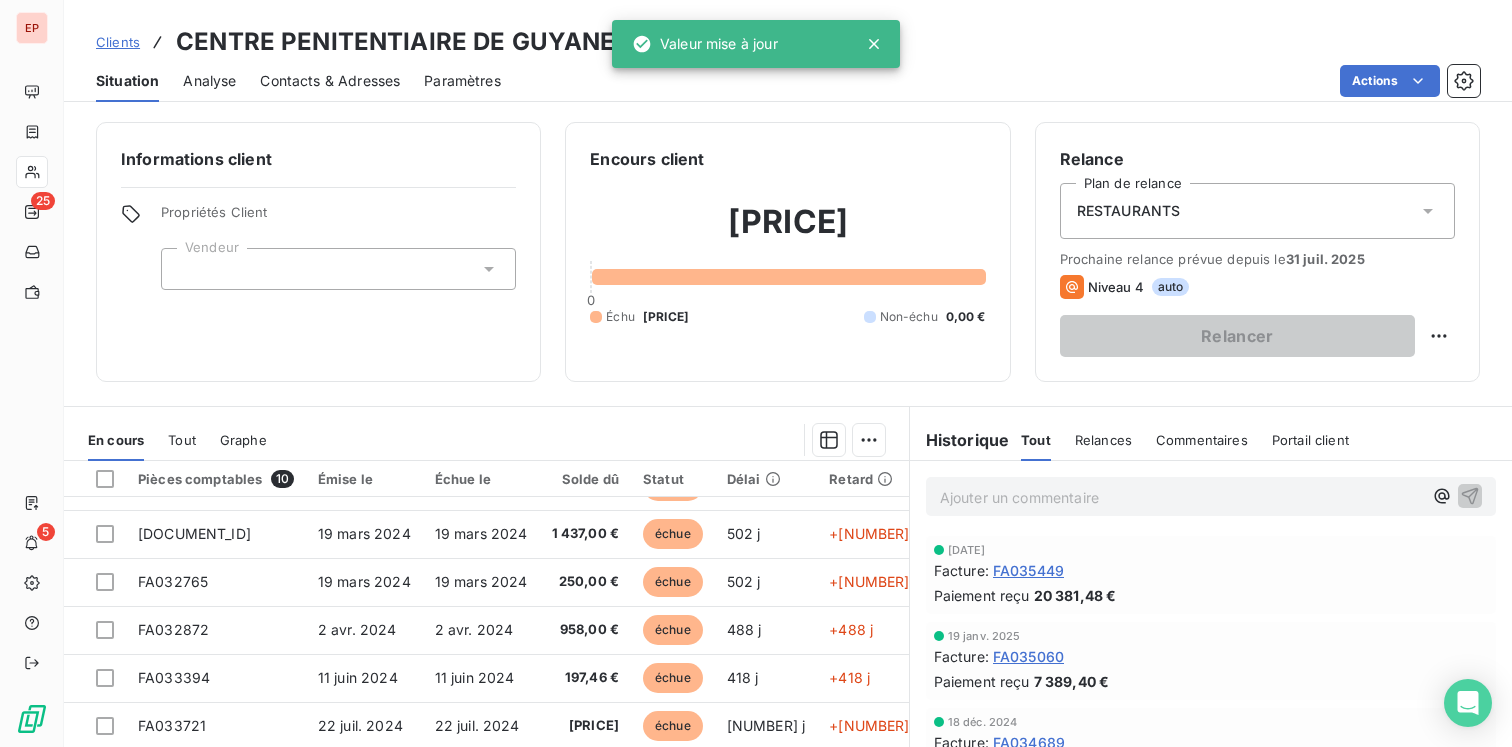 scroll, scrollTop: 0, scrollLeft: 0, axis: both 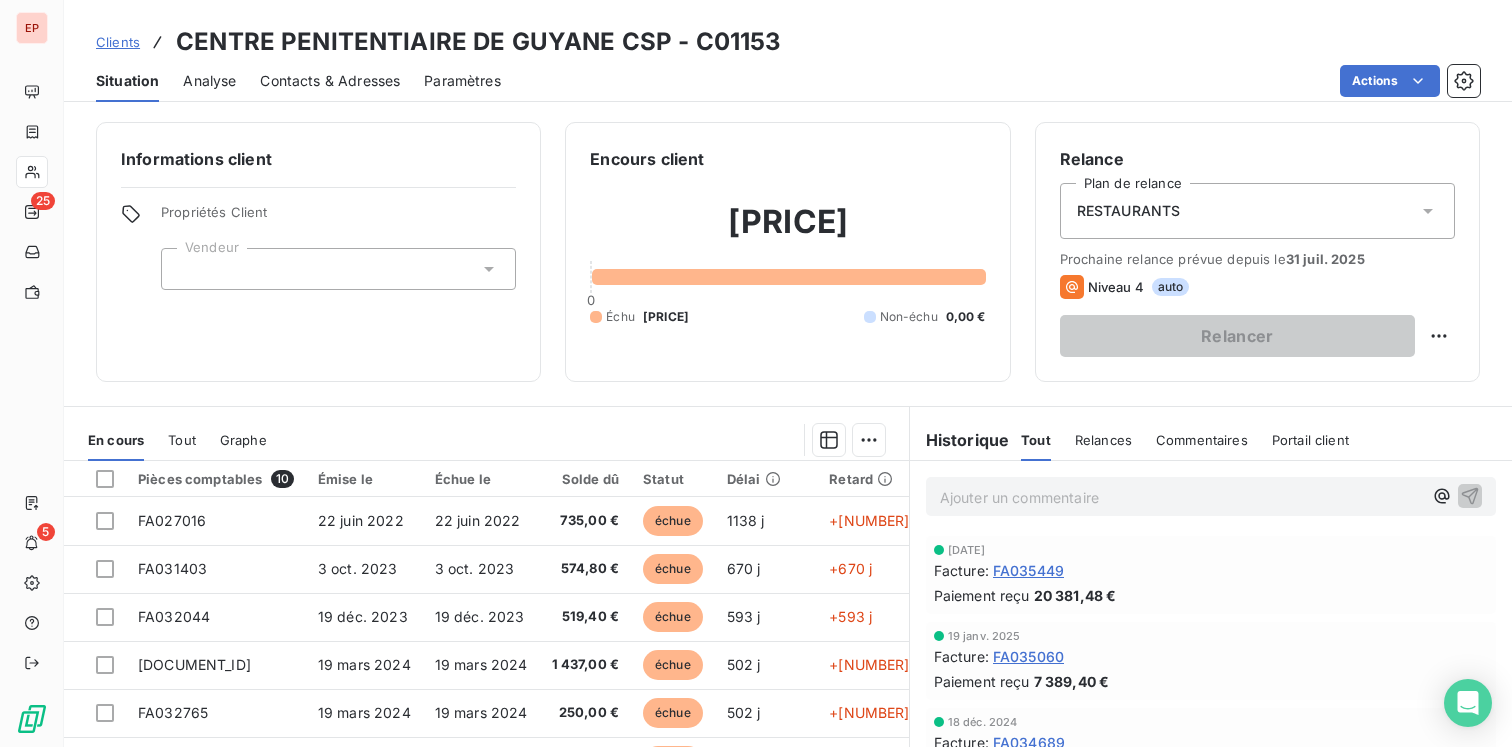 click at bounding box center [338, 269] 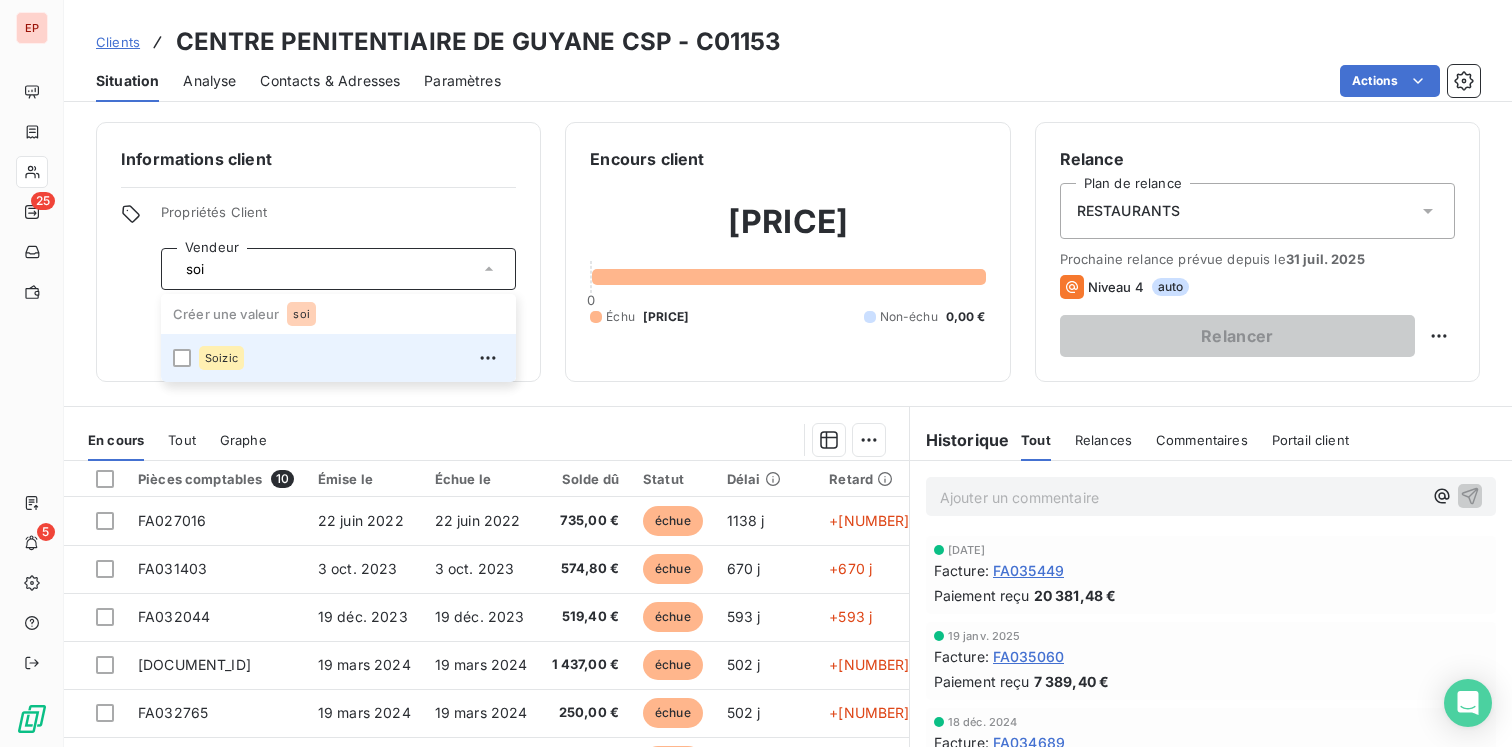 click on "Soizic" at bounding box center (221, 358) 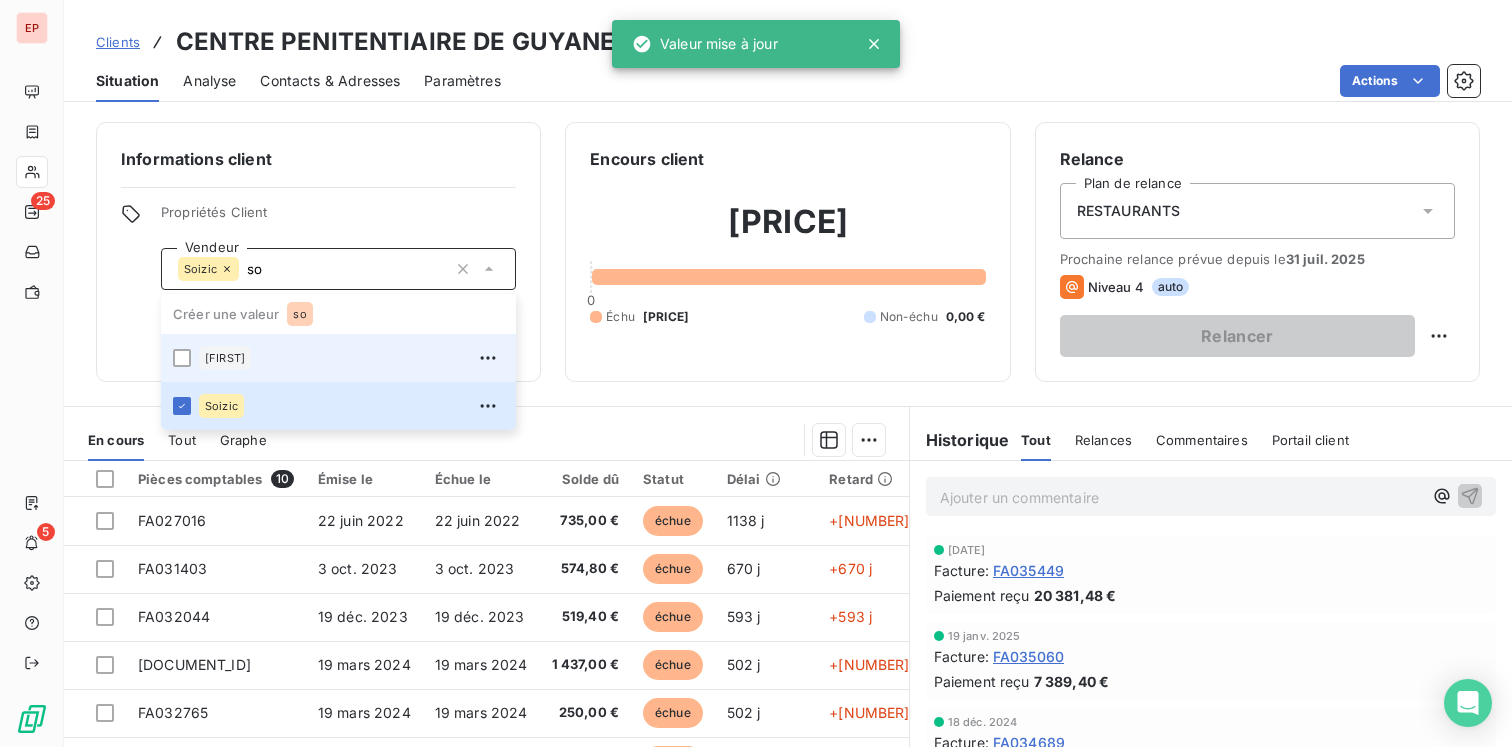 type on "s" 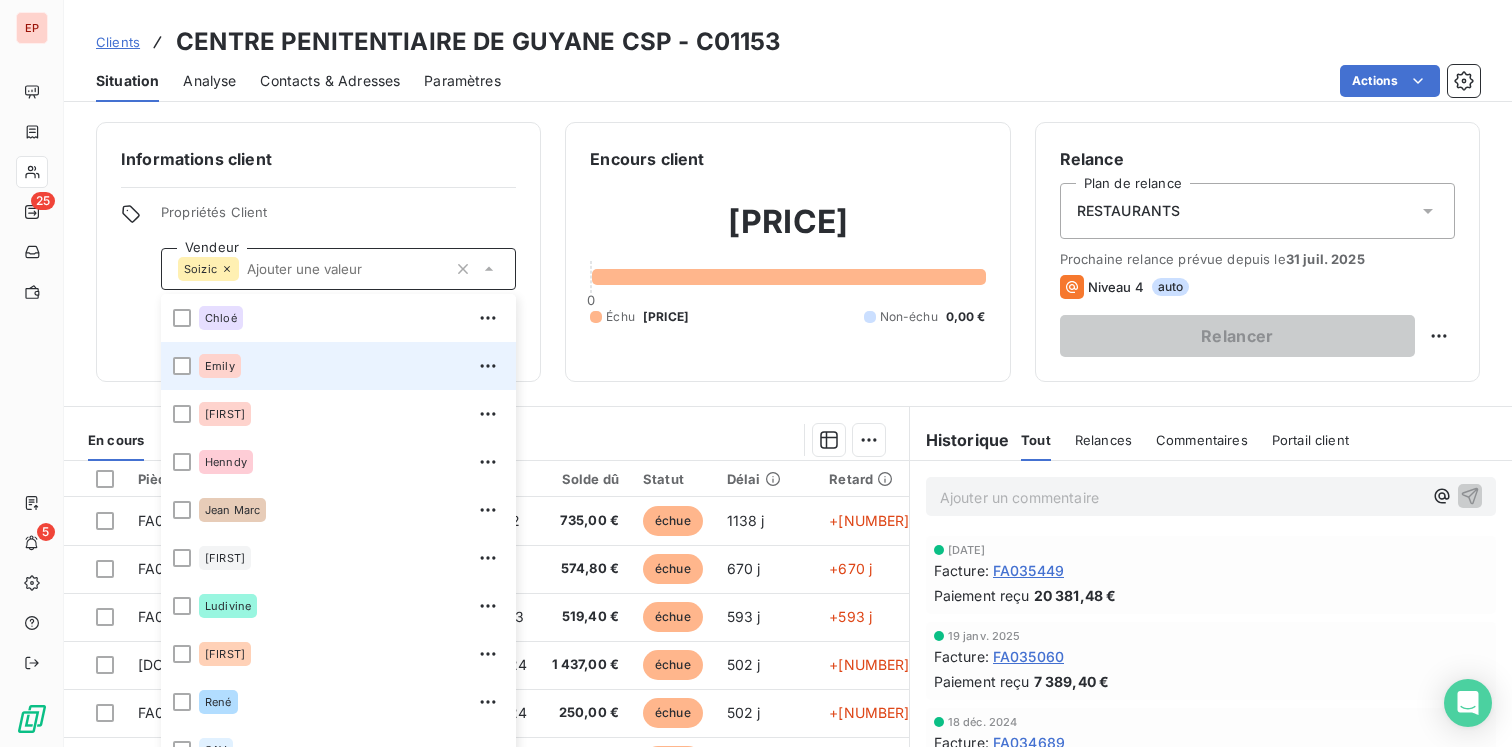 type 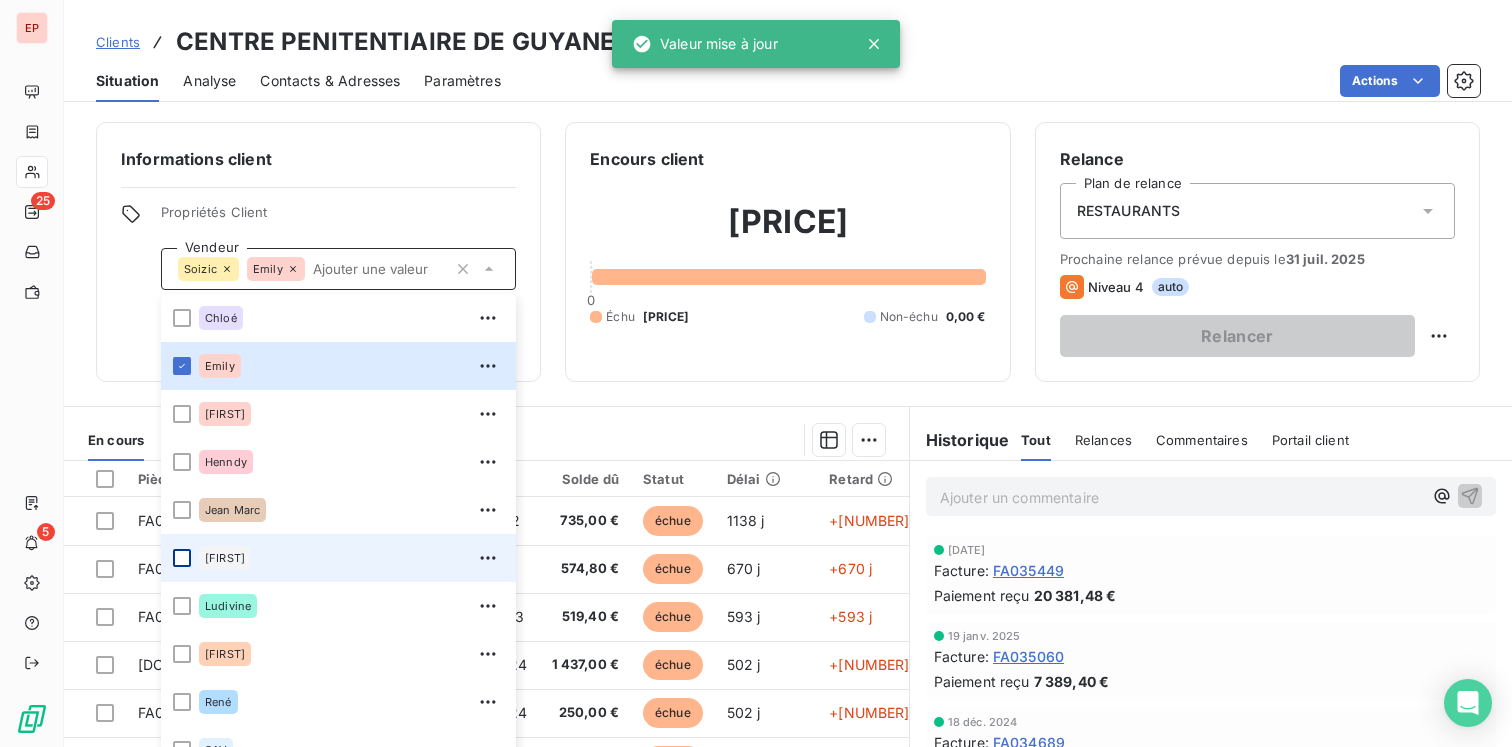click at bounding box center (182, 558) 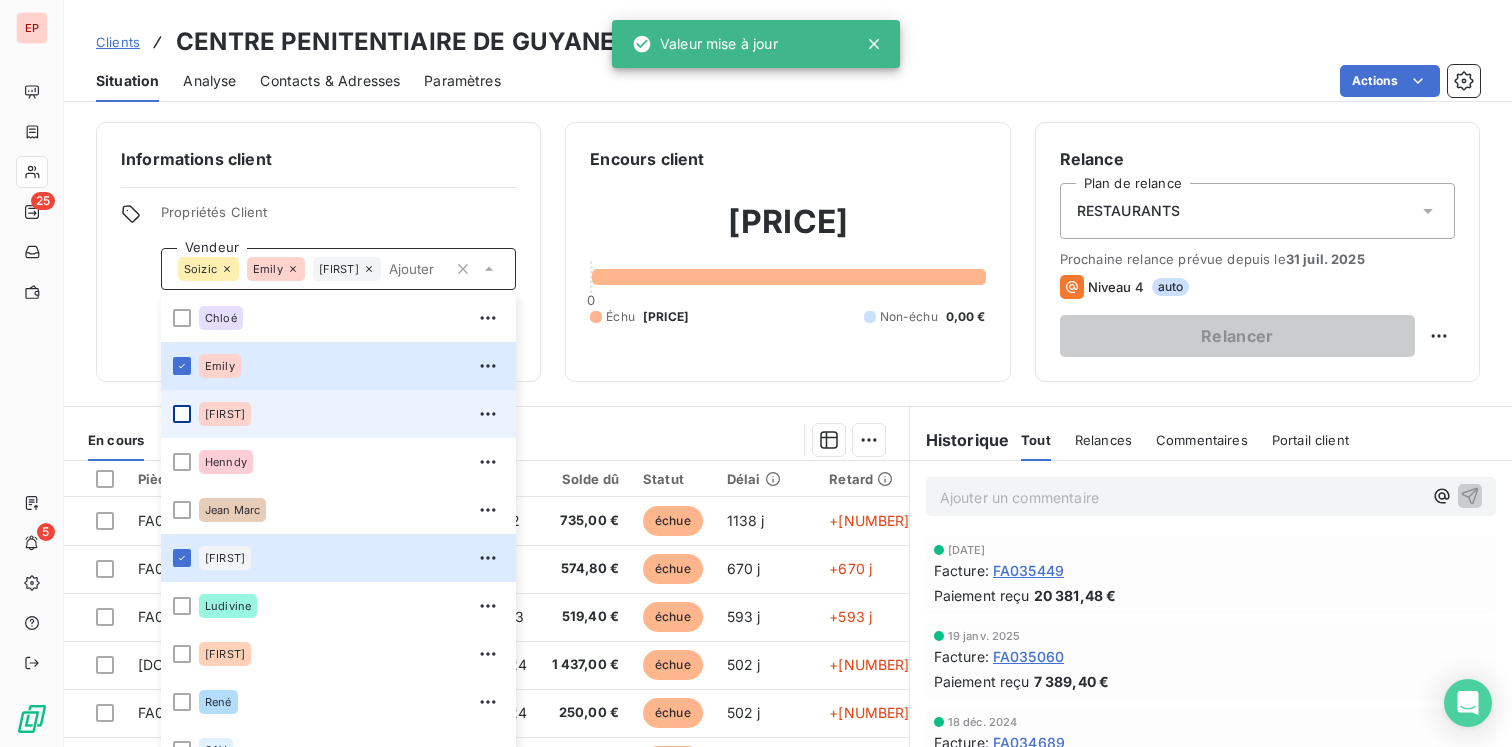 click at bounding box center (182, 414) 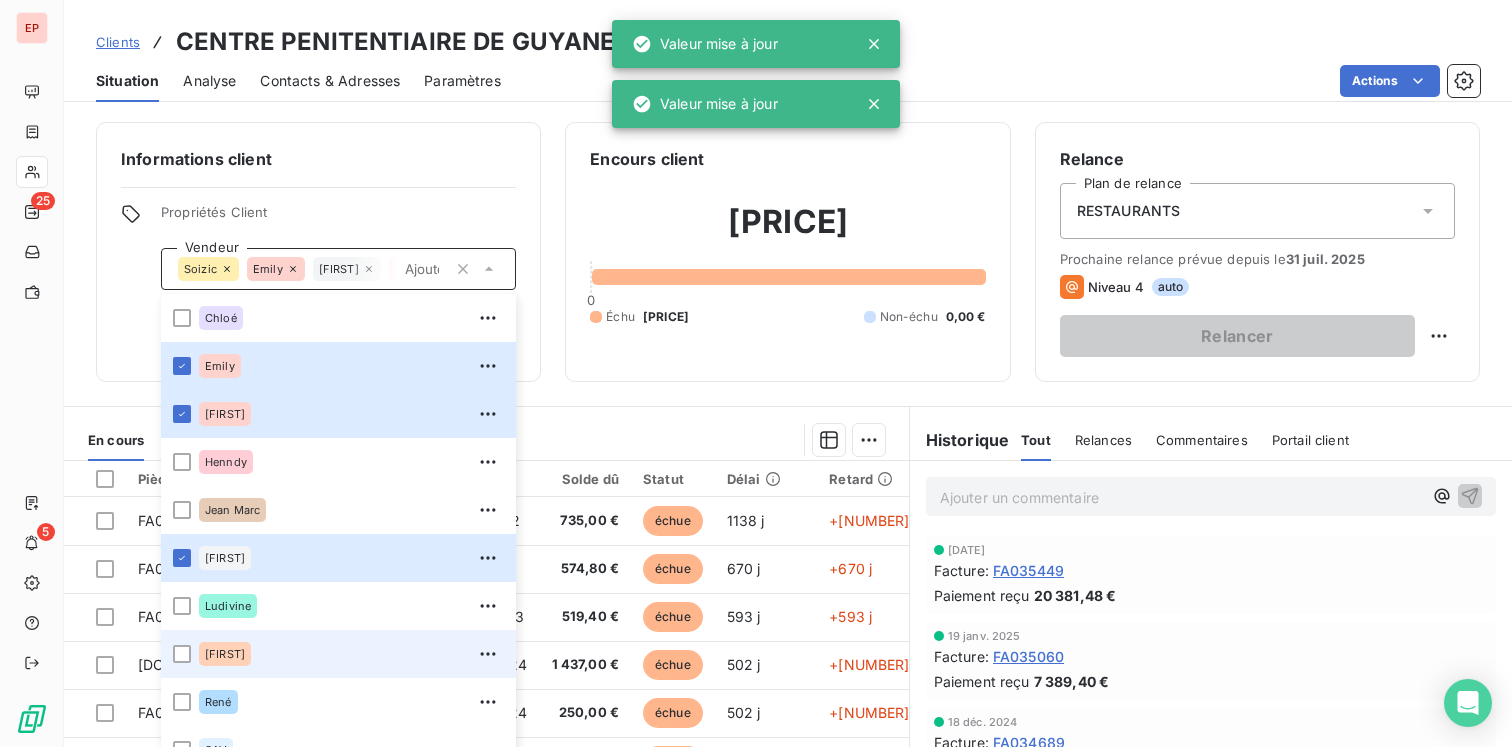 scroll, scrollTop: 48, scrollLeft: 0, axis: vertical 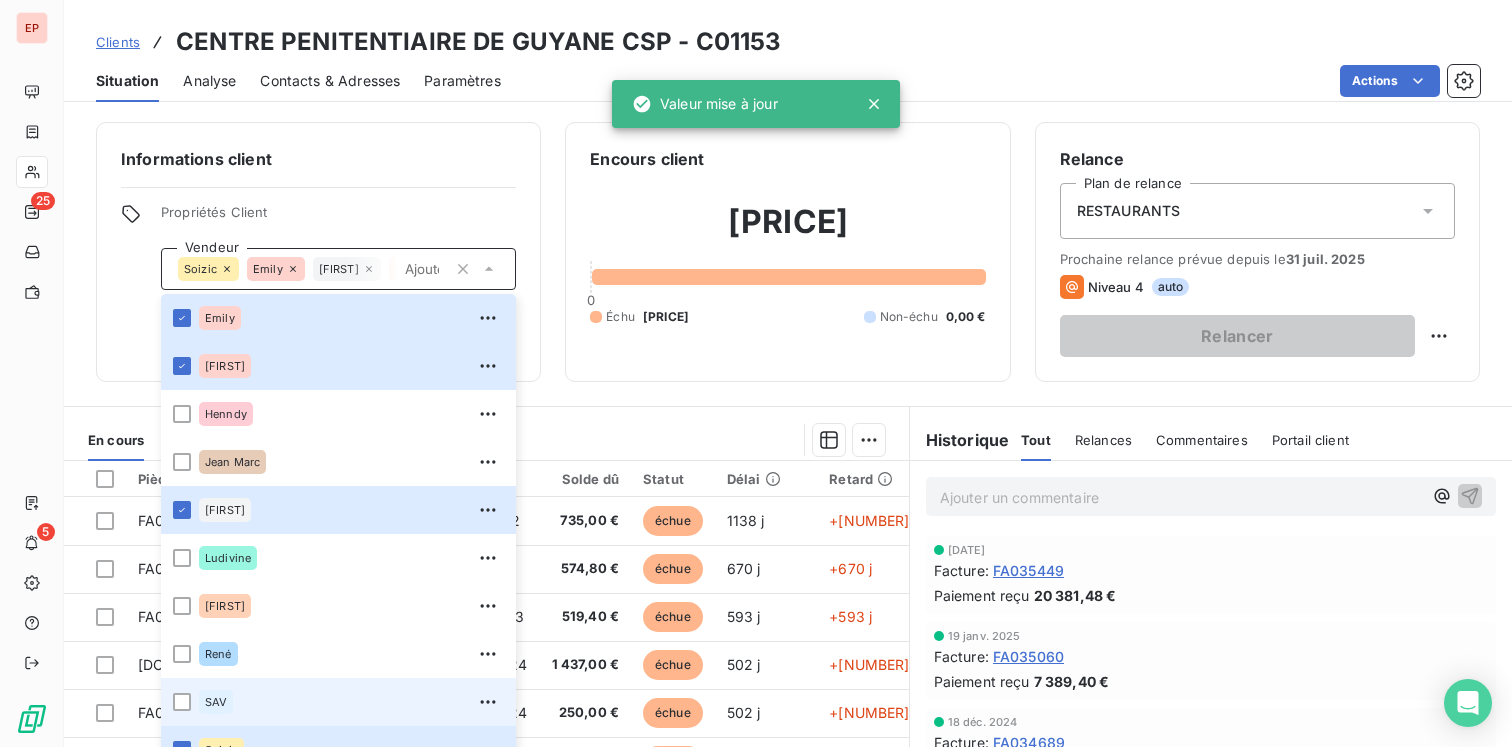 click on "SAV" at bounding box center (216, 702) 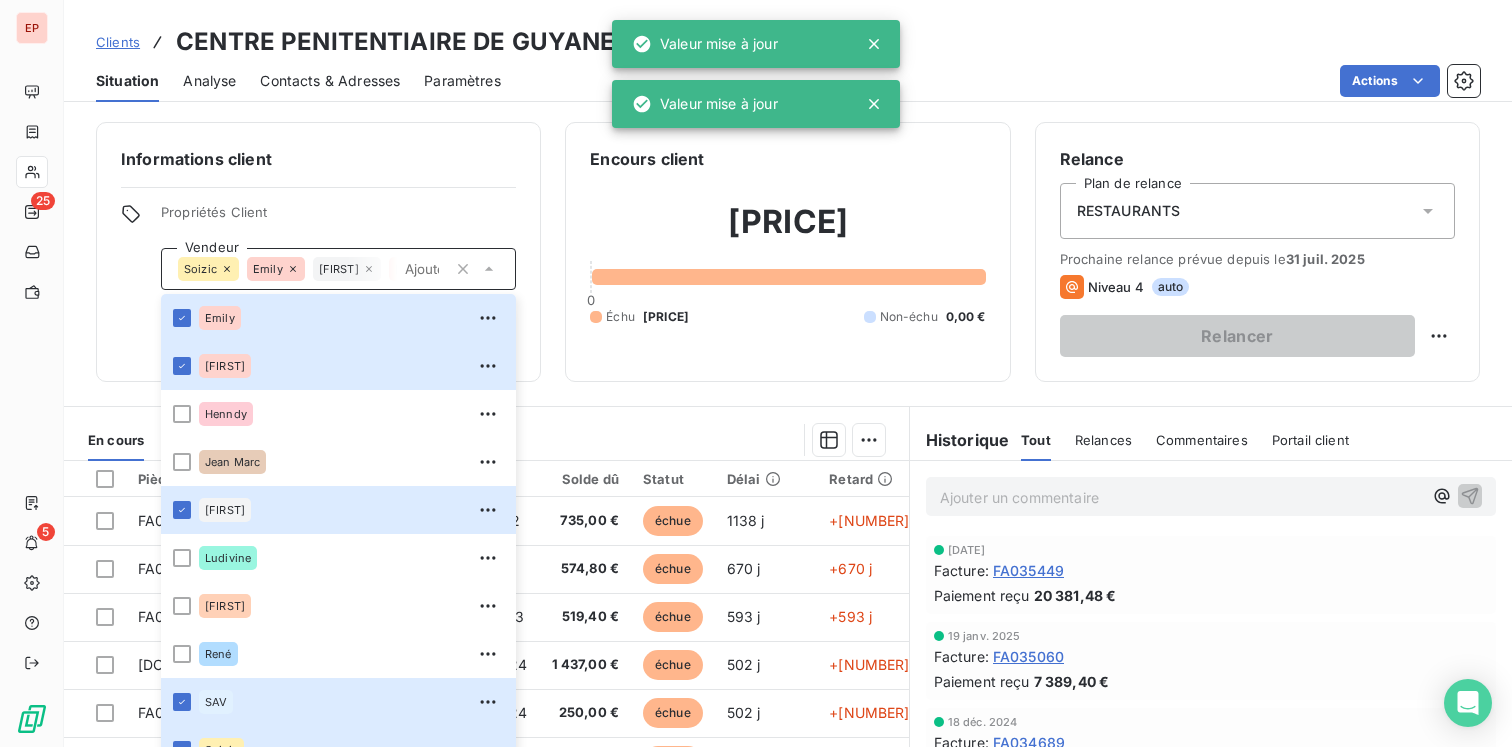click at bounding box center (588, 440) 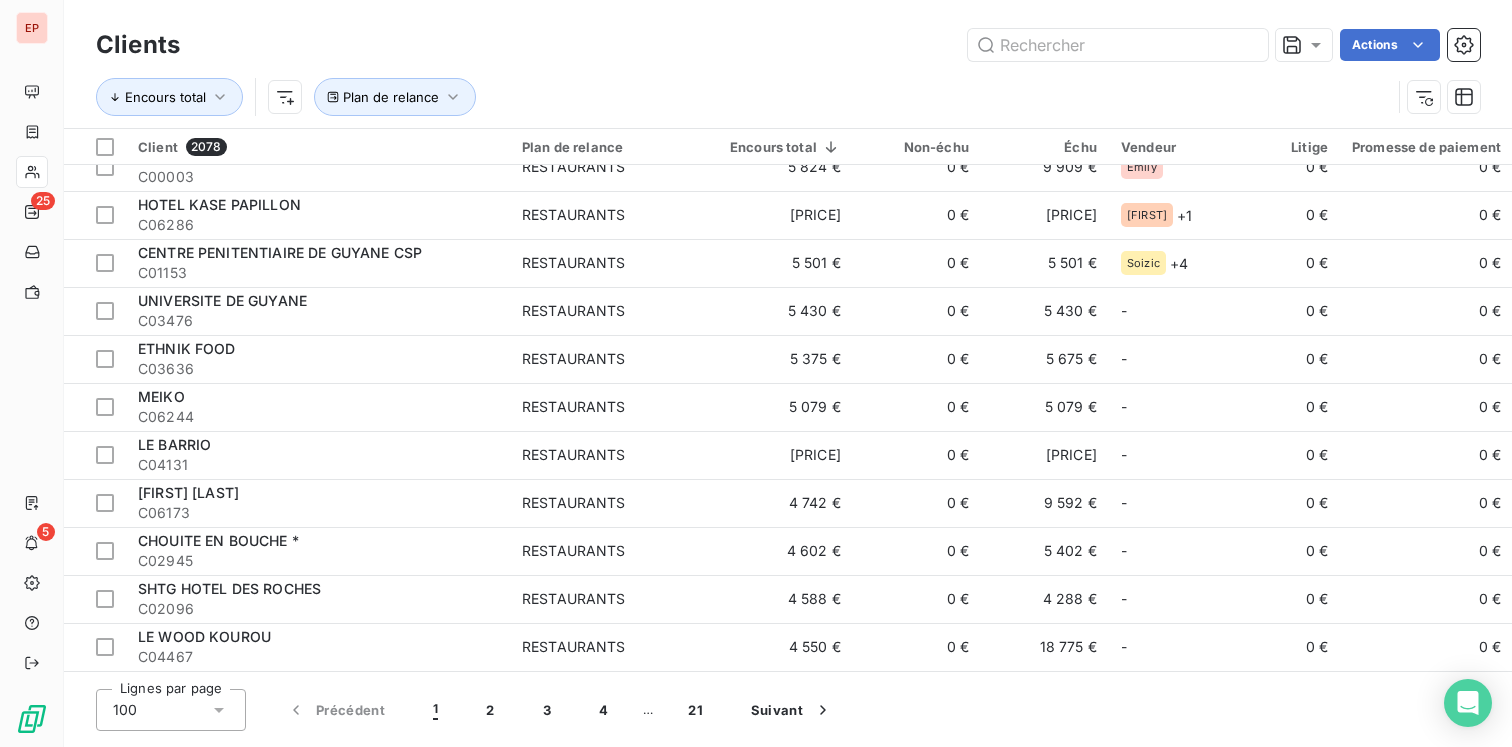 scroll, scrollTop: 1372, scrollLeft: 0, axis: vertical 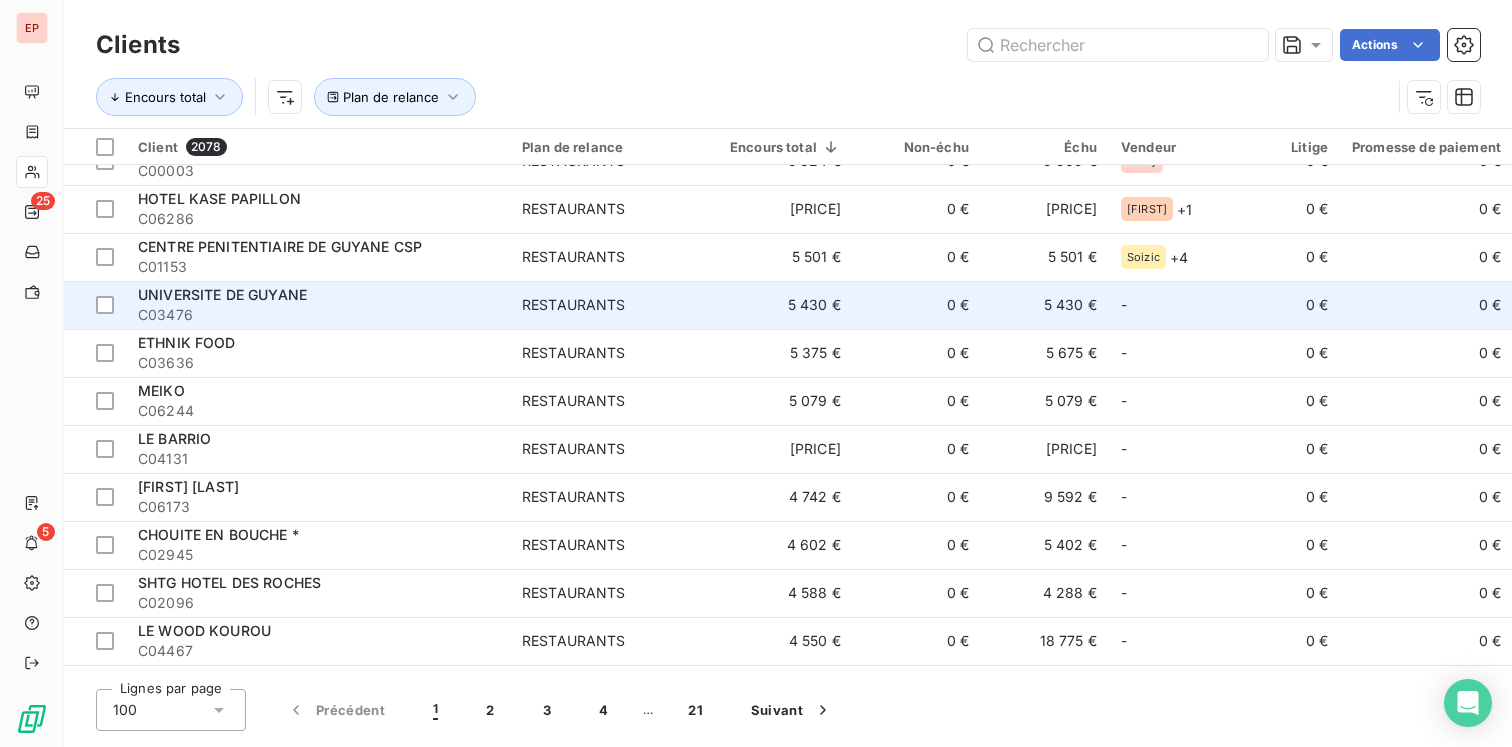 click on "C03476" at bounding box center (318, 315) 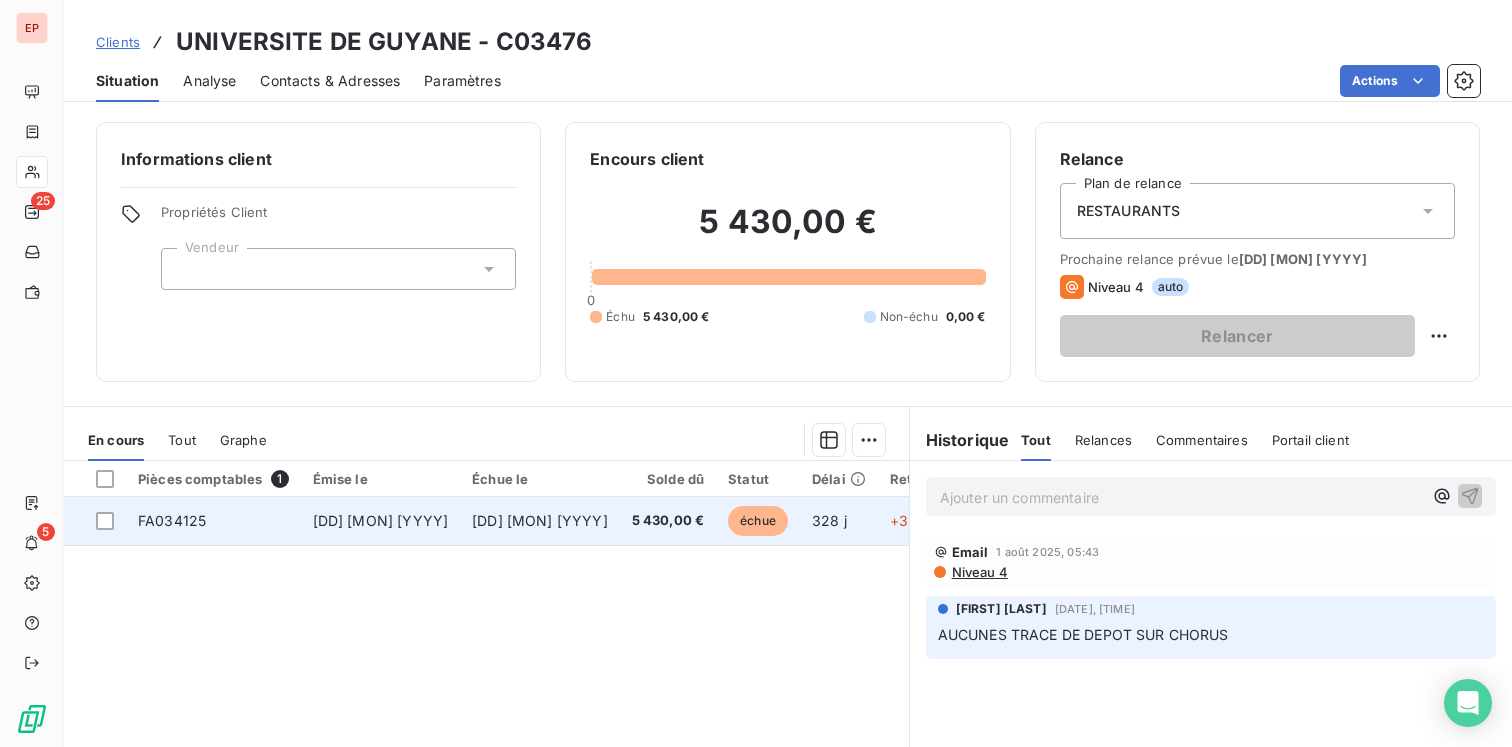 click on "9 sept. 2024" at bounding box center (540, 520) 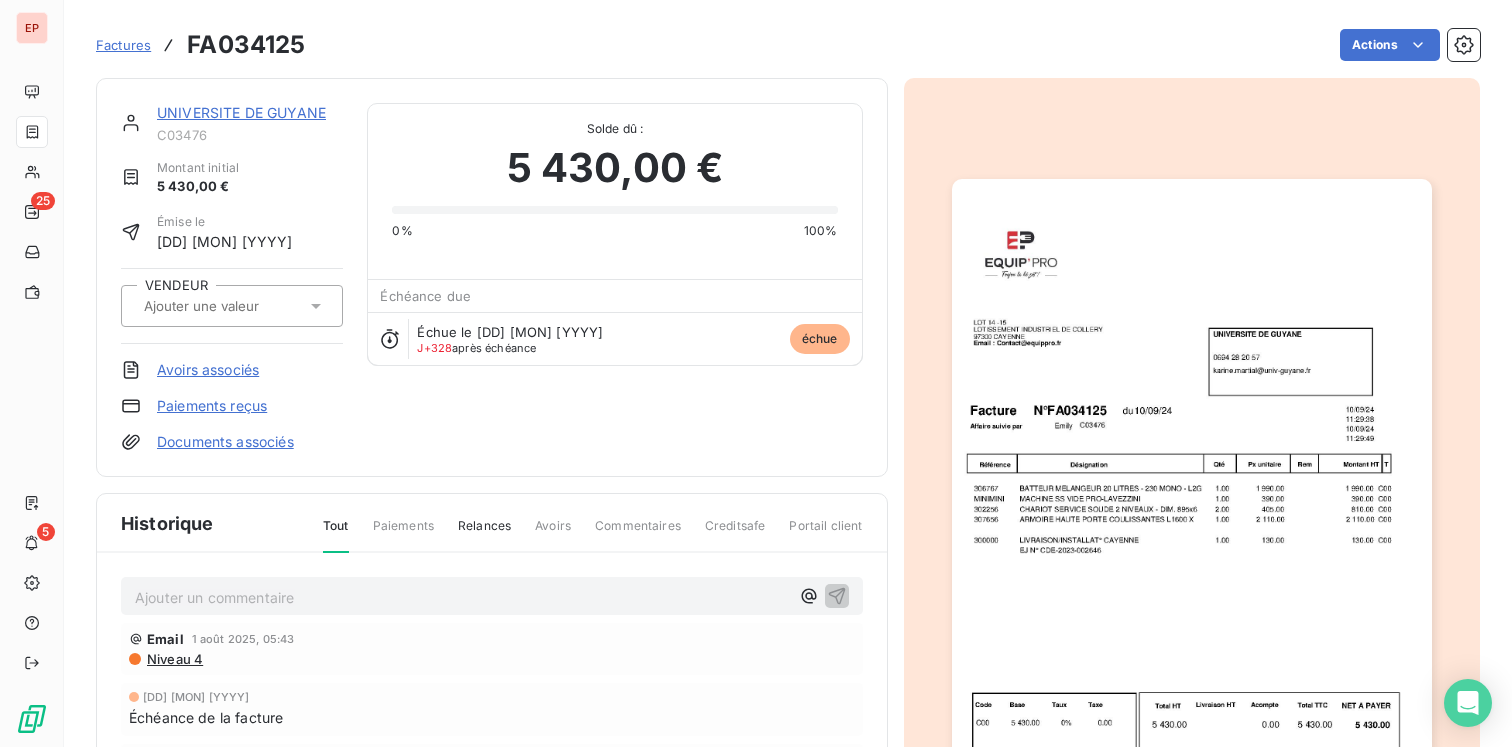 click 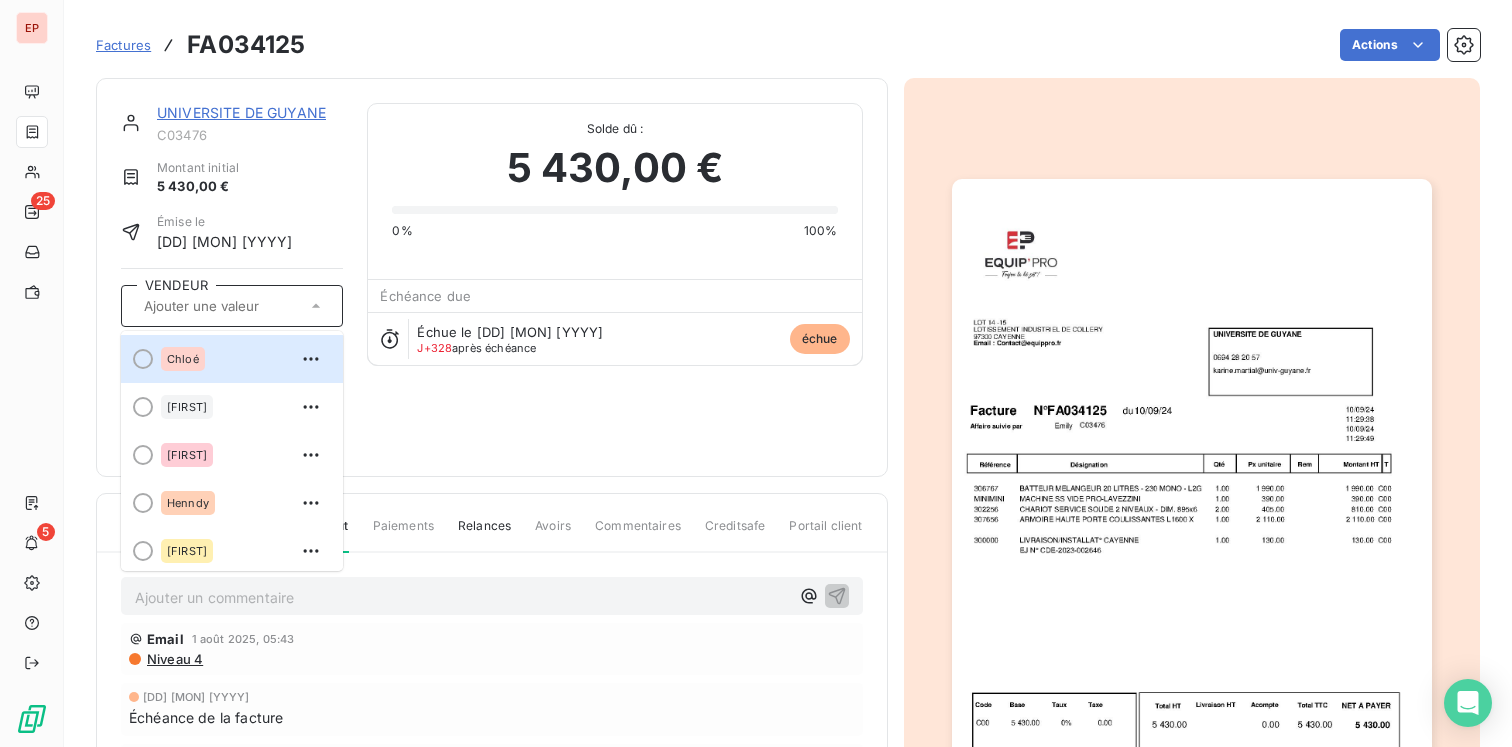type on "z" 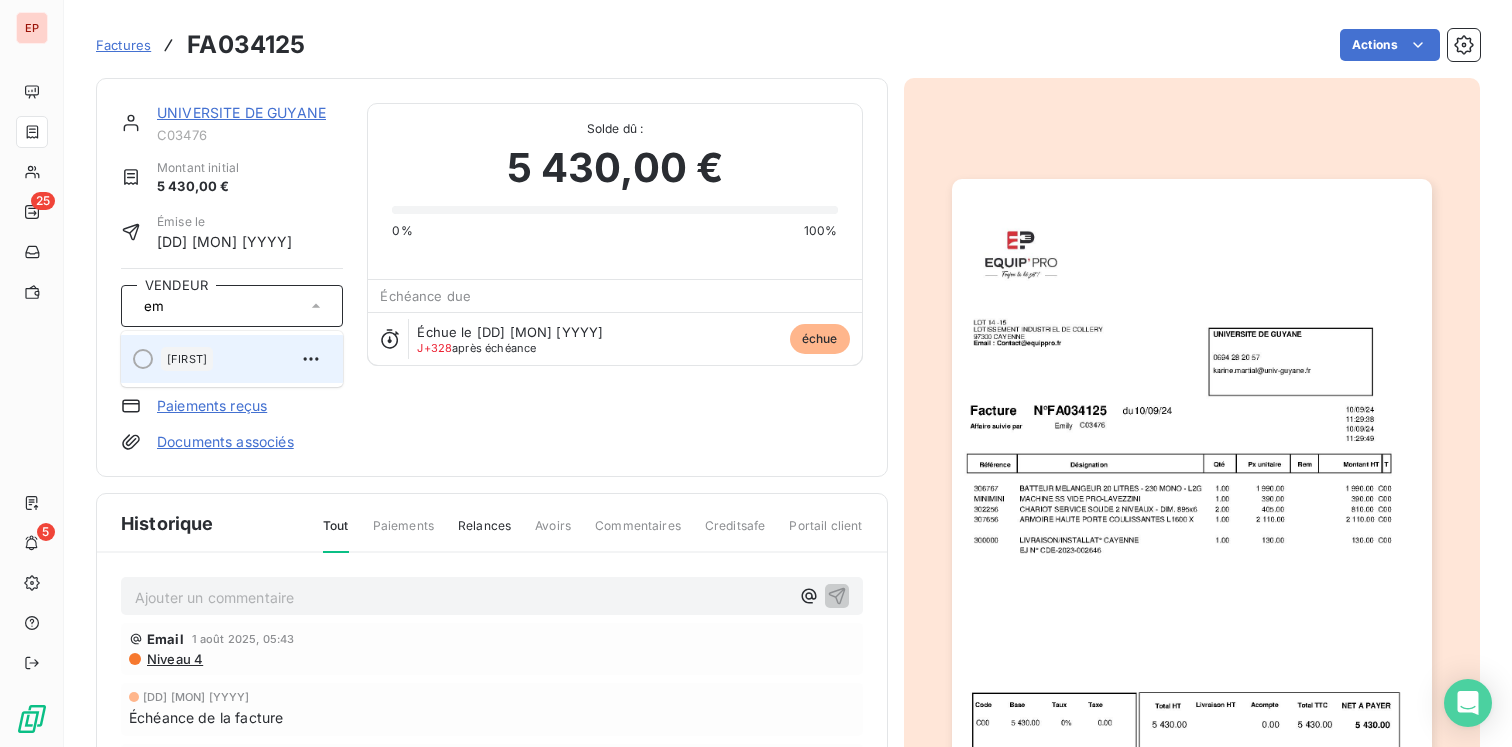 type on "em" 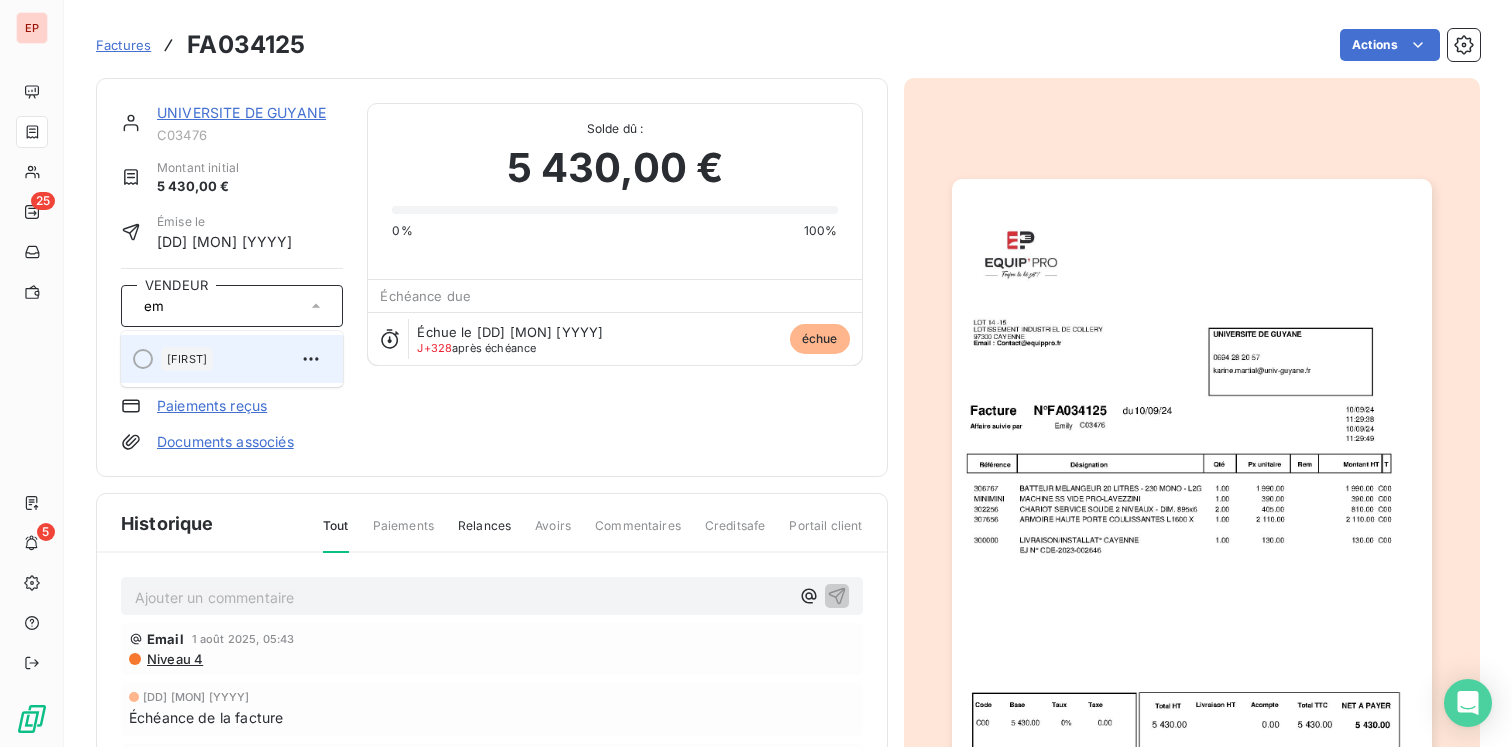 click on "Emilly" at bounding box center (244, 359) 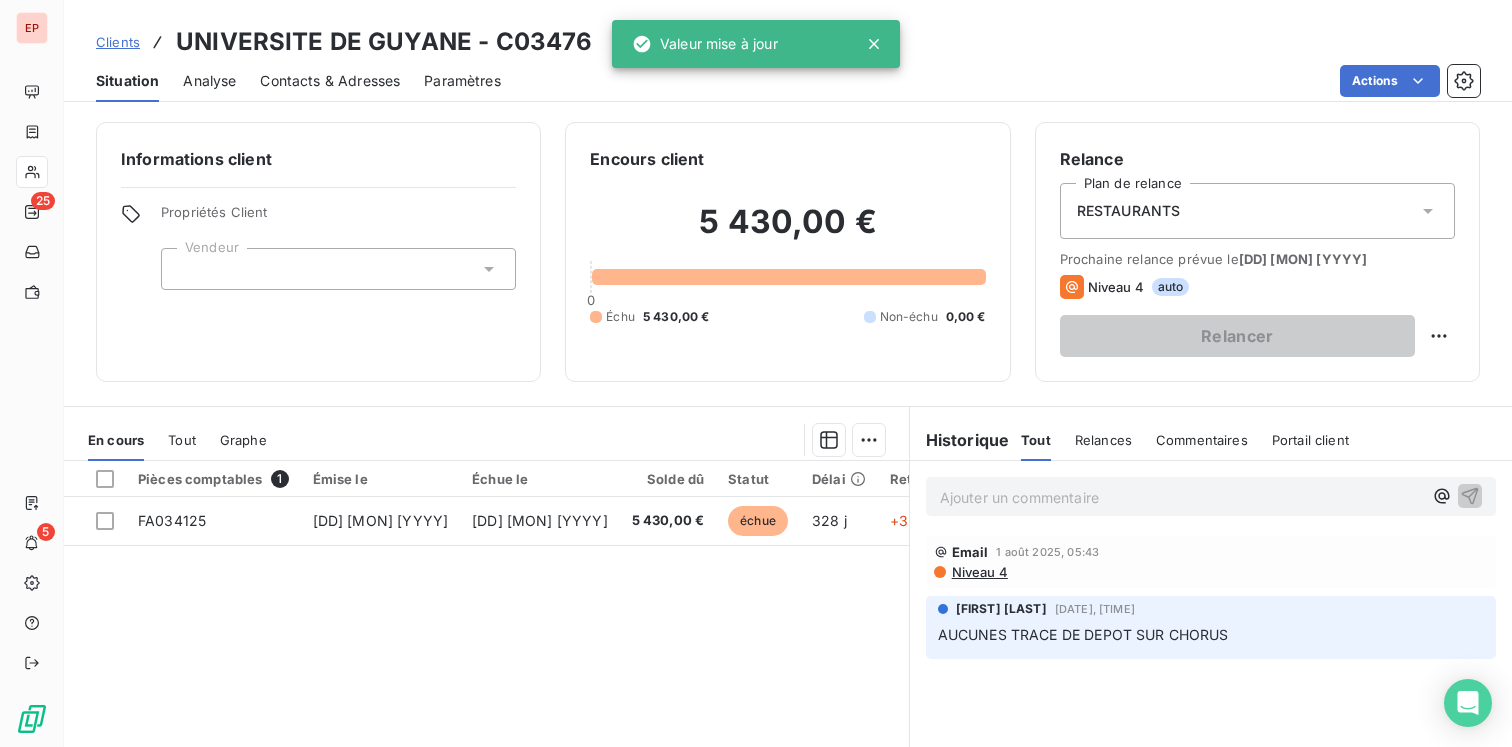 click at bounding box center [338, 269] 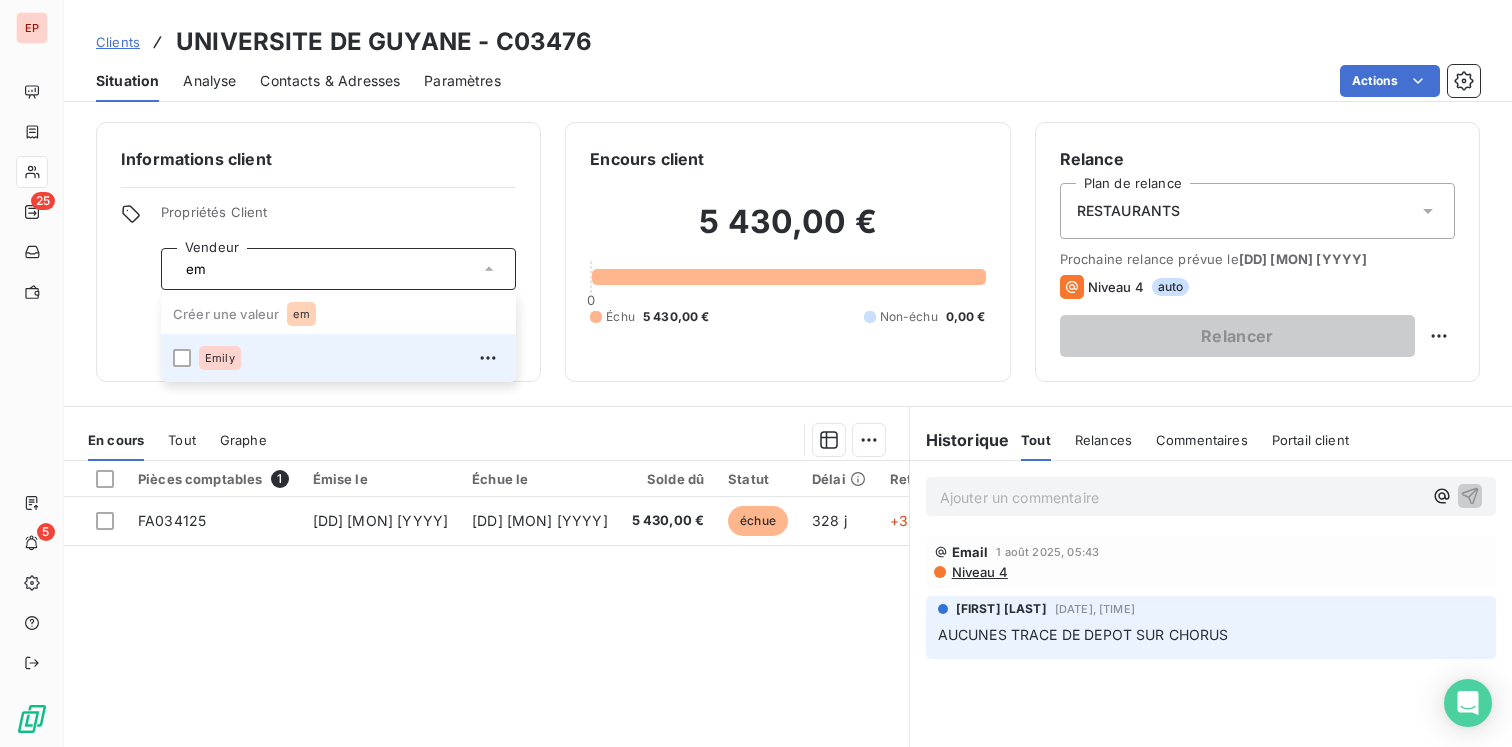 click on "Emily" at bounding box center (351, 358) 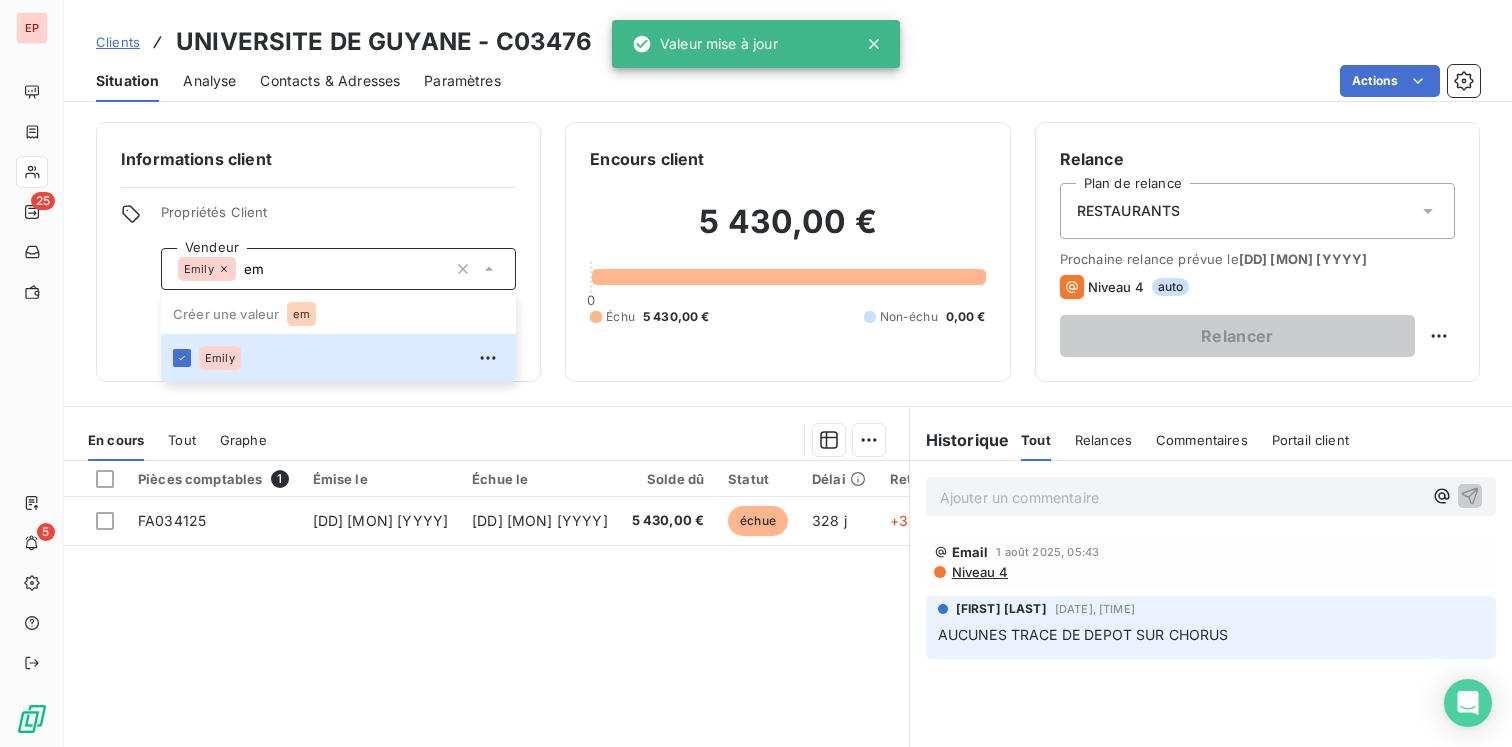 click on "Informations client Propriétés Client Vendeur Emily em Créer une valeur   em Emily" at bounding box center [318, 252] 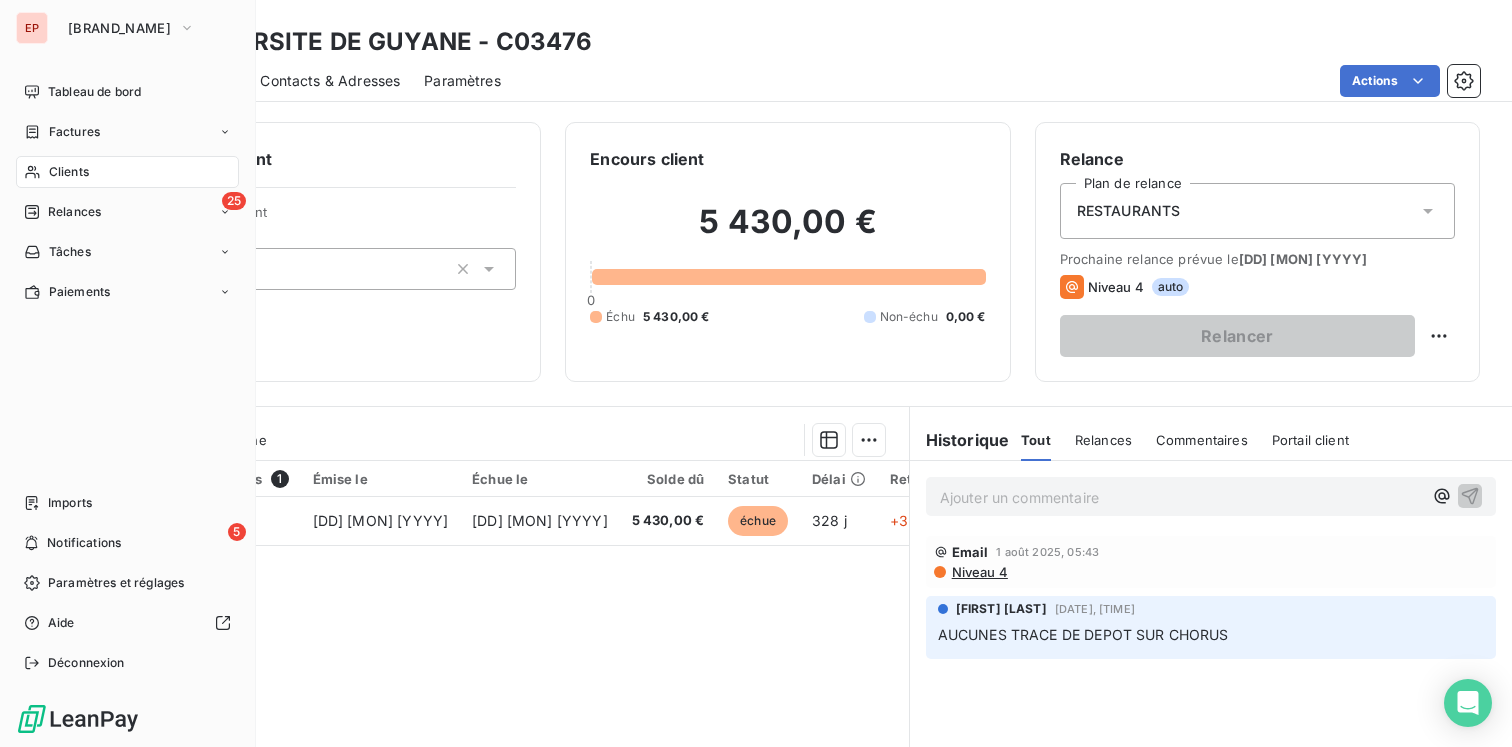 click on "Clients" at bounding box center (69, 172) 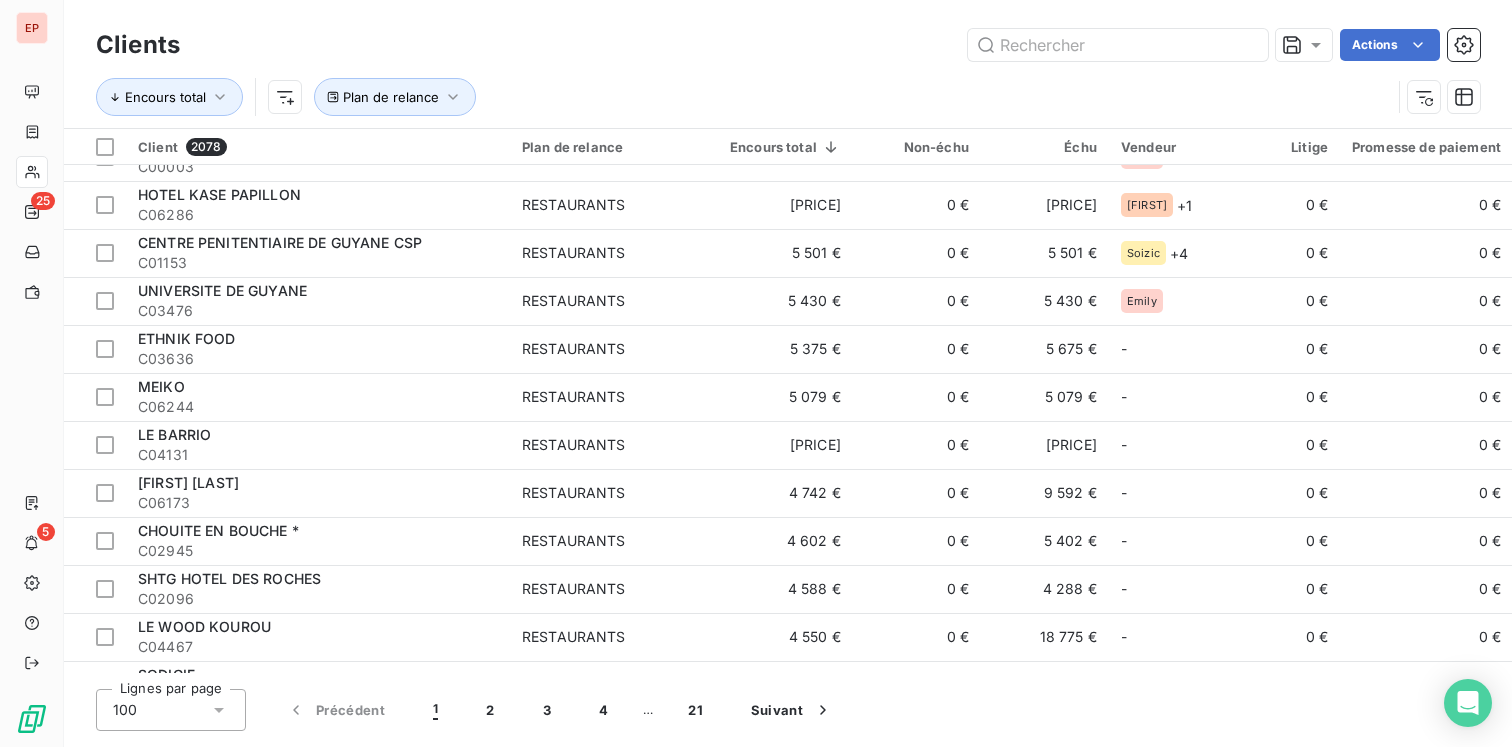 scroll, scrollTop: 1397, scrollLeft: 0, axis: vertical 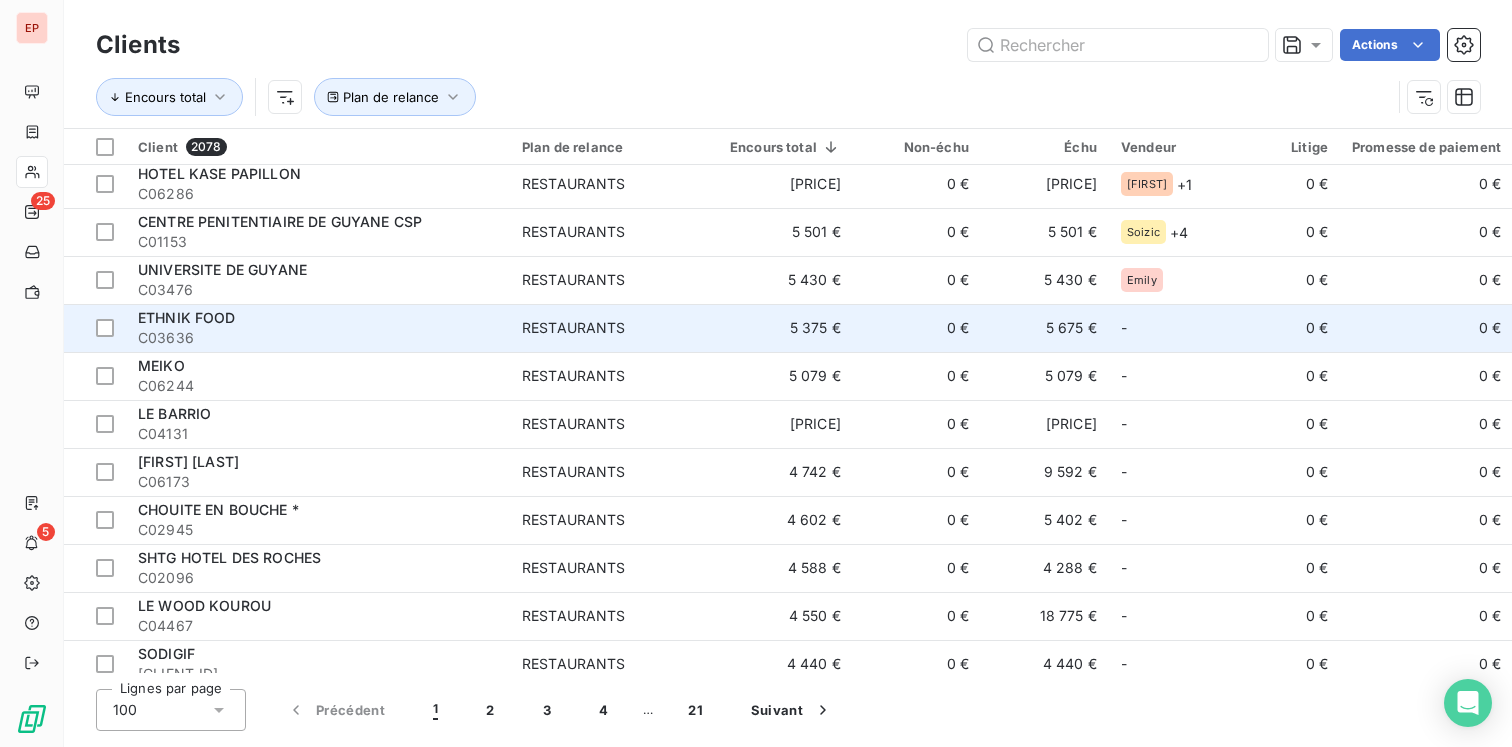 click on "ETHNIK FOOD" at bounding box center [318, 318] 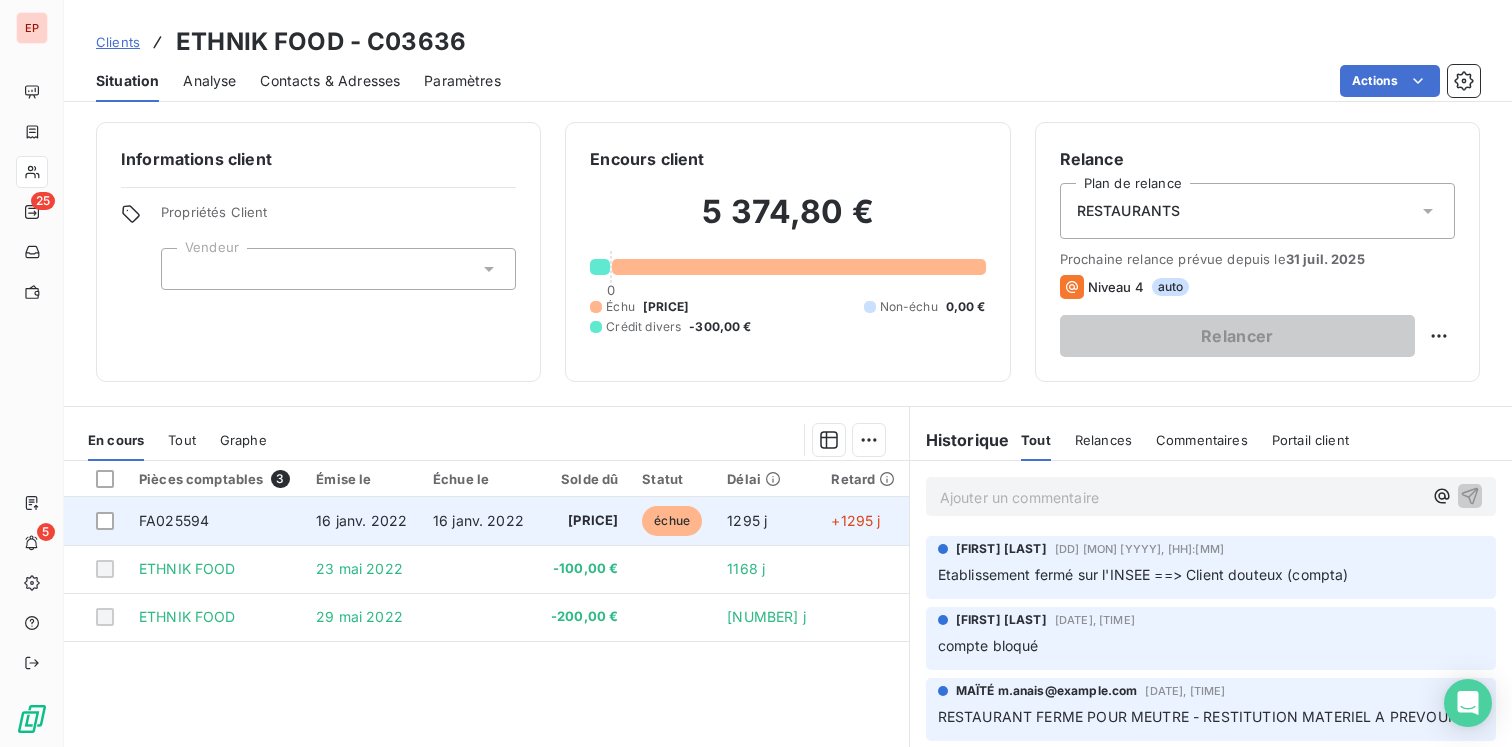 click on "FA025594" at bounding box center (215, 521) 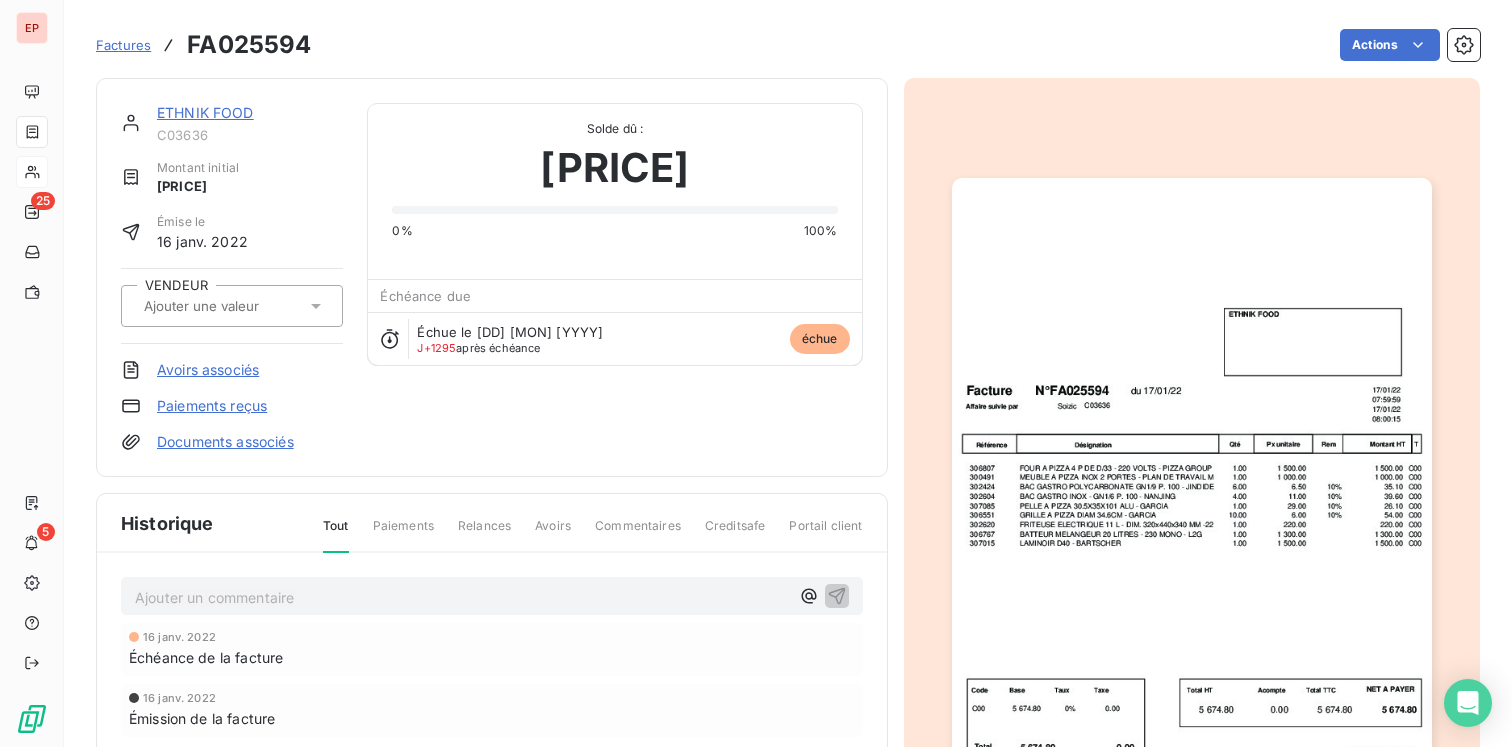 click at bounding box center [232, 306] 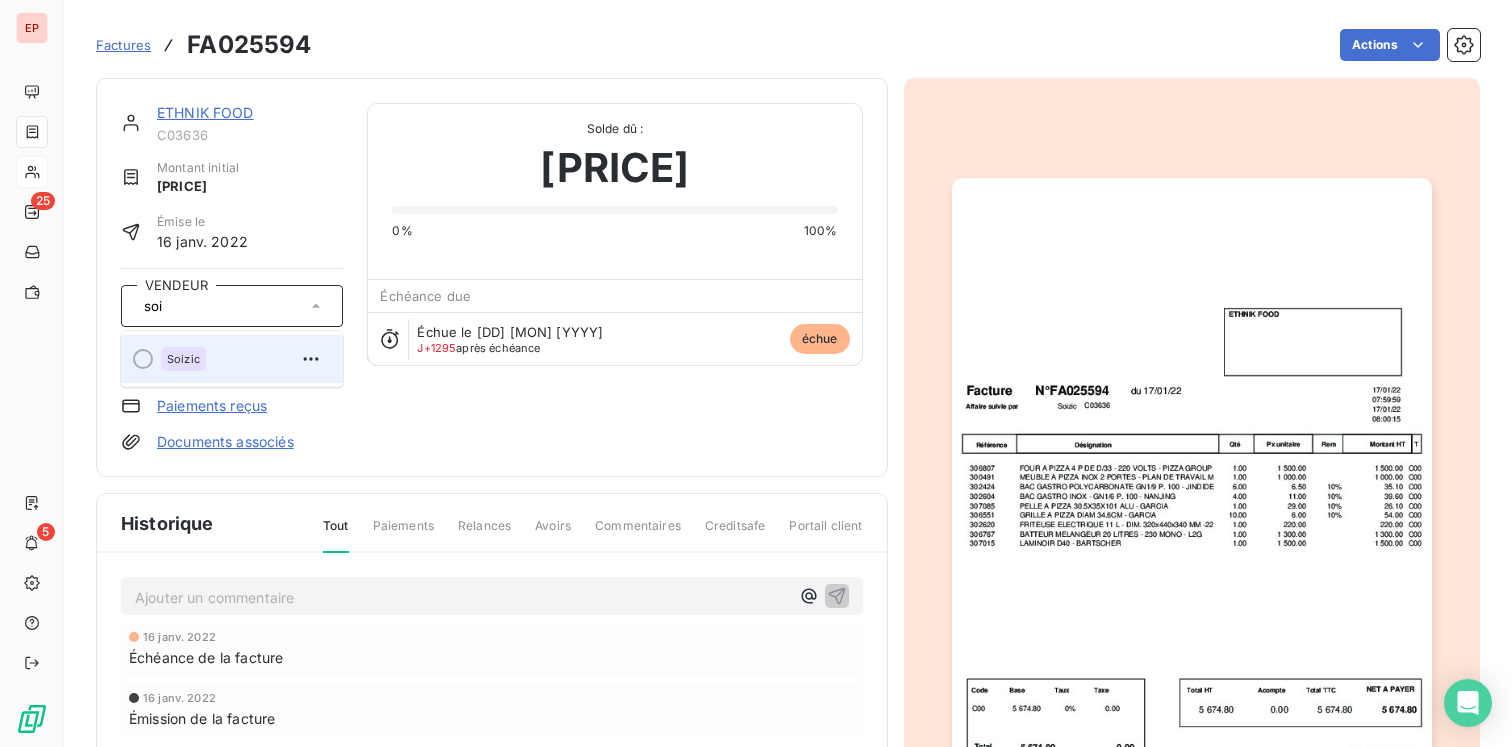 type on "soi" 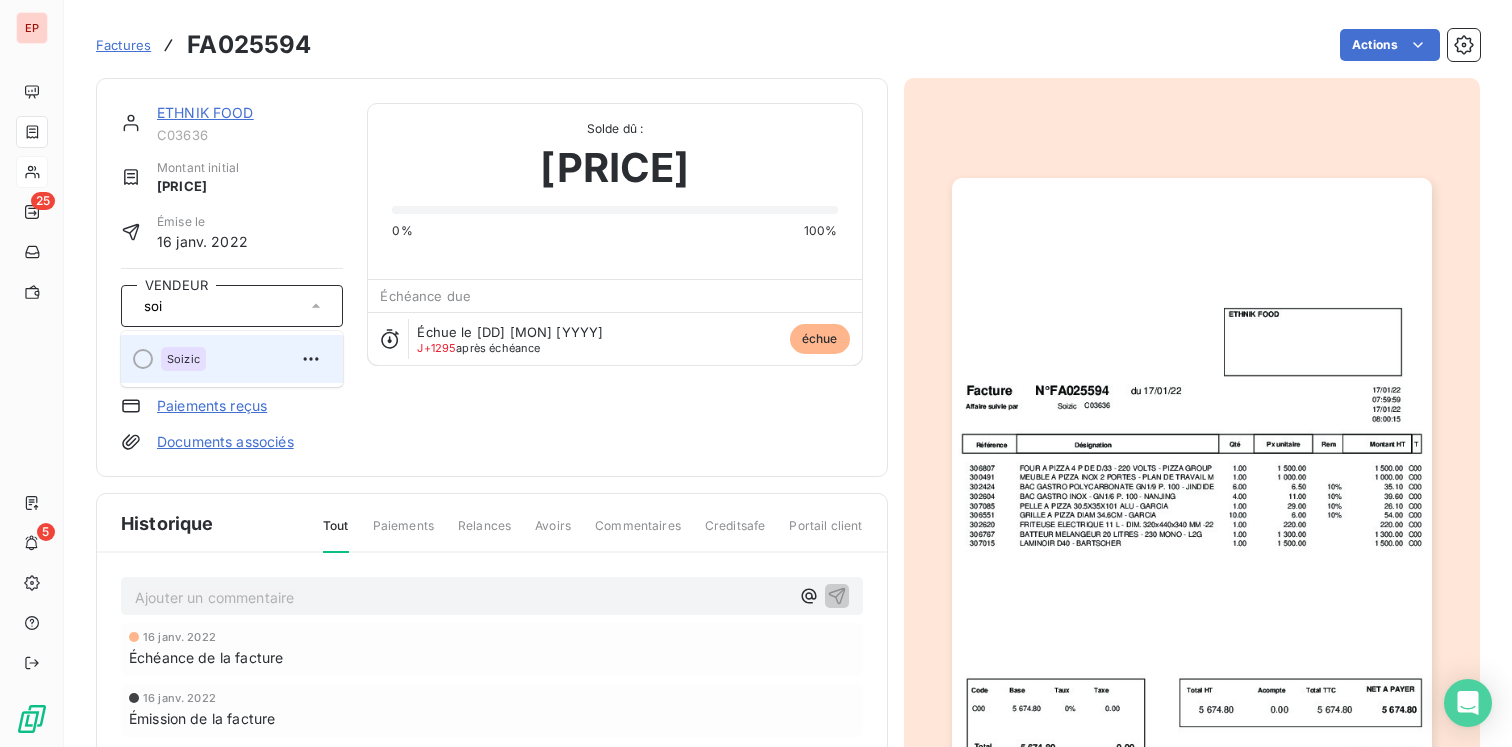click on "Soizic" at bounding box center [183, 359] 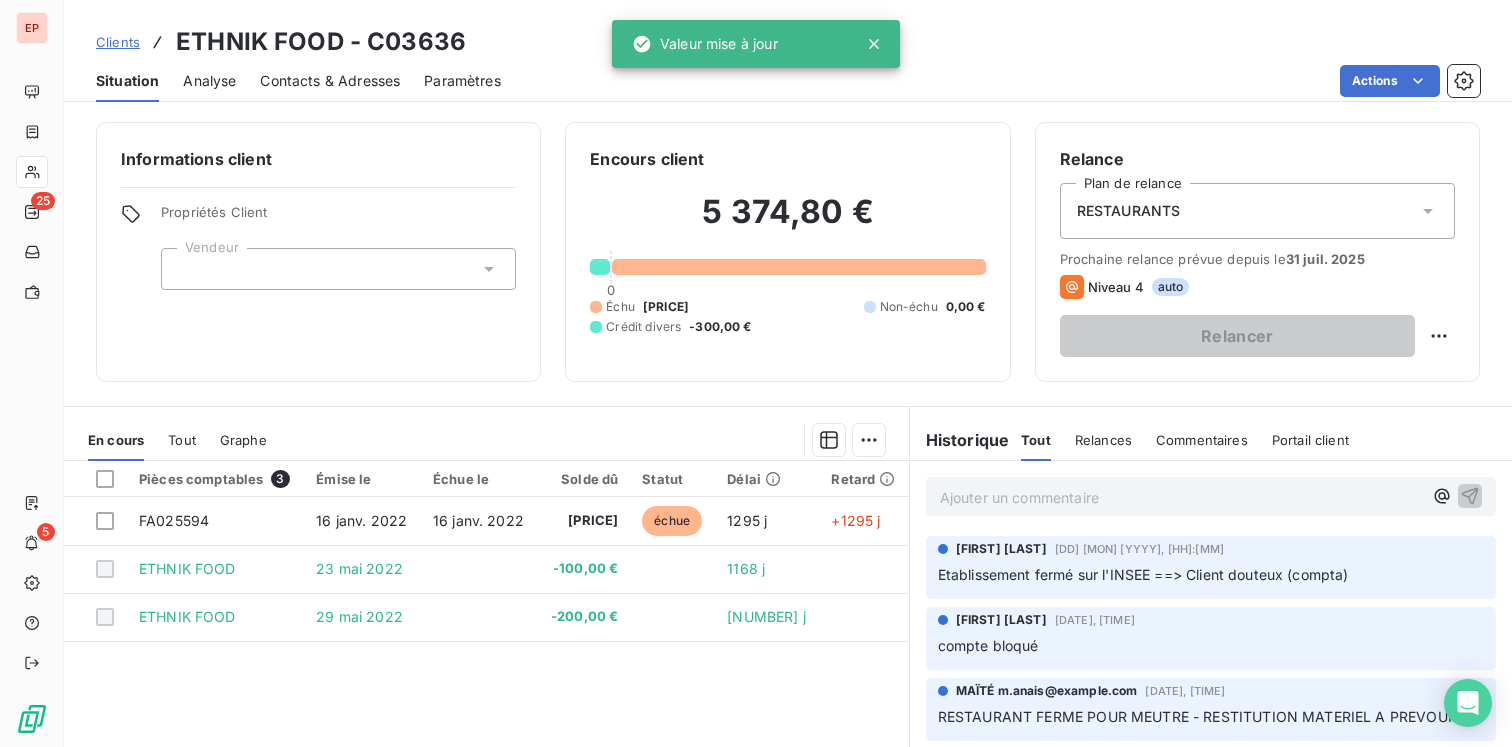 click at bounding box center [338, 269] 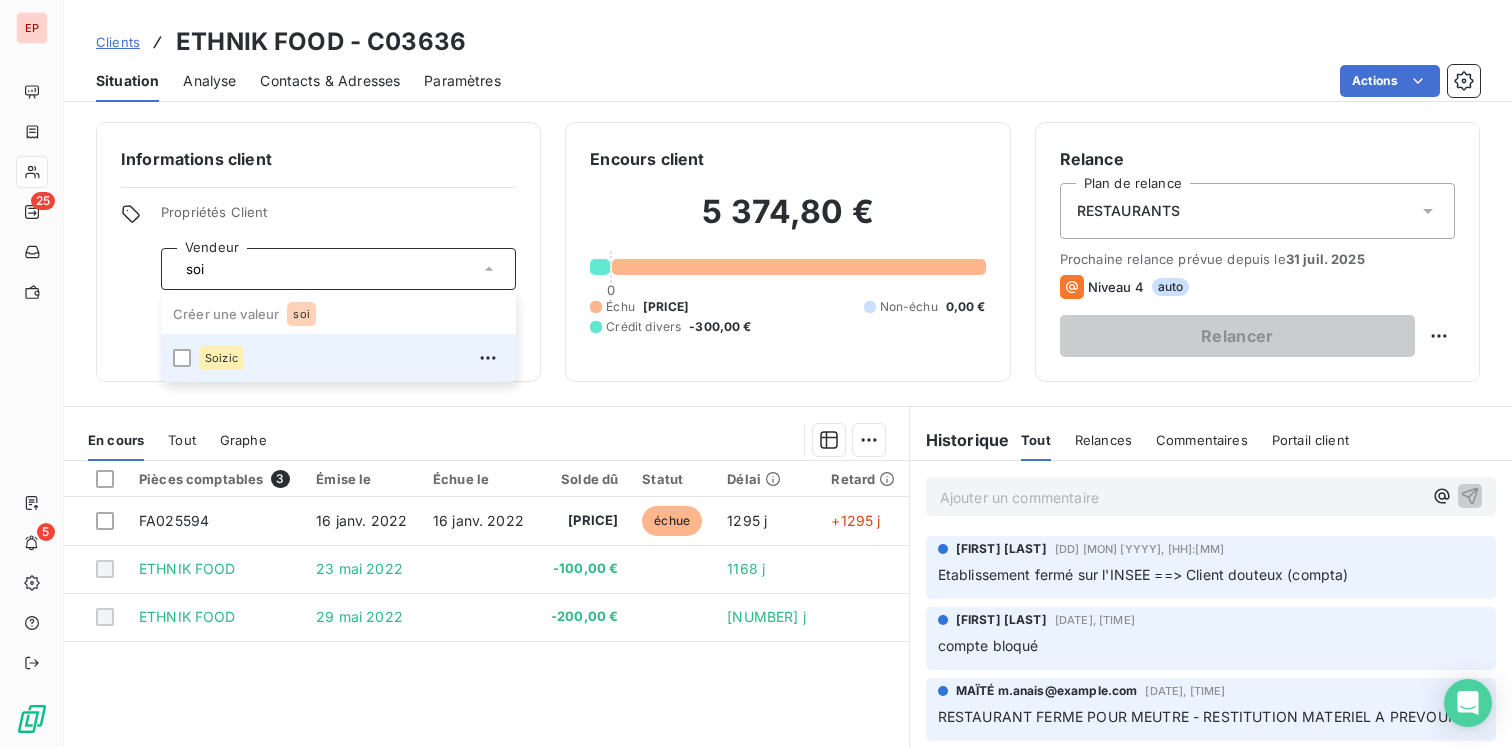 type on "soi" 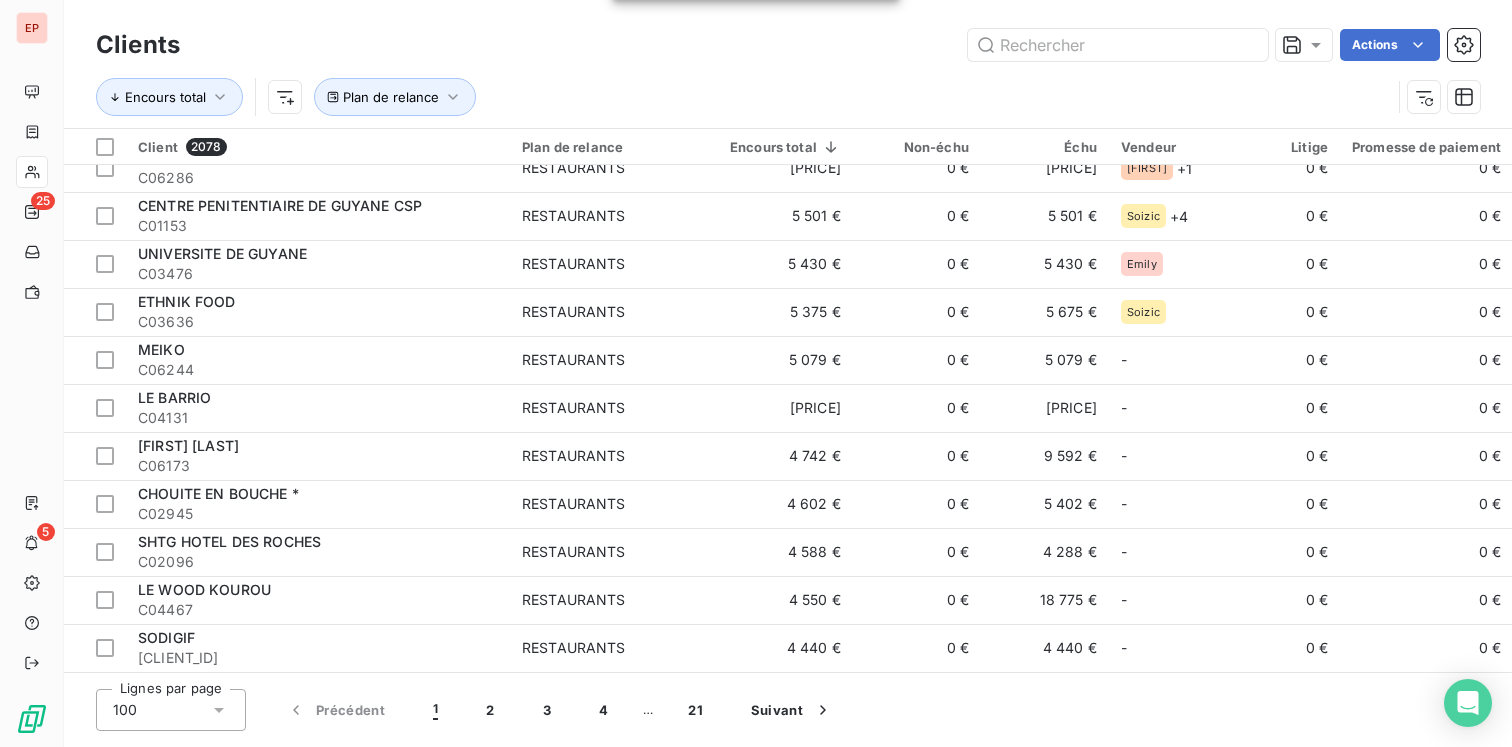 scroll, scrollTop: 1424, scrollLeft: 0, axis: vertical 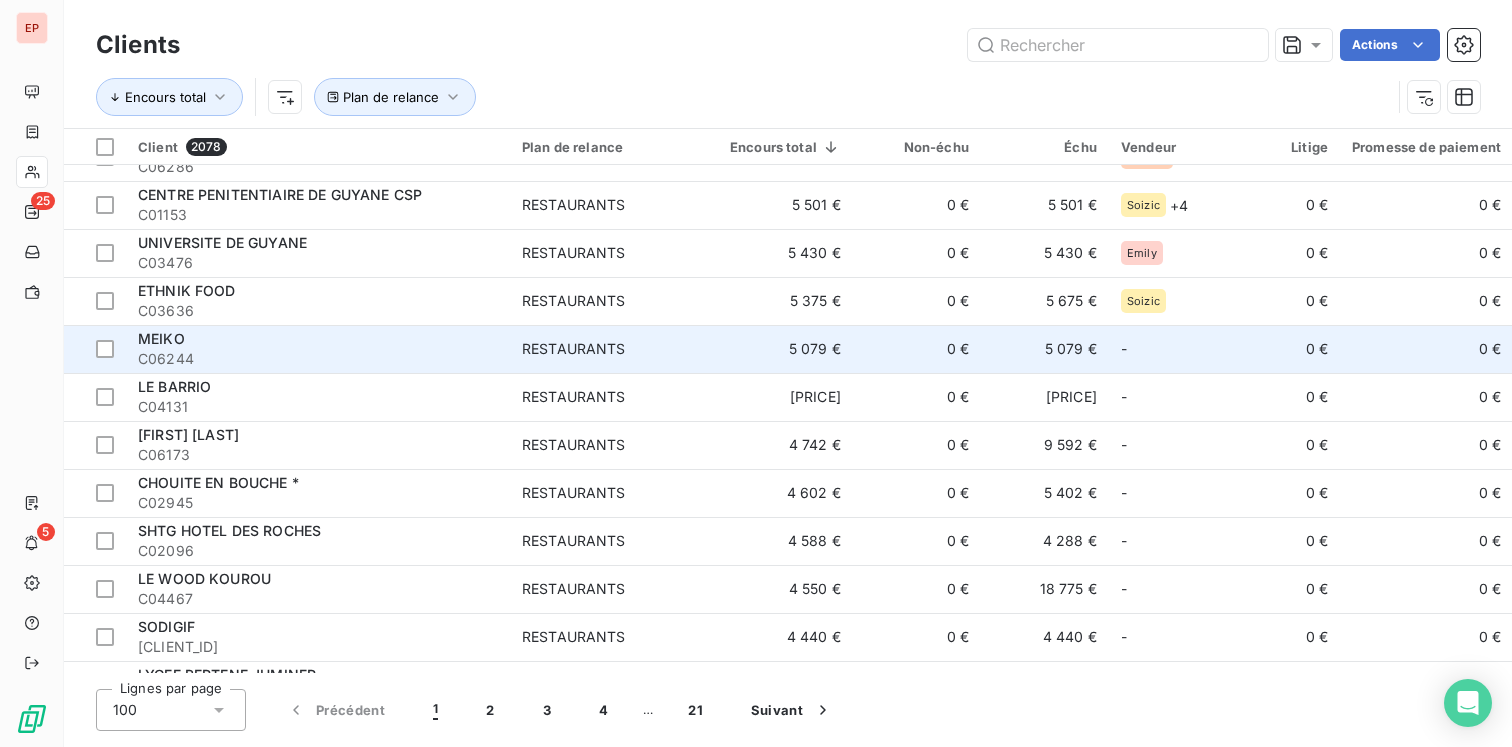 click on "MEIKO" at bounding box center [318, 339] 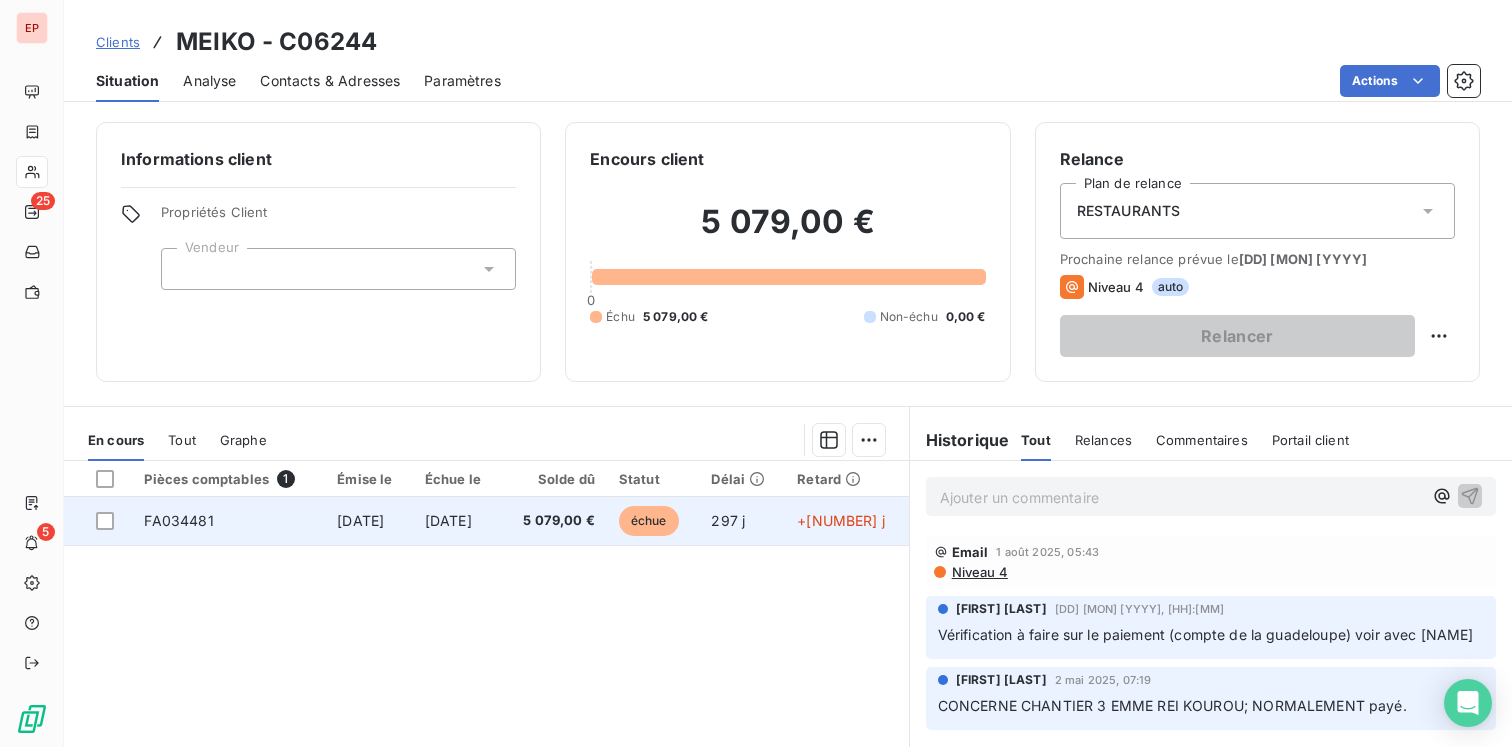 click on "FA034481" at bounding box center [228, 521] 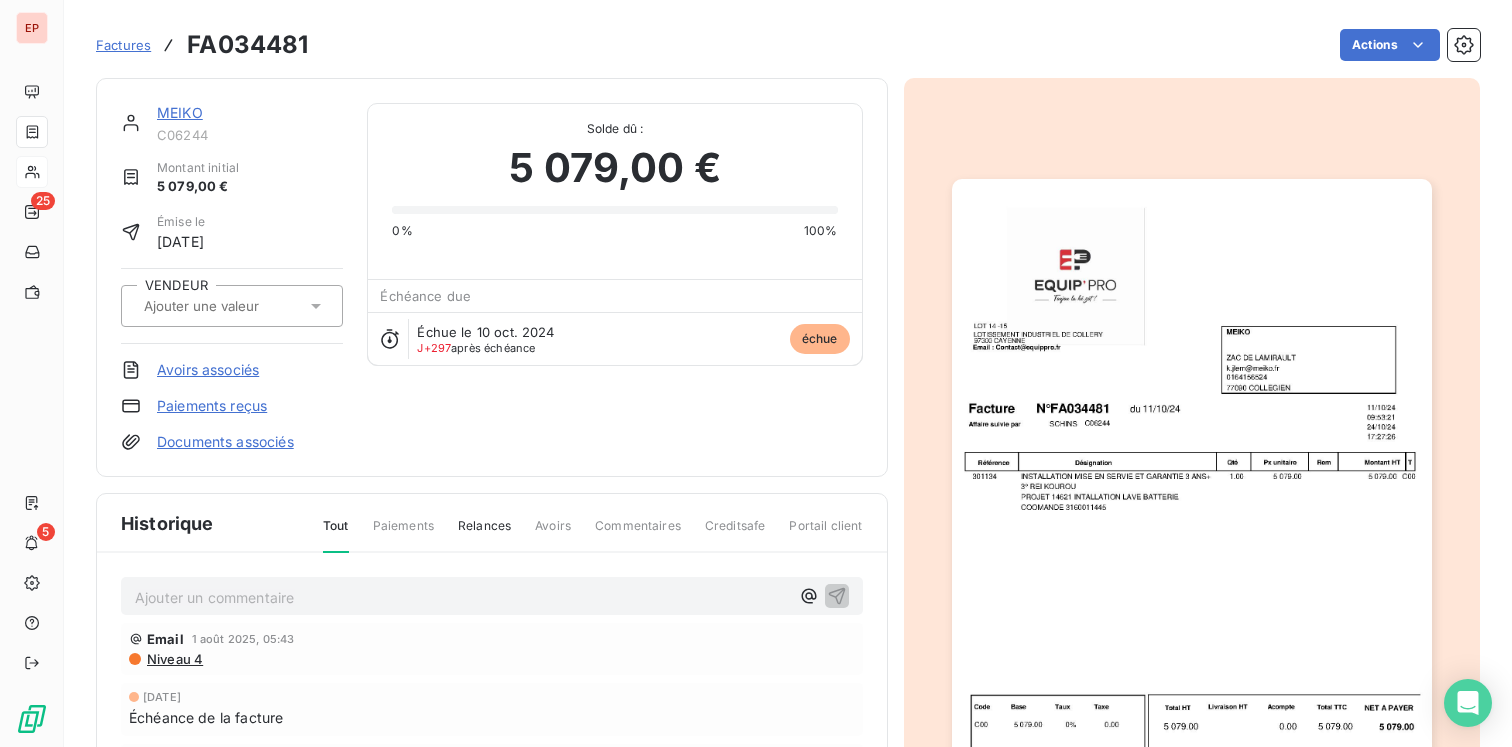 click 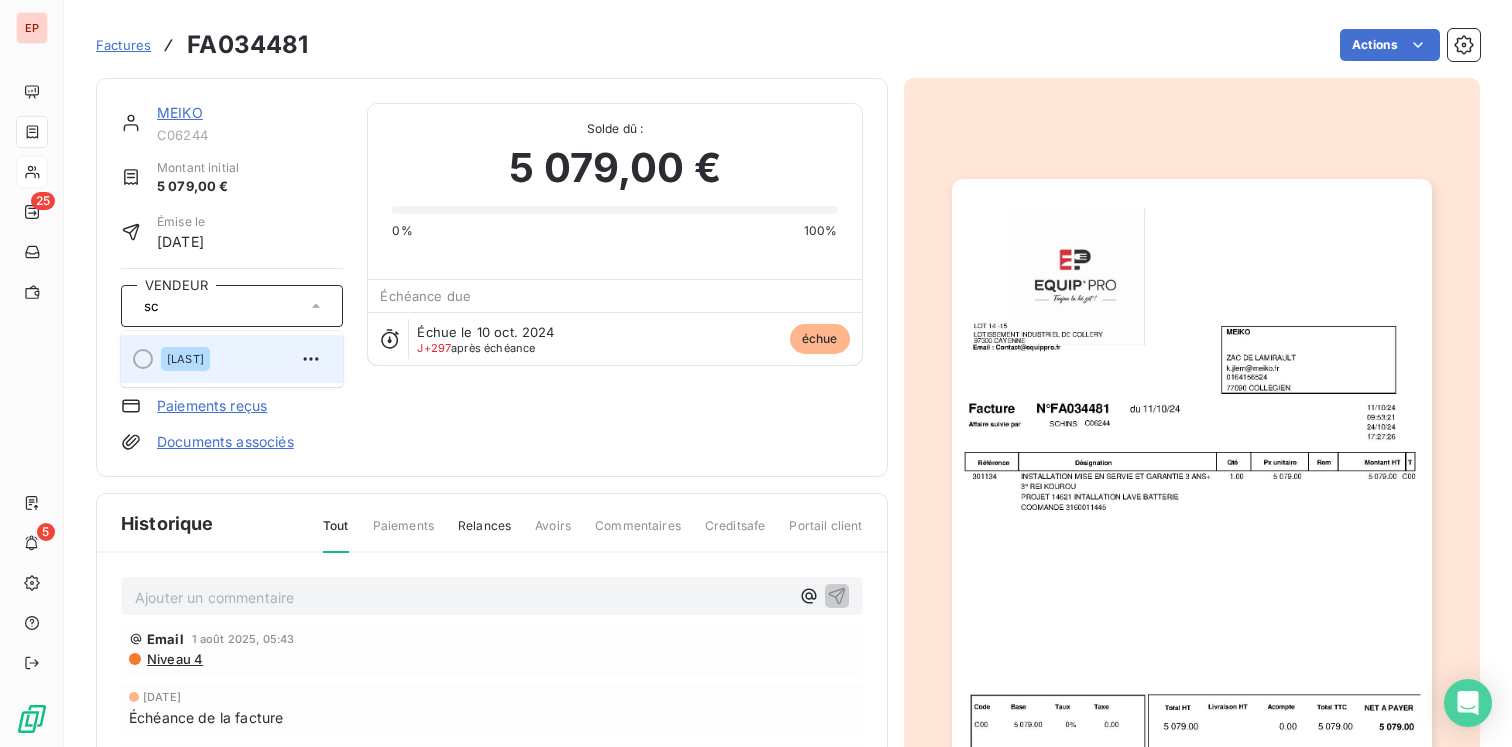 type on "sc" 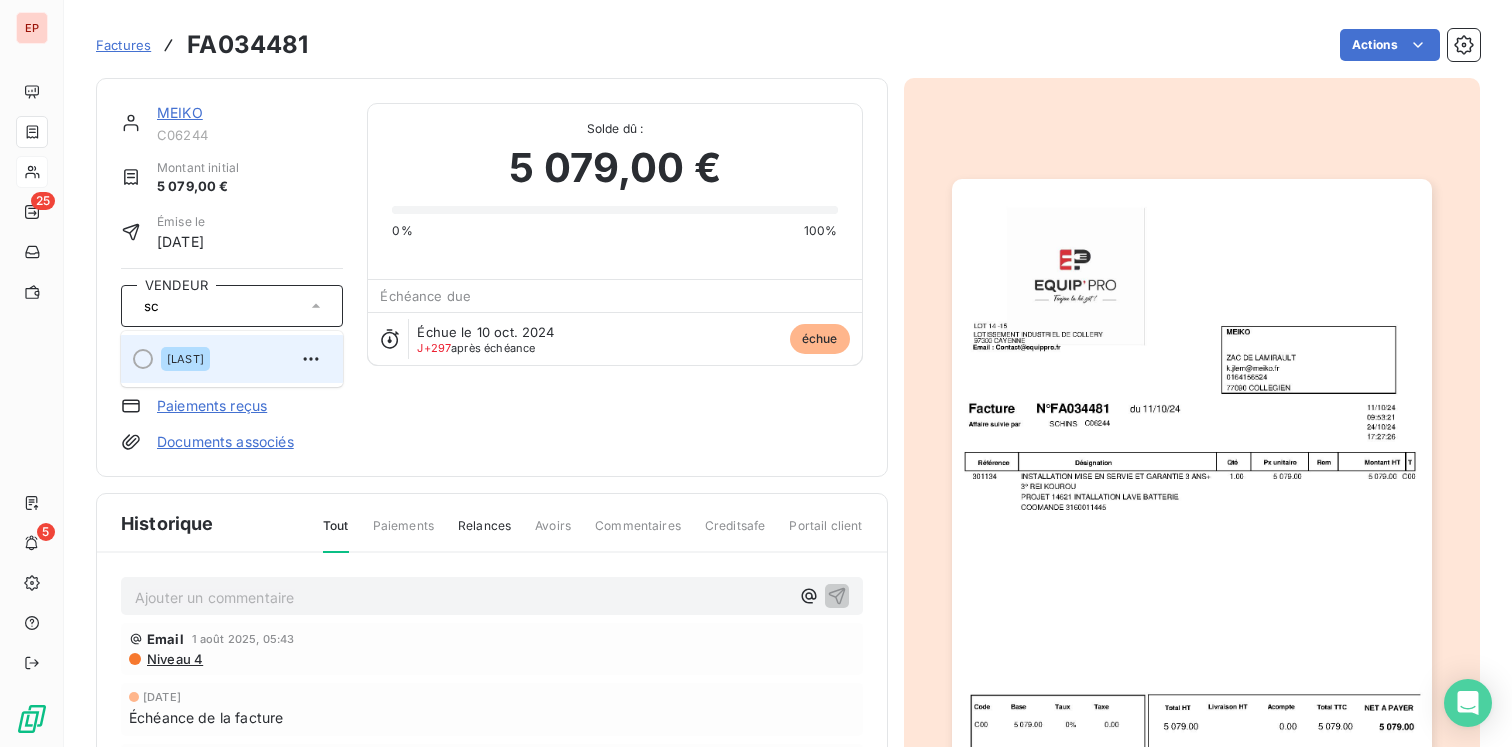 click on "Schins" at bounding box center [244, 359] 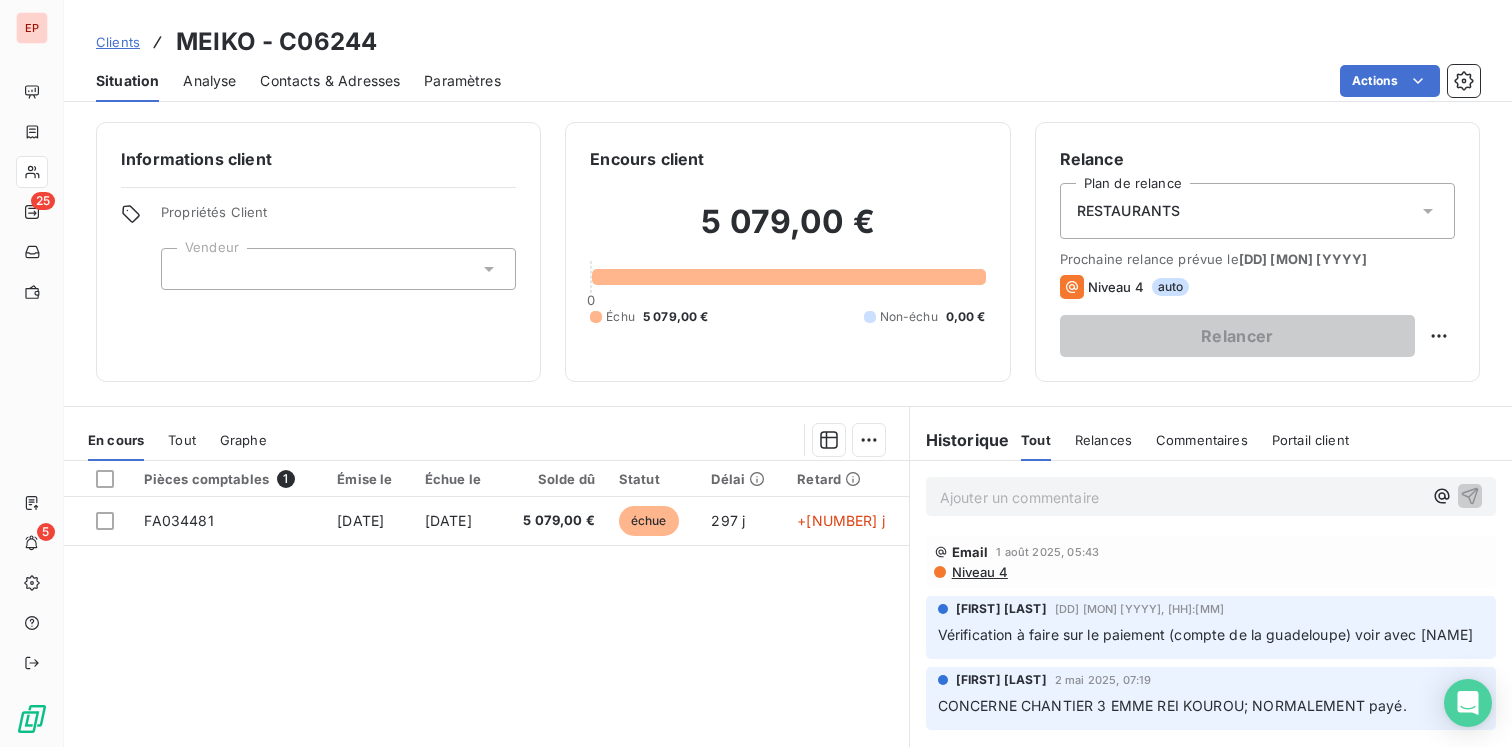 click at bounding box center (338, 269) 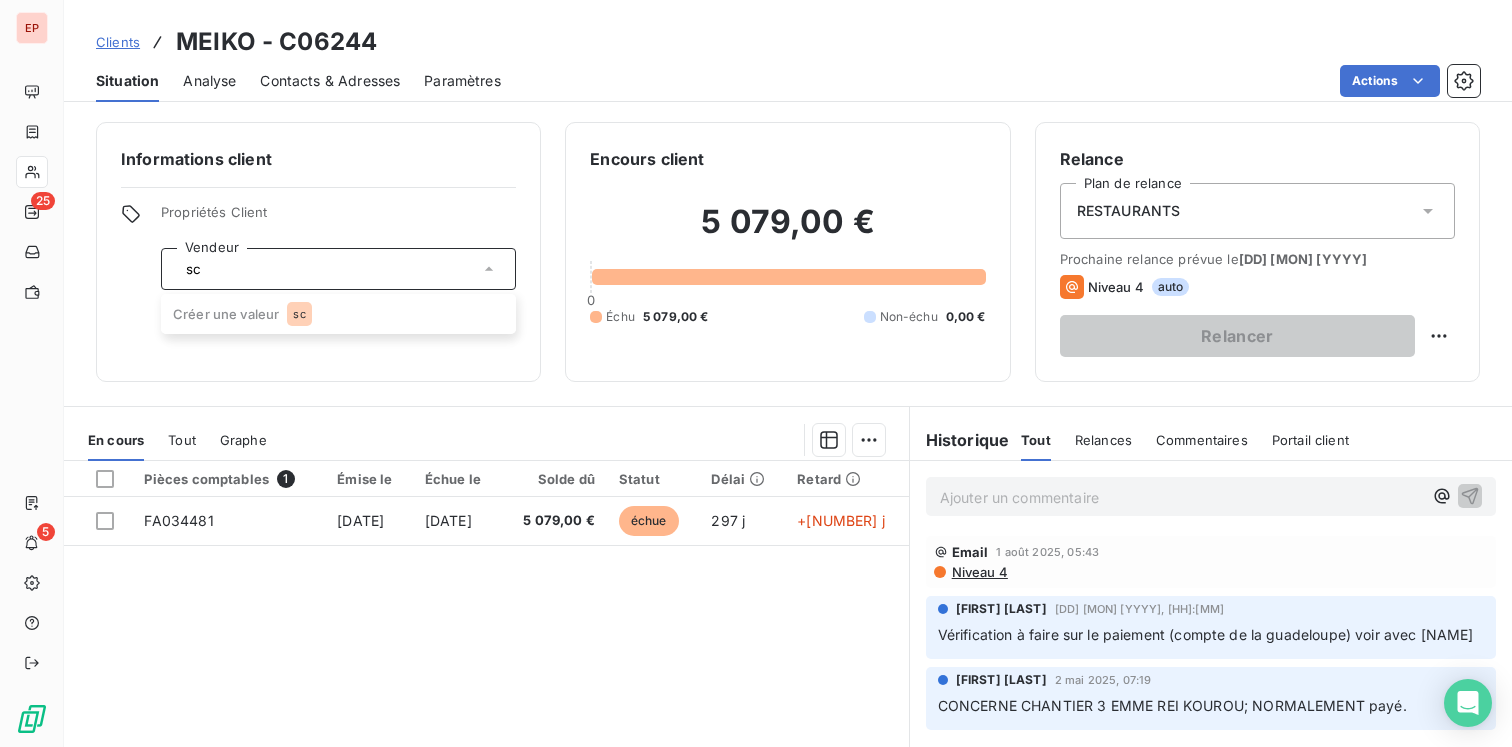 type on "s" 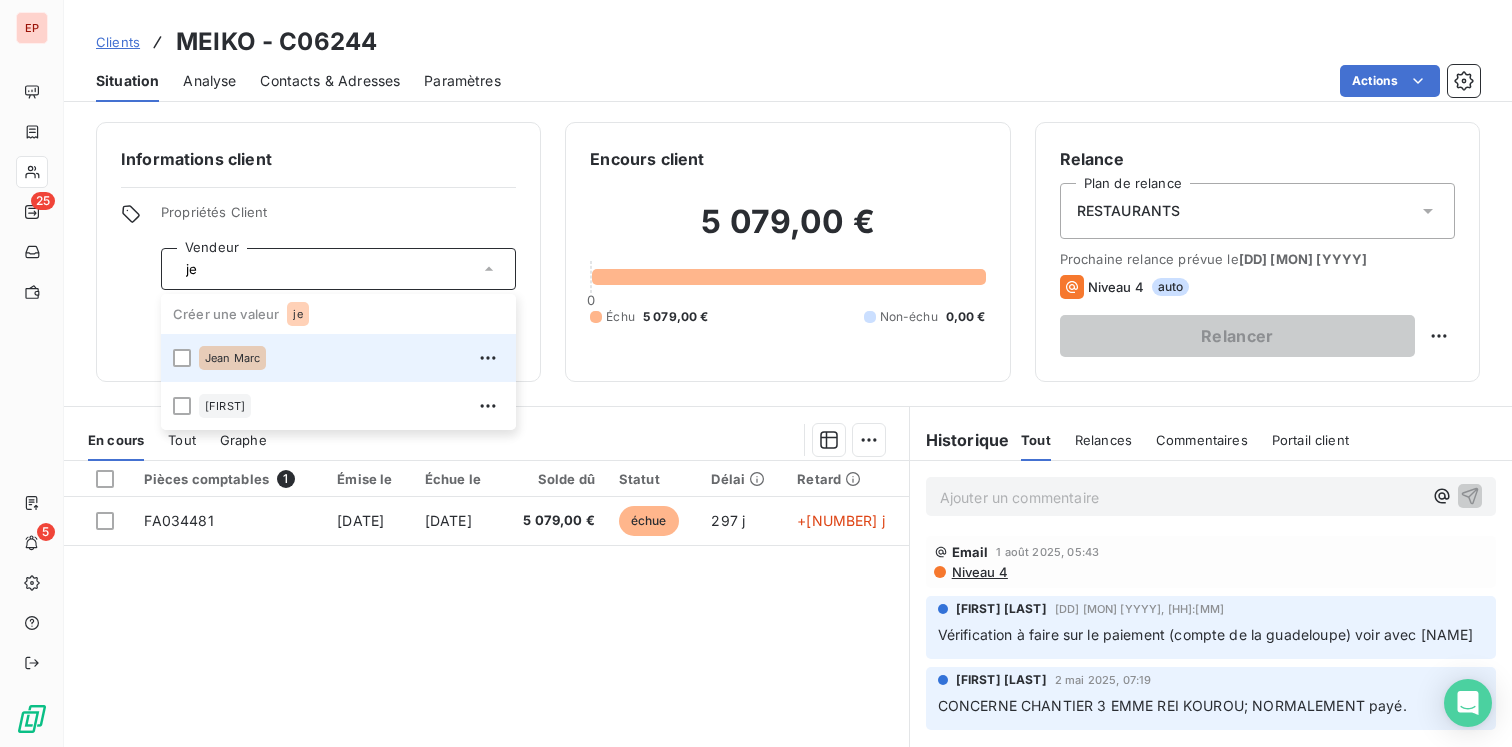 click on "[FIRST] [FIRST]" at bounding box center (232, 358) 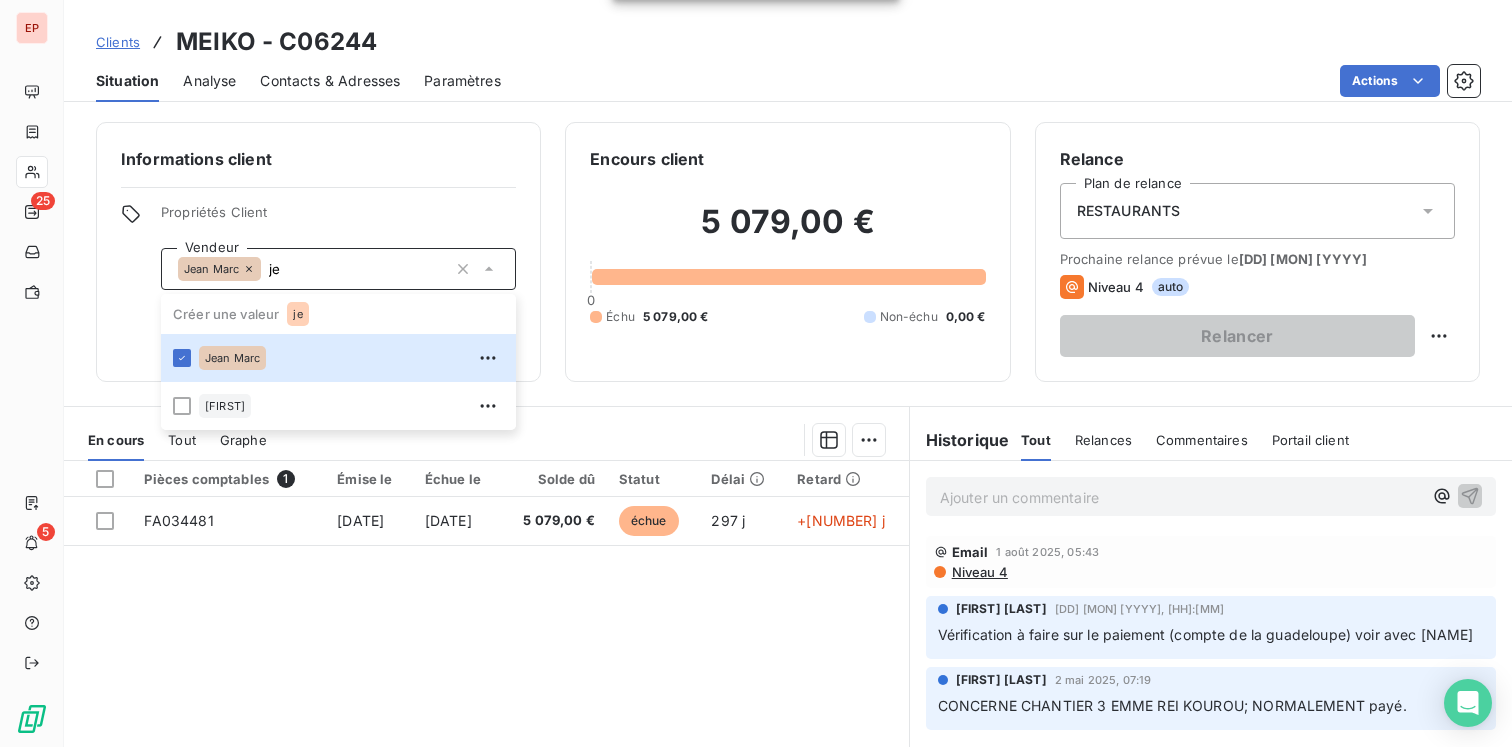 click on "Pièces comptables 1 Émise le Échue le Solde dû Statut Délai   Retard   FA034481 10 oct. 2024 10 oct. 2024 5 079,00 € échue 297 j +297 j" at bounding box center (486, 653) 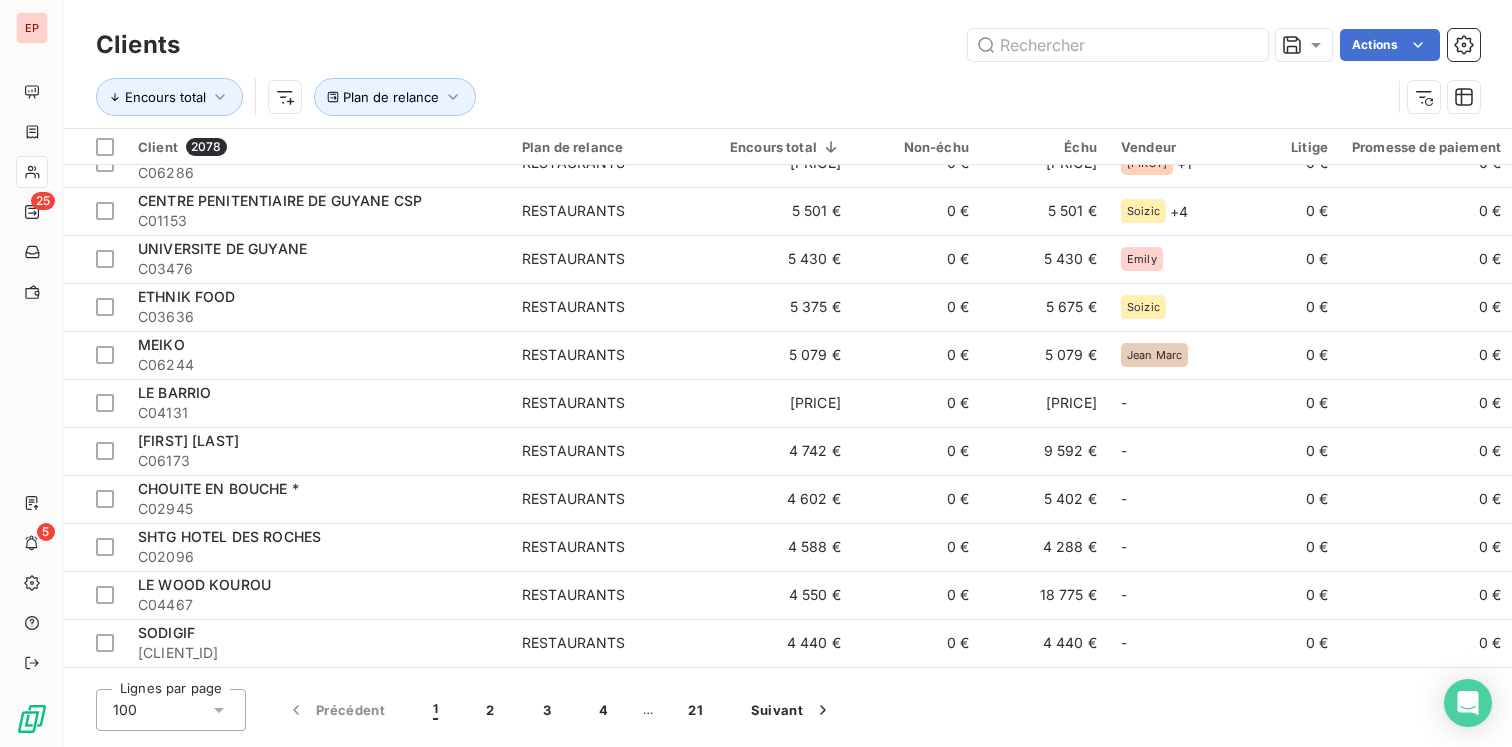 scroll, scrollTop: 1411, scrollLeft: 0, axis: vertical 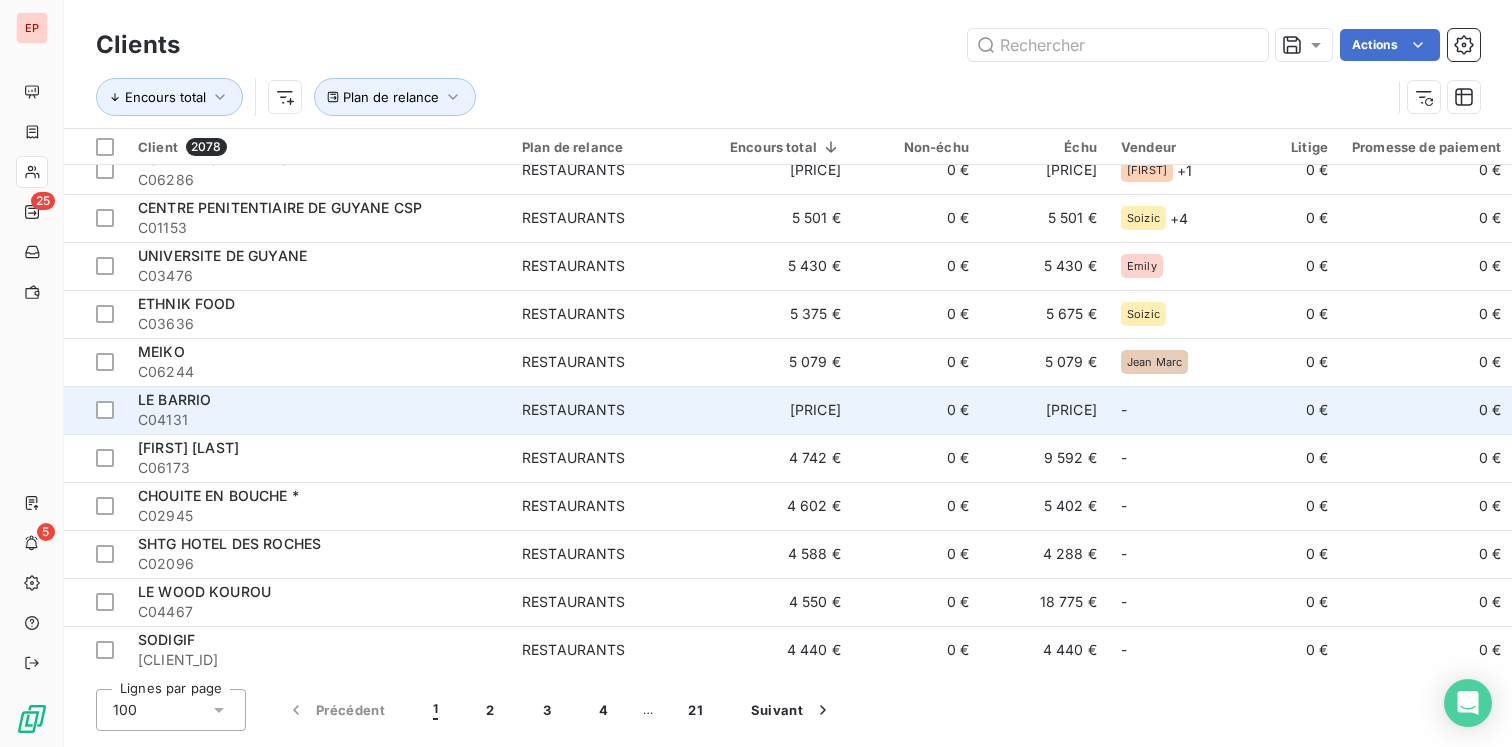 click on "LE BARRIO" at bounding box center (174, 399) 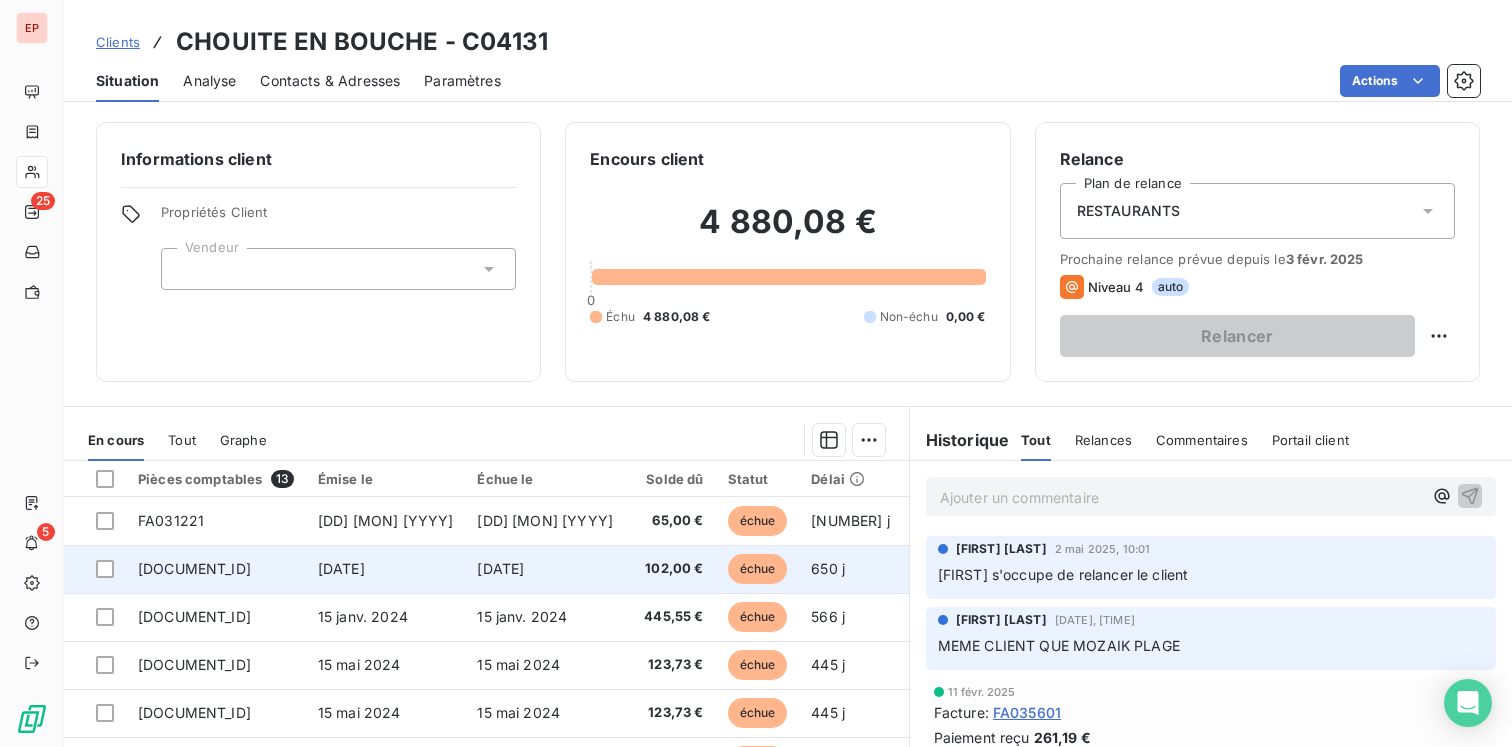 scroll, scrollTop: 275, scrollLeft: 0, axis: vertical 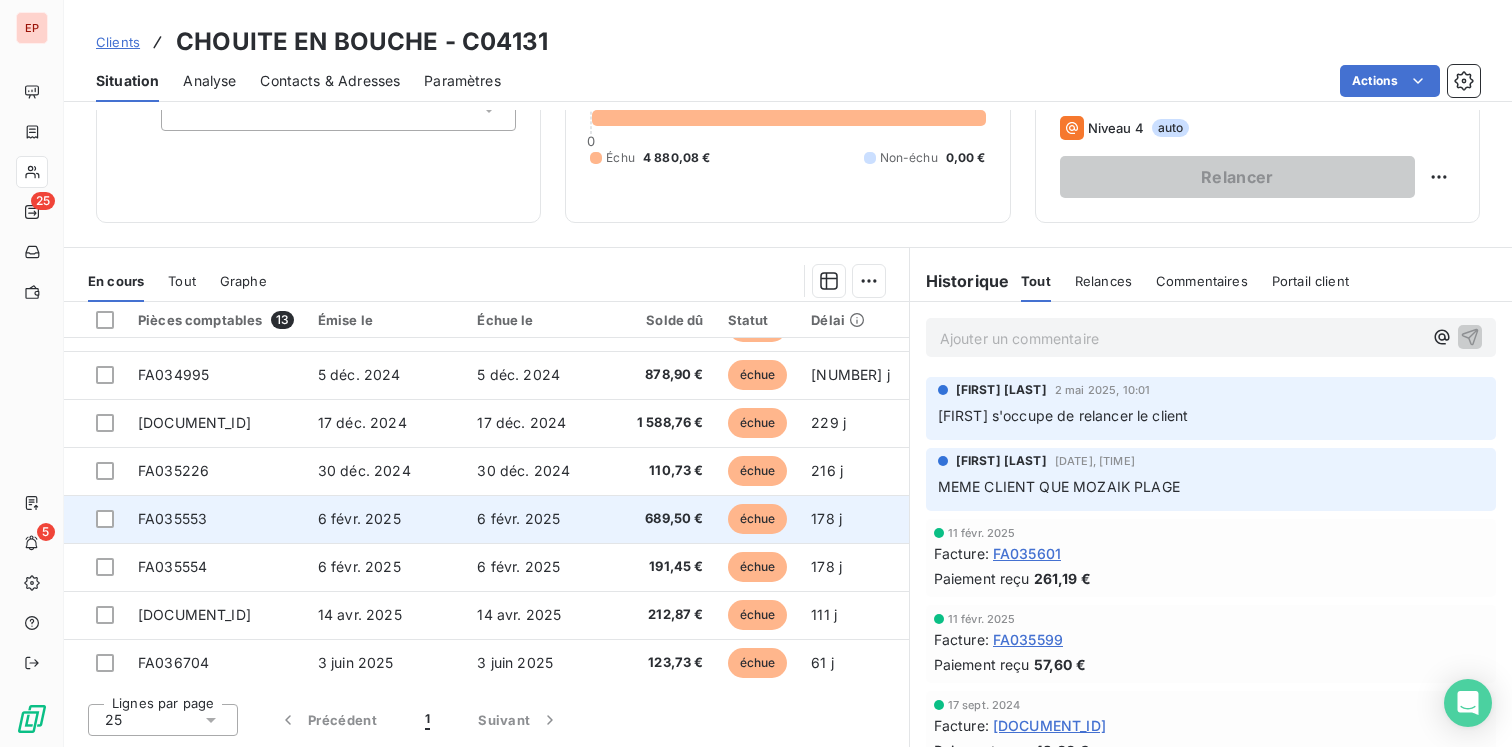 click on "6 févr. 2025" at bounding box center (359, 518) 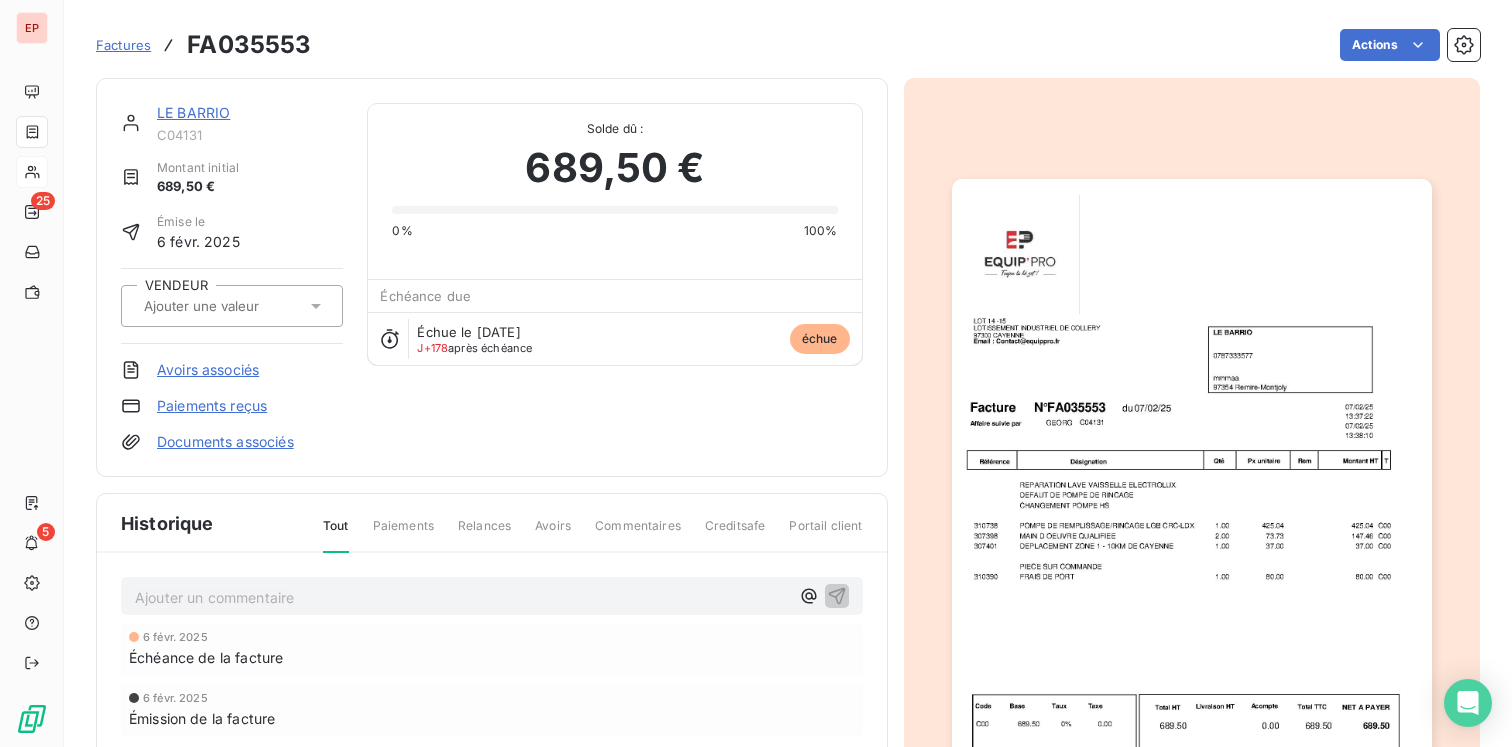 click 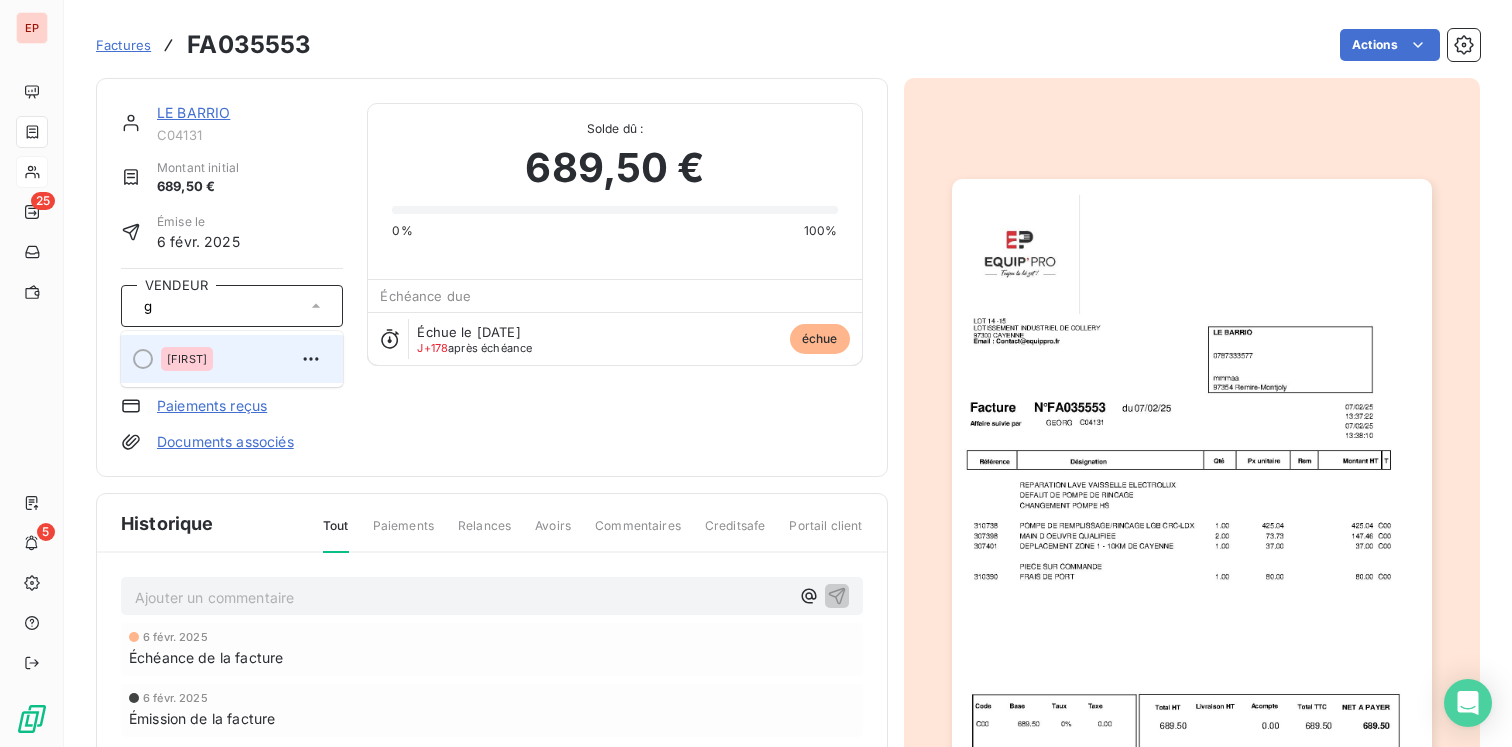 type on "g" 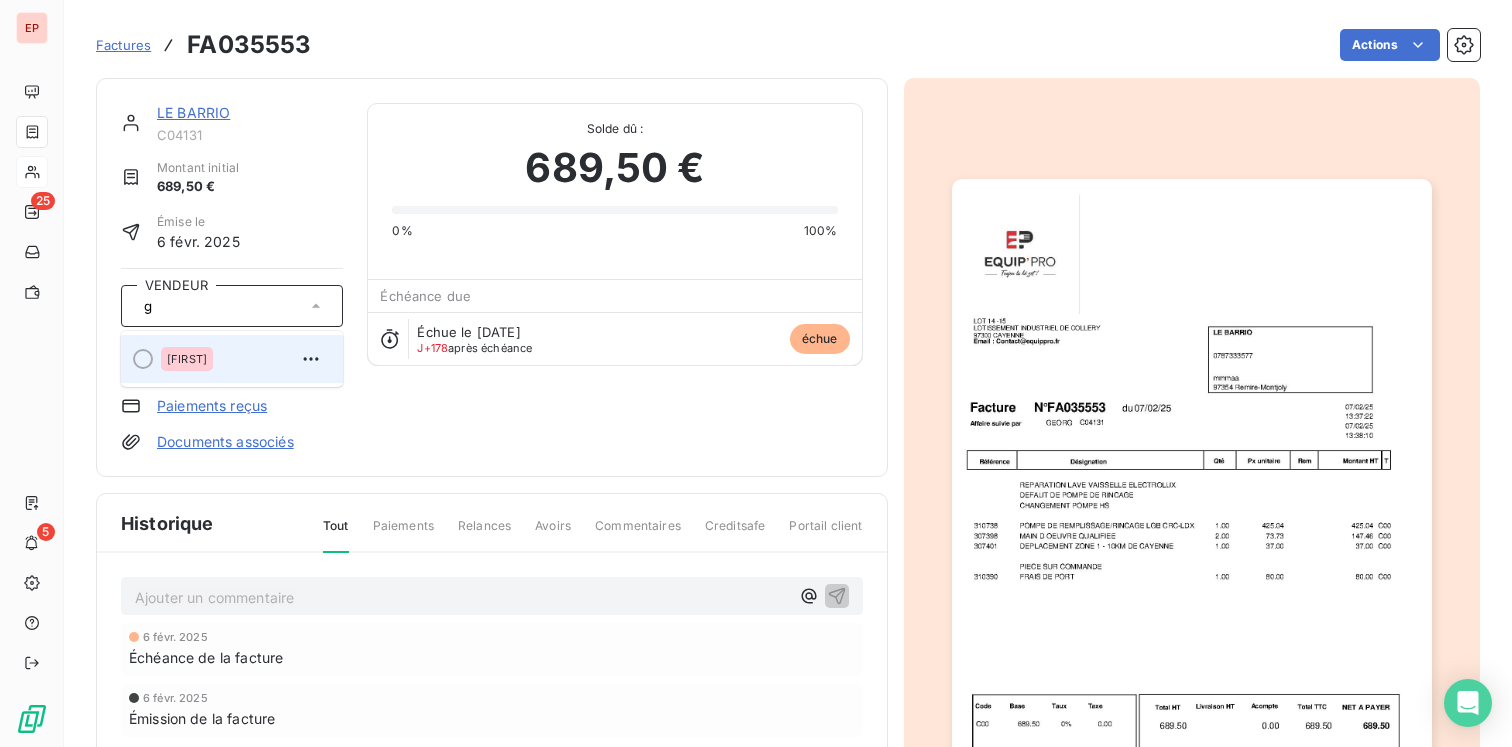 click on "Georges" at bounding box center [244, 359] 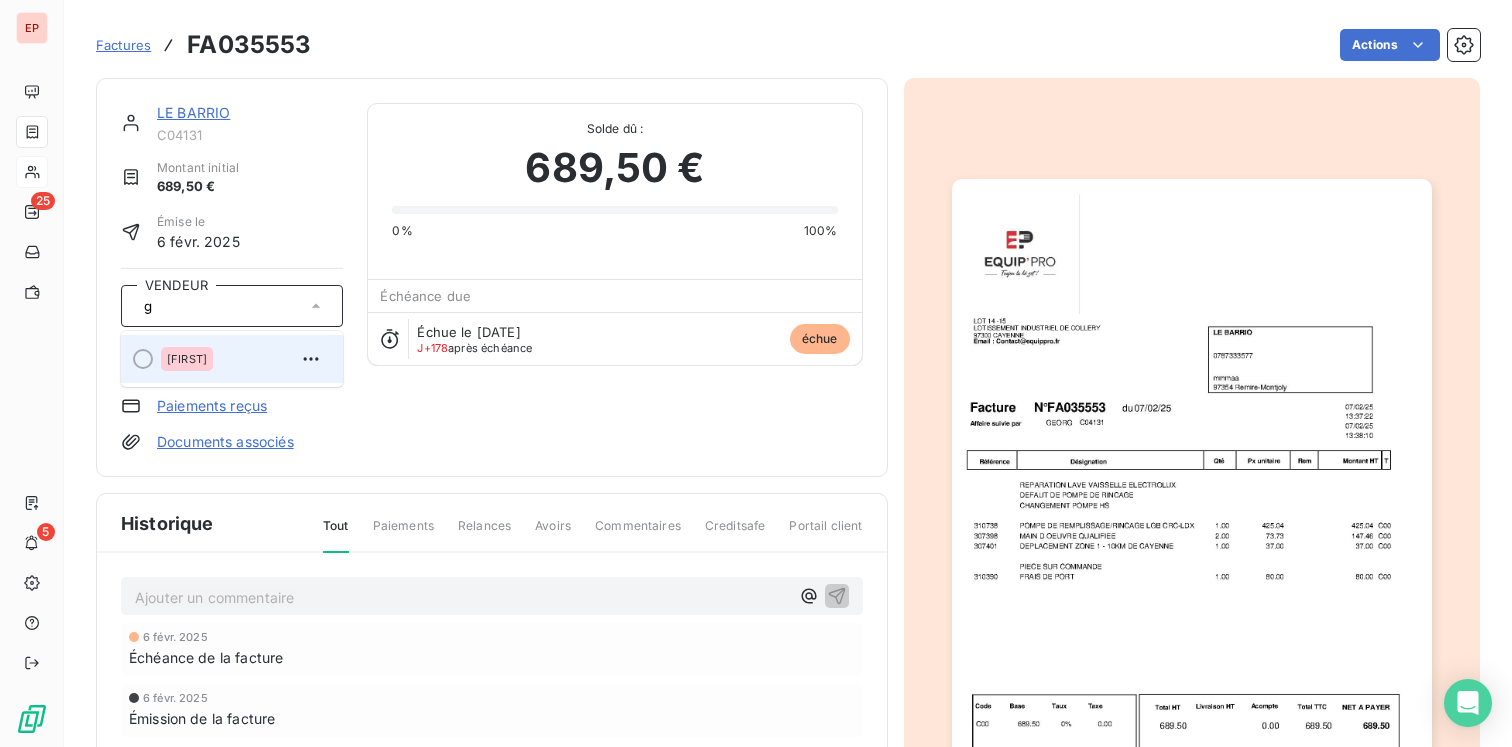 type 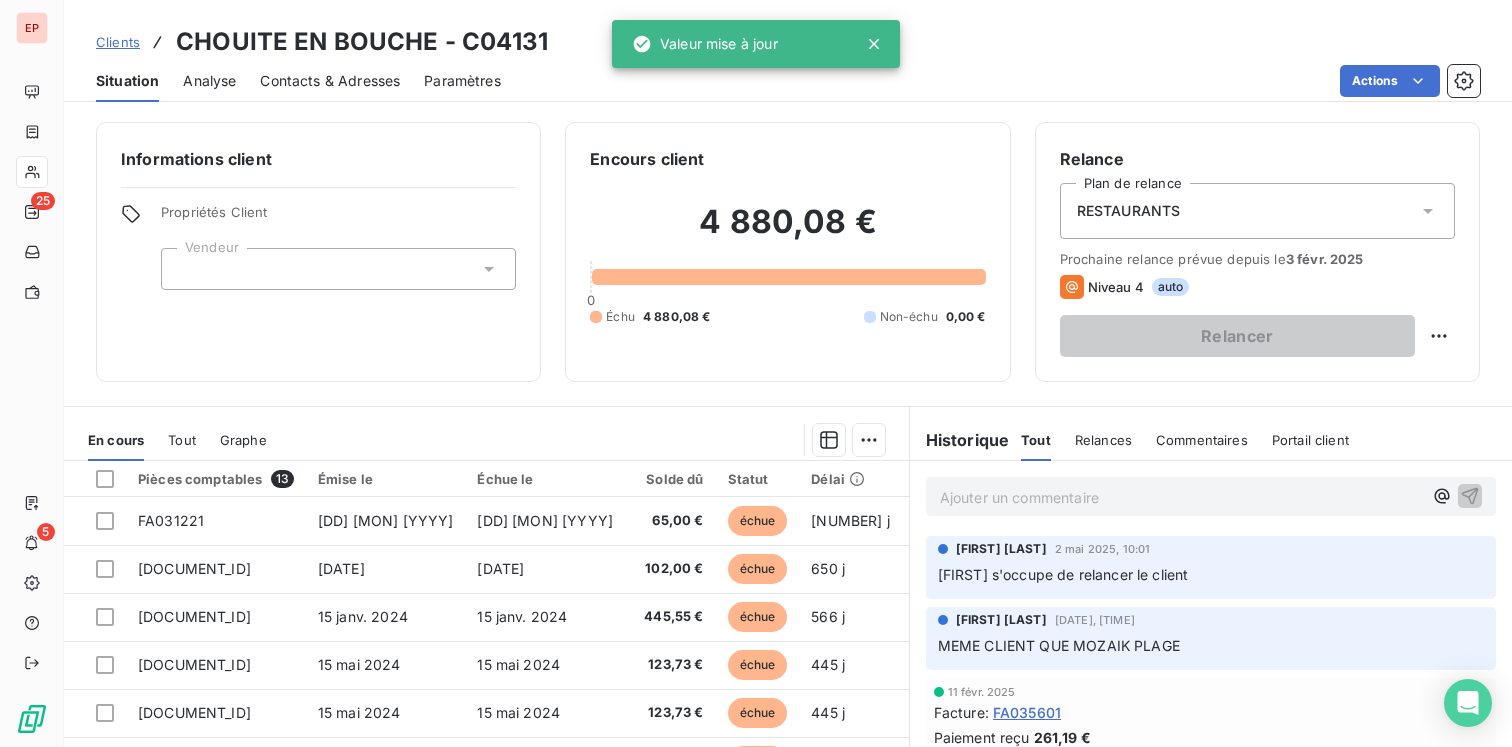 scroll, scrollTop: 159, scrollLeft: 0, axis: vertical 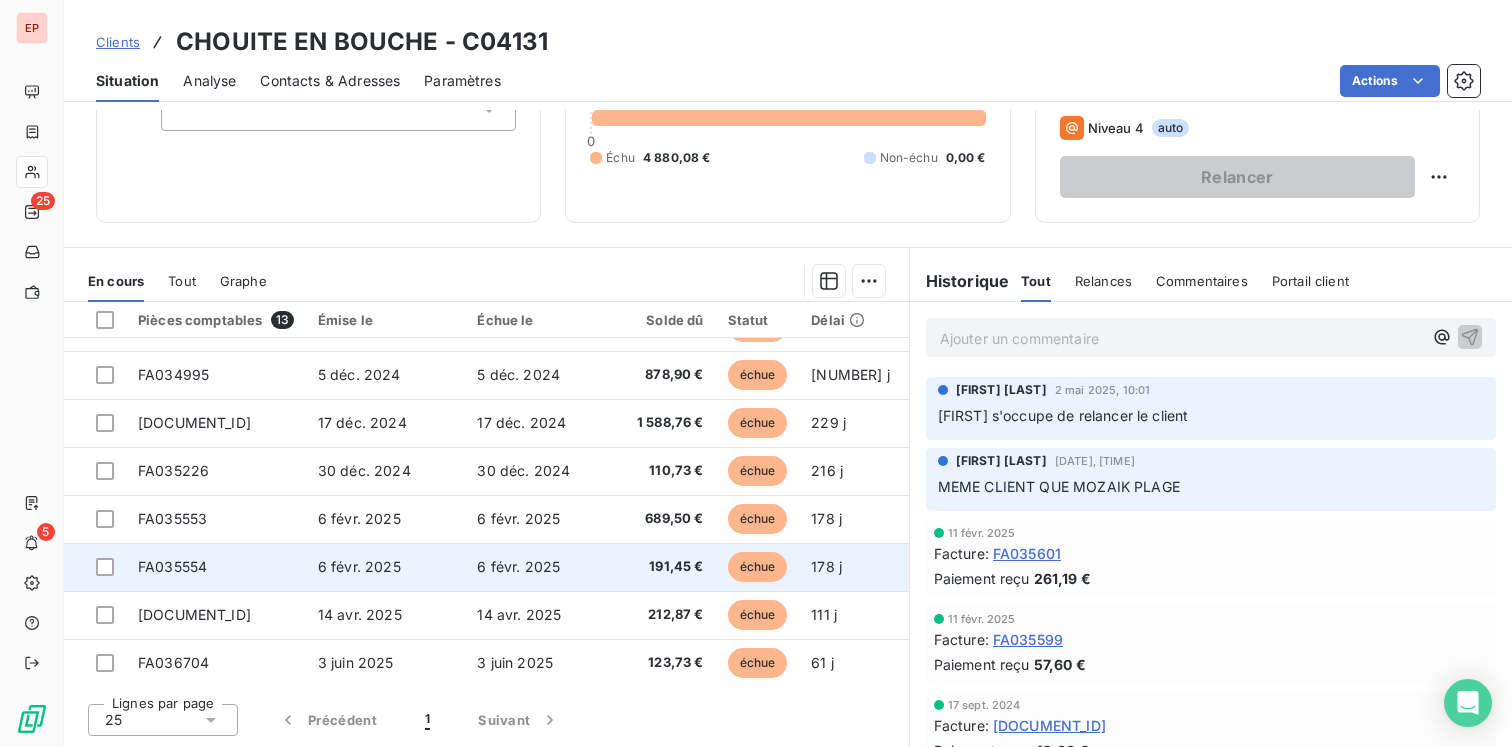 click on "FA035554" at bounding box center [216, 567] 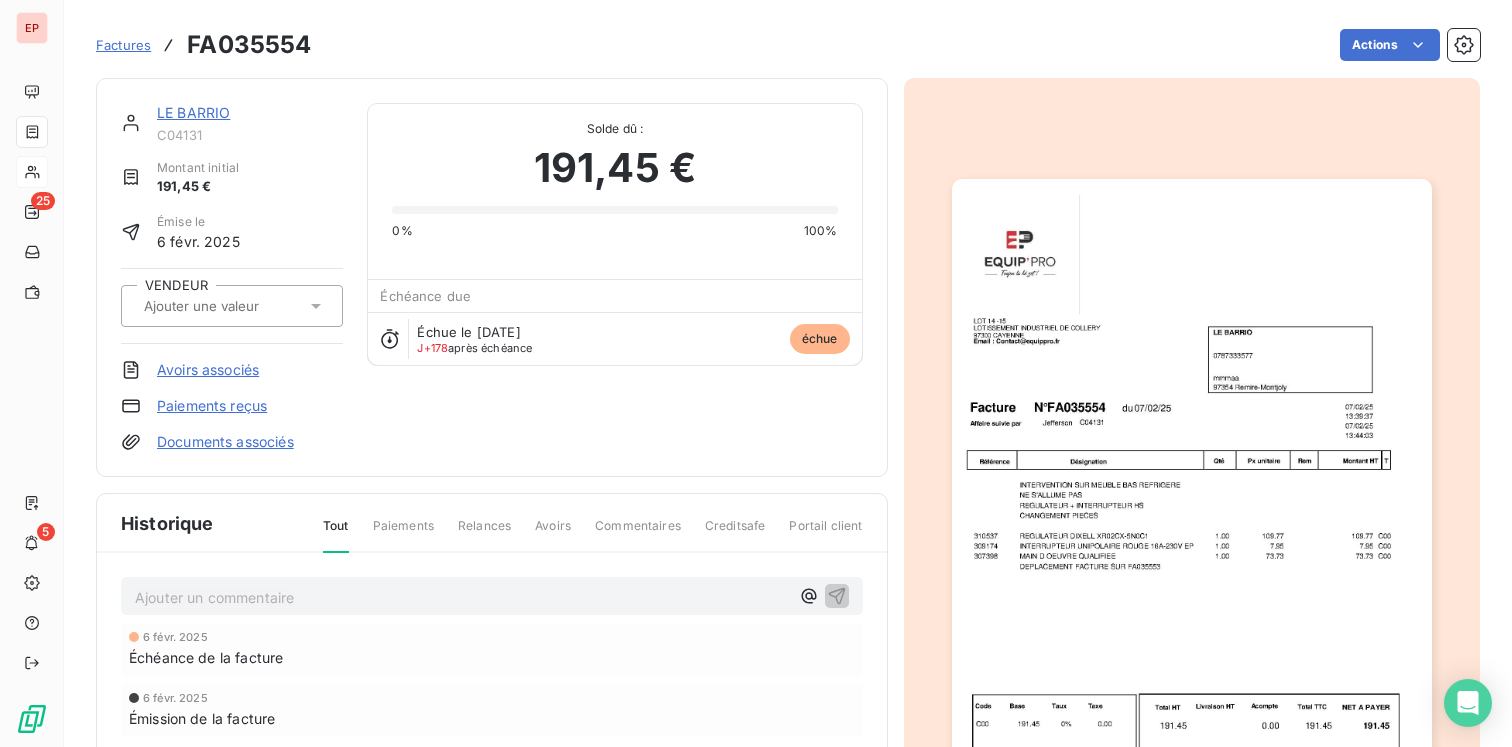 click at bounding box center [242, 306] 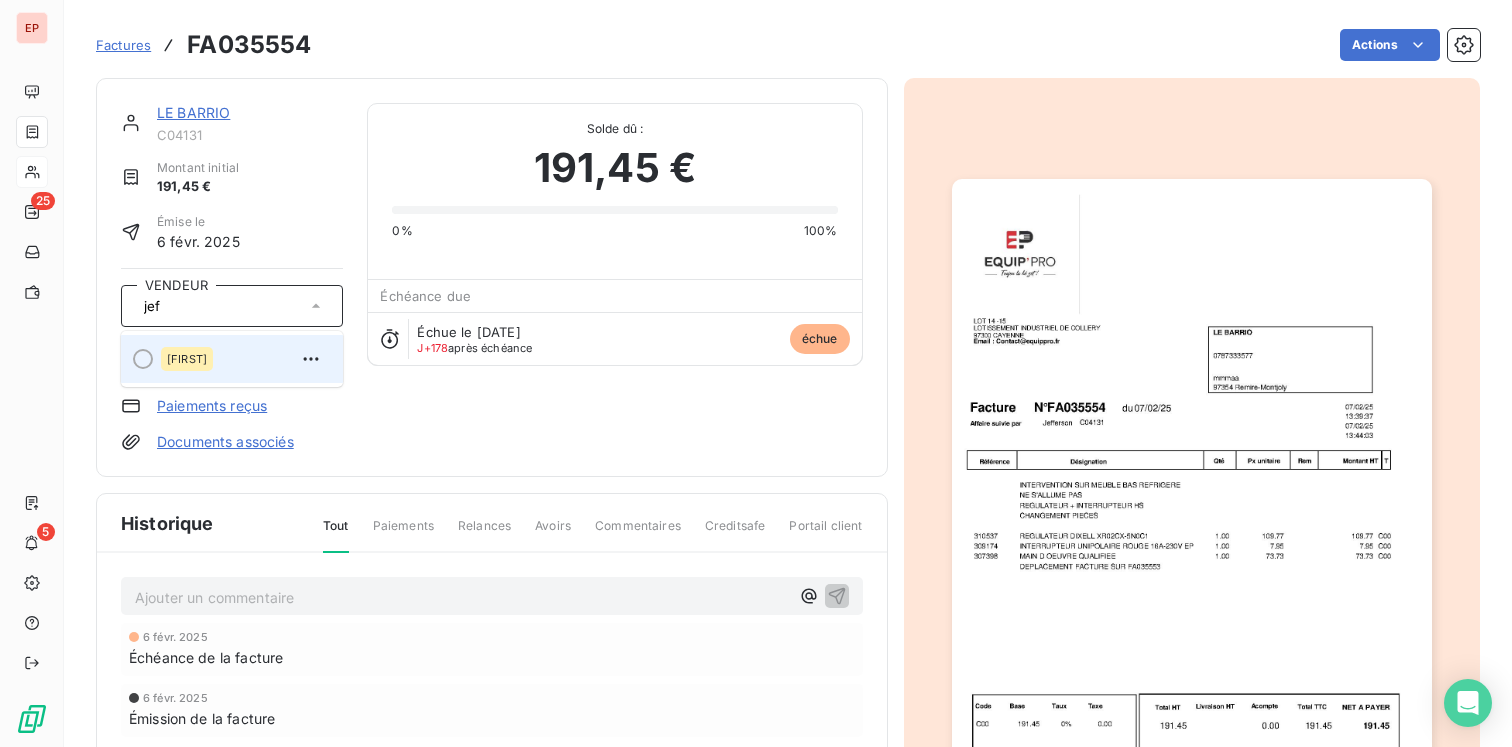 type on "jef" 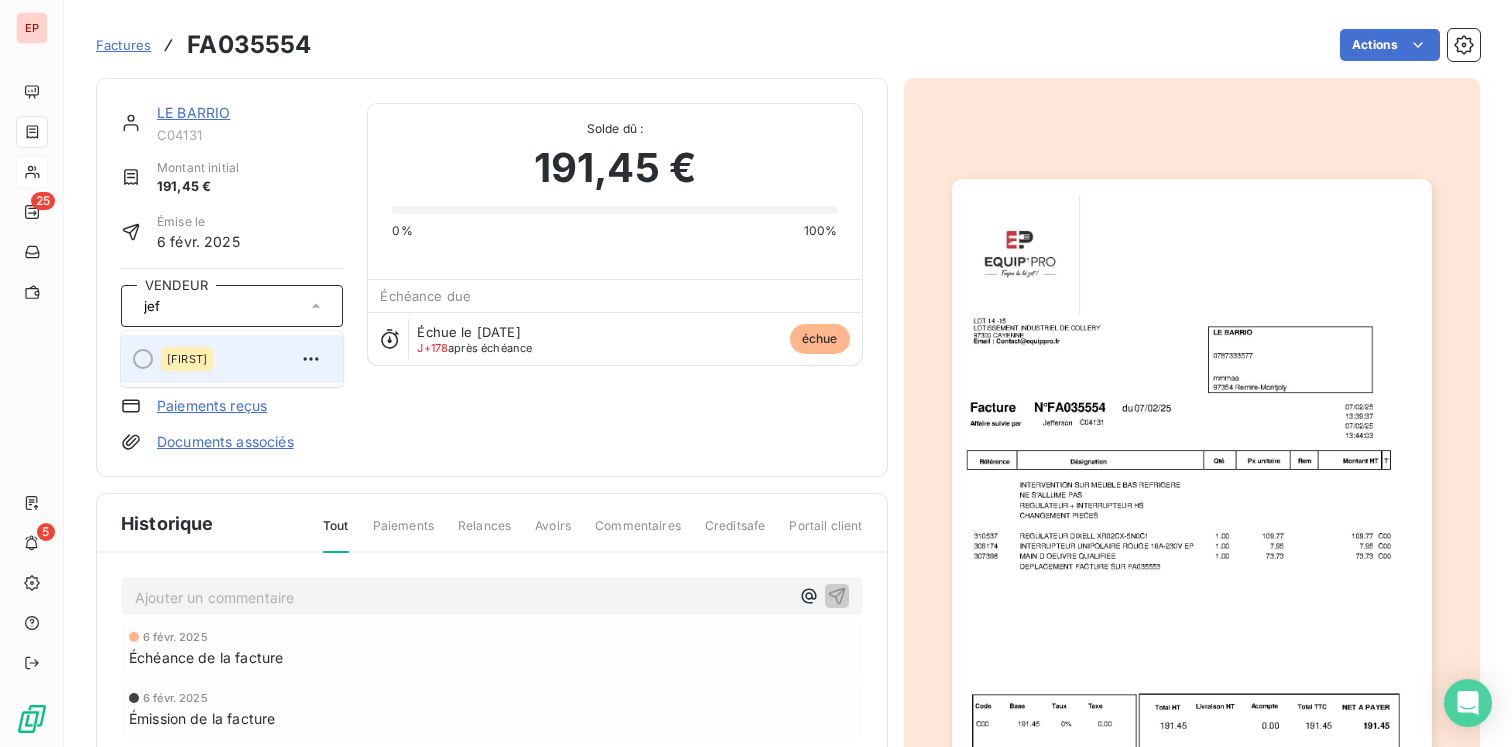 click on "Jefferson" at bounding box center [187, 359] 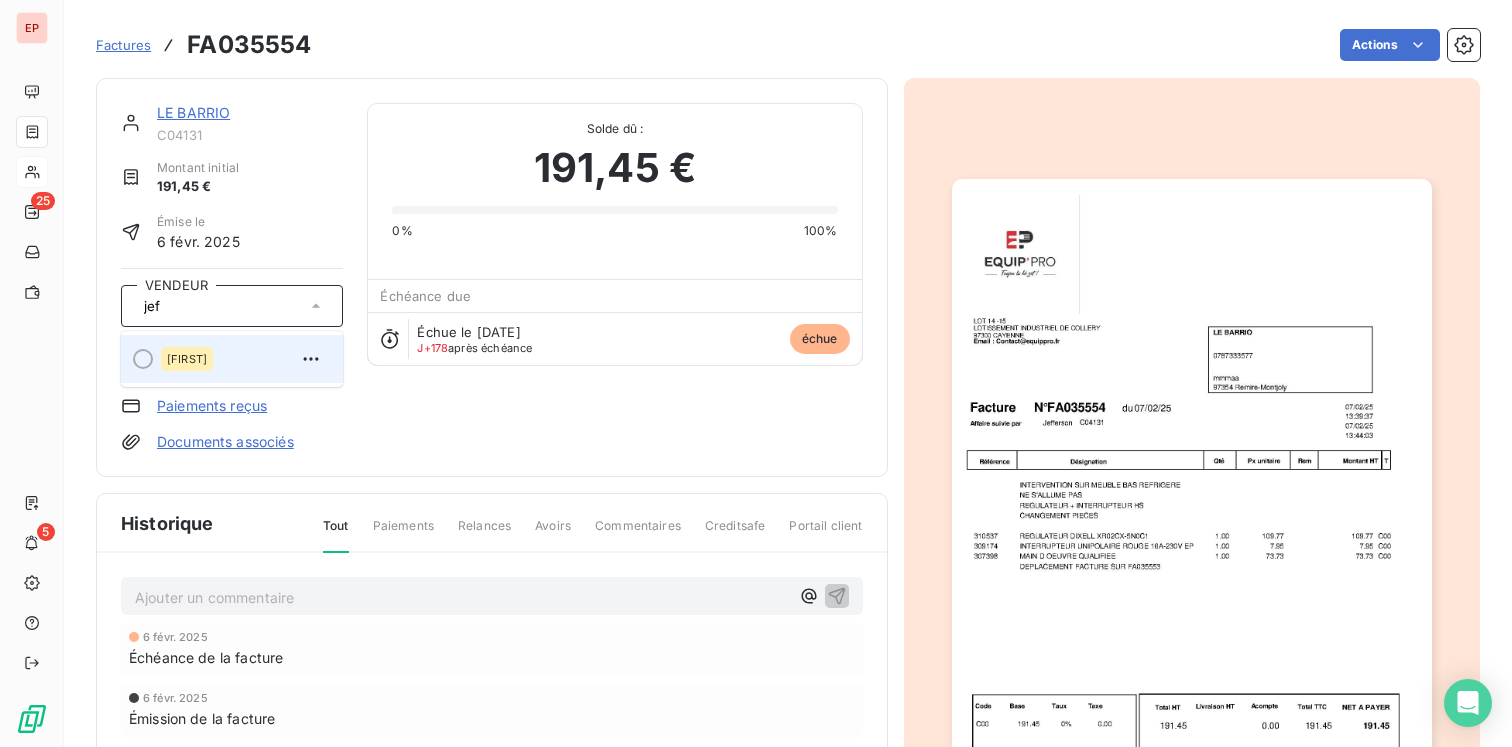 type 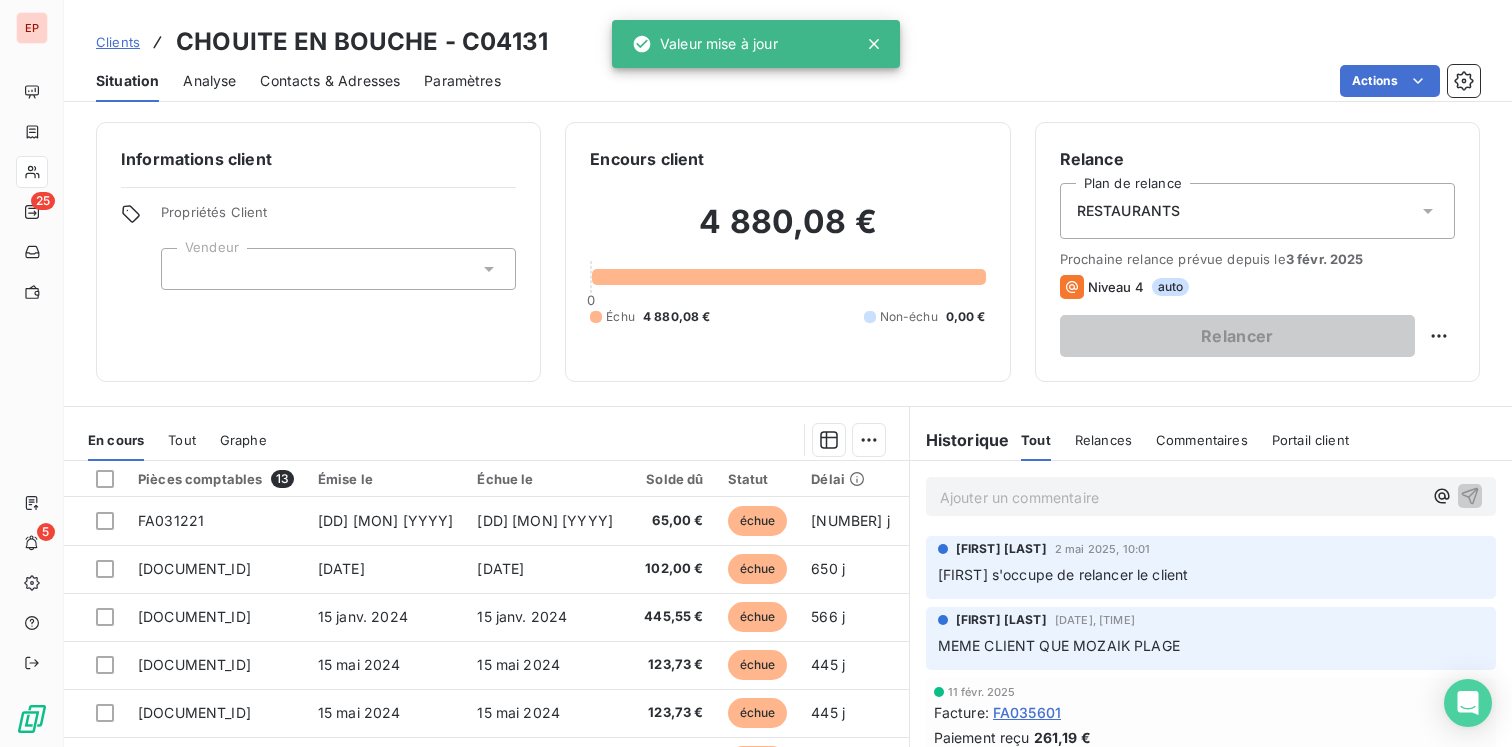 scroll, scrollTop: 159, scrollLeft: 0, axis: vertical 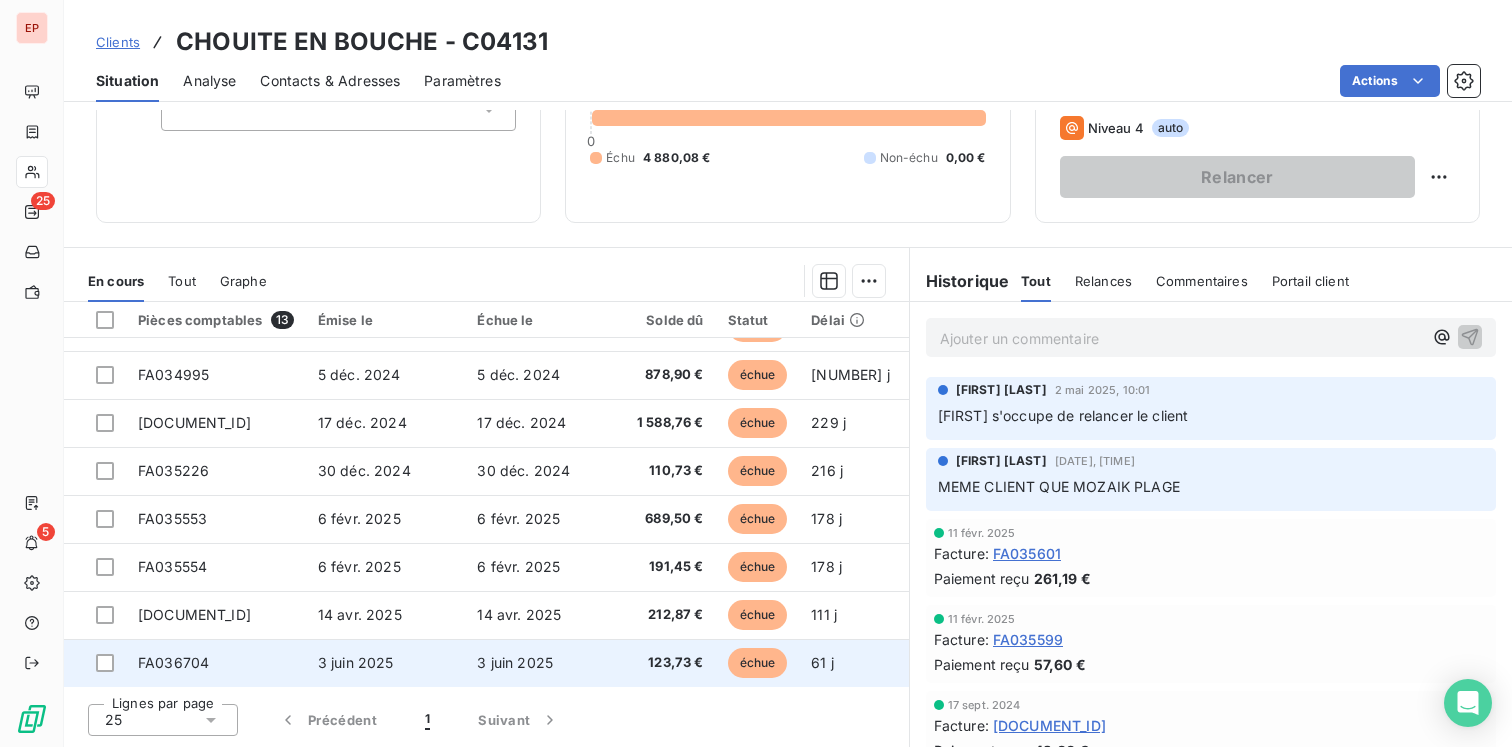 click on "FA036704" at bounding box center [216, 663] 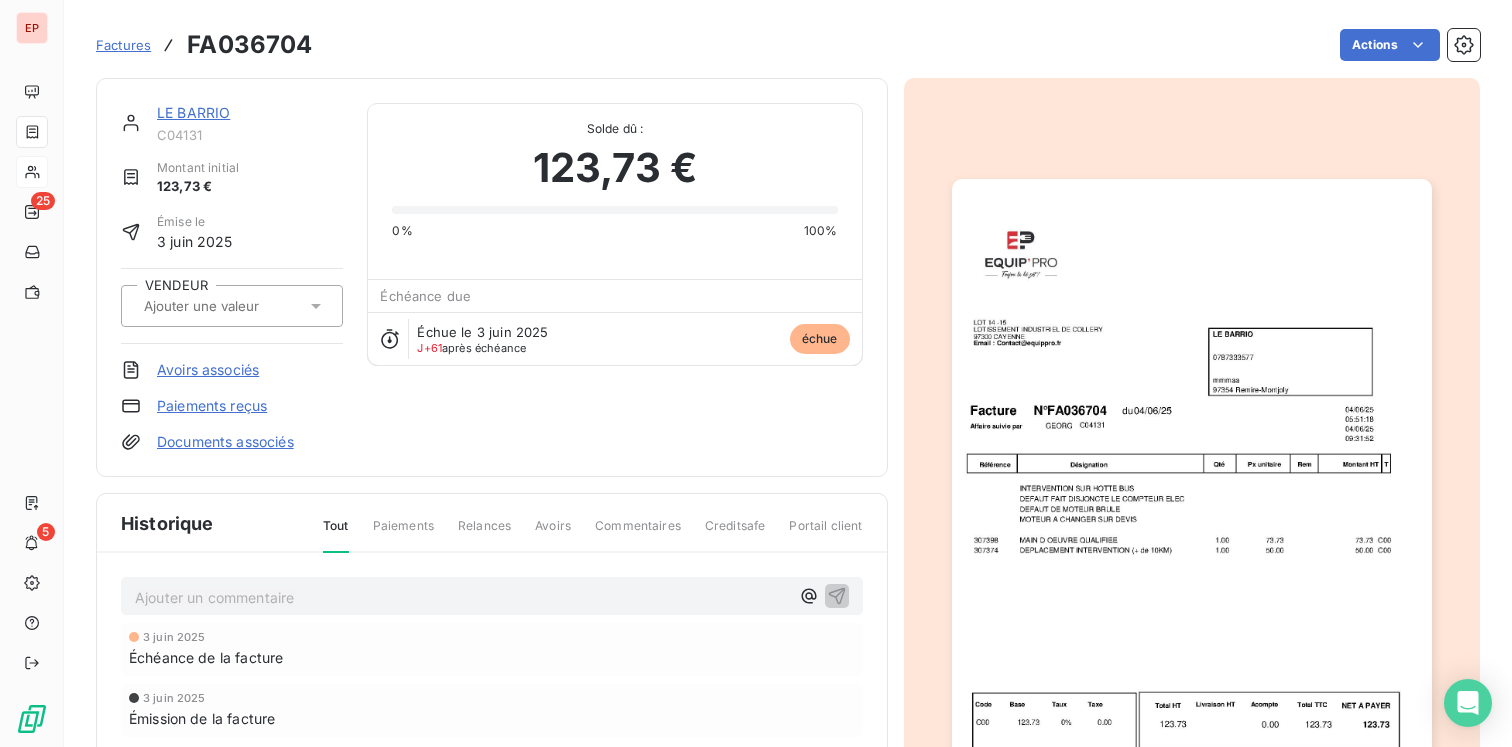 click at bounding box center [232, 306] 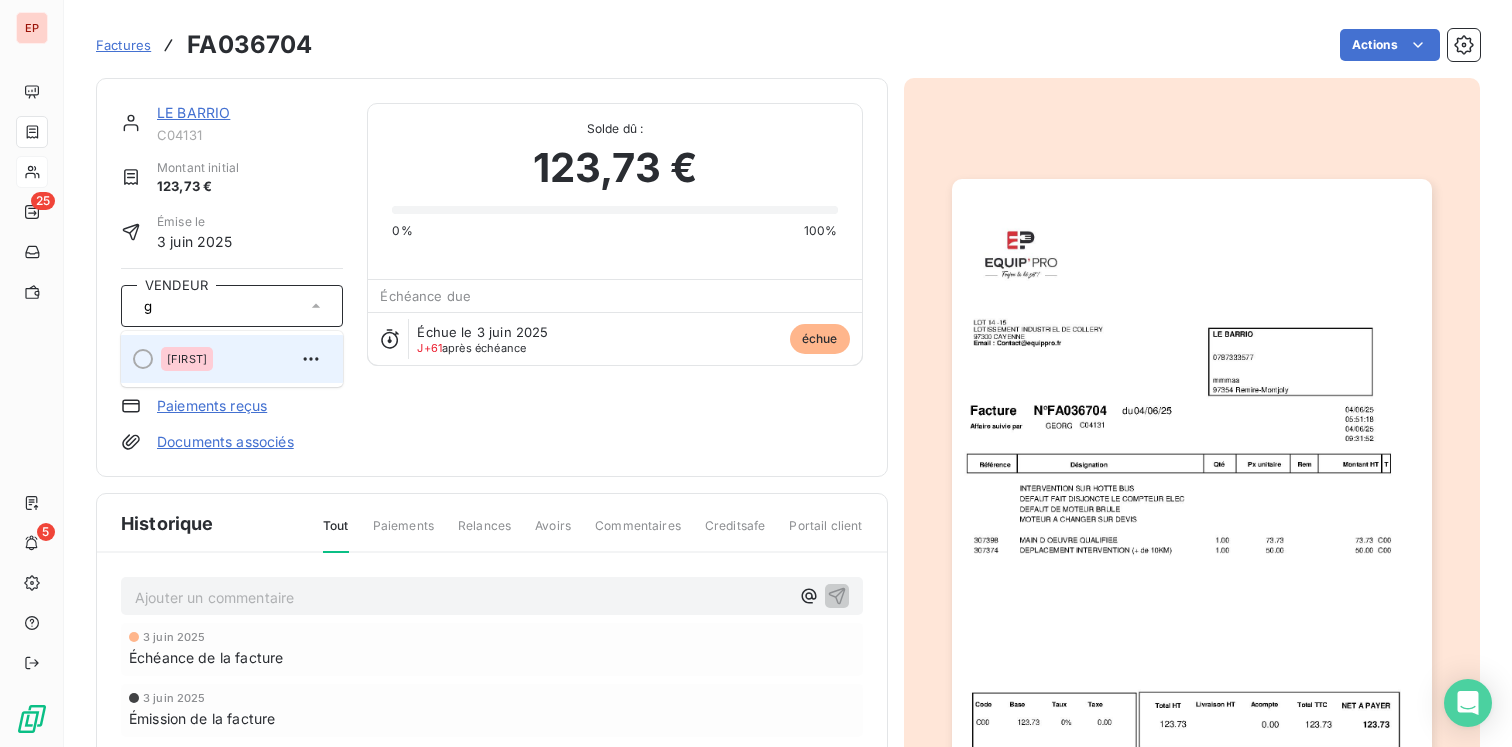 type on "g" 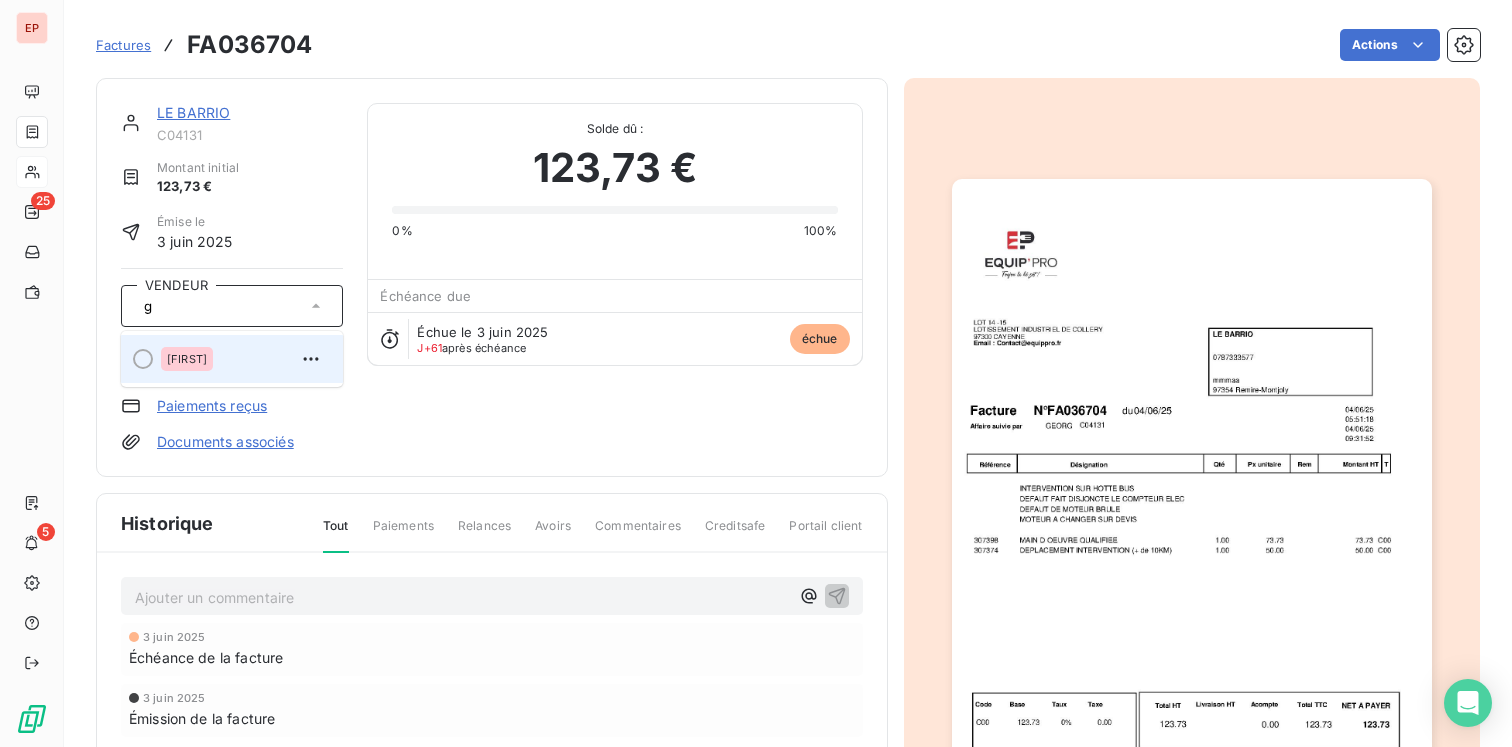 click on "Georges" at bounding box center [244, 359] 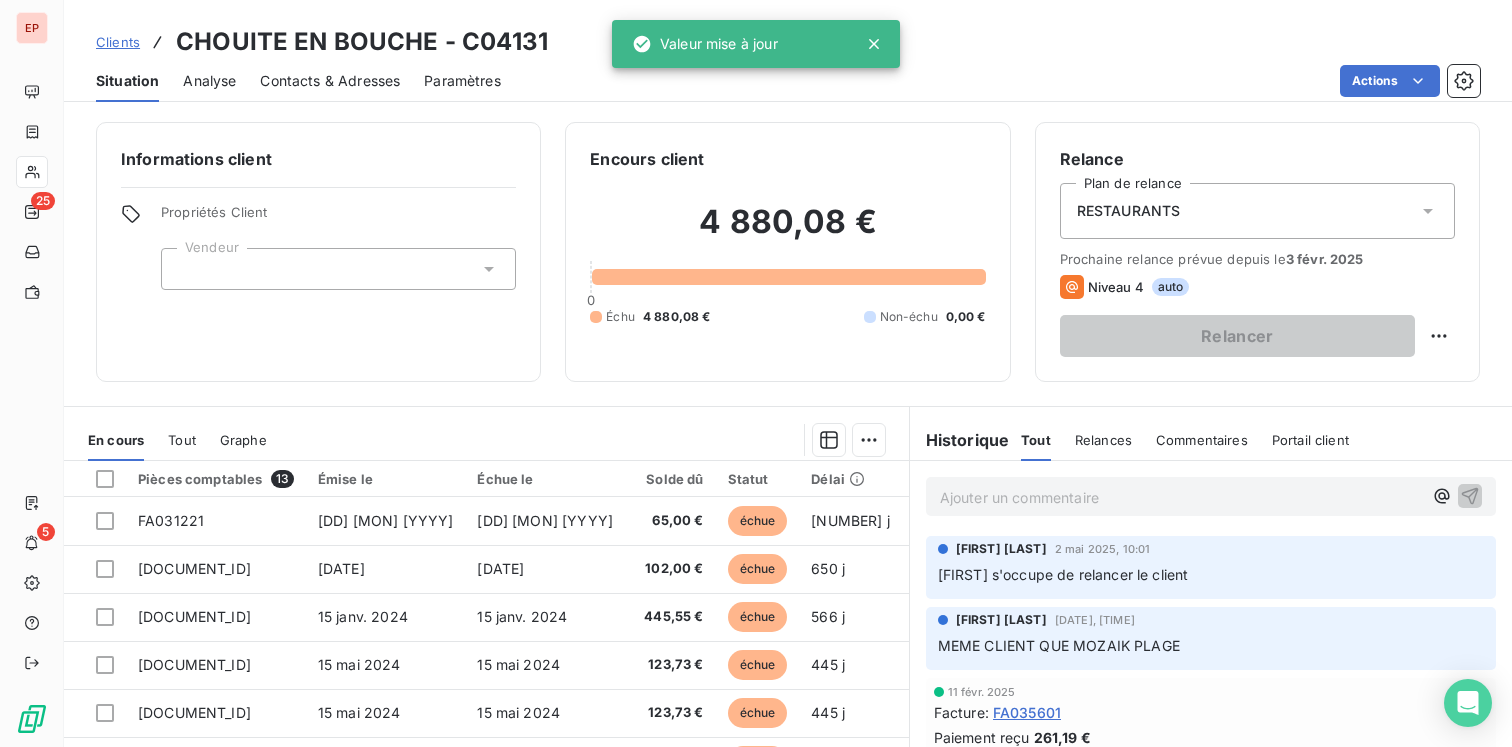 scroll, scrollTop: 275, scrollLeft: 0, axis: vertical 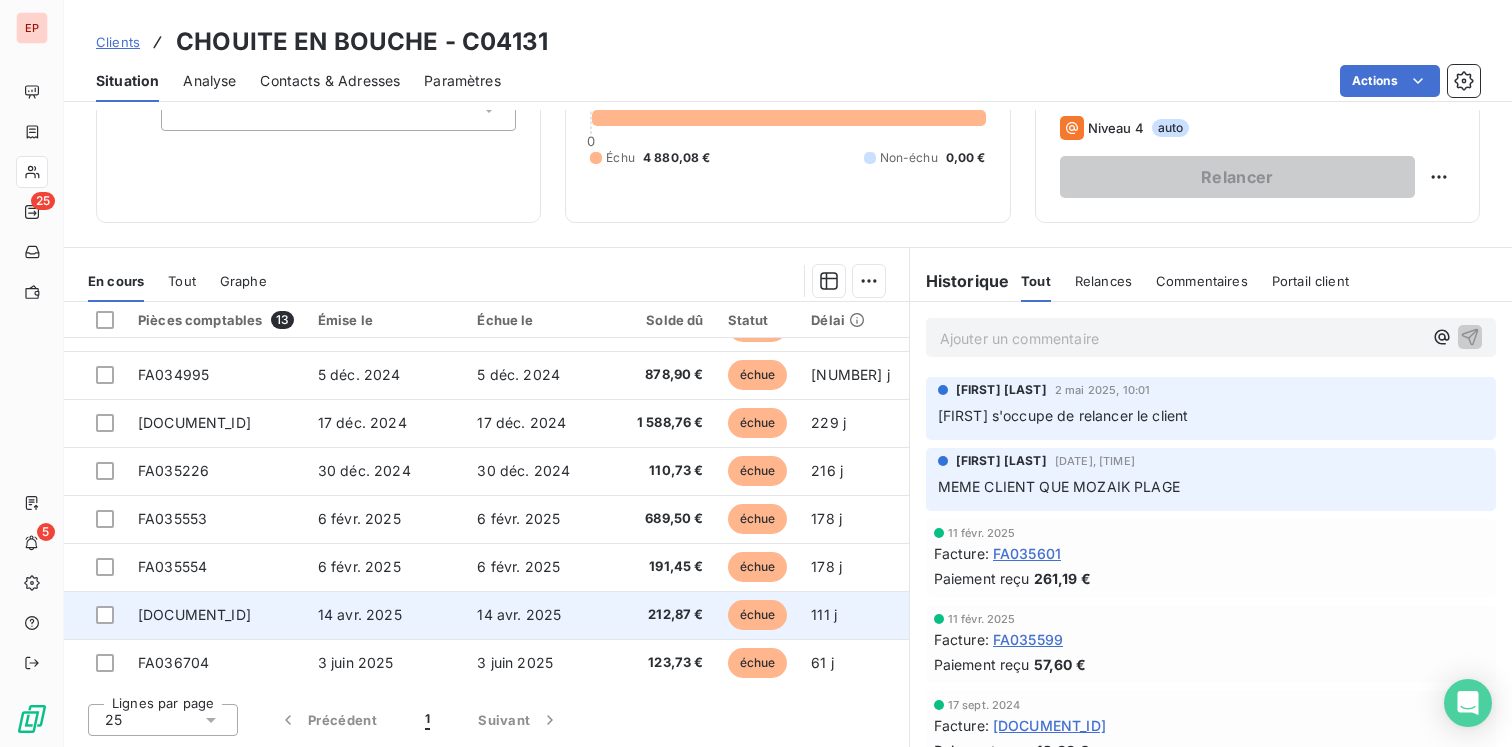 click on "FA036236" at bounding box center (216, 615) 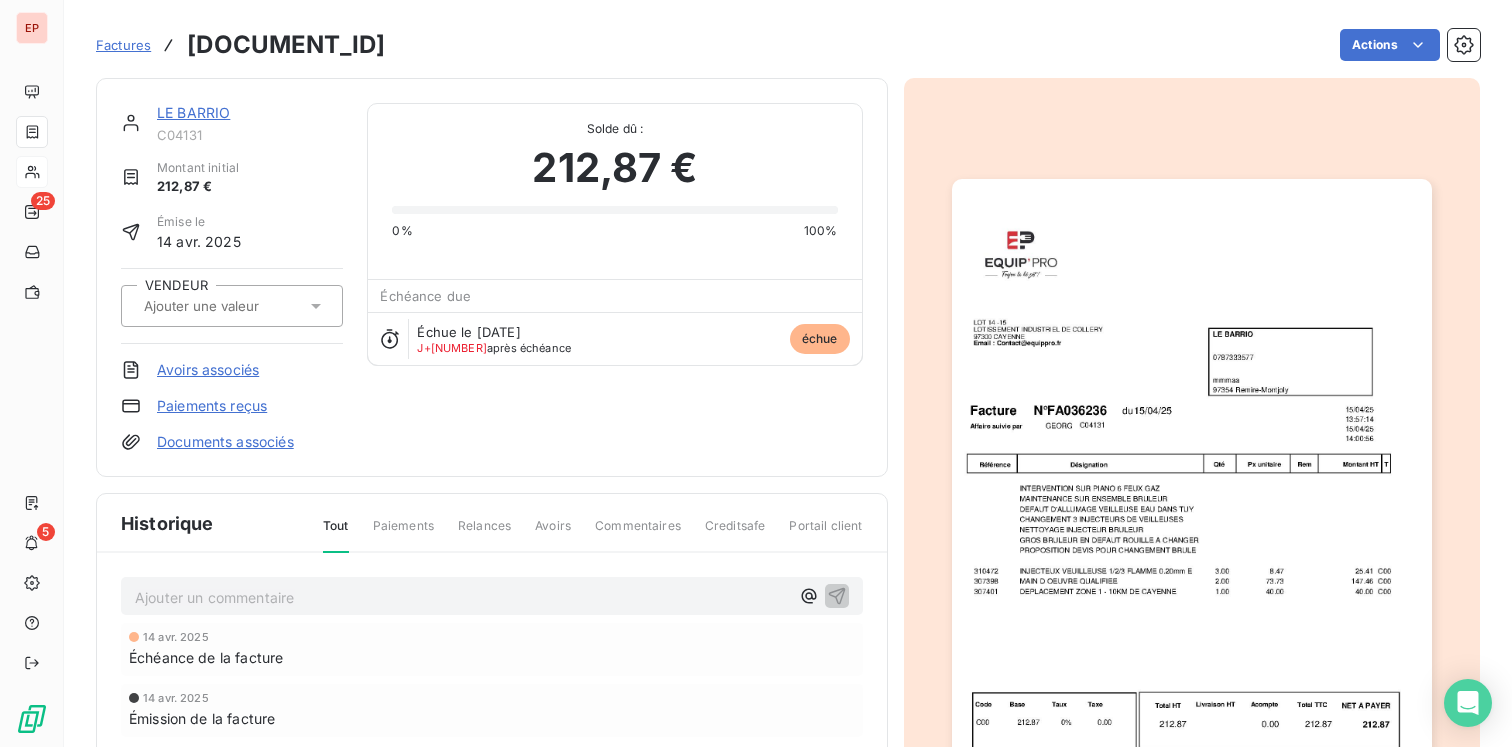 click 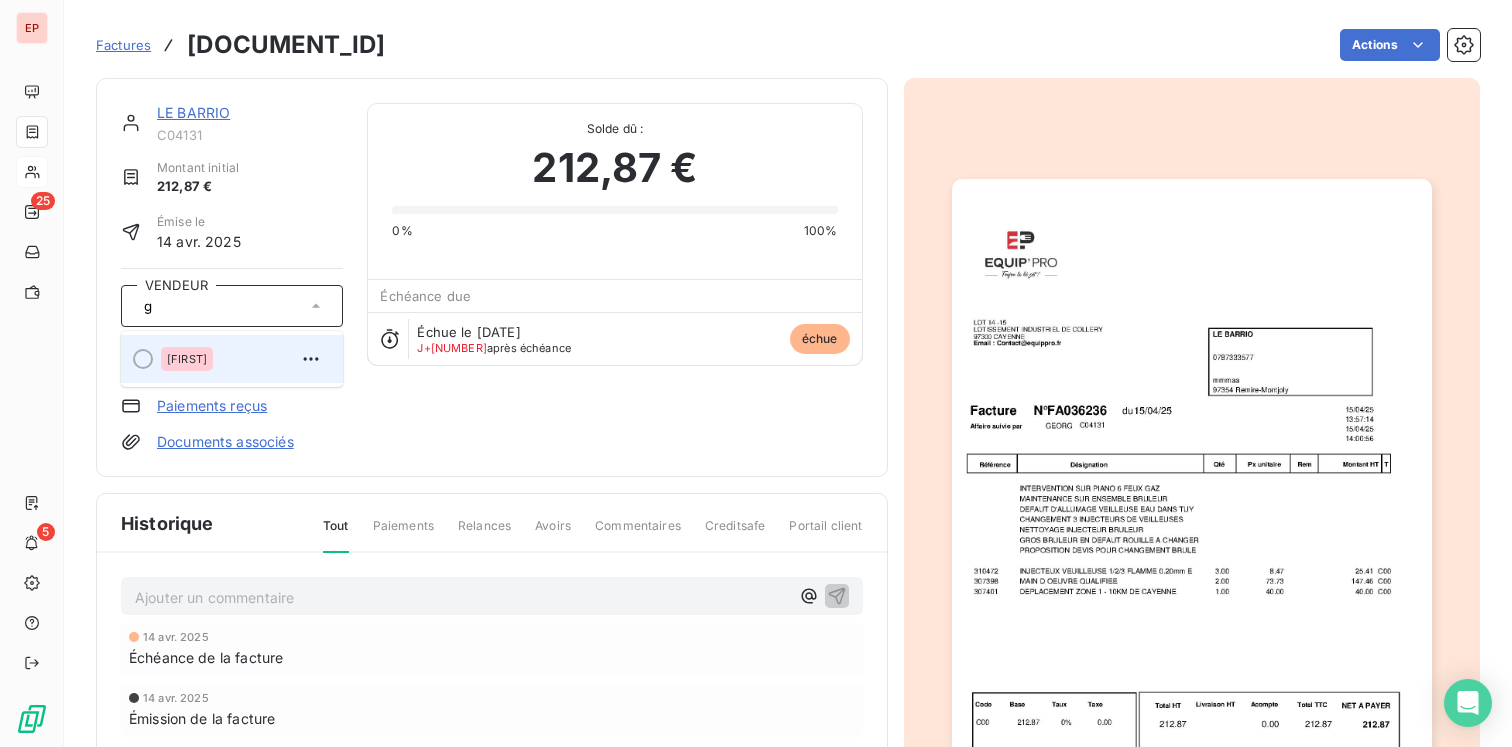 type on "g" 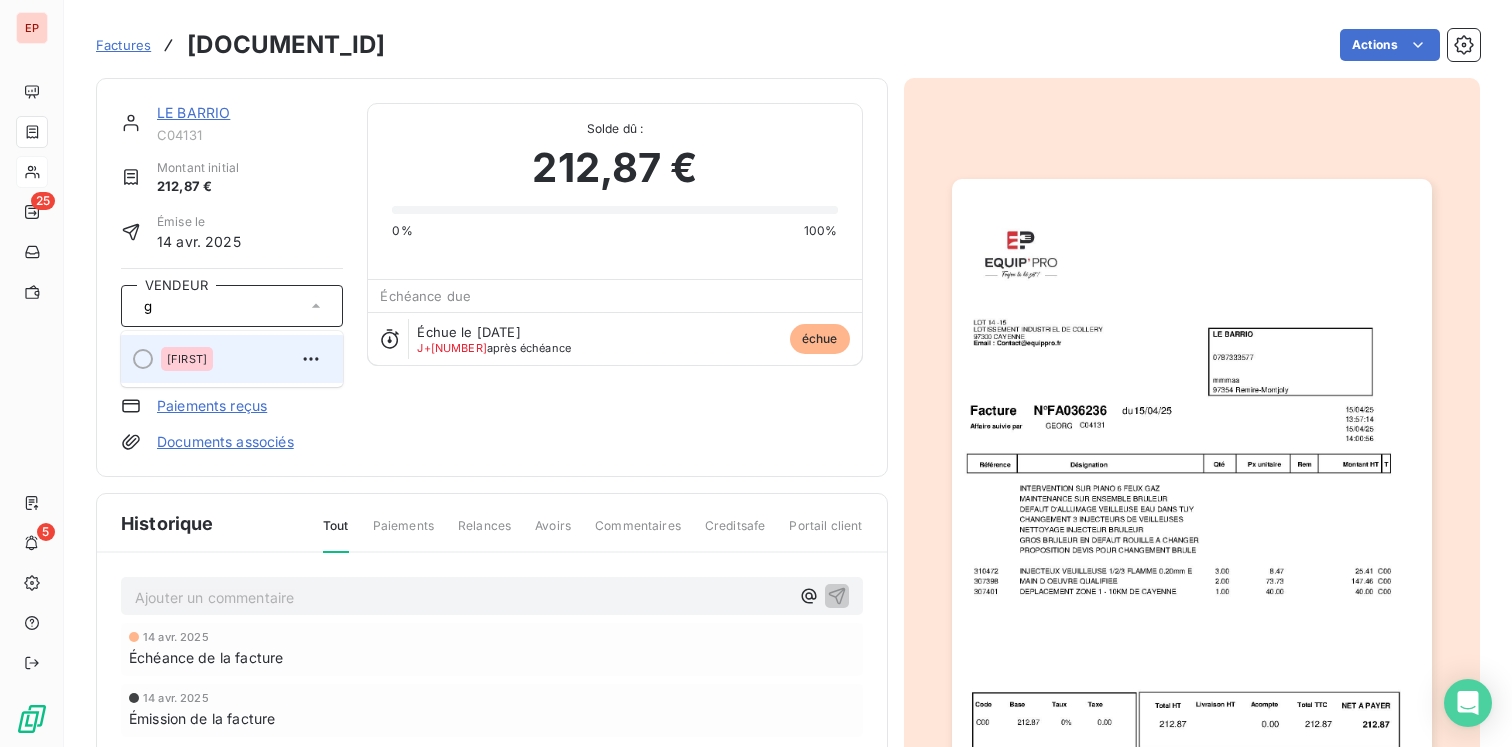 click on "Georges" at bounding box center [244, 359] 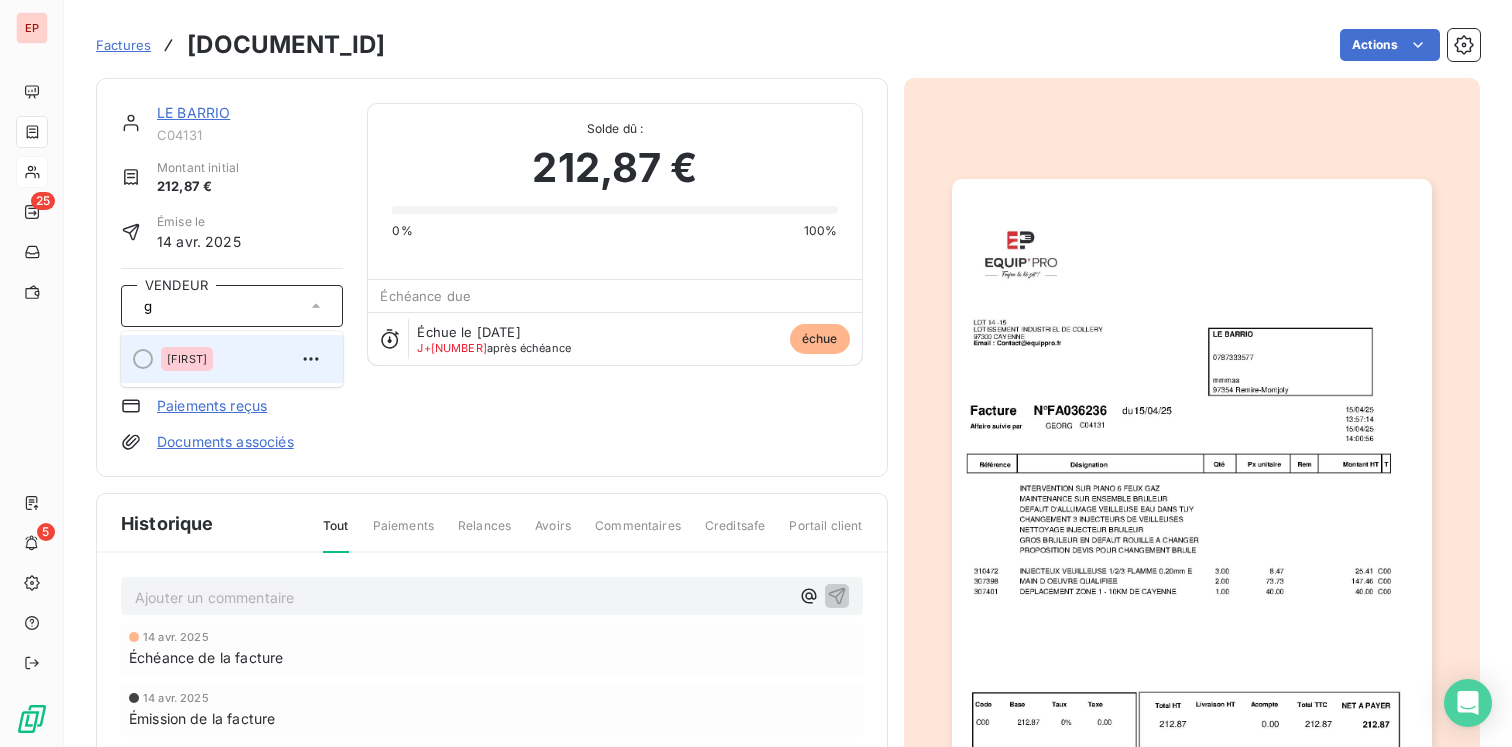 type 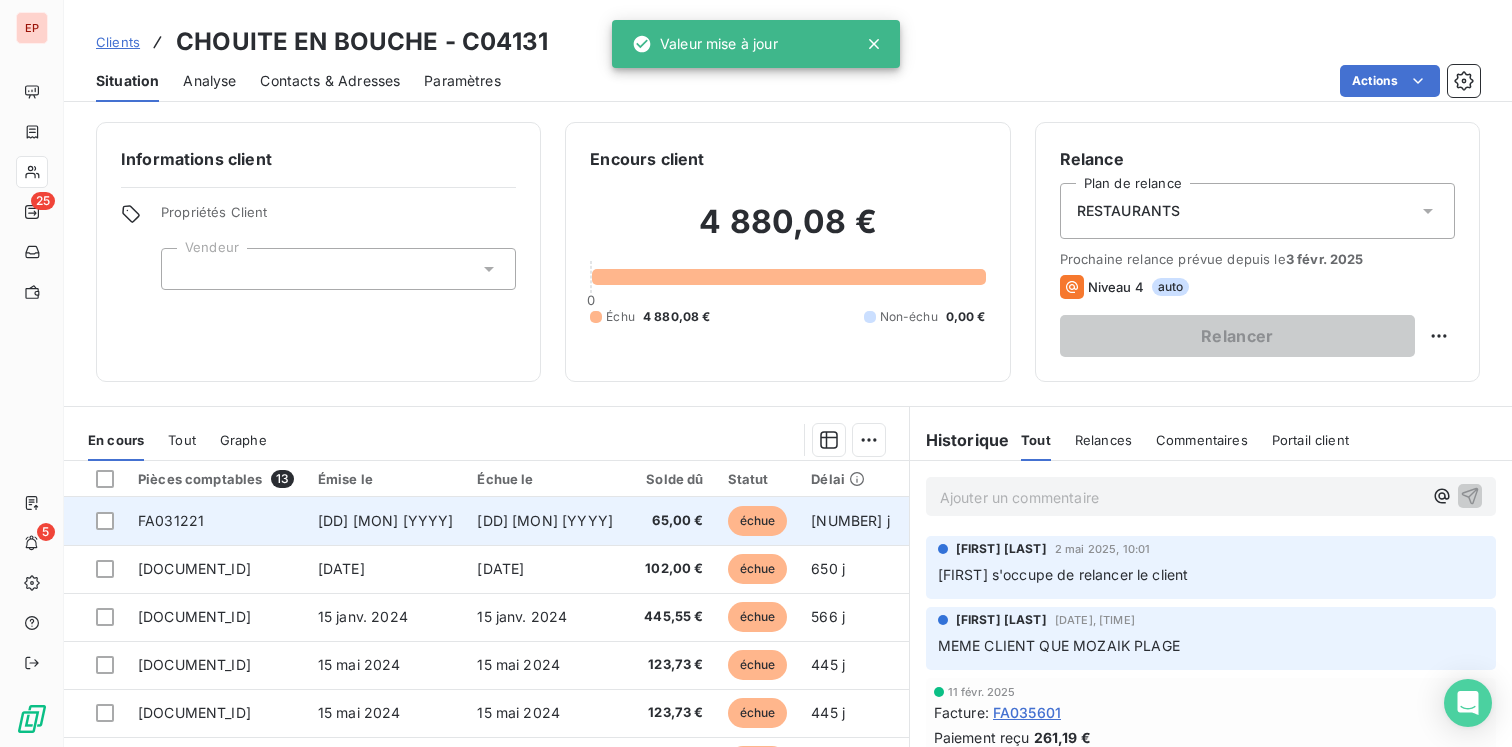 scroll, scrollTop: 275, scrollLeft: 0, axis: vertical 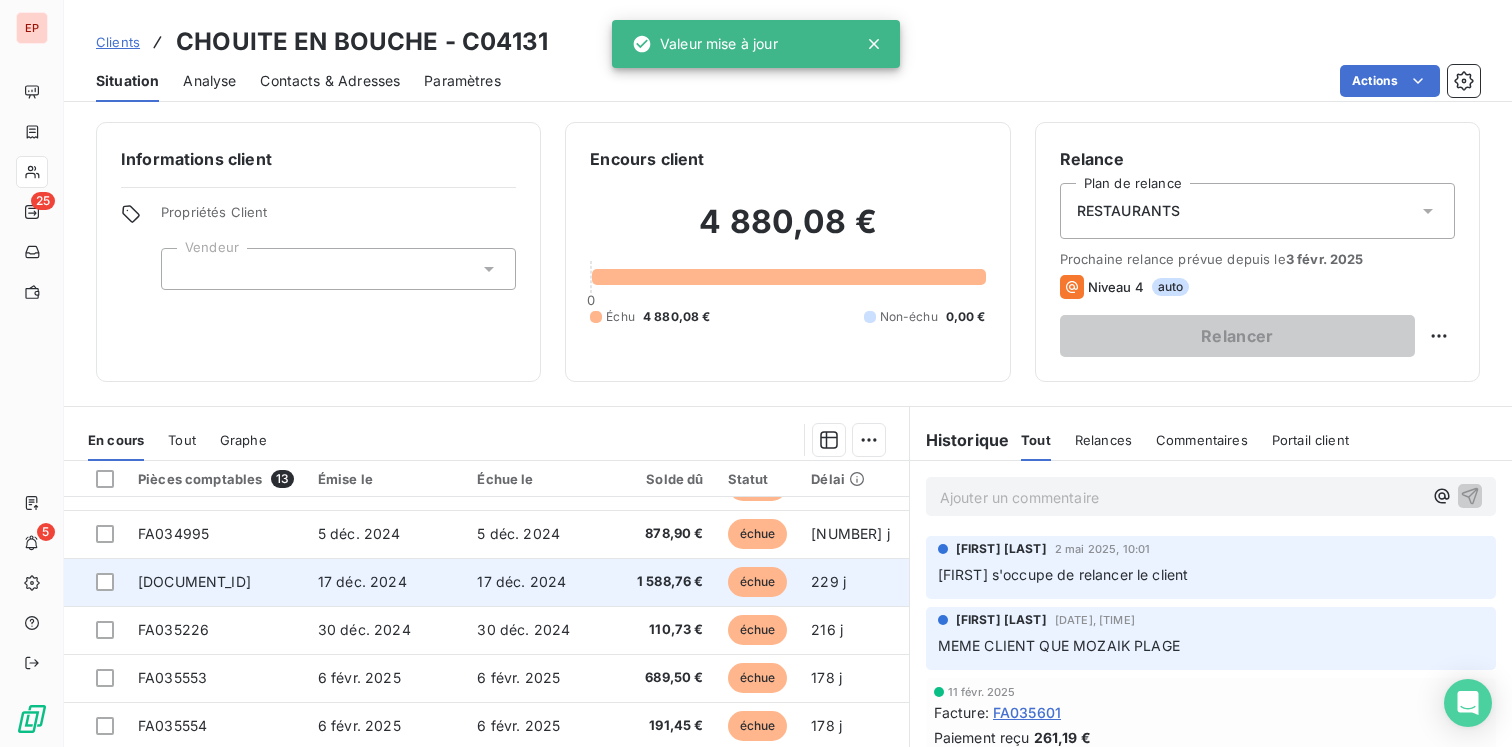 click on "FA035114" at bounding box center [216, 582] 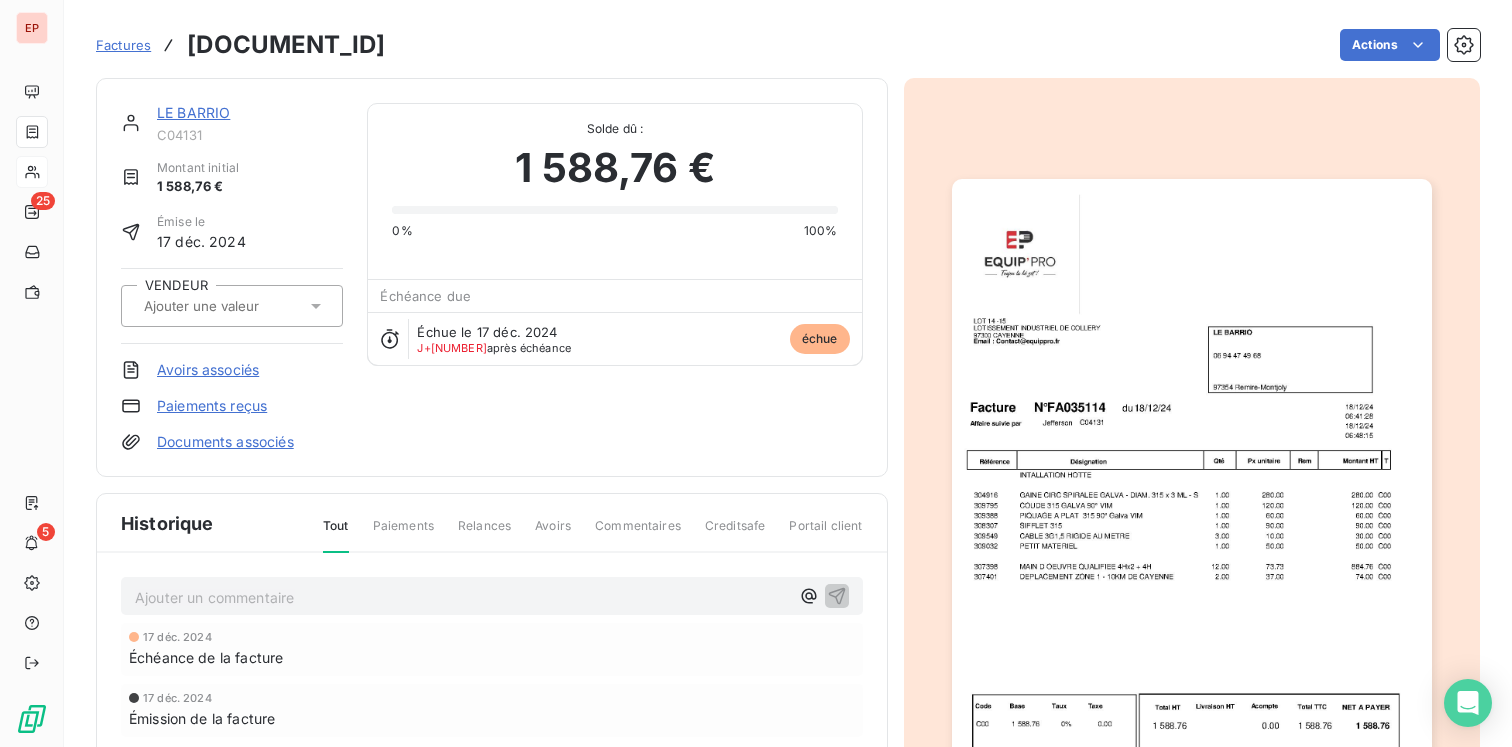 click at bounding box center (242, 306) 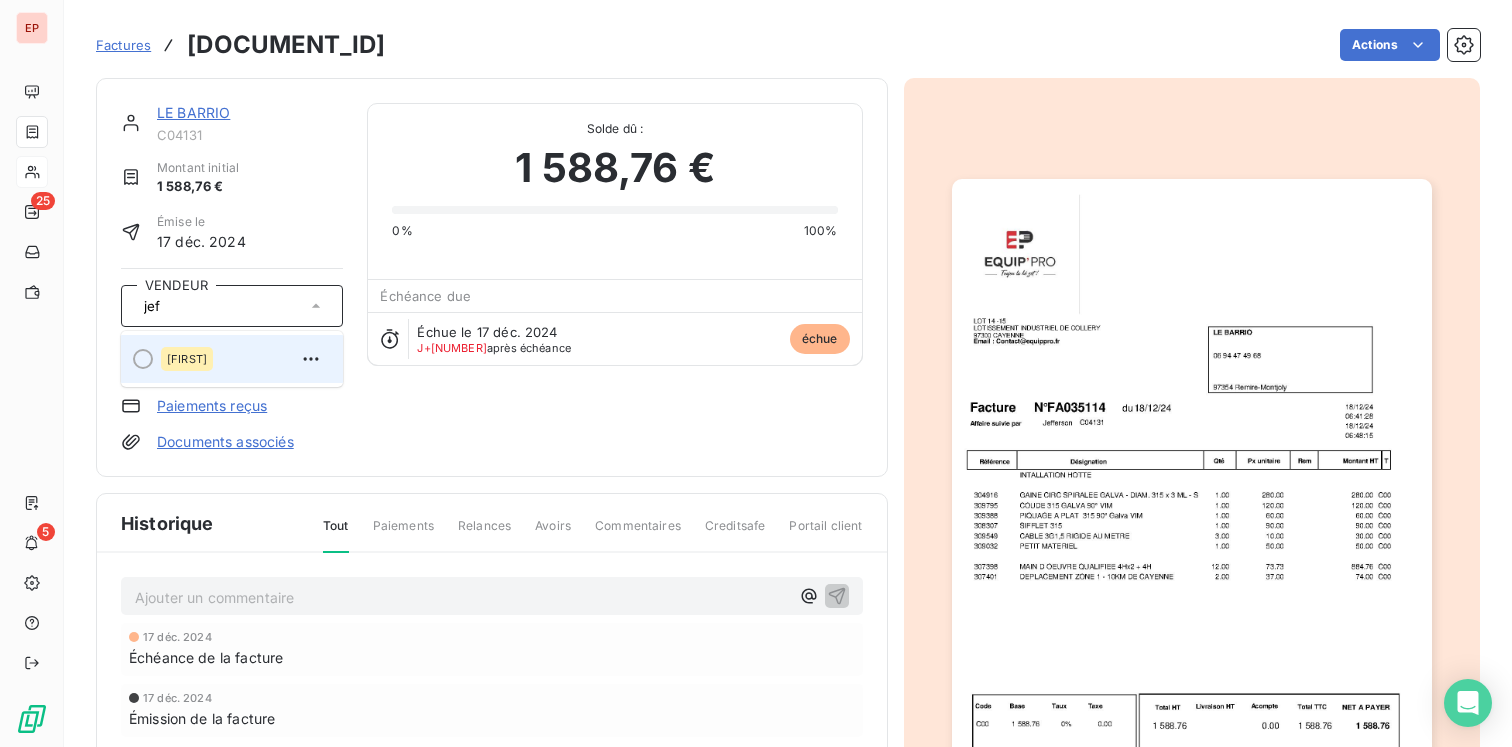 type on "jef" 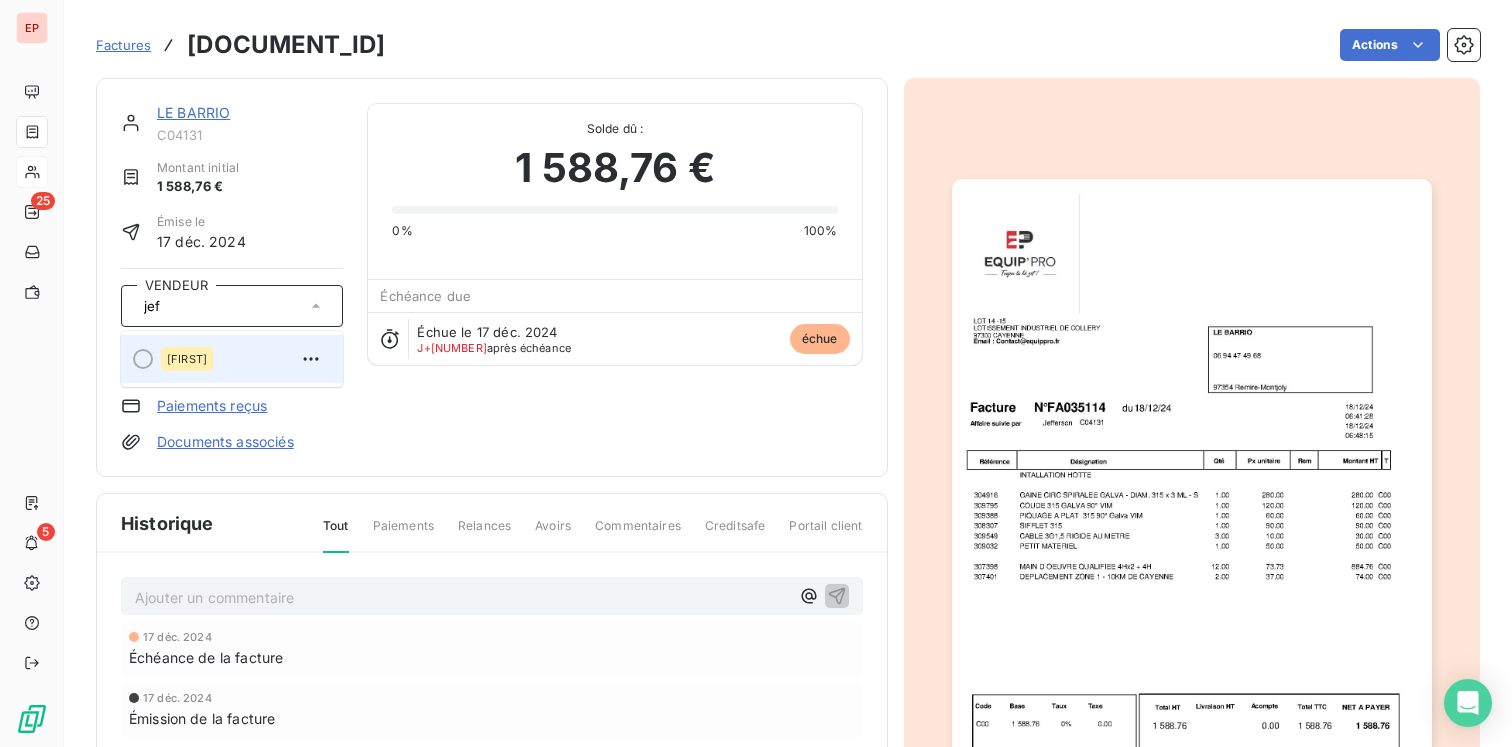 click on "Jefferson" at bounding box center [187, 359] 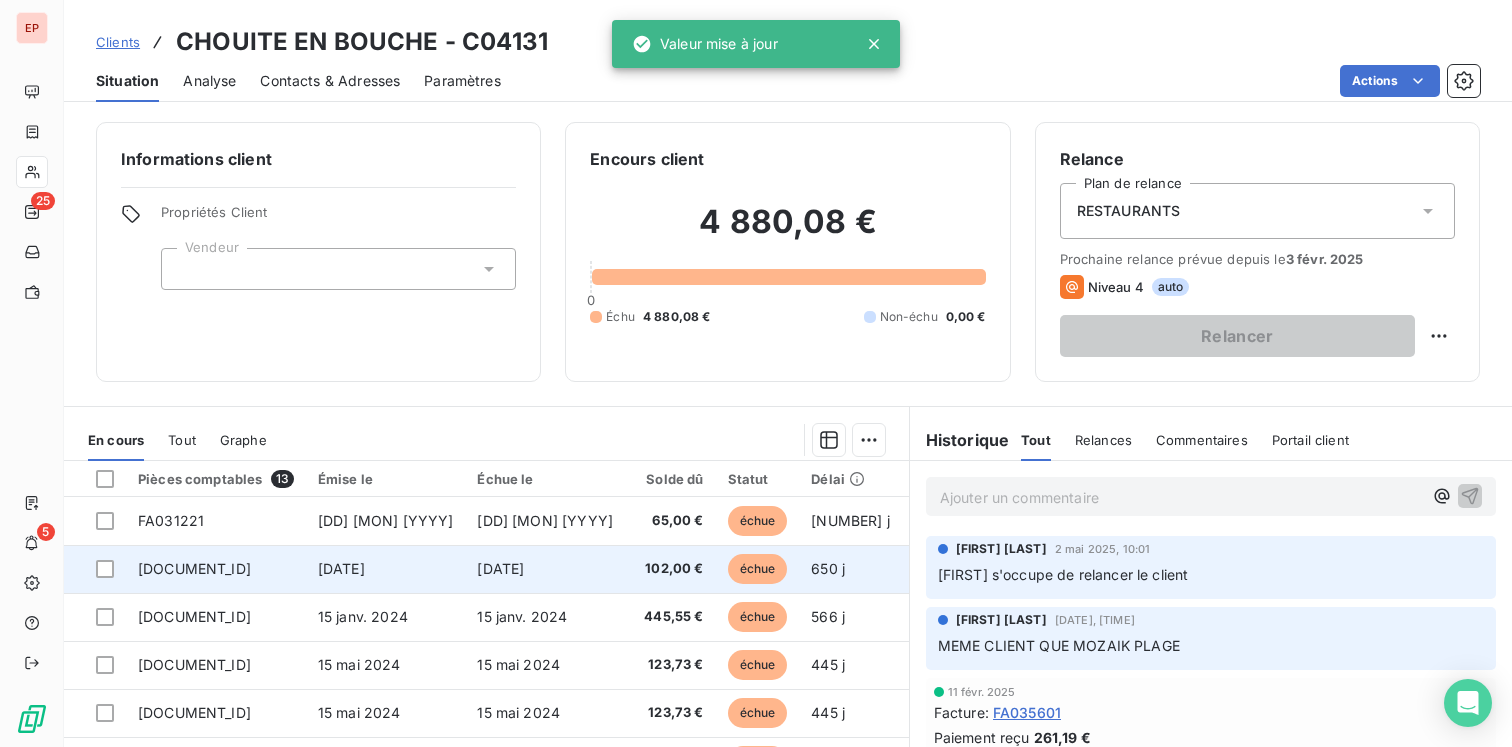click on "FA031522" at bounding box center [216, 569] 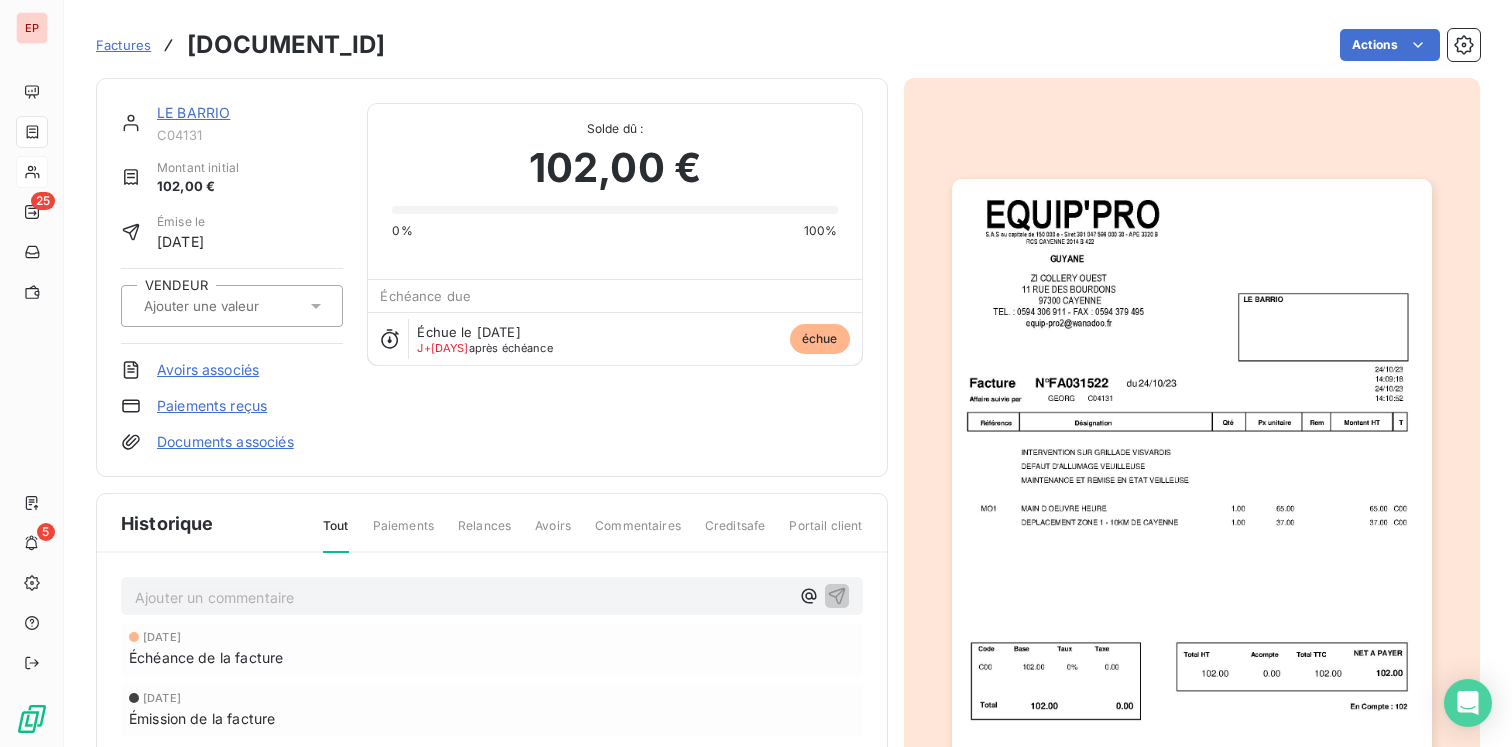 click at bounding box center (242, 306) 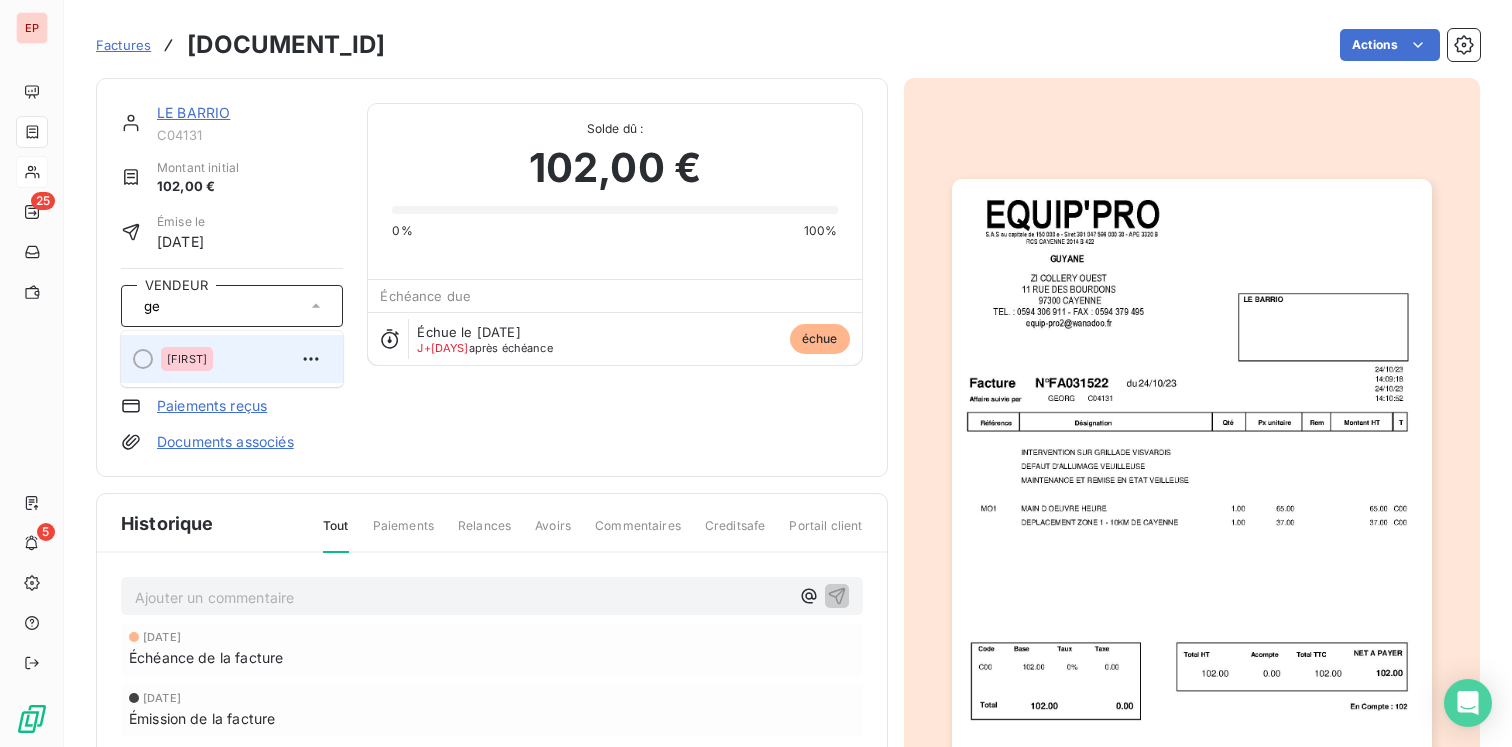 type on "ge" 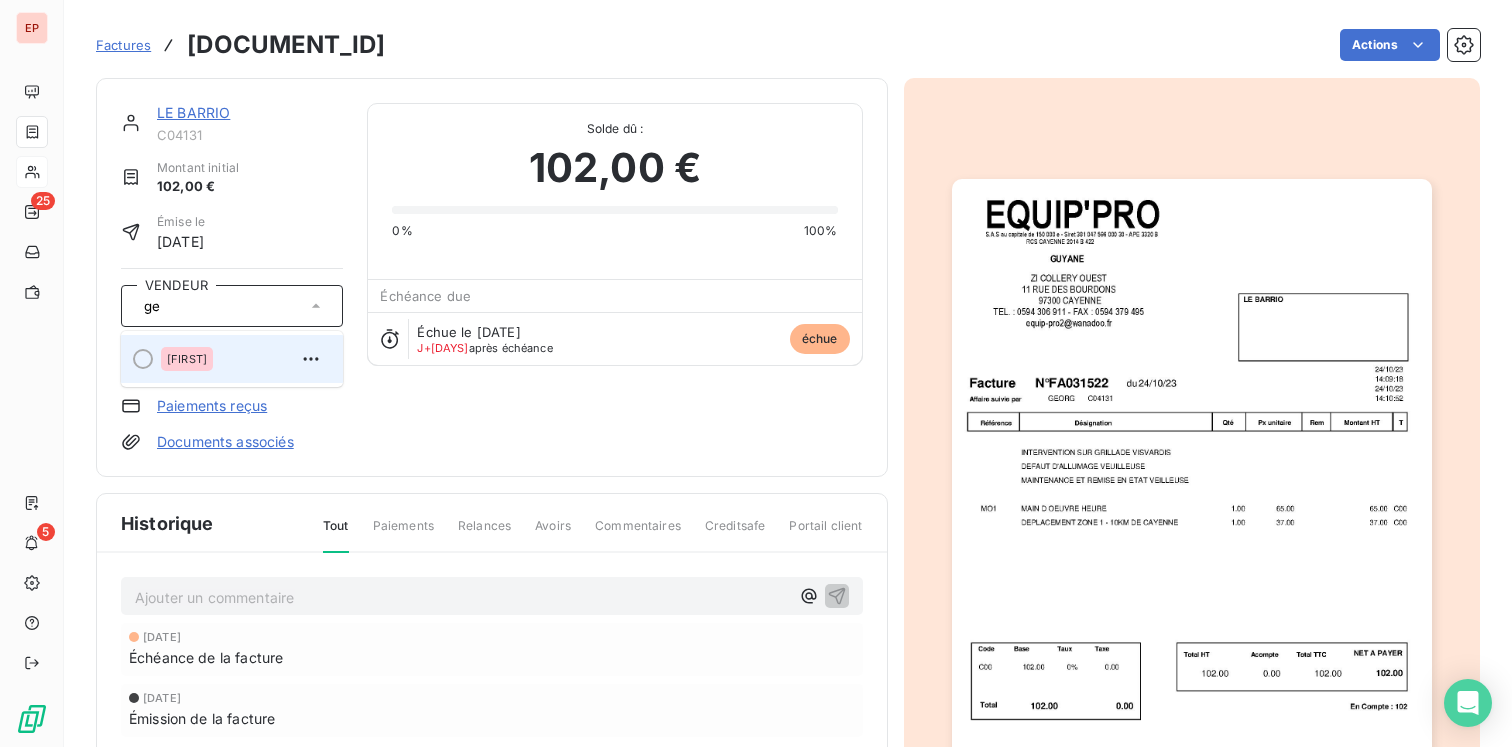 click on "Georges" at bounding box center [187, 359] 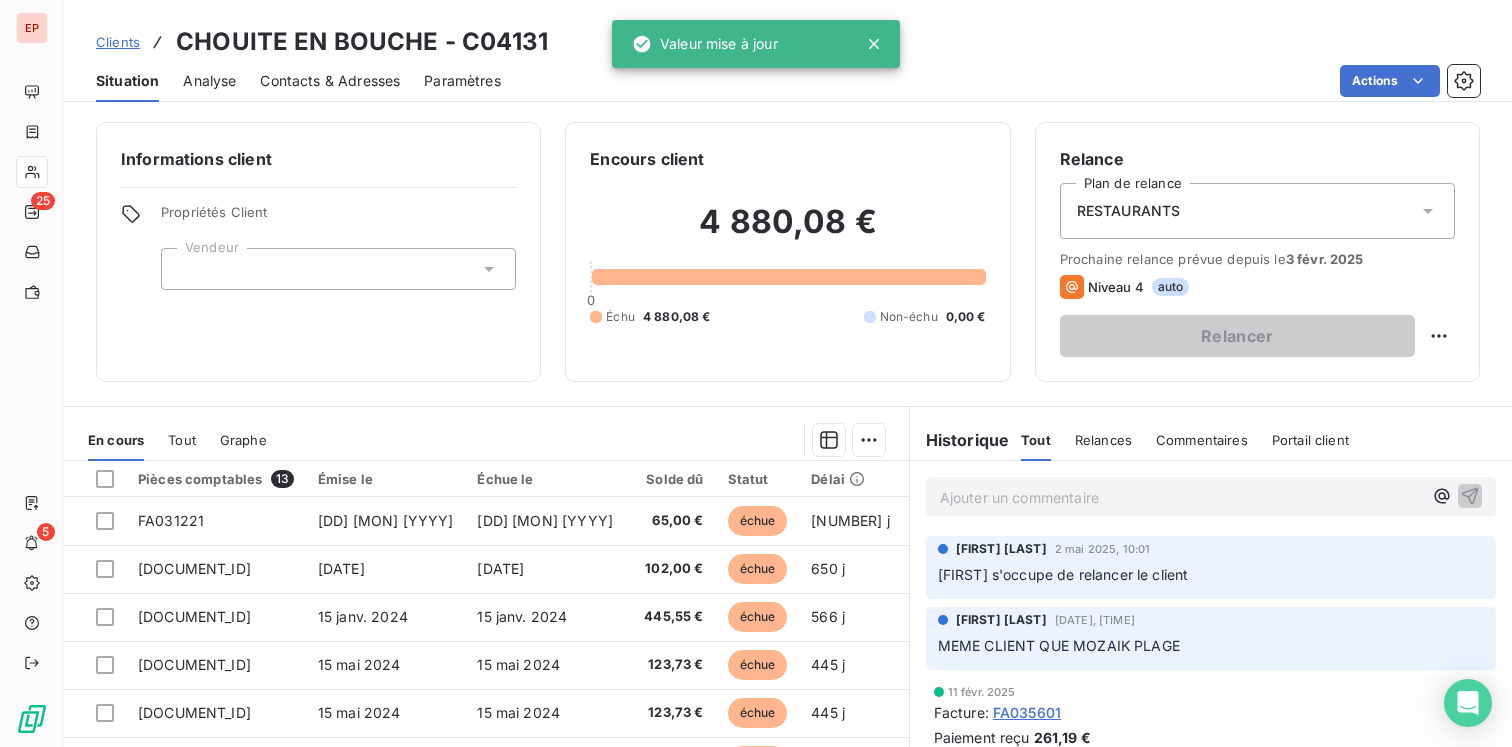 click at bounding box center [338, 269] 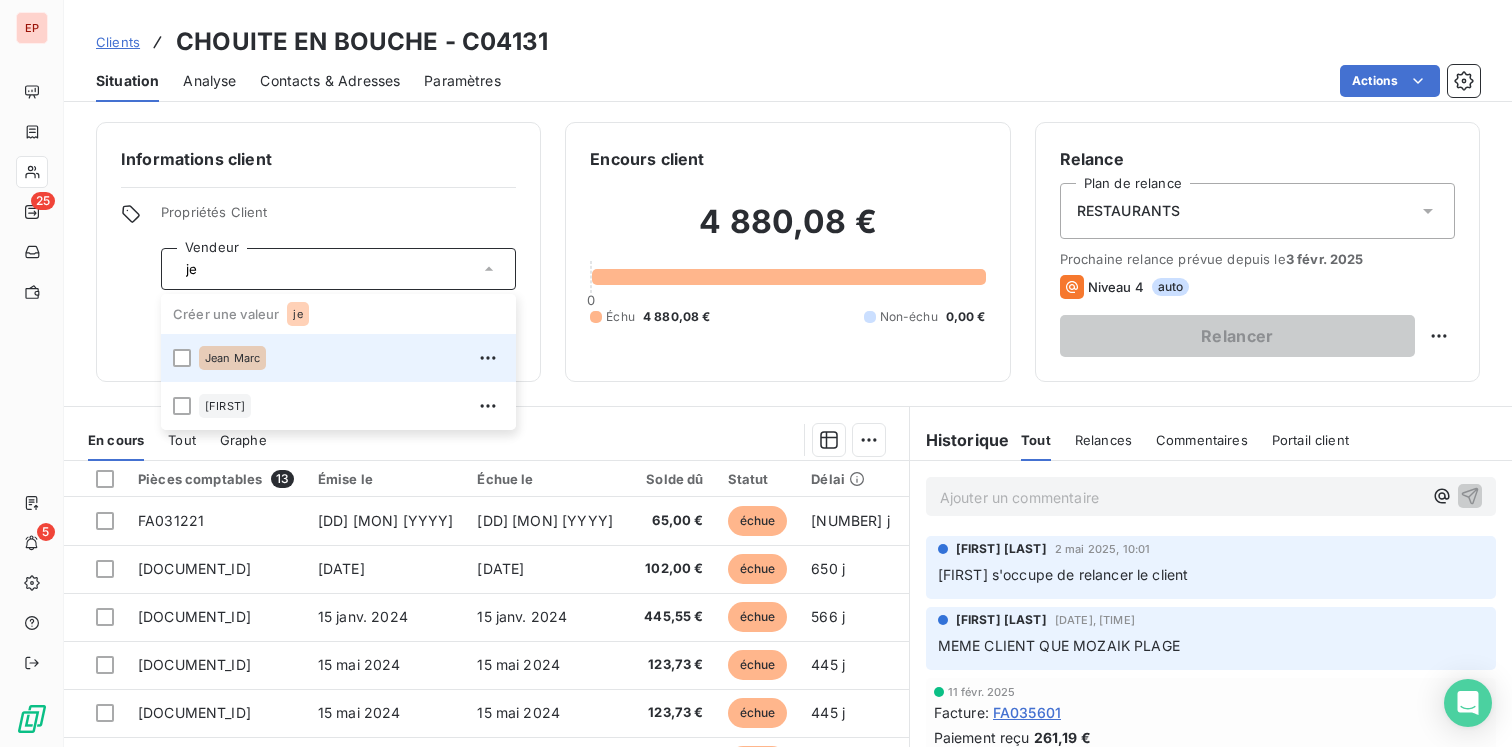 click on "[FIRST] [FIRST]" at bounding box center [232, 358] 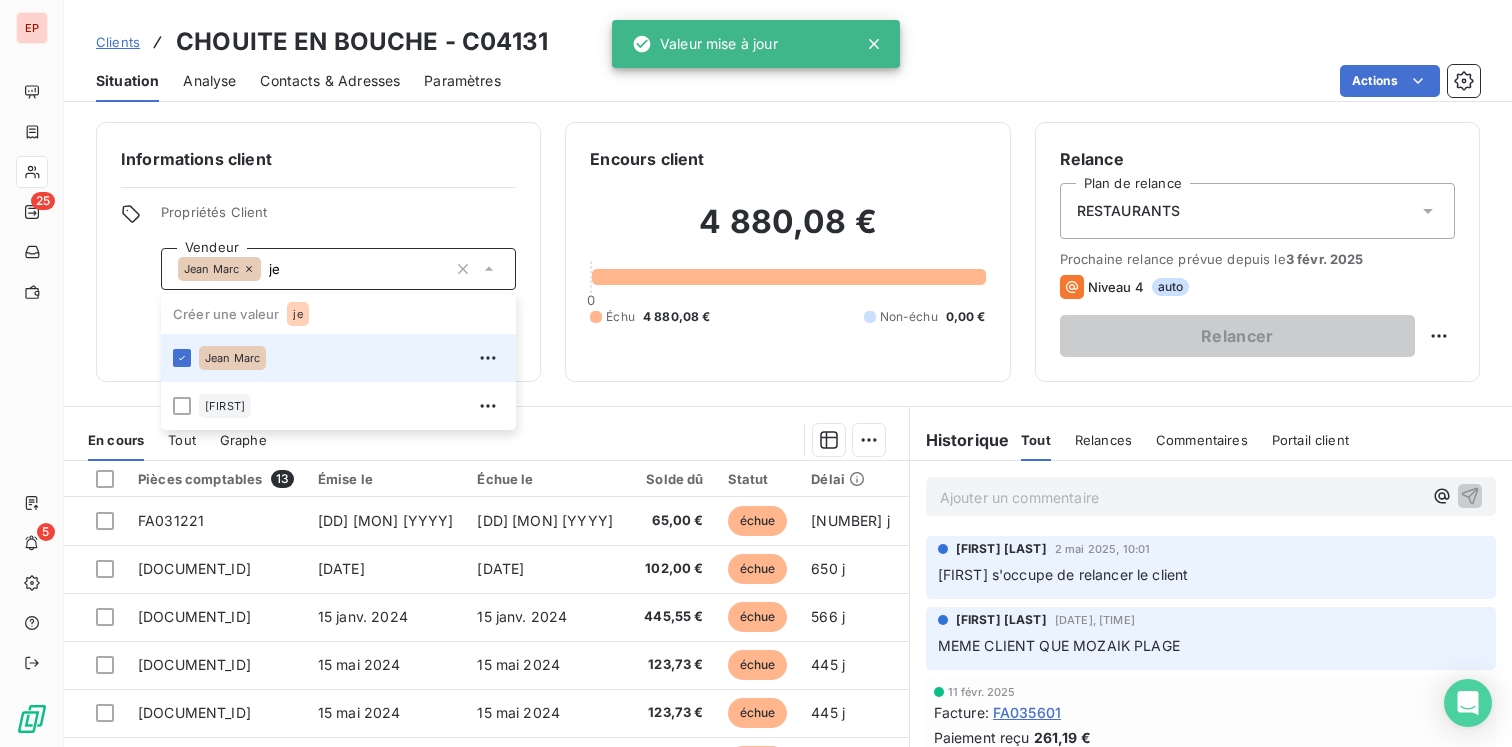 type on "j" 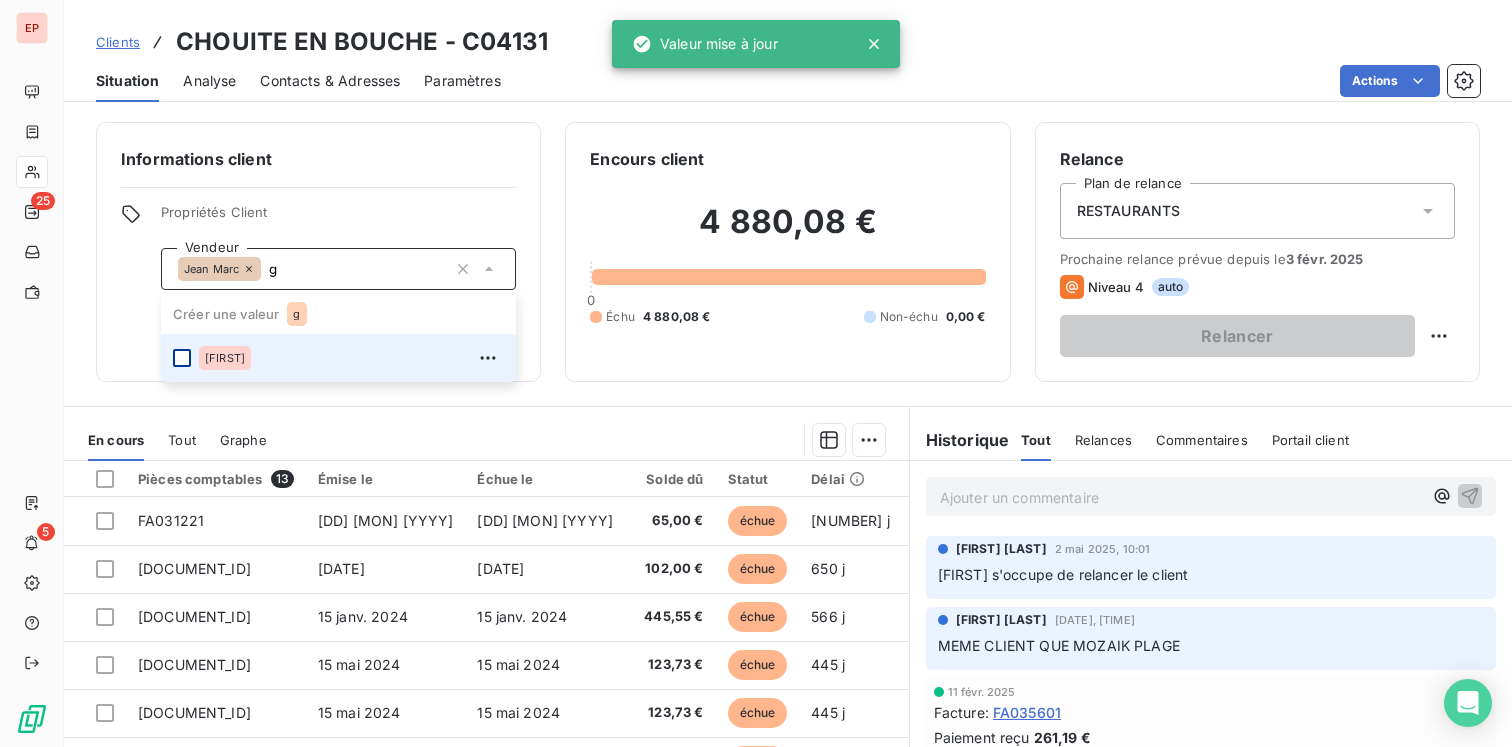type on "g" 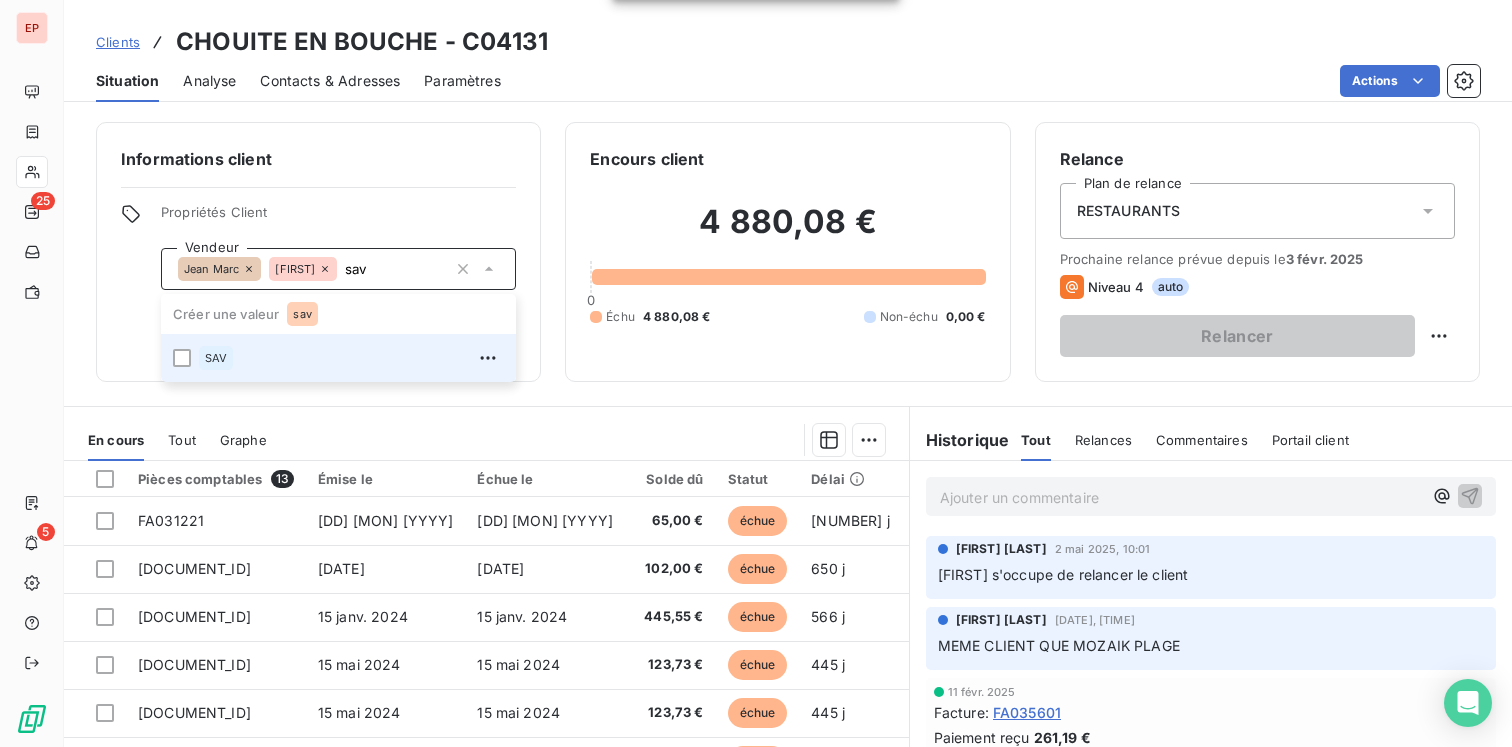 click on "SAV" at bounding box center [351, 358] 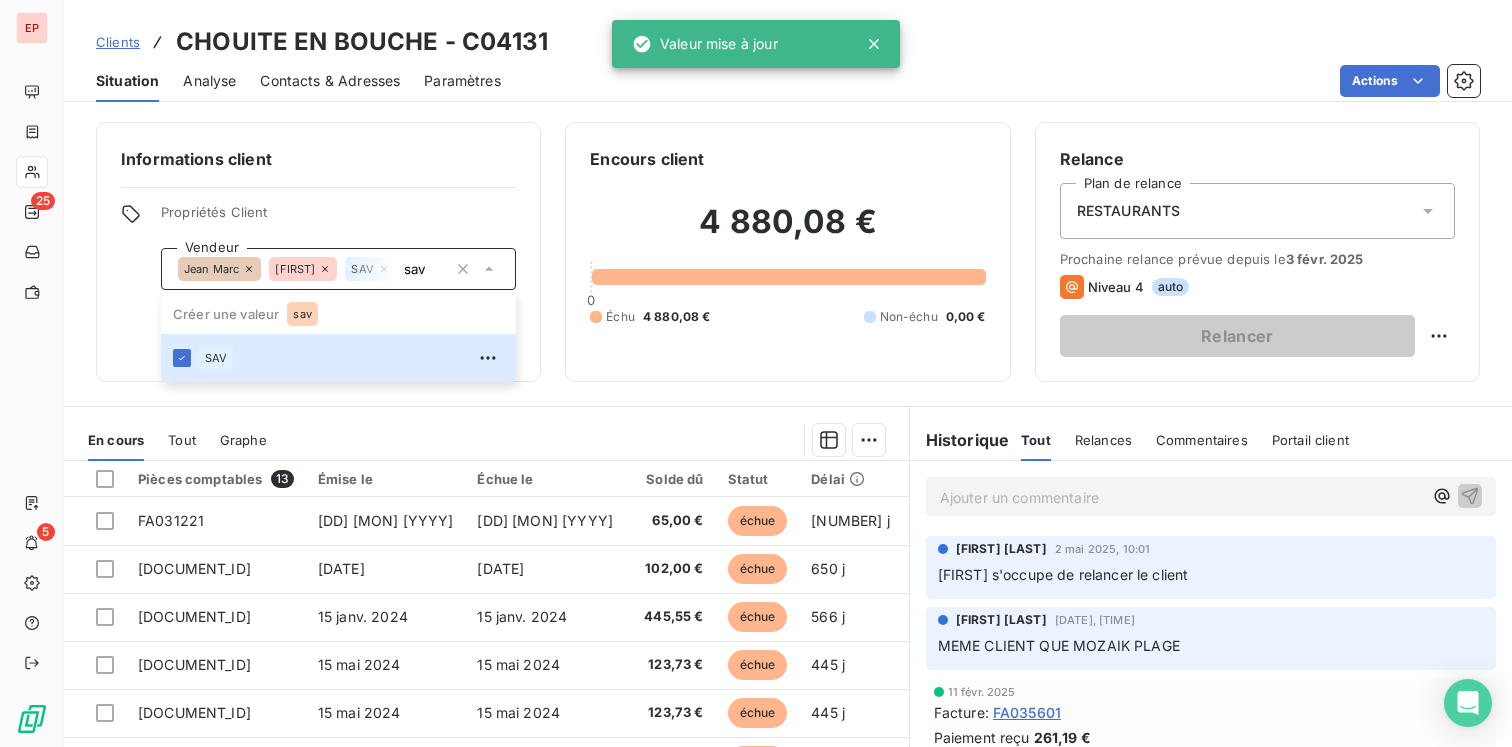 click on "Actions" at bounding box center [1002, 81] 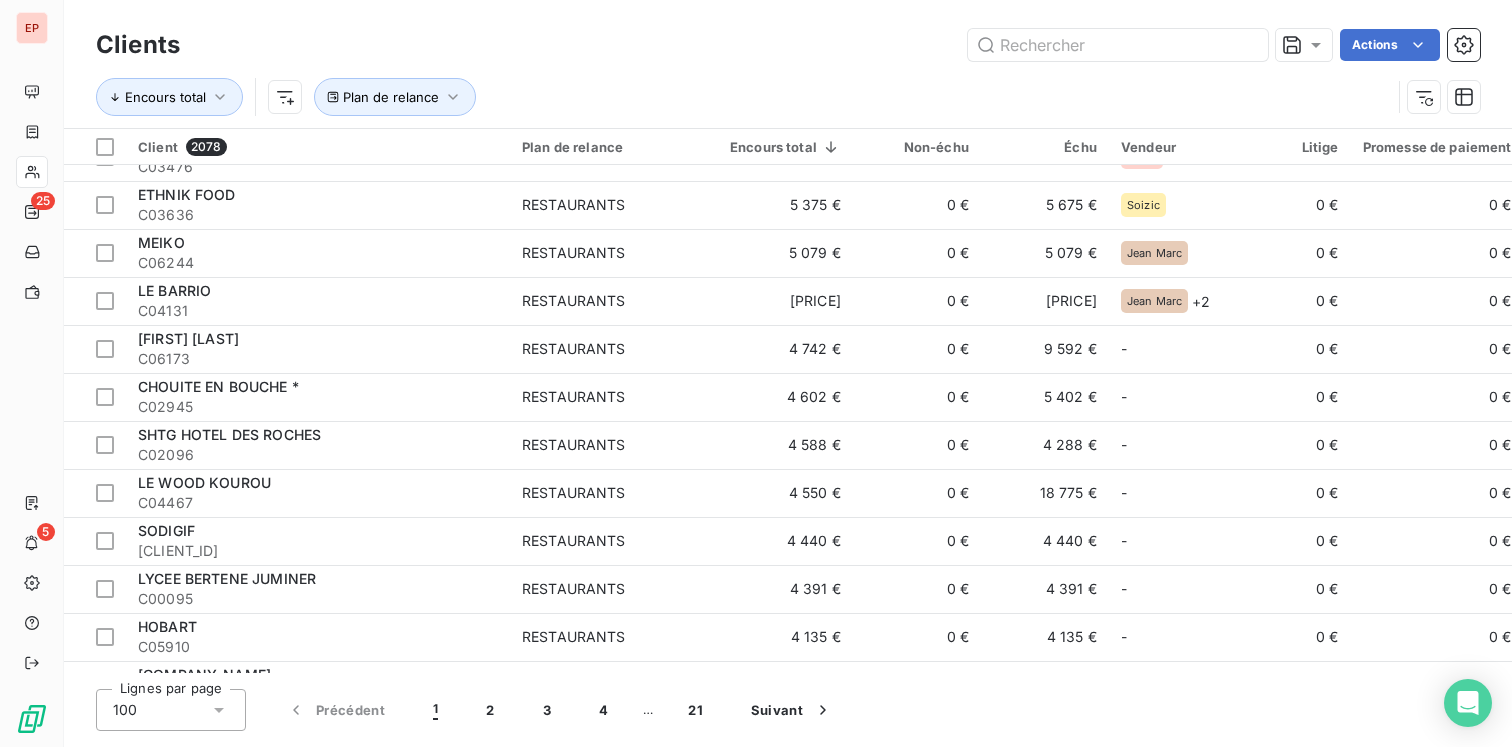 scroll, scrollTop: 1547, scrollLeft: 0, axis: vertical 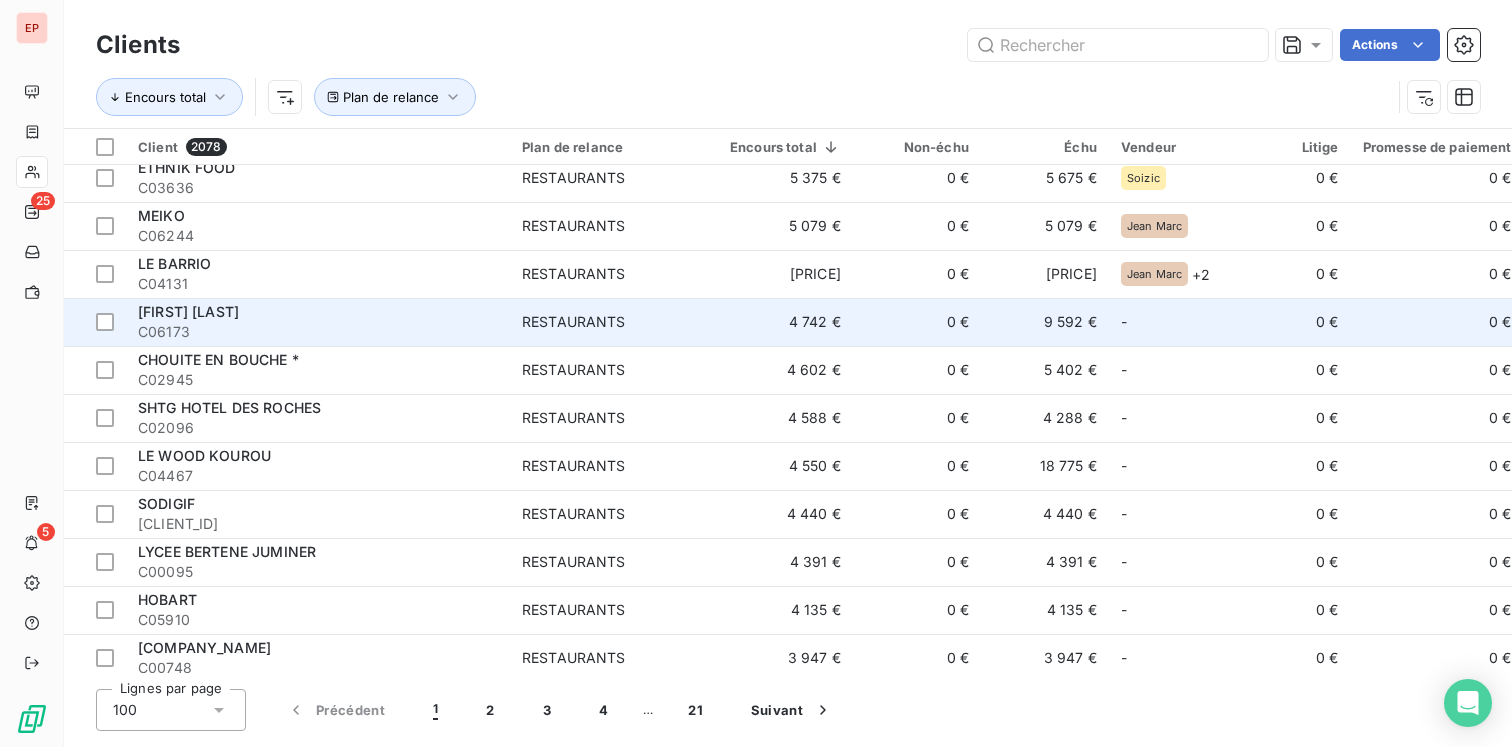 click on "GRACE DIVINE" at bounding box center (318, 312) 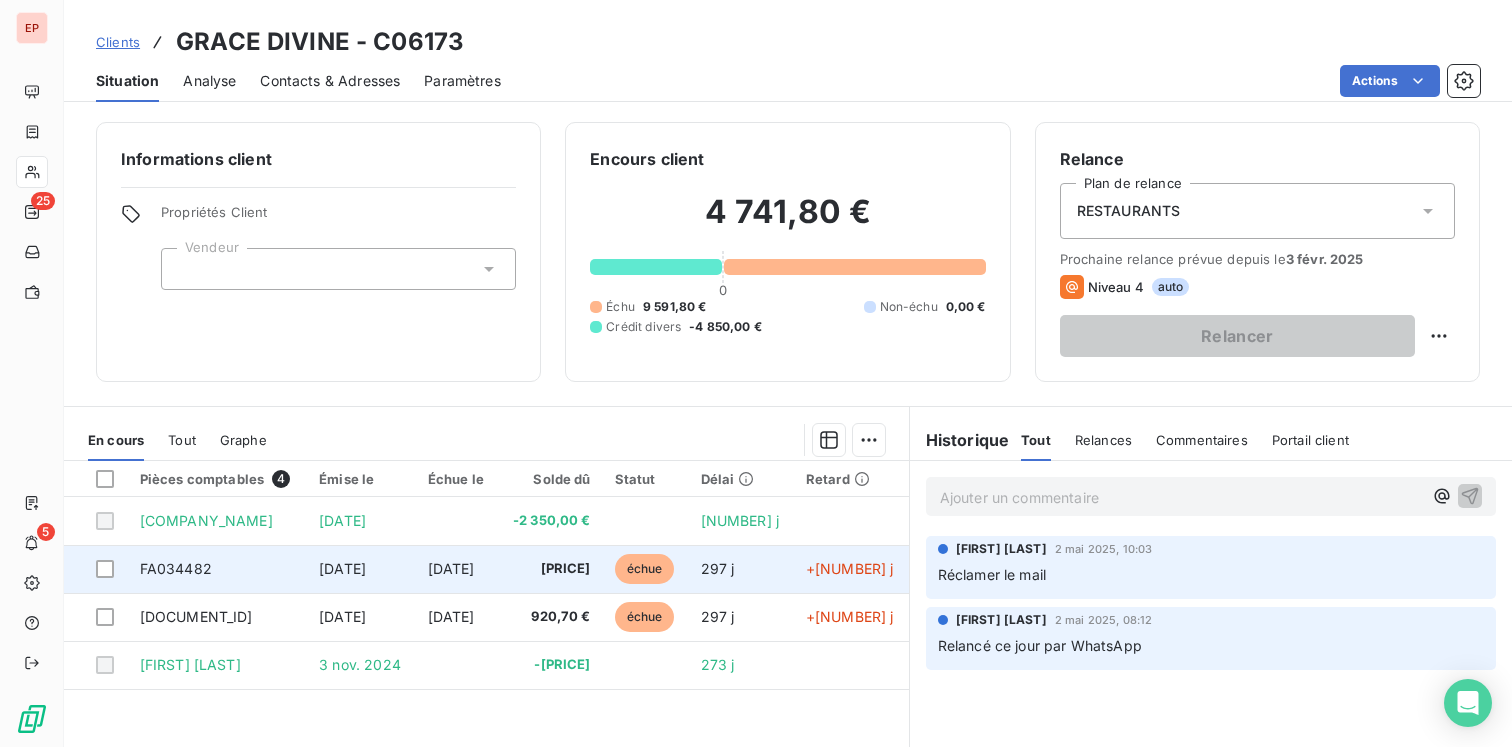 click on "10 oct. 2024" at bounding box center [342, 568] 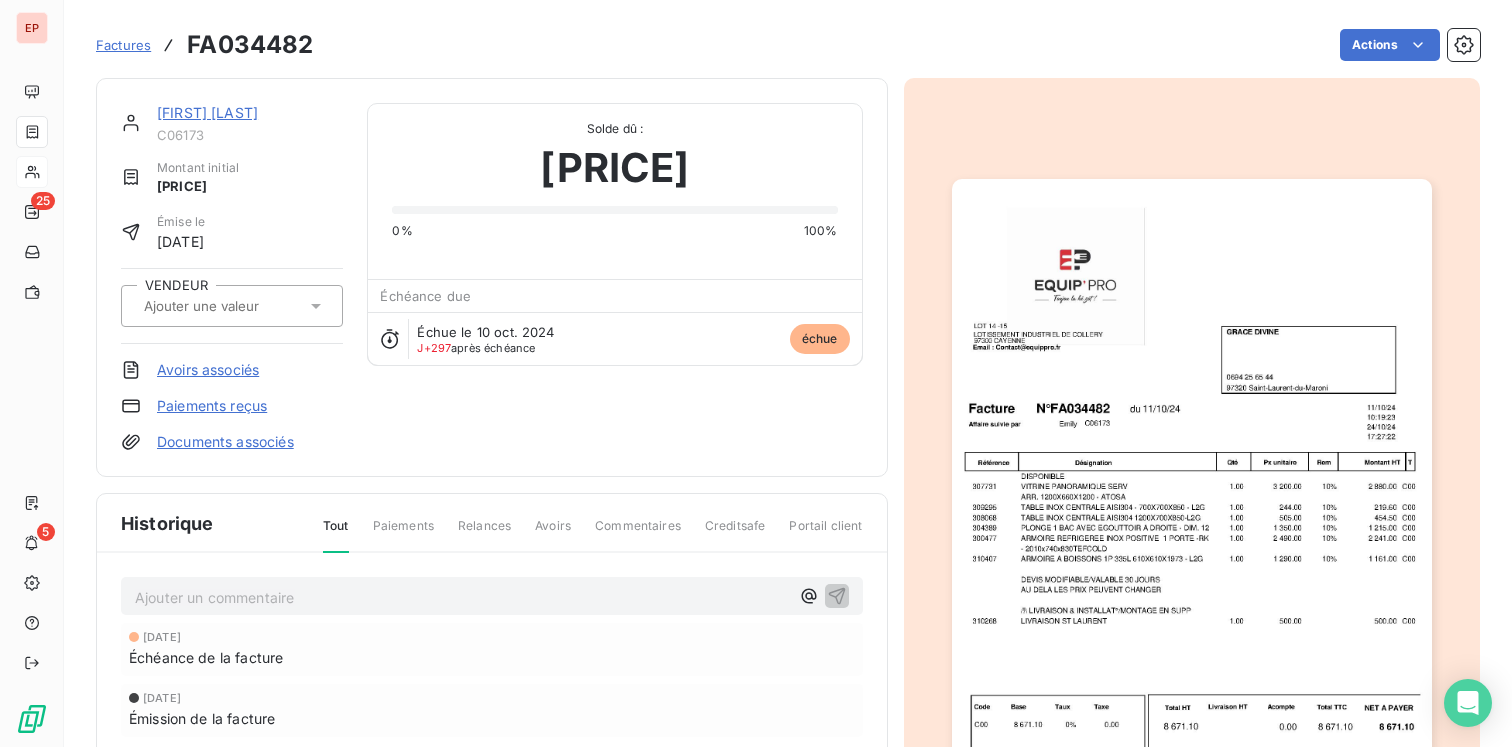 click 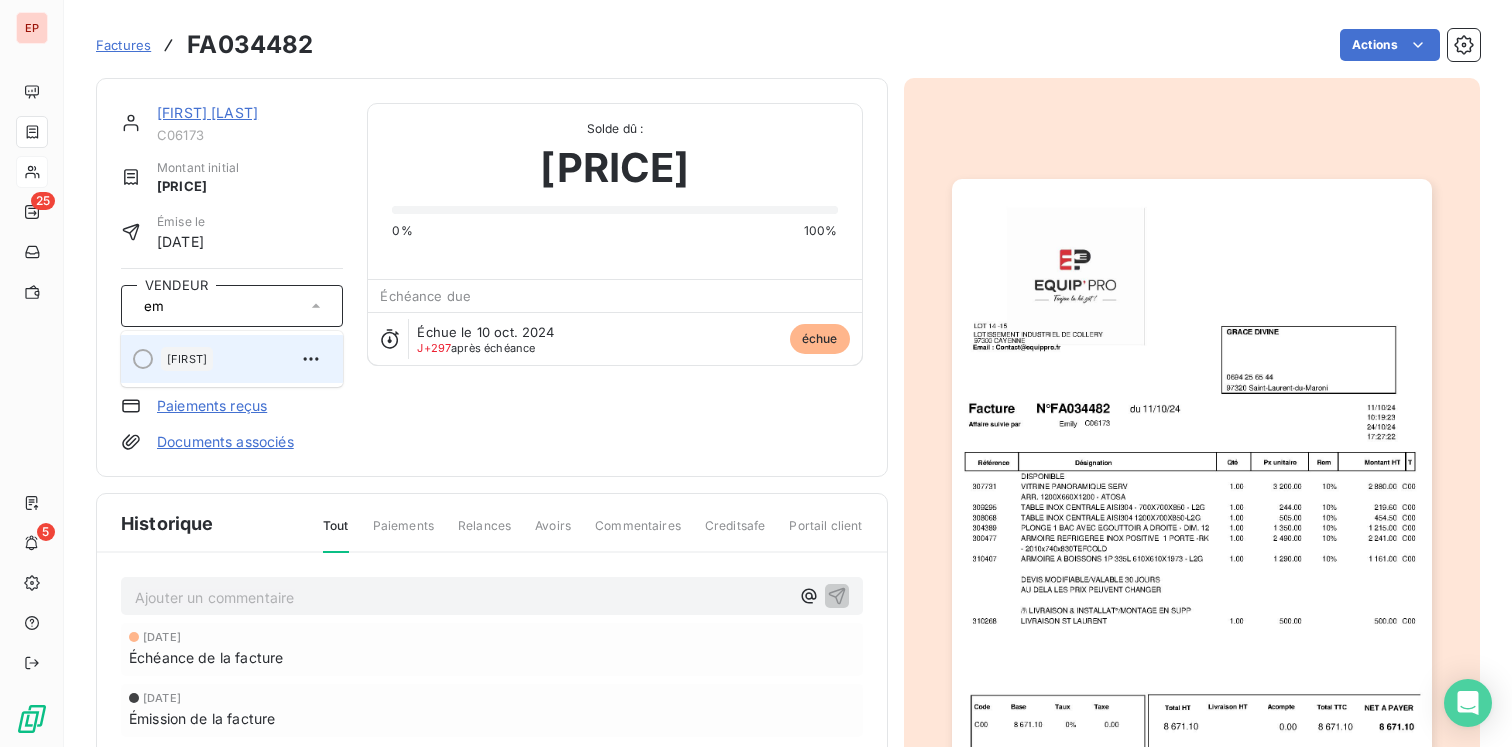 type on "em" 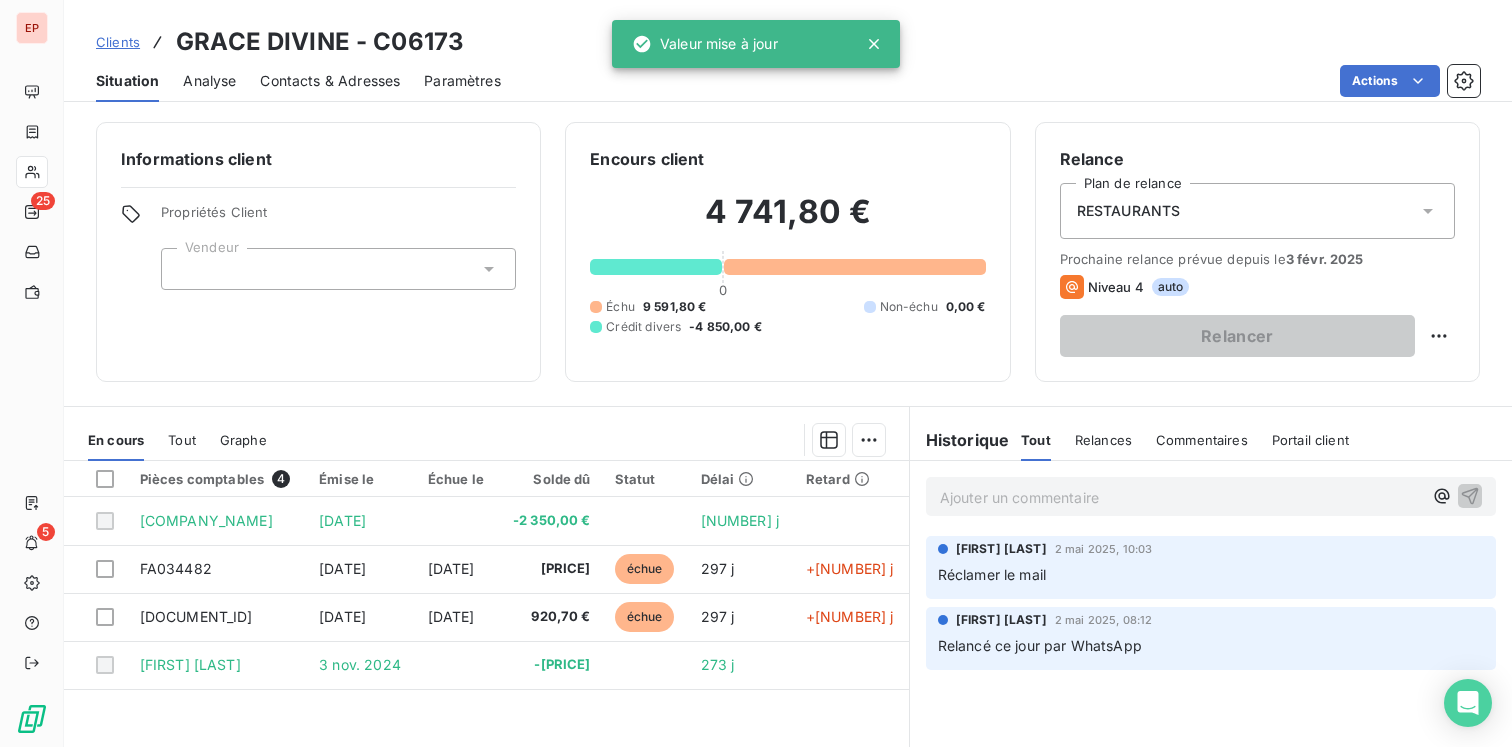 click at bounding box center (338, 269) 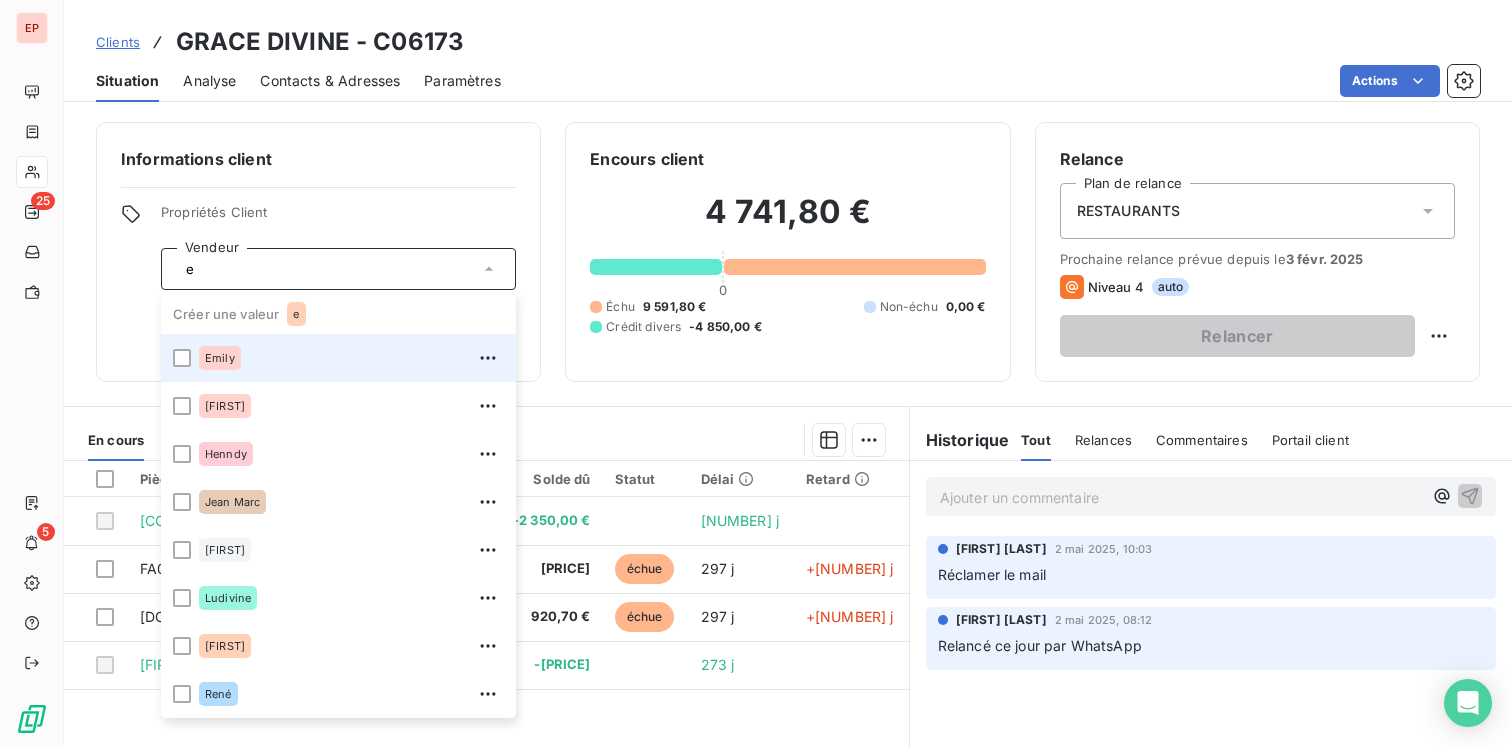 click on "Emily" at bounding box center (351, 358) 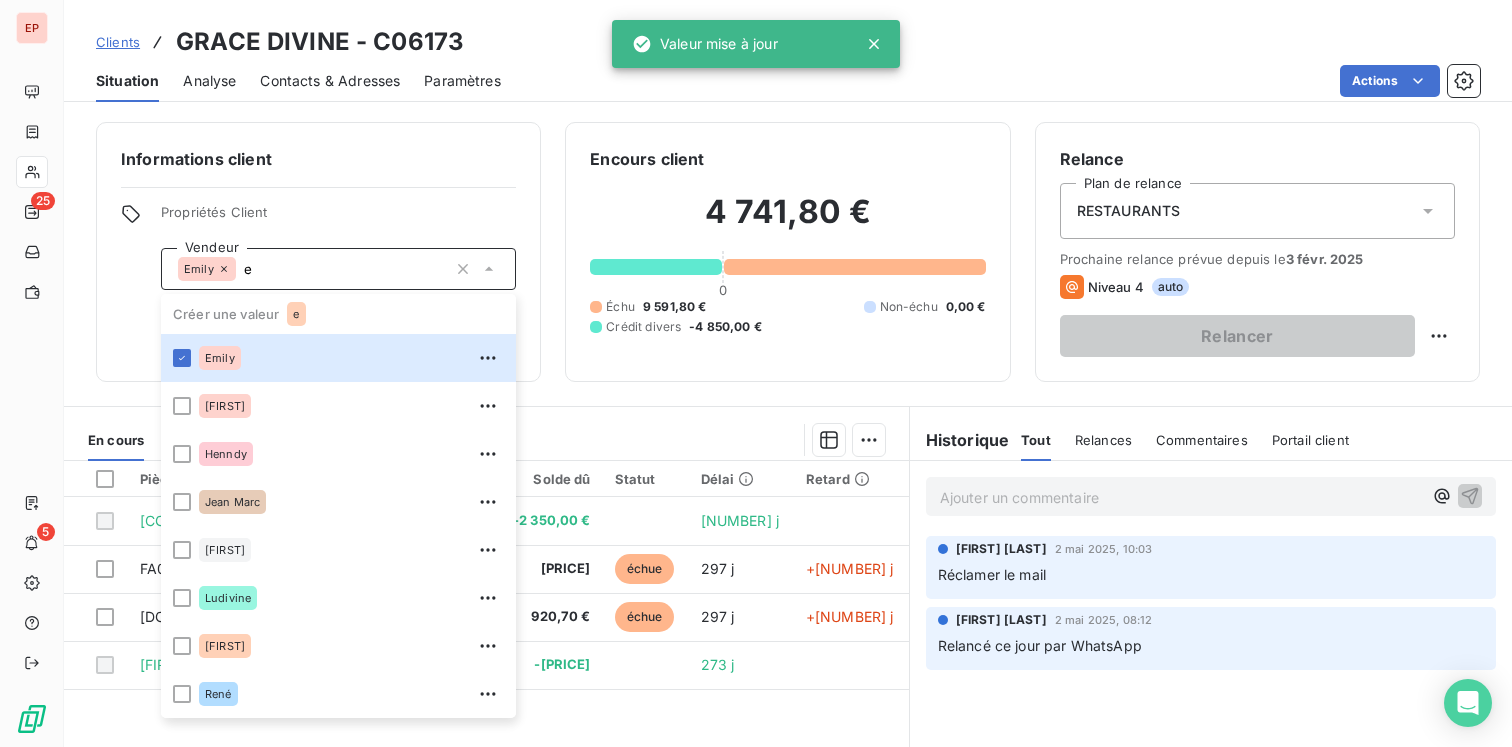 type on "e" 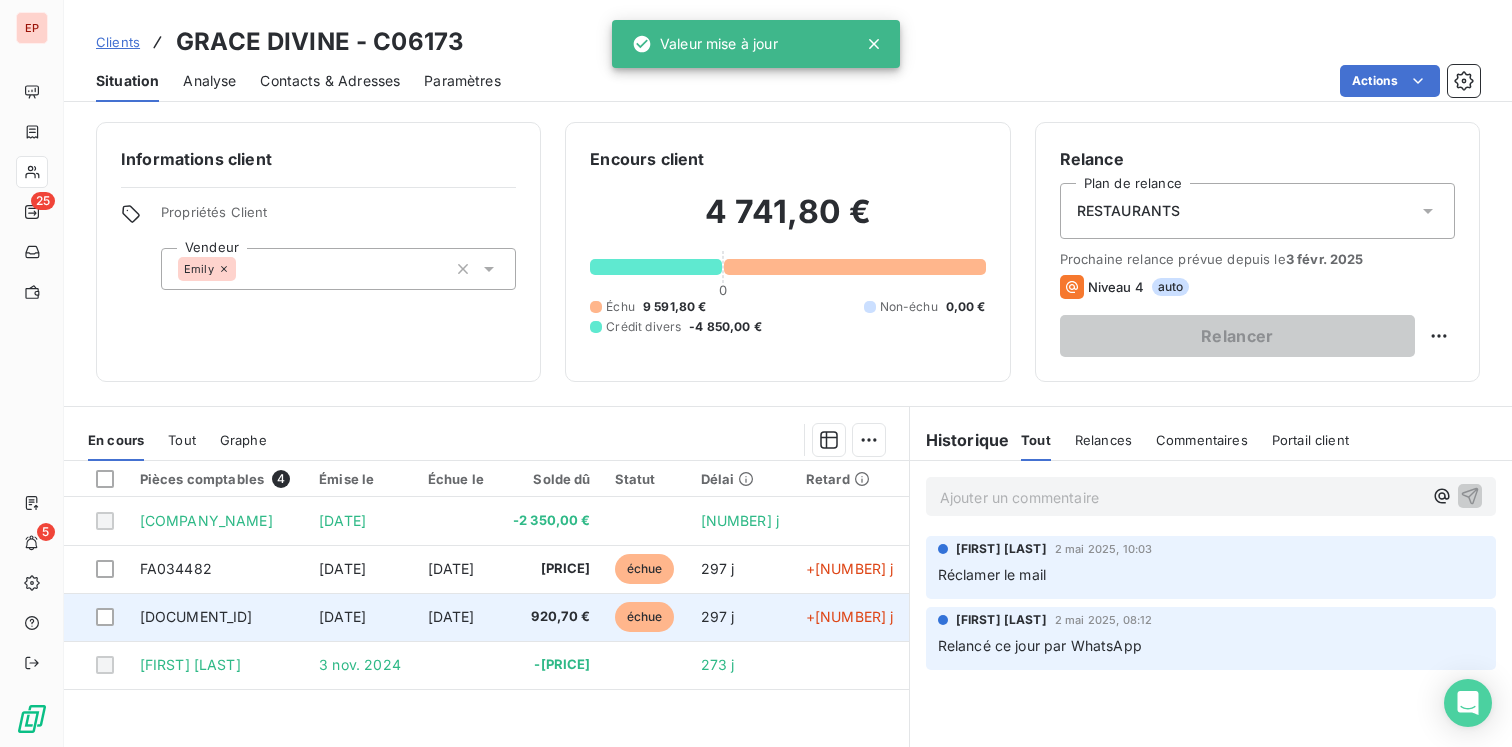 click on "10 oct. 2024" at bounding box center [457, 617] 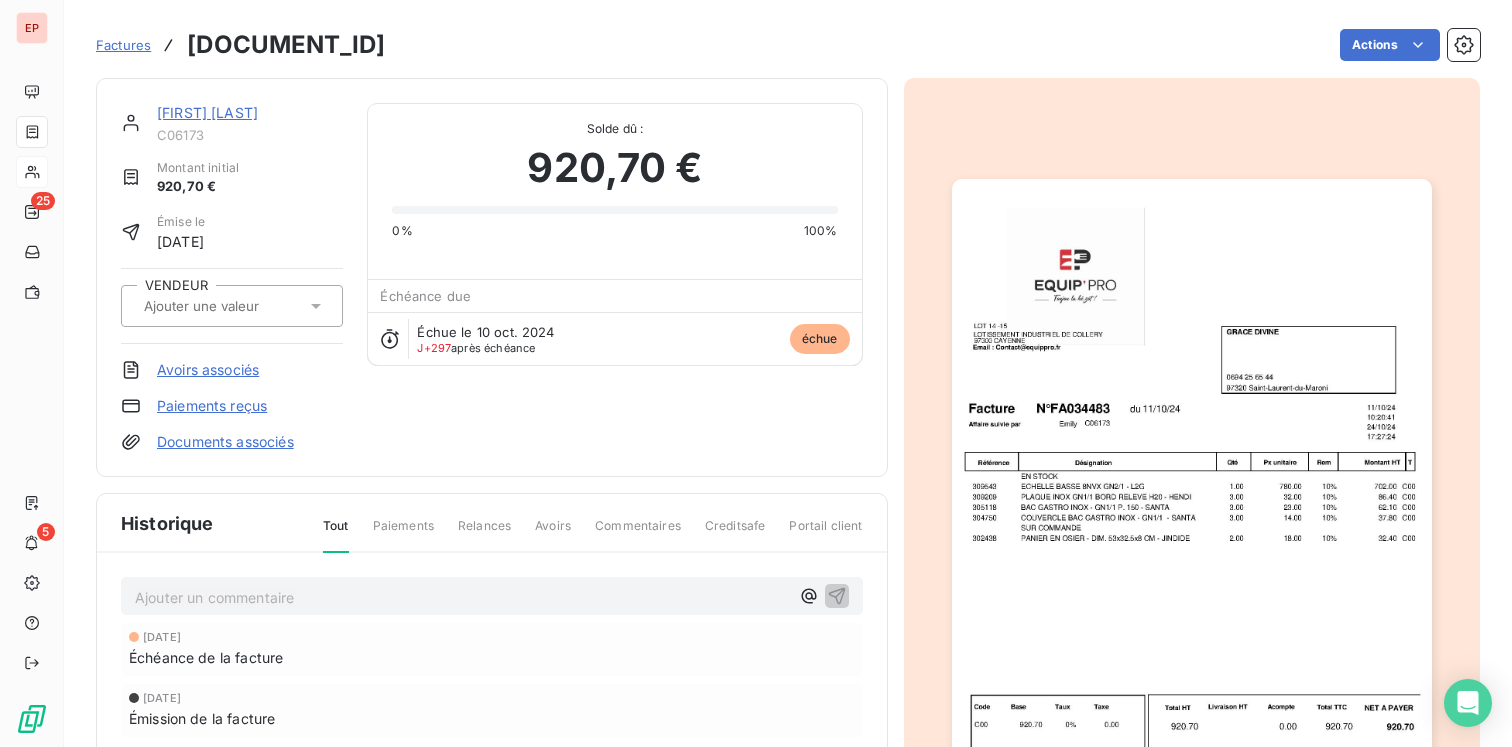 click at bounding box center (222, 306) 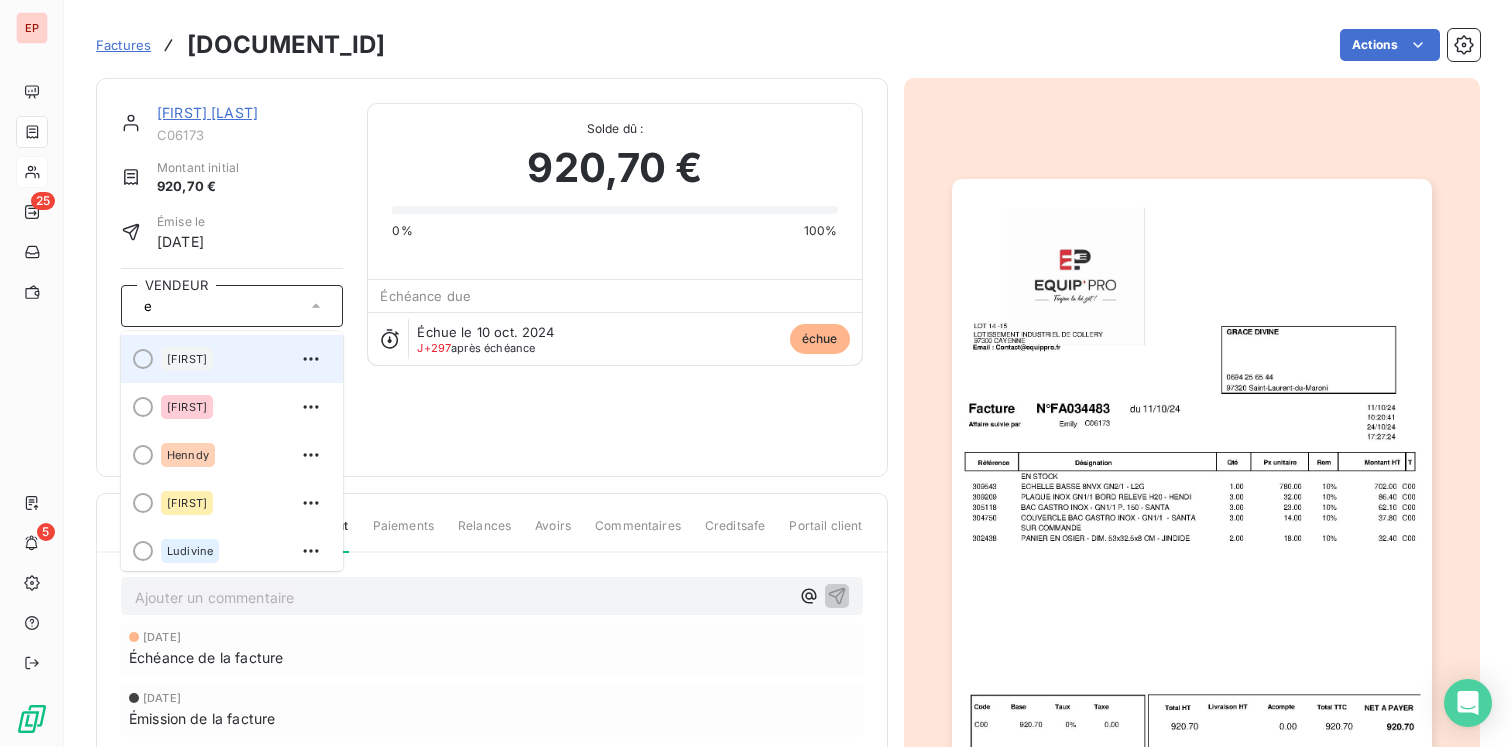 type on "e" 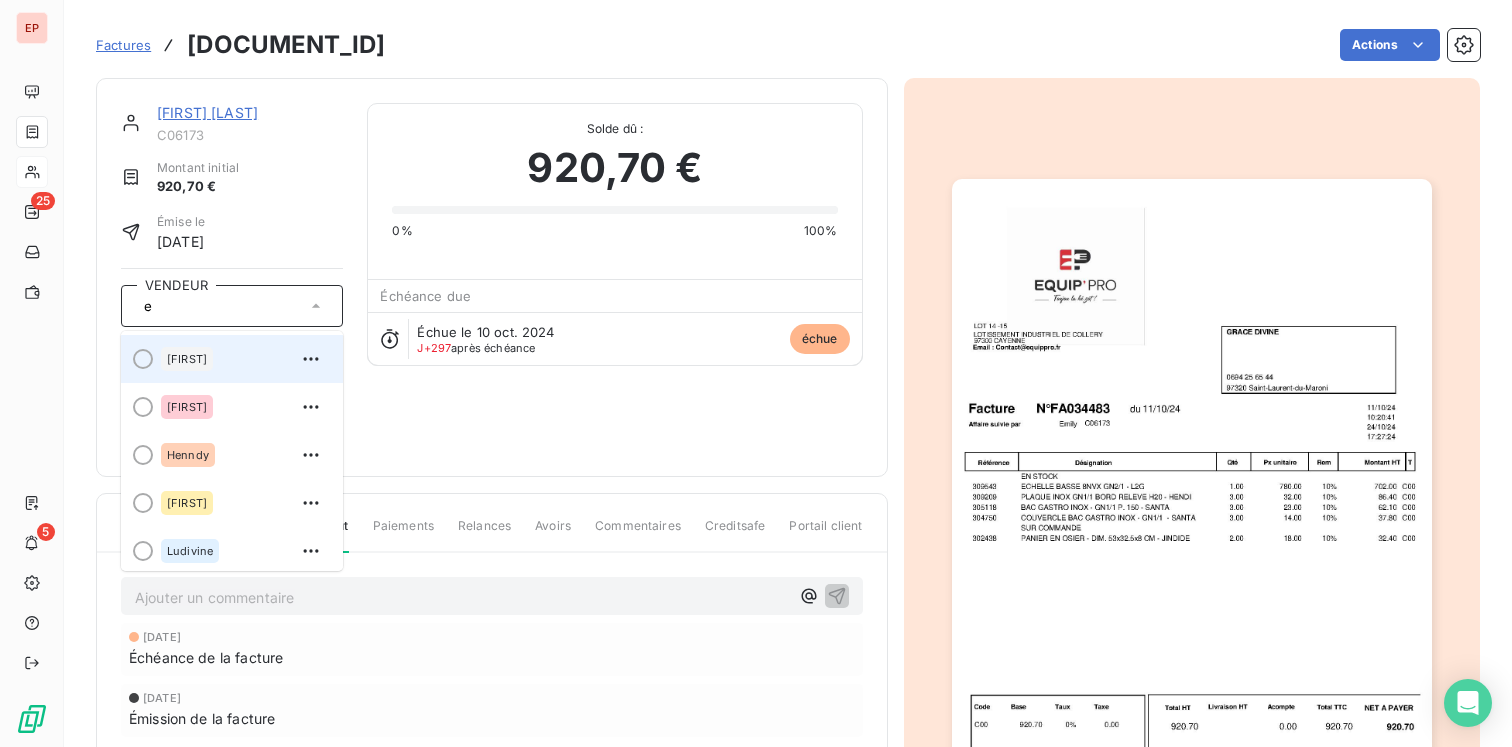 type 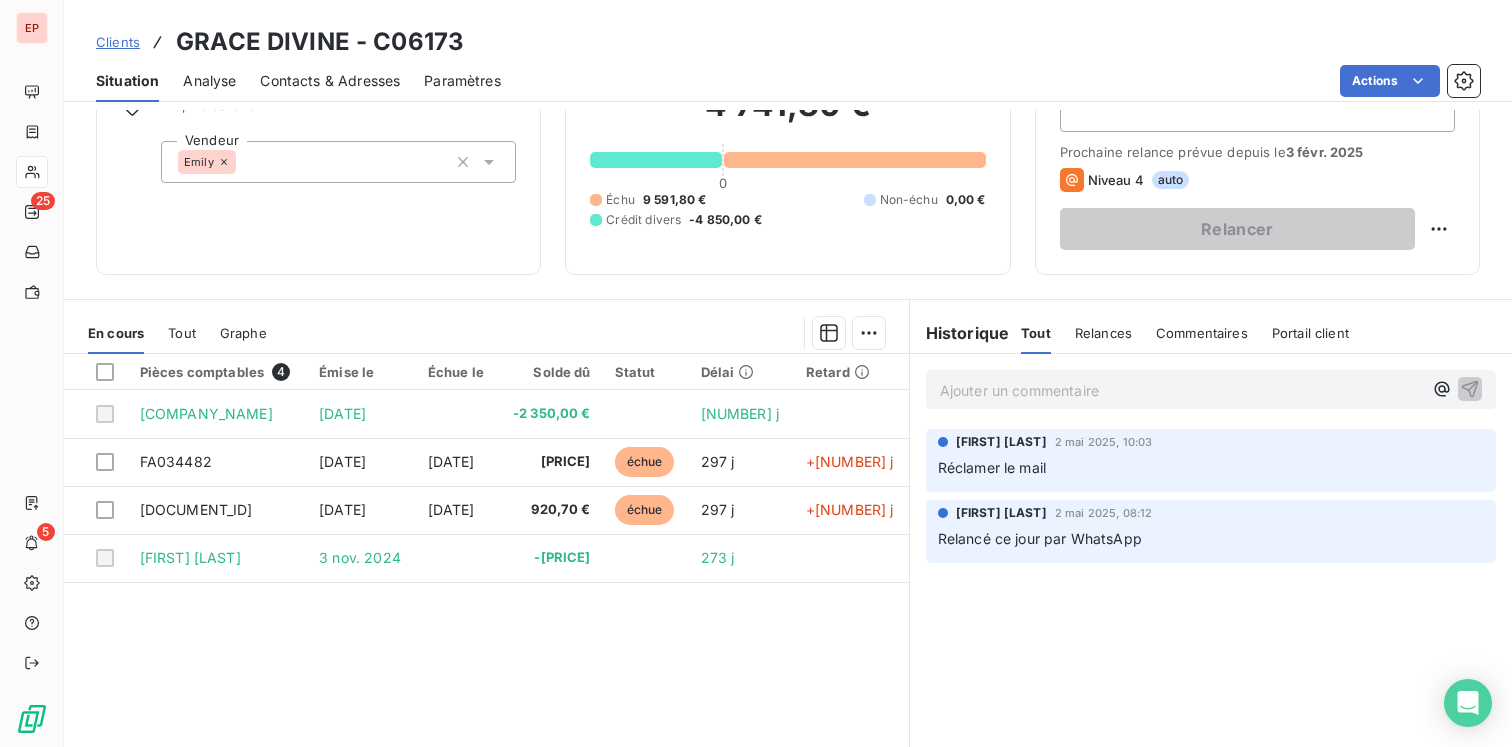 scroll, scrollTop: 0, scrollLeft: 0, axis: both 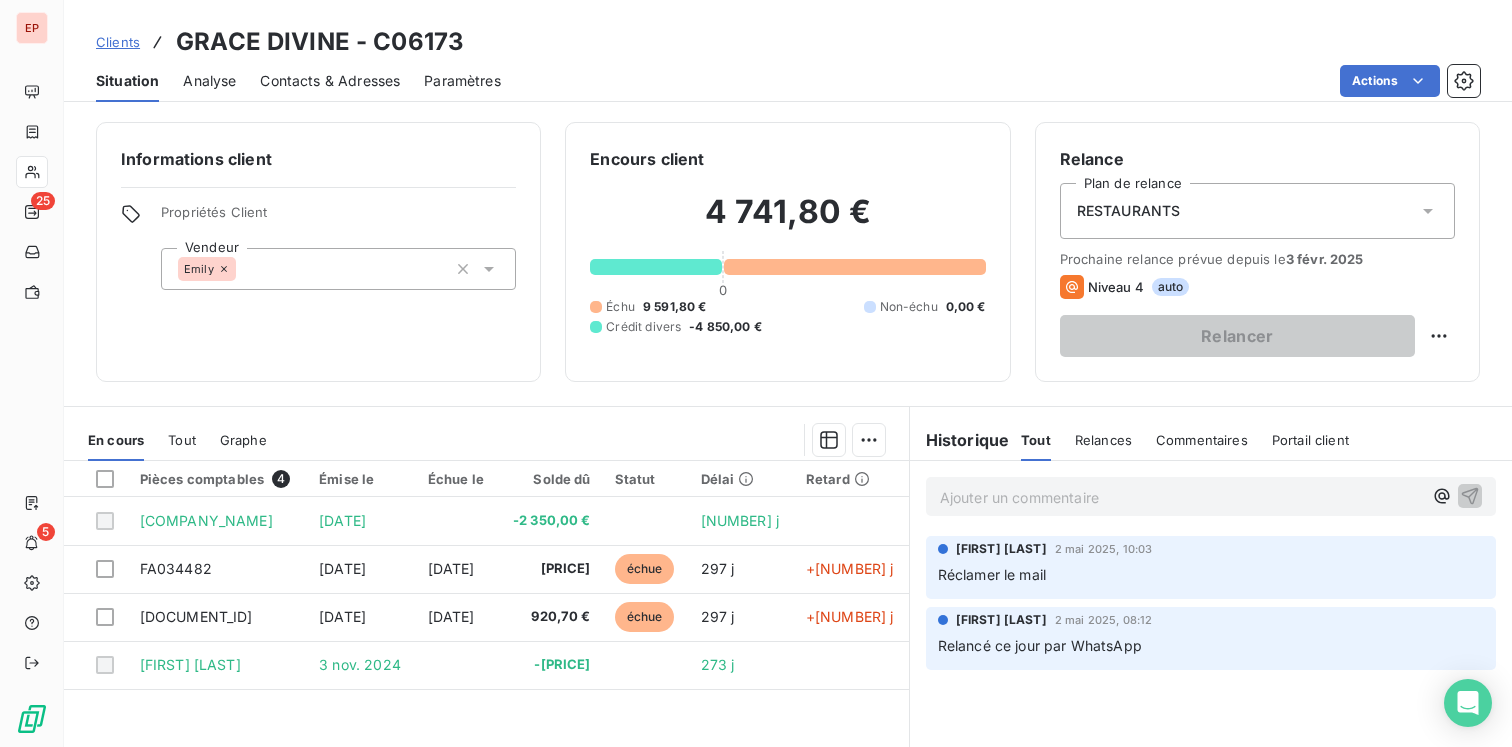 click on "Contacts & Adresses" at bounding box center [330, 81] 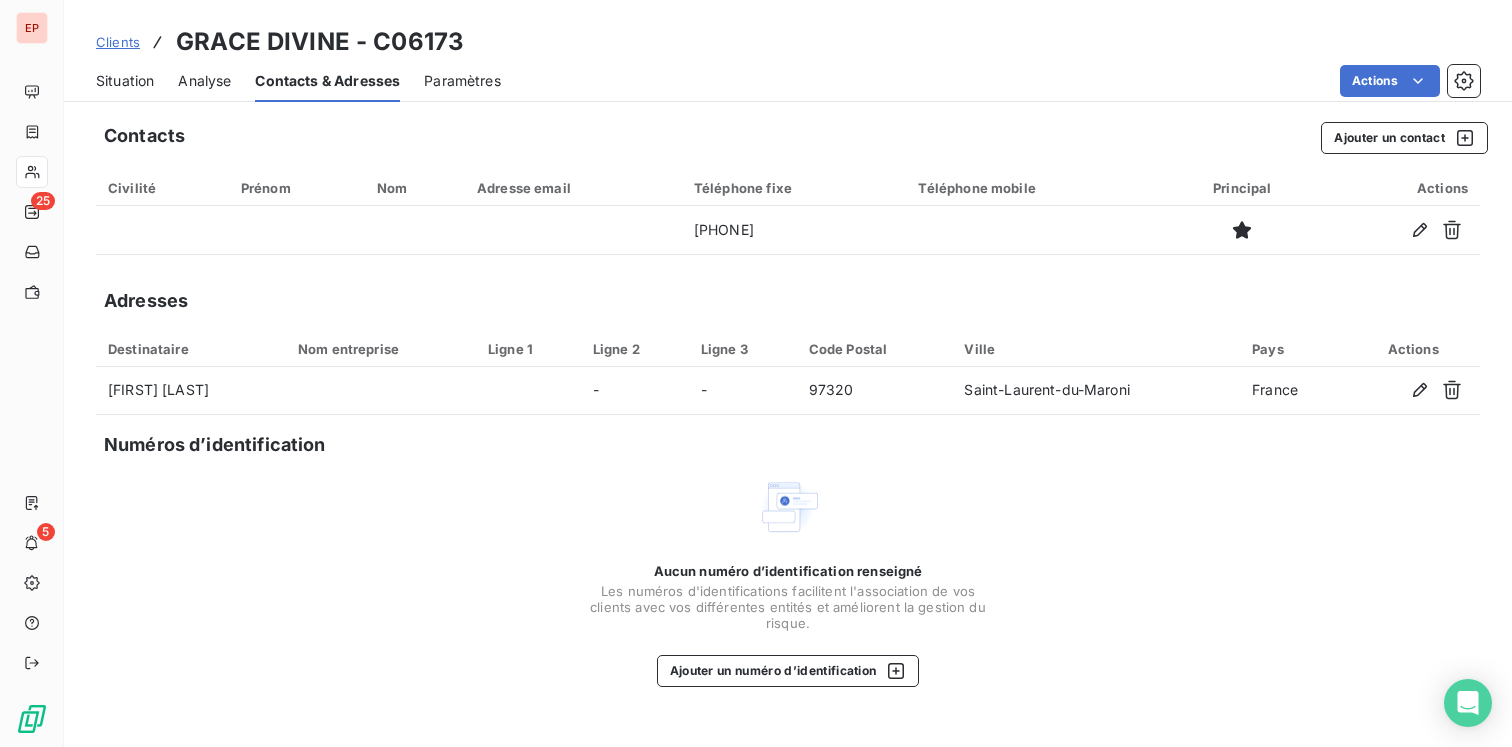 click on "Situation" at bounding box center (125, 81) 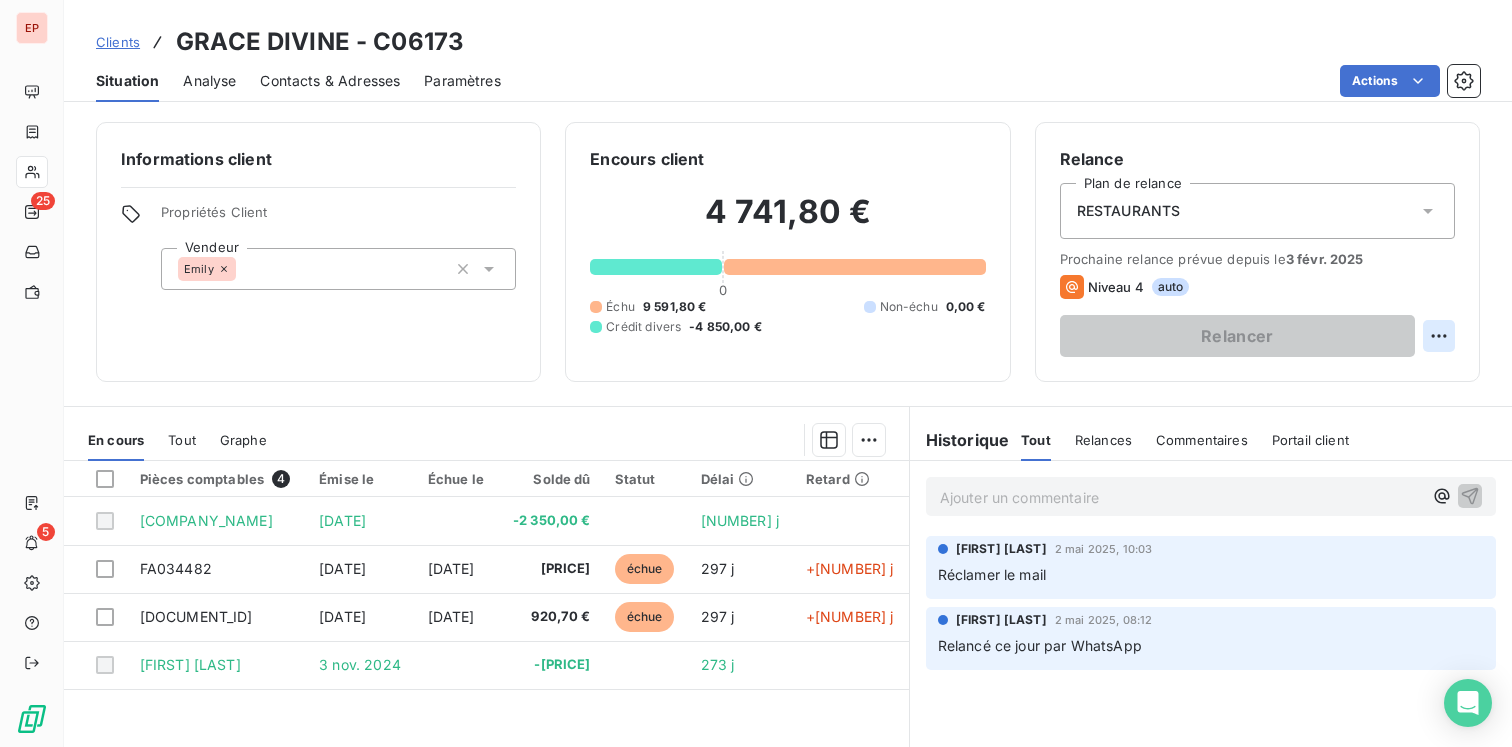 click on "EP 25 5 Clients GRACE DIVINE - C06173 Situation Analyse Contacts & Adresses Paramètres Actions Informations client Propriétés Client Vendeur Emily Encours client   4 741,80 € 0 Échu 9 591,80 € Non-échu 0,00 €   Crédit divers -4 850,00 € Relance Plan de relance RESTAURANTS Prochaine relance prévue depuis le  3 févr. 2025 Niveau 4 auto Relancer En cours Tout Graphe Pièces comptables 4 Émise le Échue le Solde dû Statut Délai   Retard   VIR SOESANNA NESTA SASU GD 1 oct. 2024 -2 350,00 € 306 j FA034482 10 oct. 2024 10 oct. 2024 8 671,10 € échue 297 j +297 j FA034483 10 oct. 2024 10 oct. 2024 920,70 € échue 297 j +297 j GRACE DIVINE 3 nov. 2024 -2 500,00 € 273 j Lignes par page 25 Précédent 1 Suivant Historique Tout Relances Commentaires Portail client Tout Relances Commentaires Portail client Ajouter un commentaire ﻿ Kevin Berkeley 2 mai 2025, 10:03 Réclamer le mail Manuel POSTICO 2 mai 2025, 08:12 Relancé ce jour par WhatsApp" at bounding box center [756, 373] 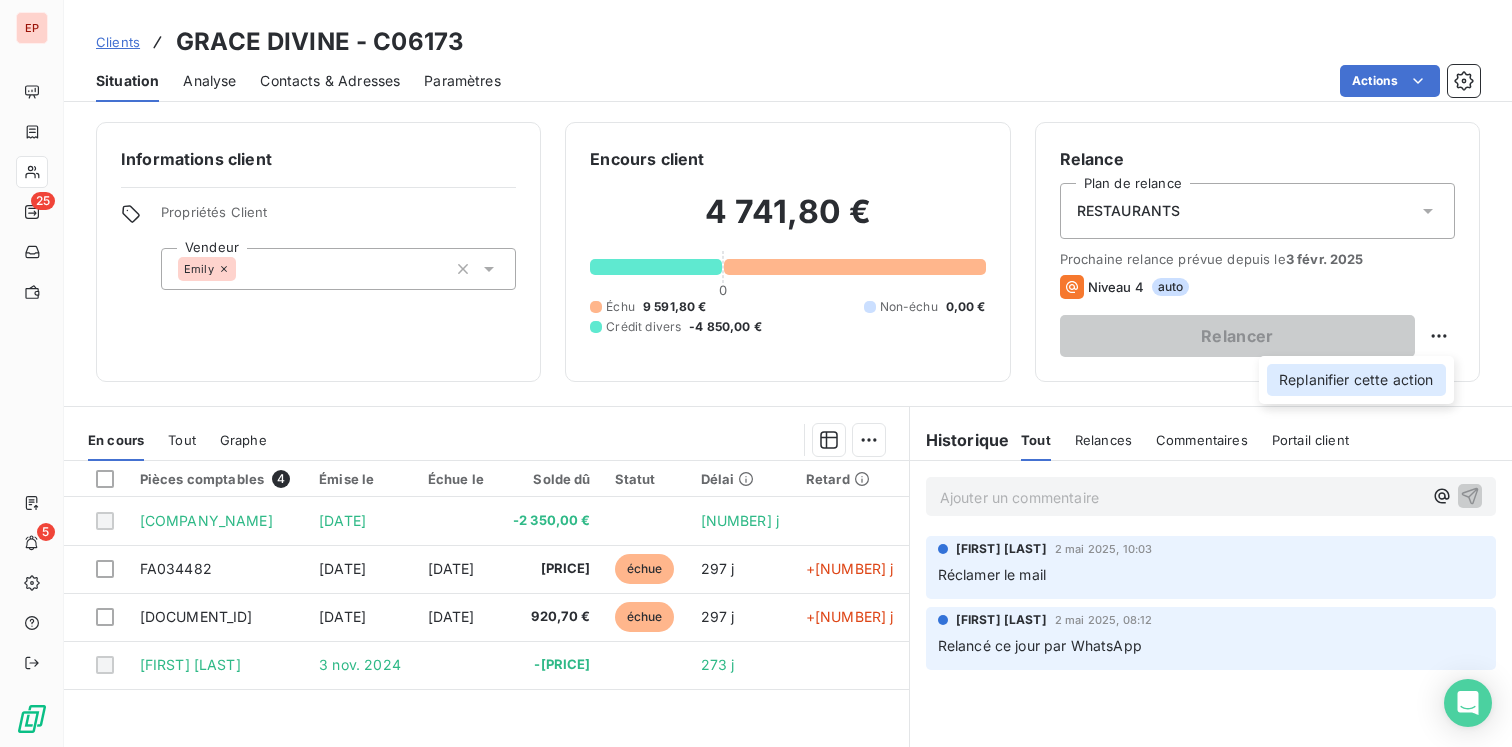 click on "Replanifier cette action" at bounding box center [1356, 380] 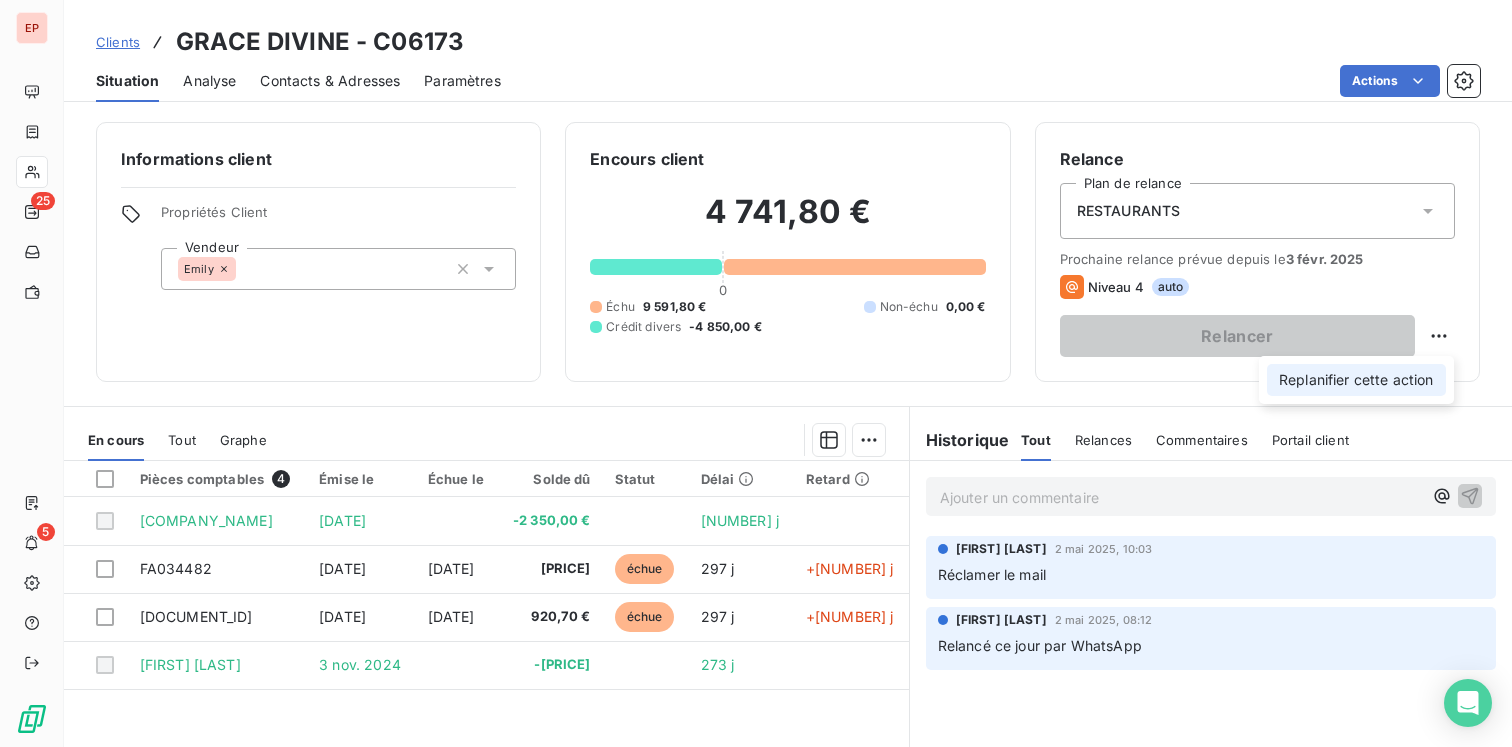 select on "7" 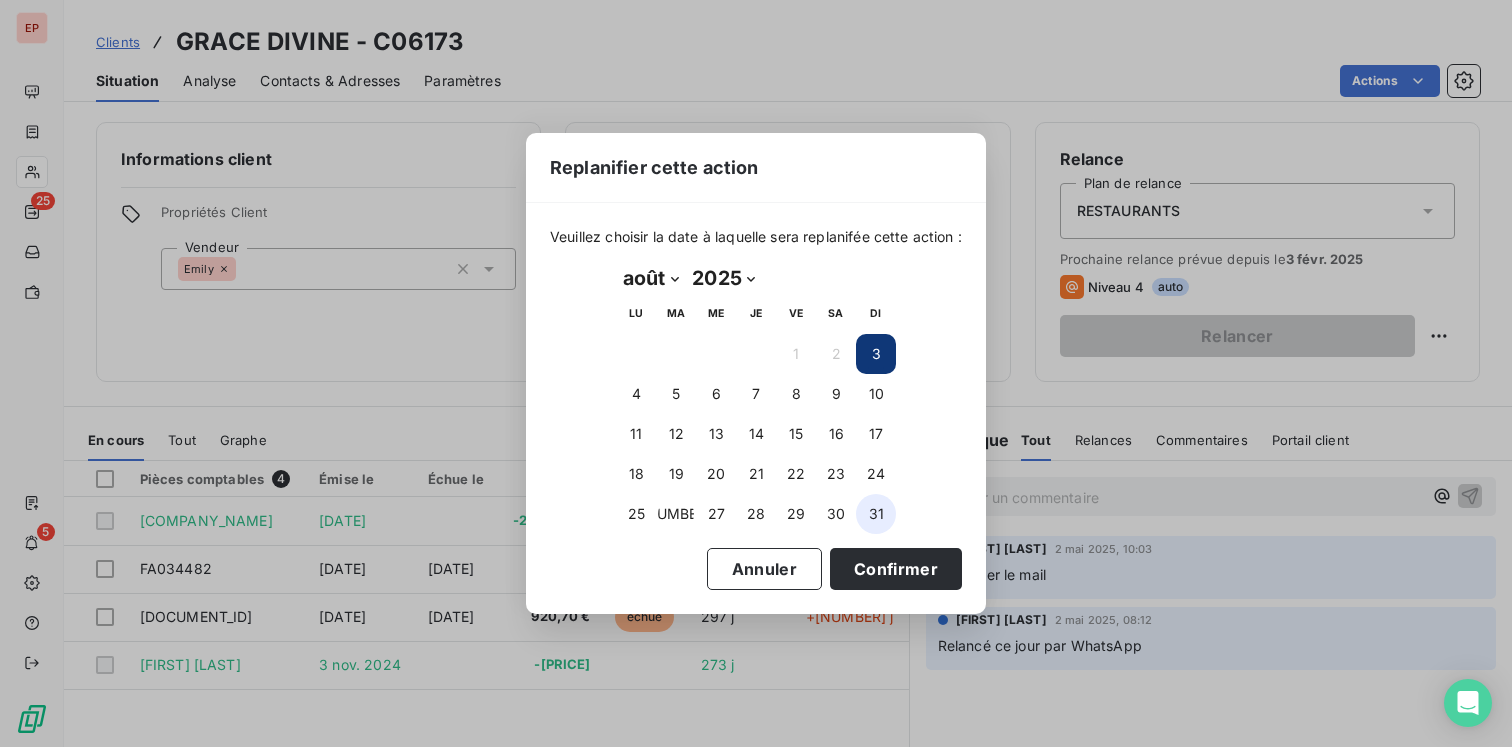 click on "31" at bounding box center [876, 514] 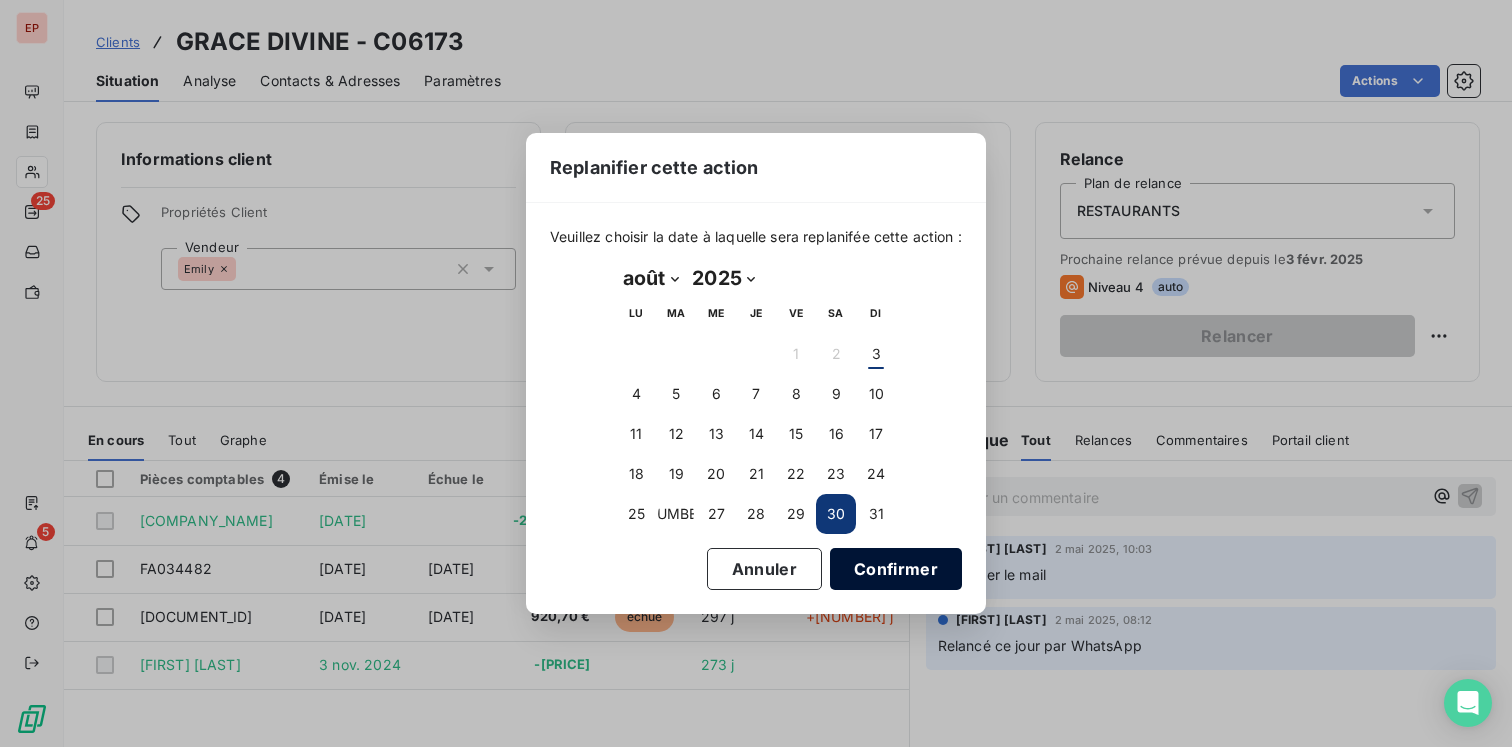 click on "Confirmer" at bounding box center (896, 569) 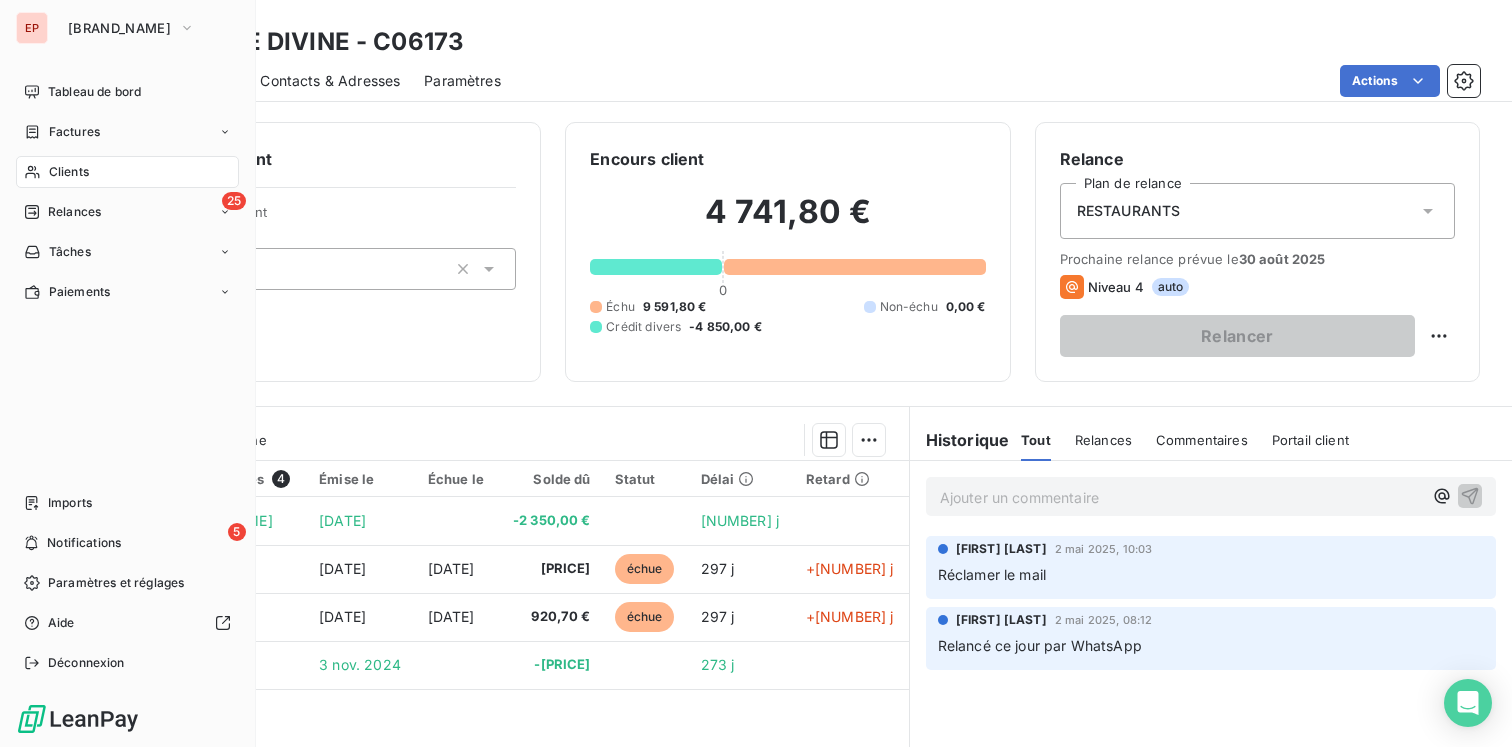 click on "Clients" at bounding box center (127, 172) 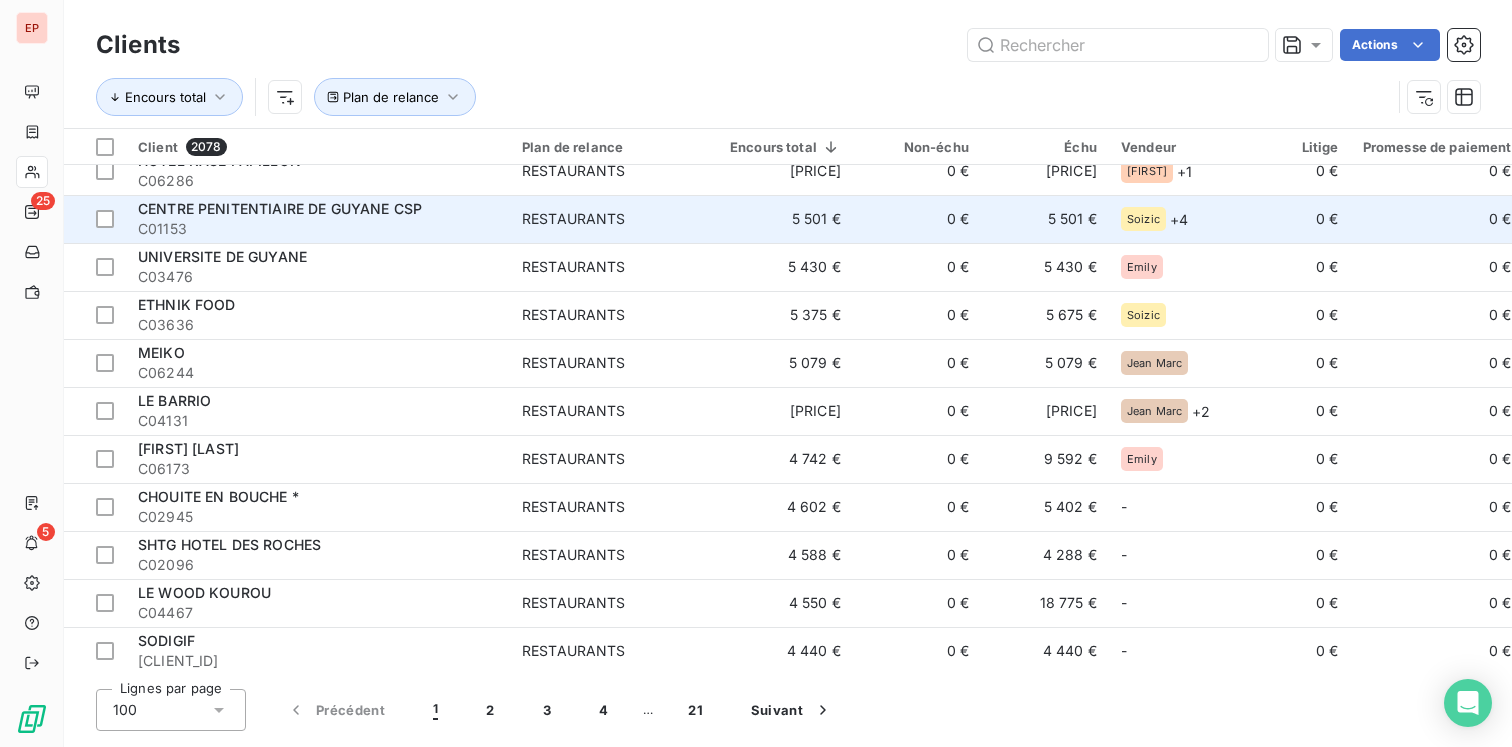 scroll, scrollTop: 1408, scrollLeft: 0, axis: vertical 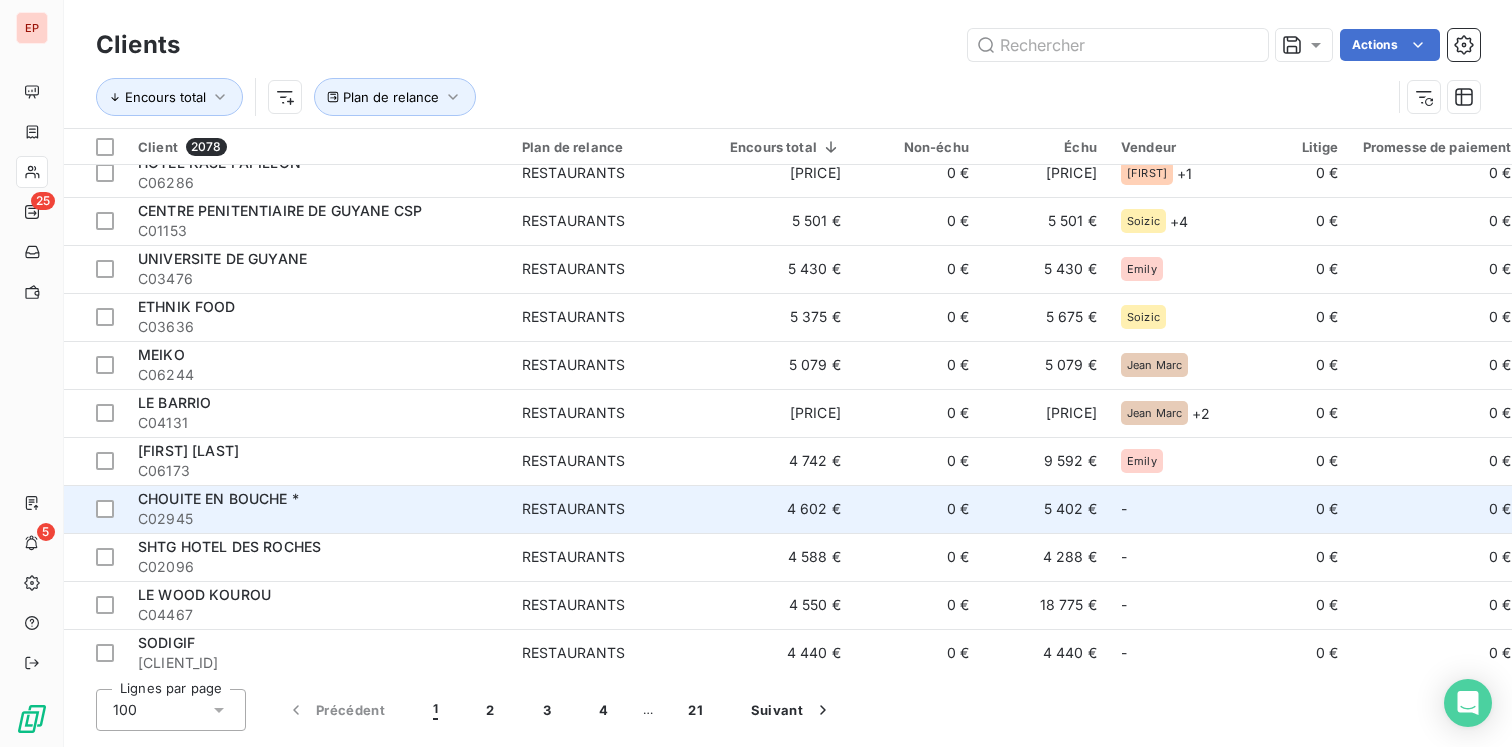 click on "CHOUITE EN BOUCHE *" at bounding box center [318, 499] 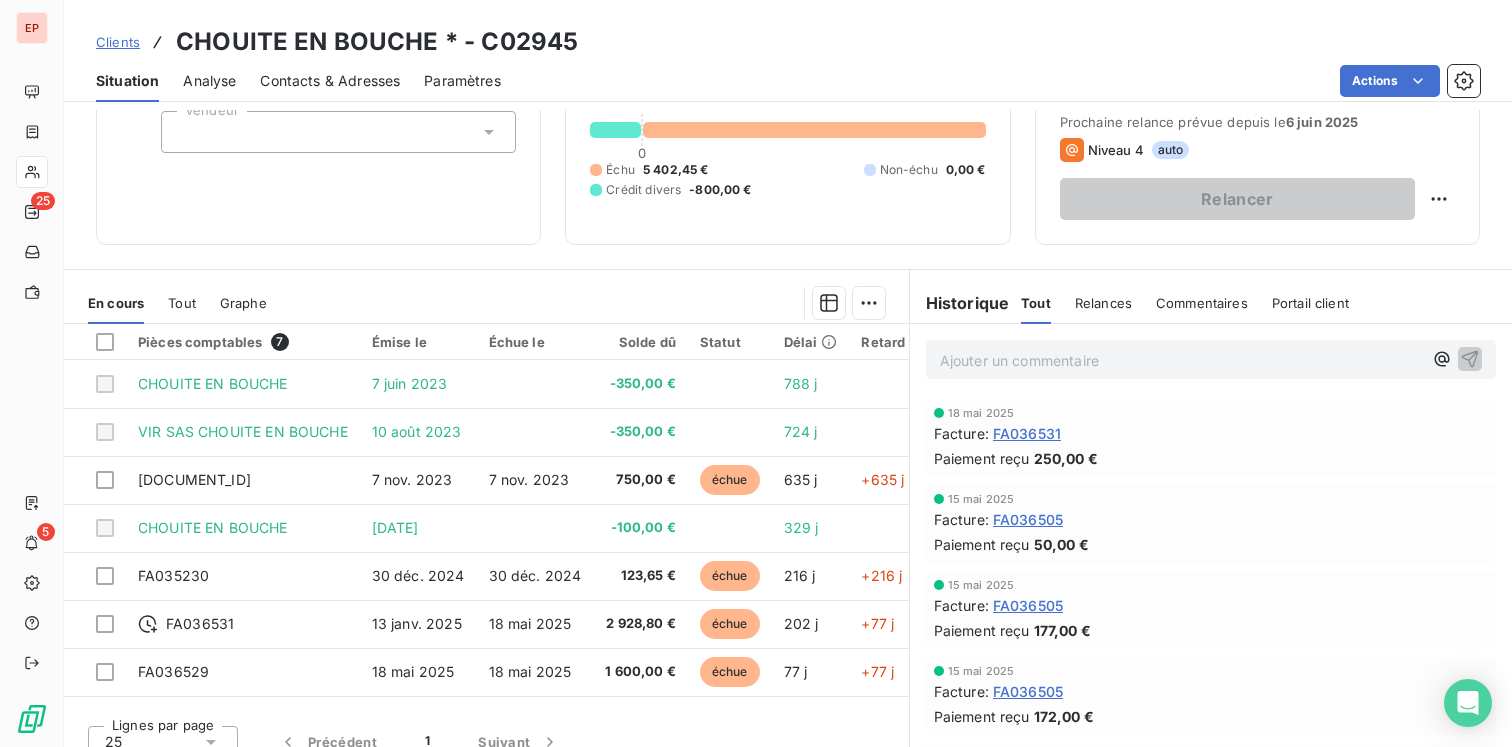 scroll, scrollTop: 159, scrollLeft: 0, axis: vertical 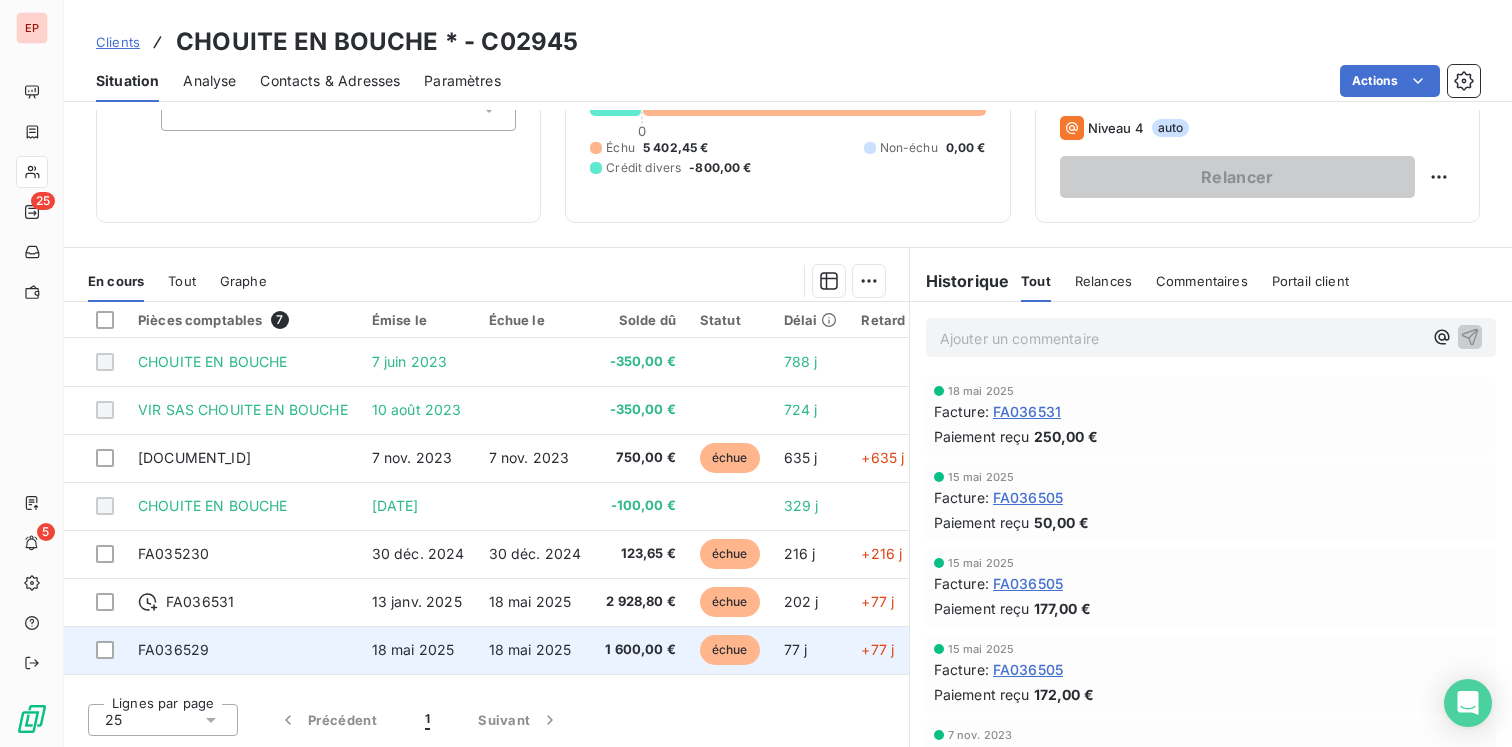 click on "FA036529" at bounding box center [243, 650] 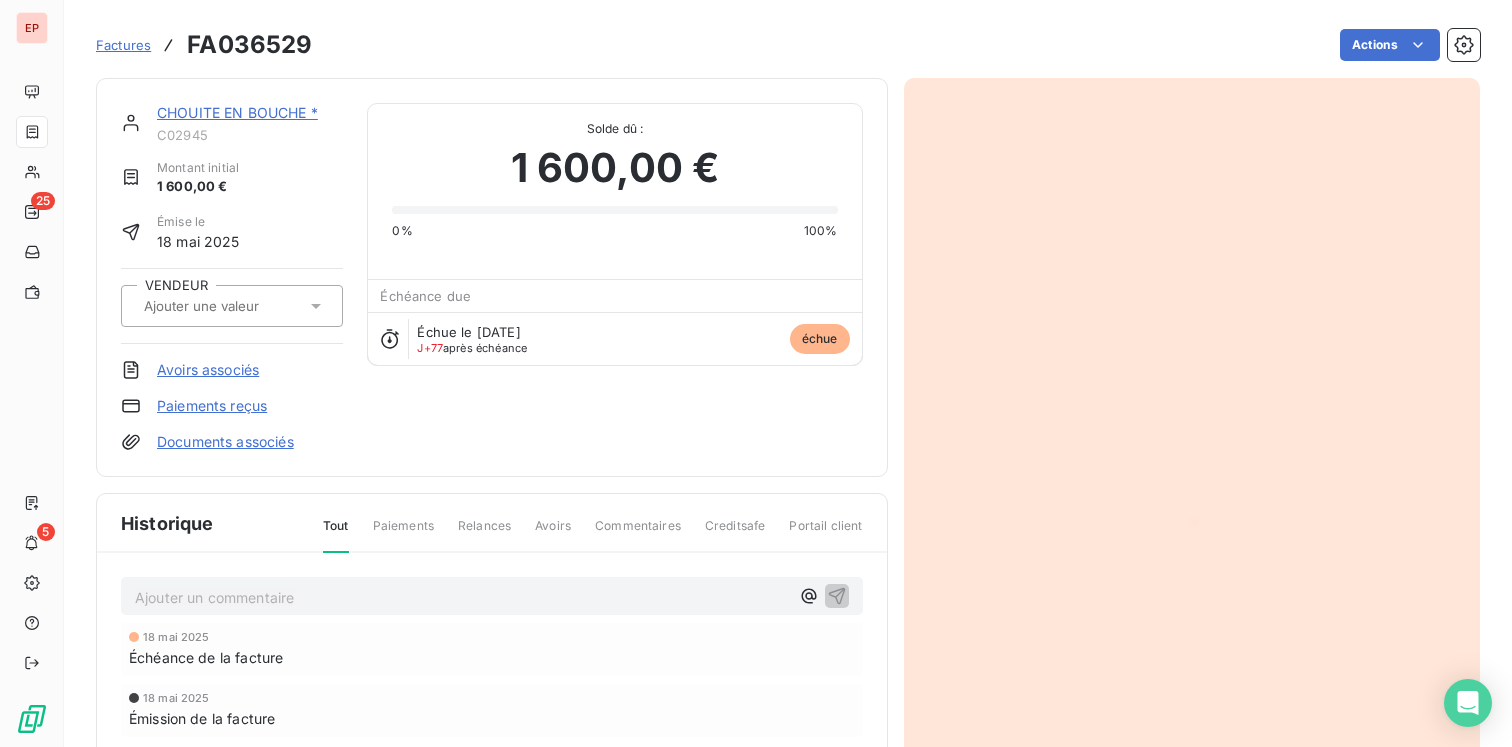 click at bounding box center [232, 306] 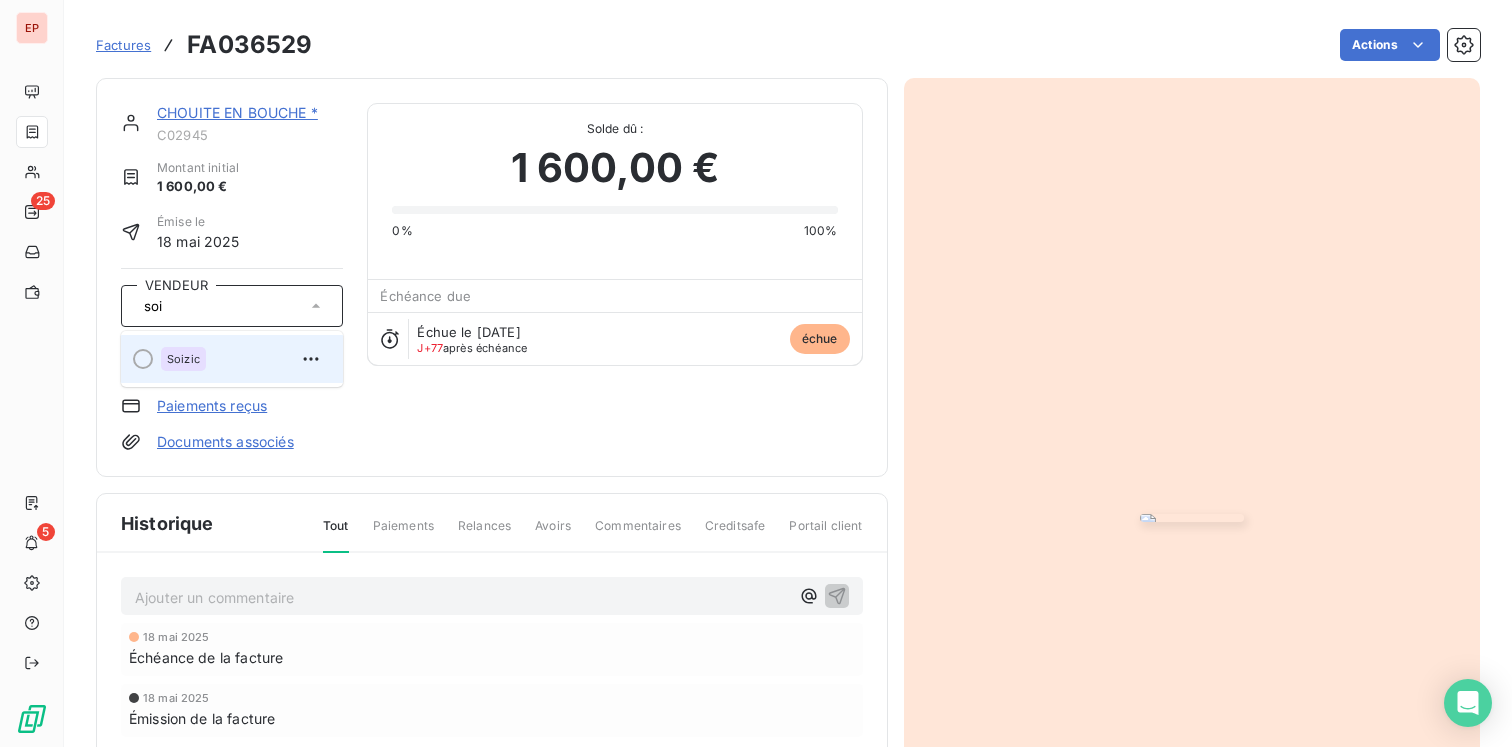type on "soi" 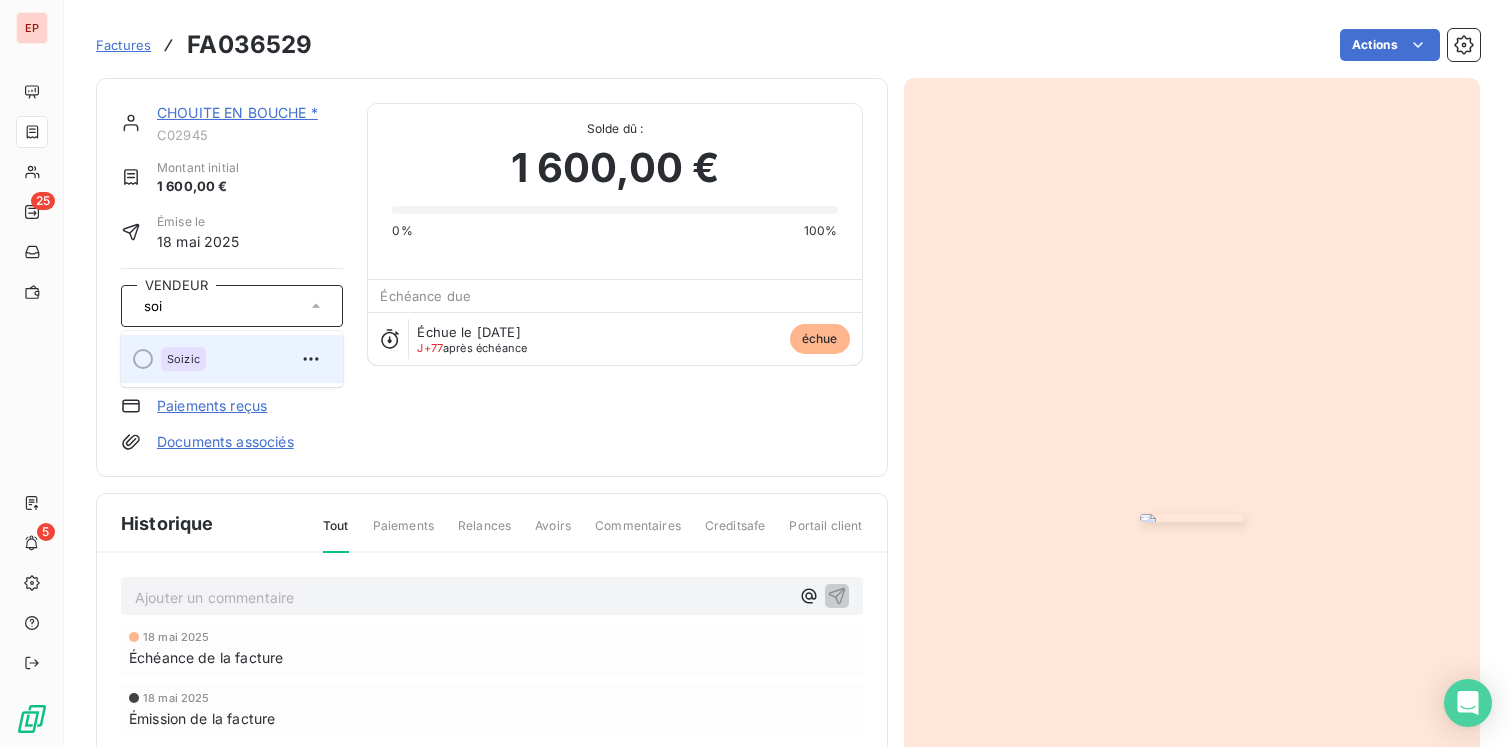 click on "Soizic" at bounding box center (244, 359) 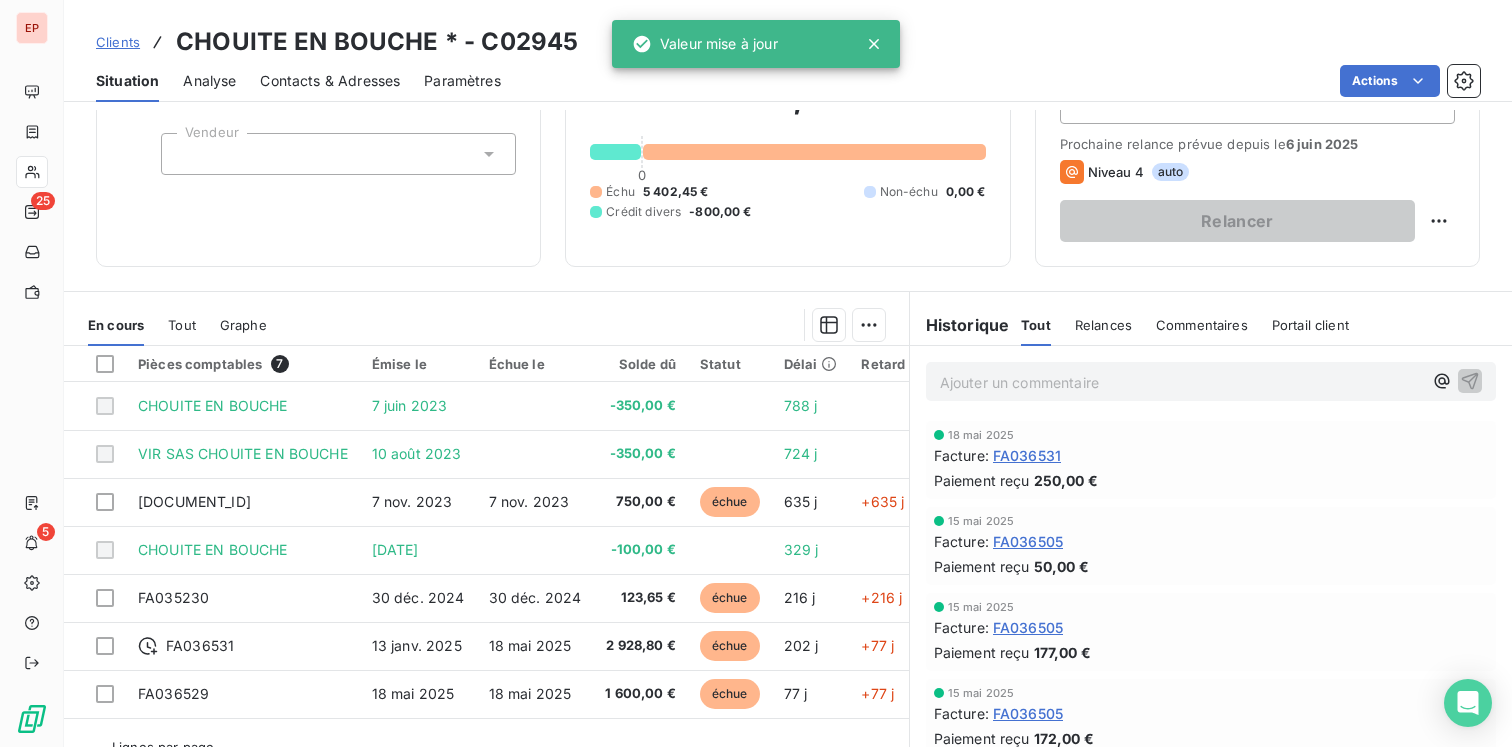 scroll, scrollTop: 159, scrollLeft: 0, axis: vertical 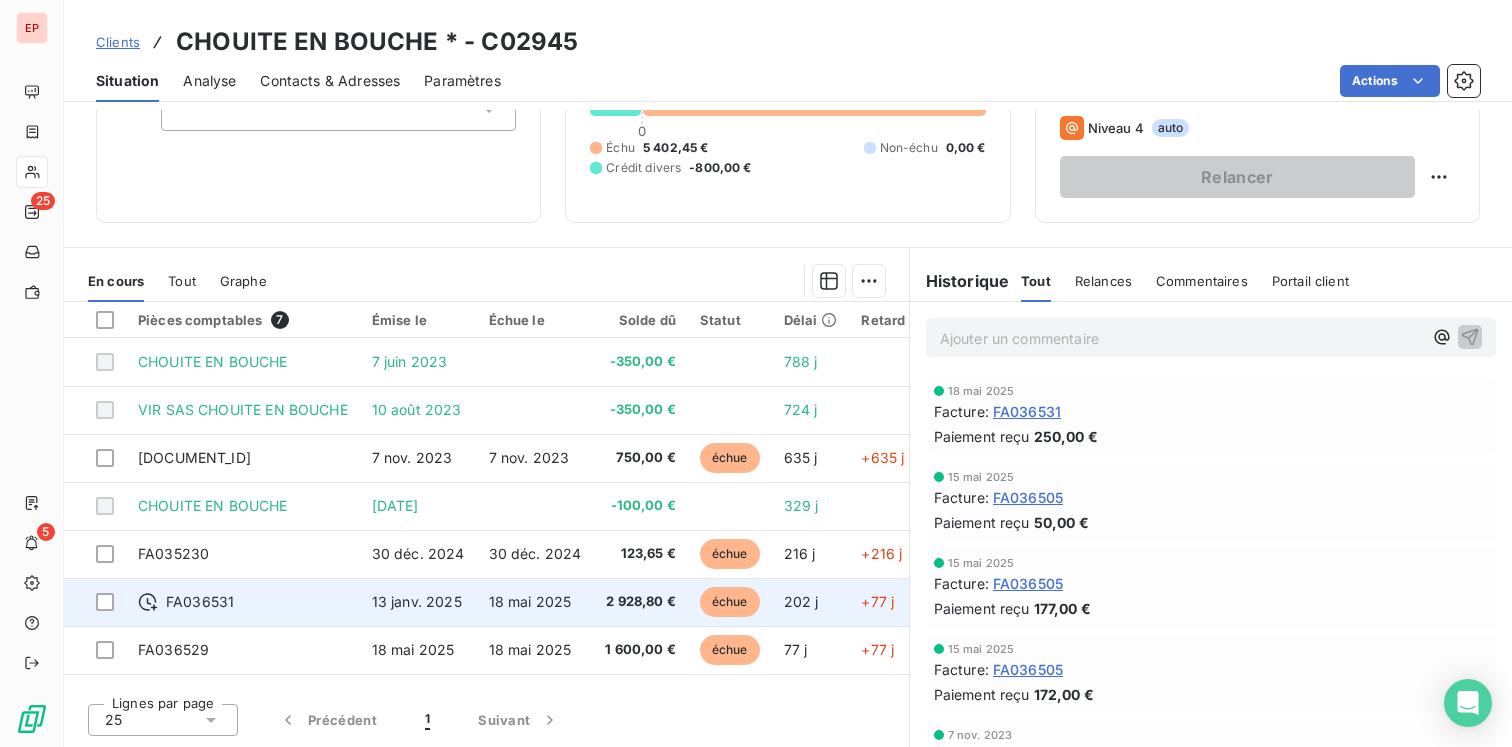 click on "FA036531" at bounding box center [243, 602] 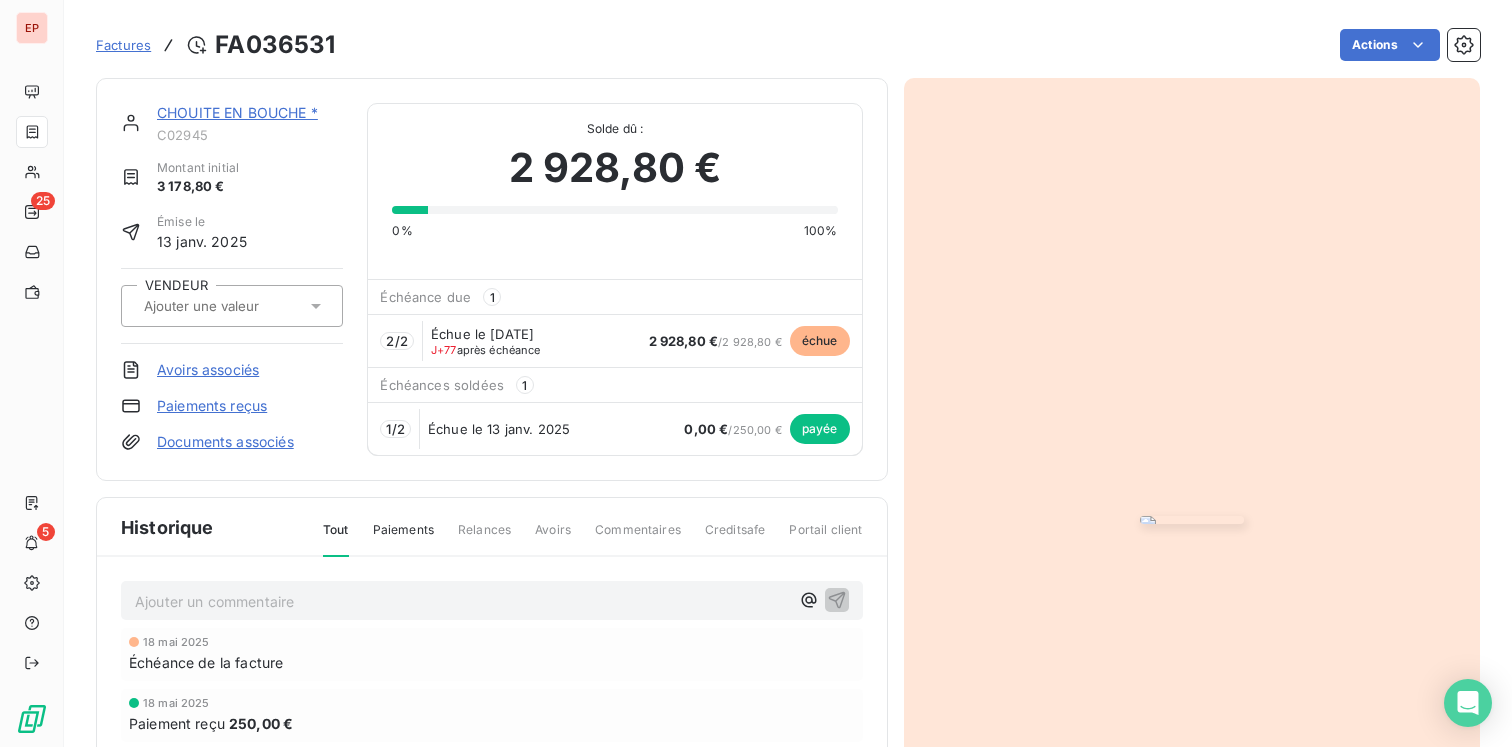 click at bounding box center (232, 306) 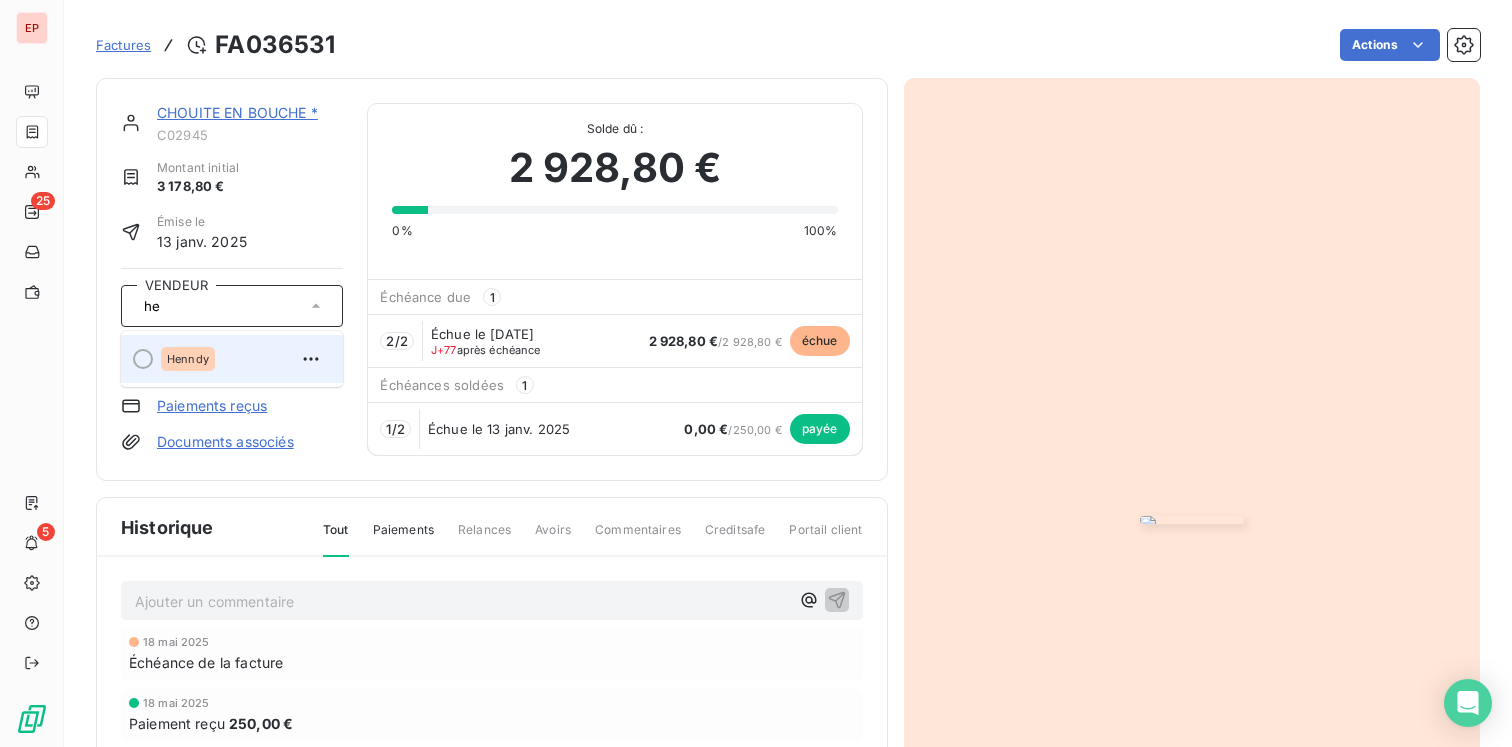 type on "he" 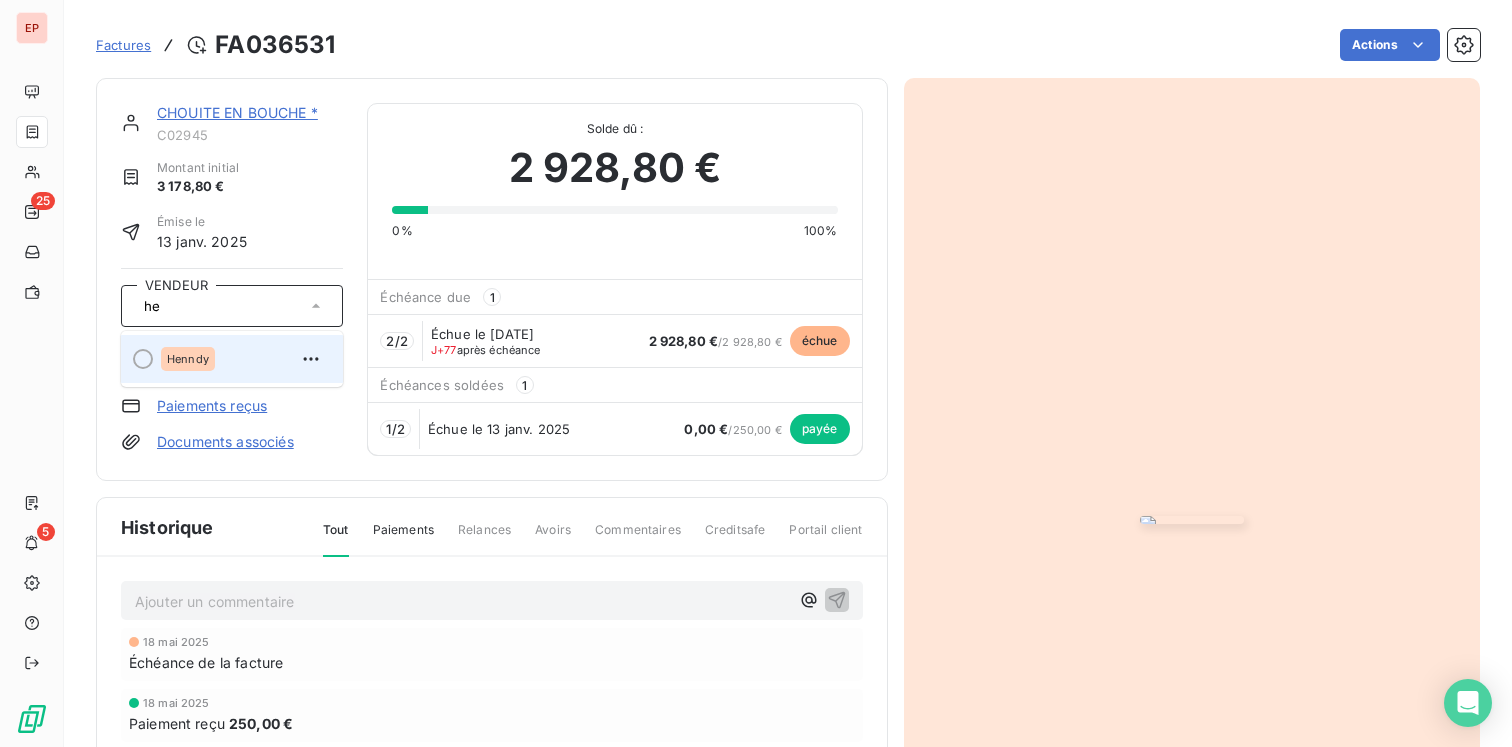click on "Henndy" at bounding box center [188, 359] 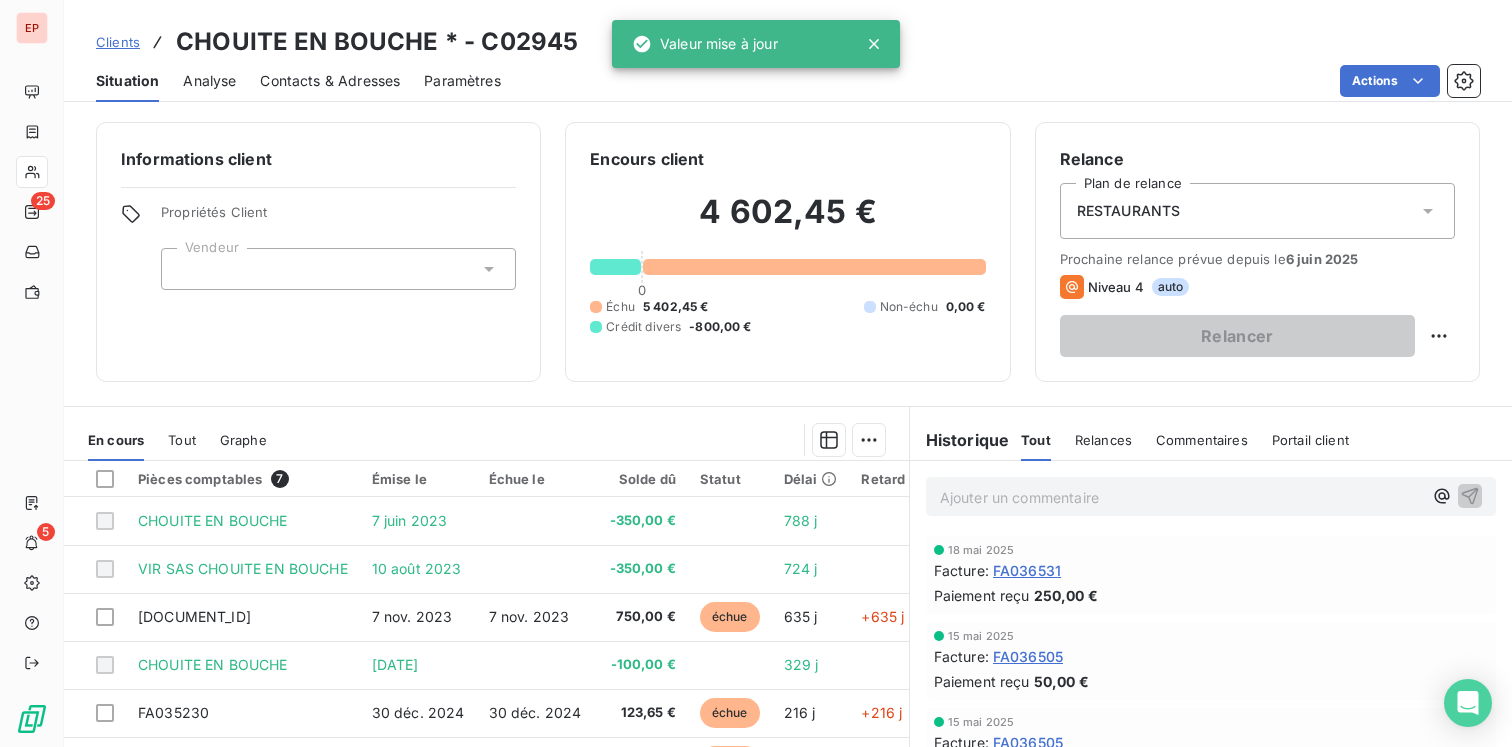 scroll, scrollTop: 159, scrollLeft: 0, axis: vertical 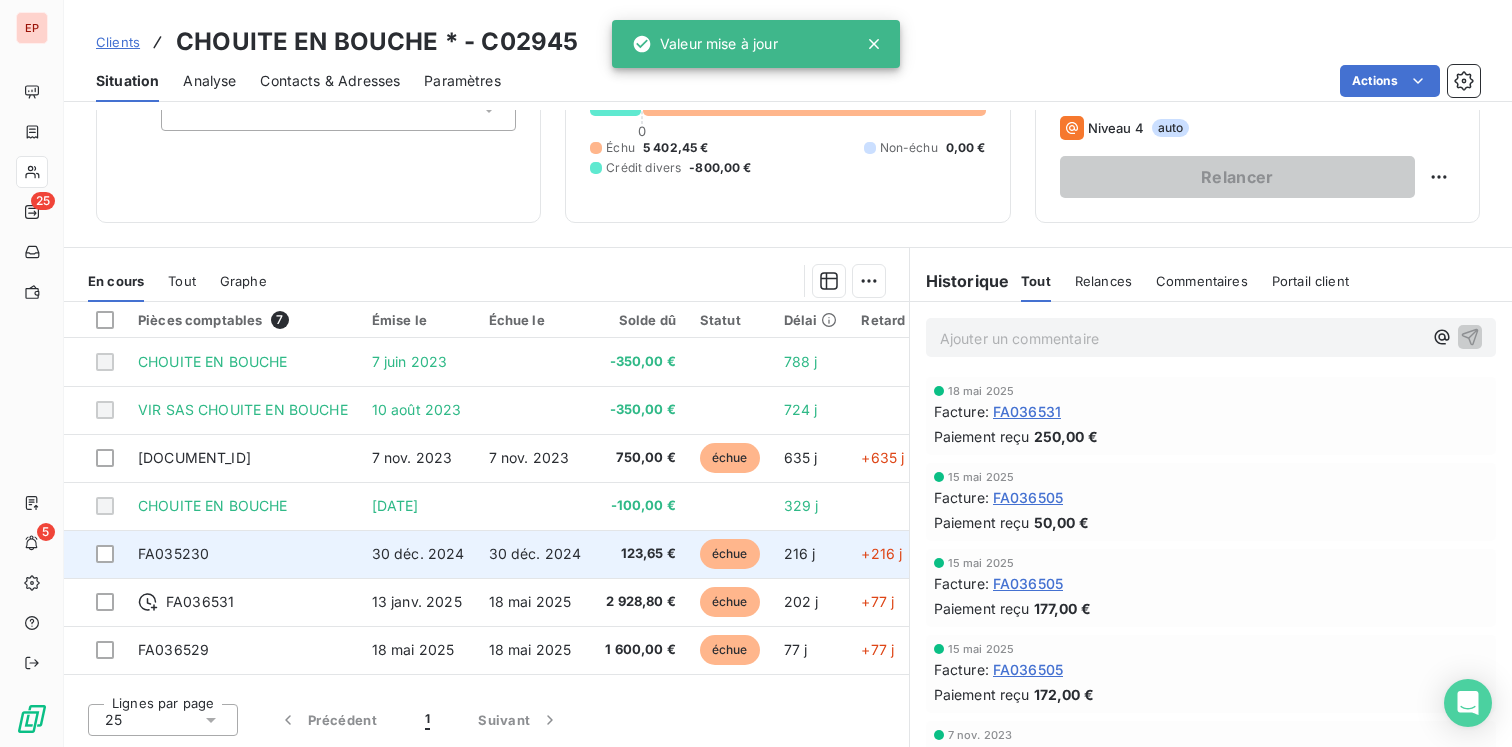 click on "FA035230" at bounding box center (243, 554) 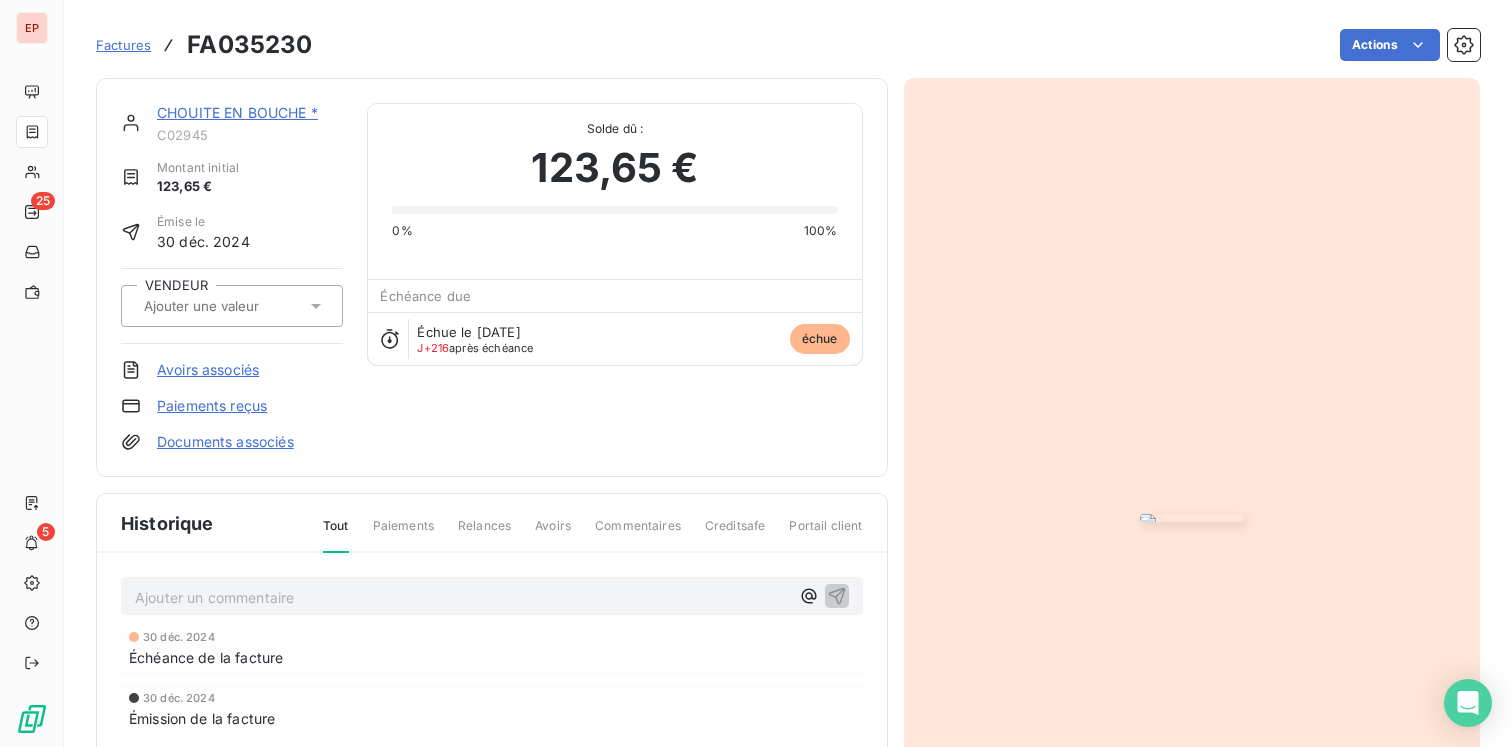 click 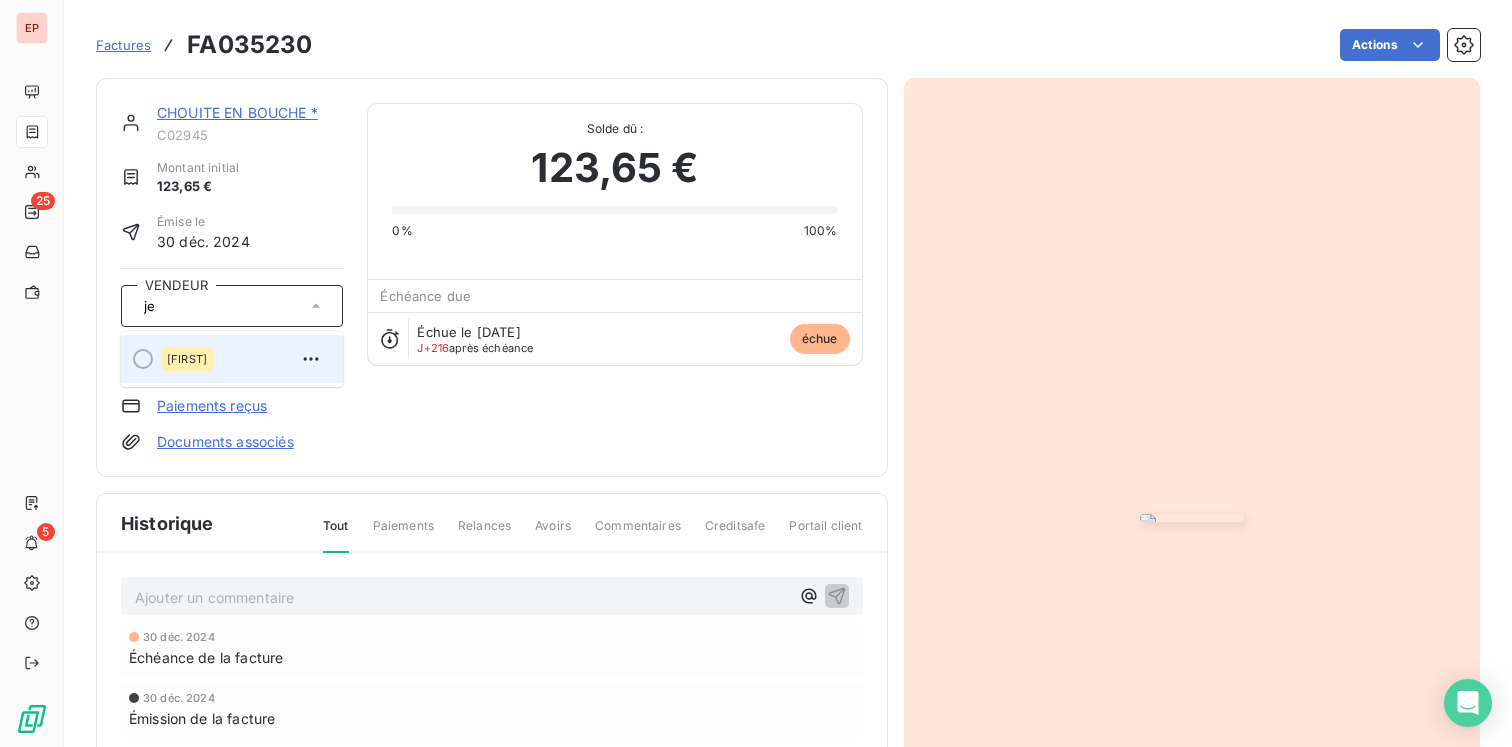 type on "je" 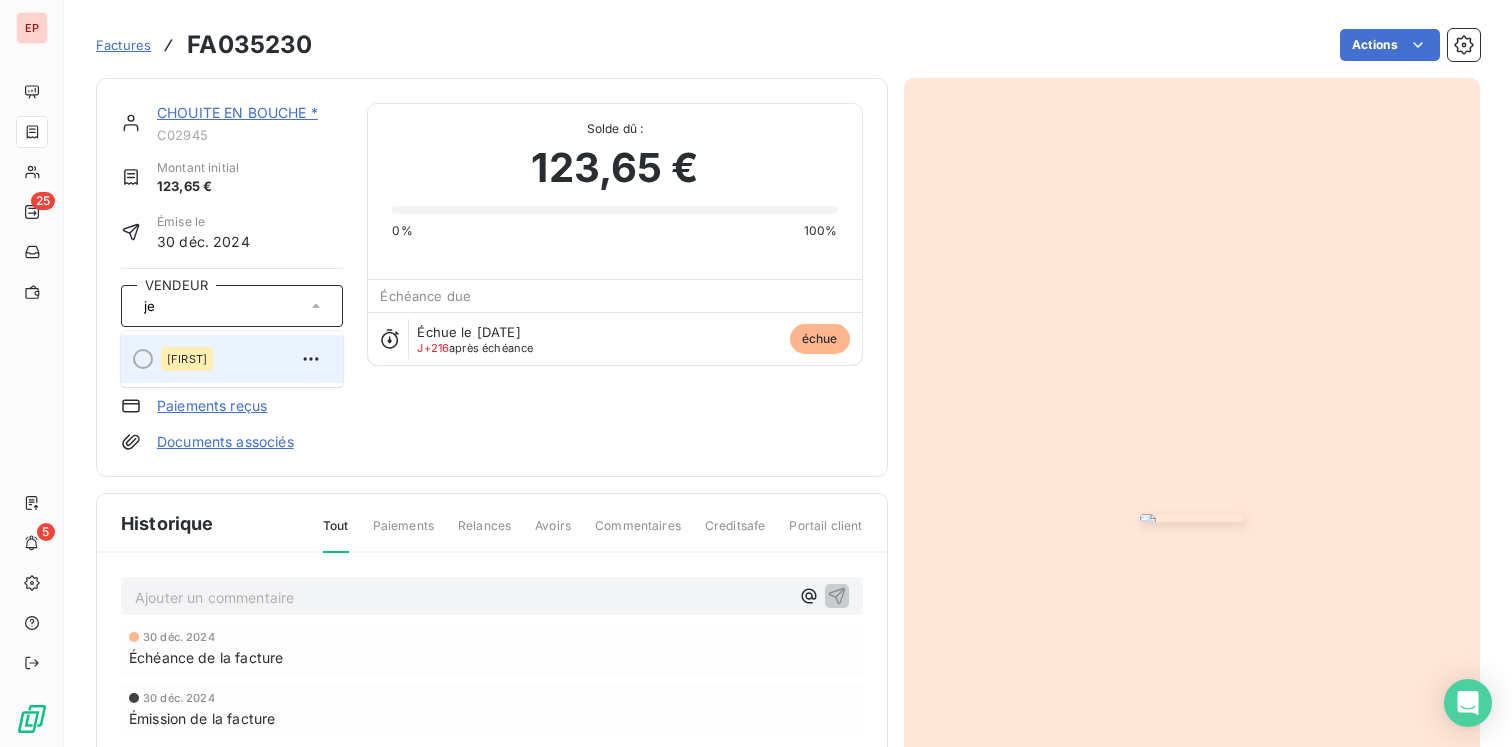 click on "Jefferson" at bounding box center (244, 359) 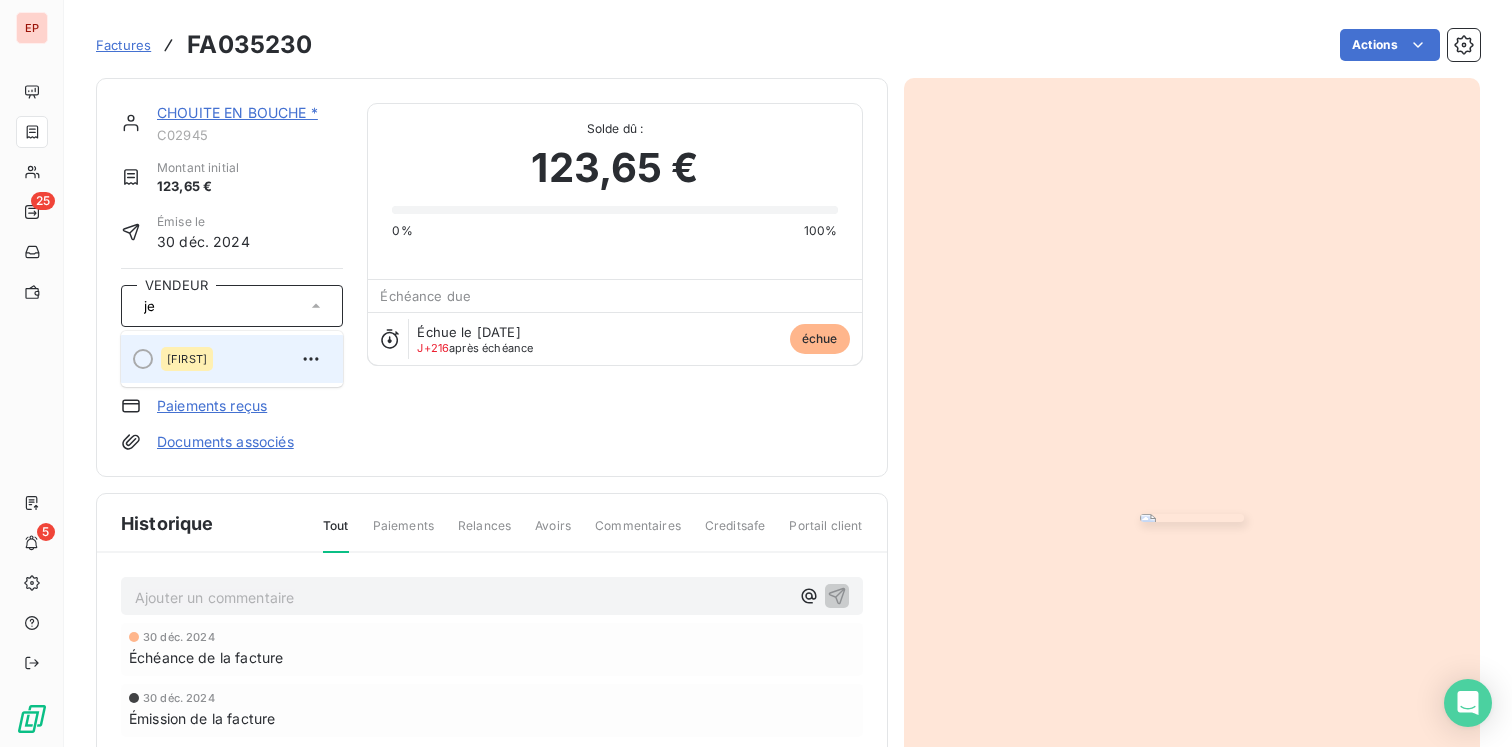 type 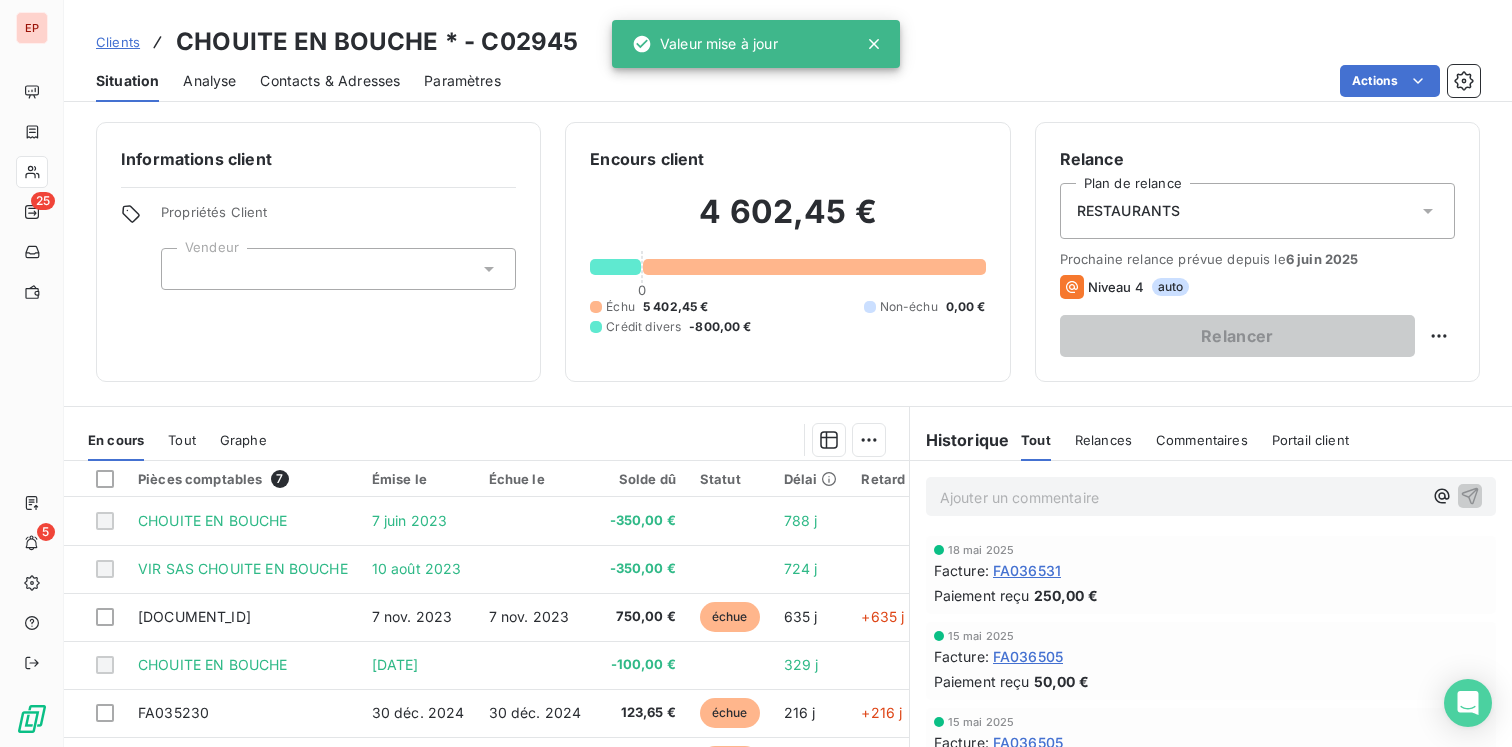 scroll, scrollTop: 159, scrollLeft: 0, axis: vertical 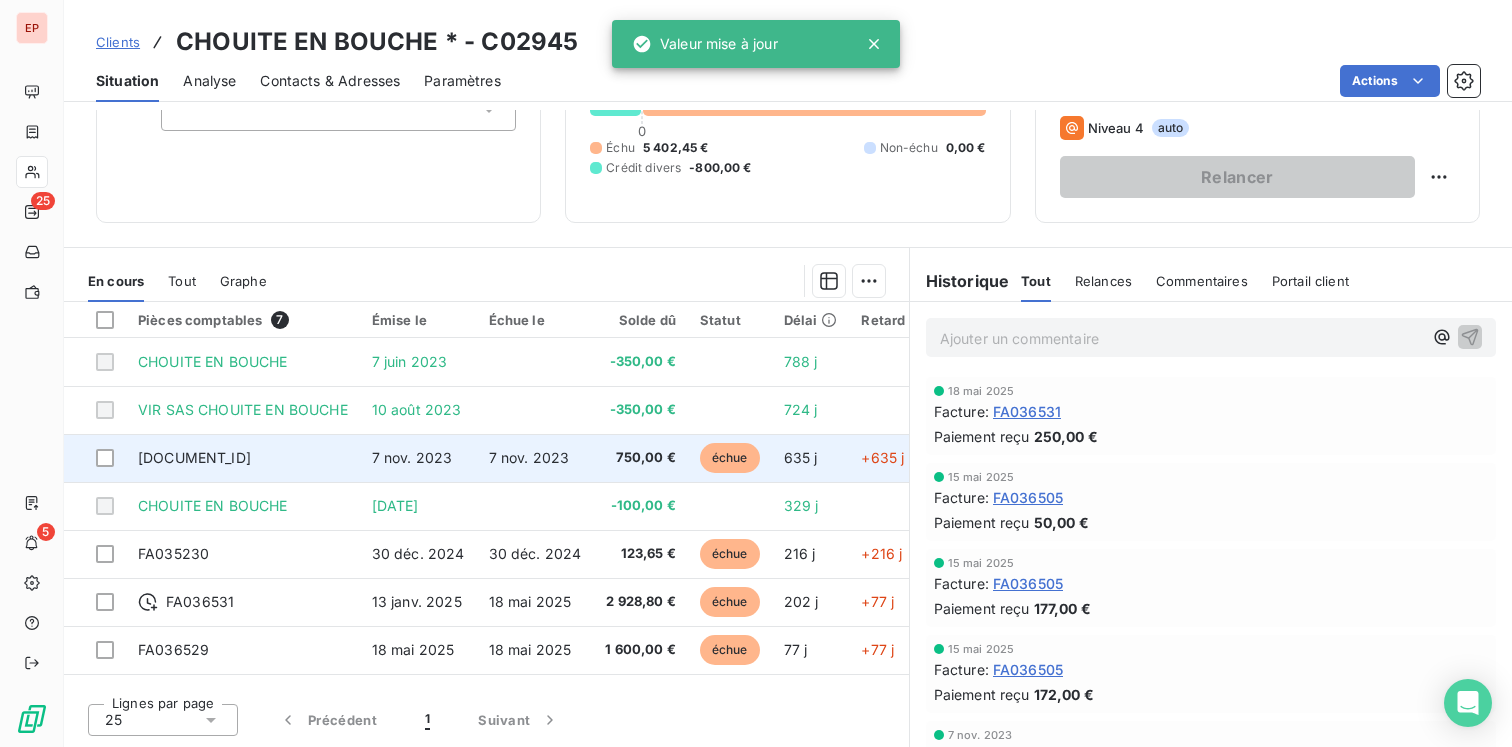 click on "FA031632" at bounding box center [243, 458] 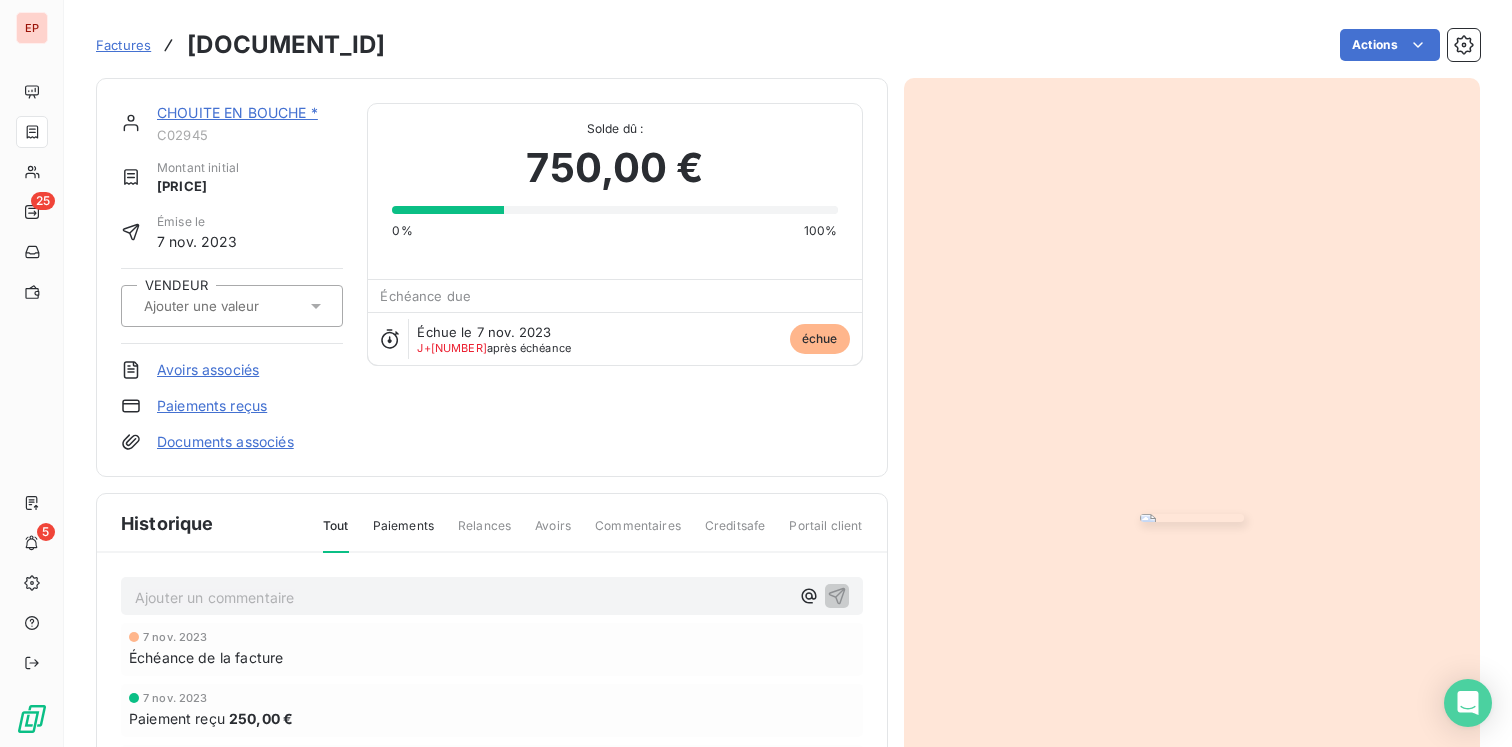 click 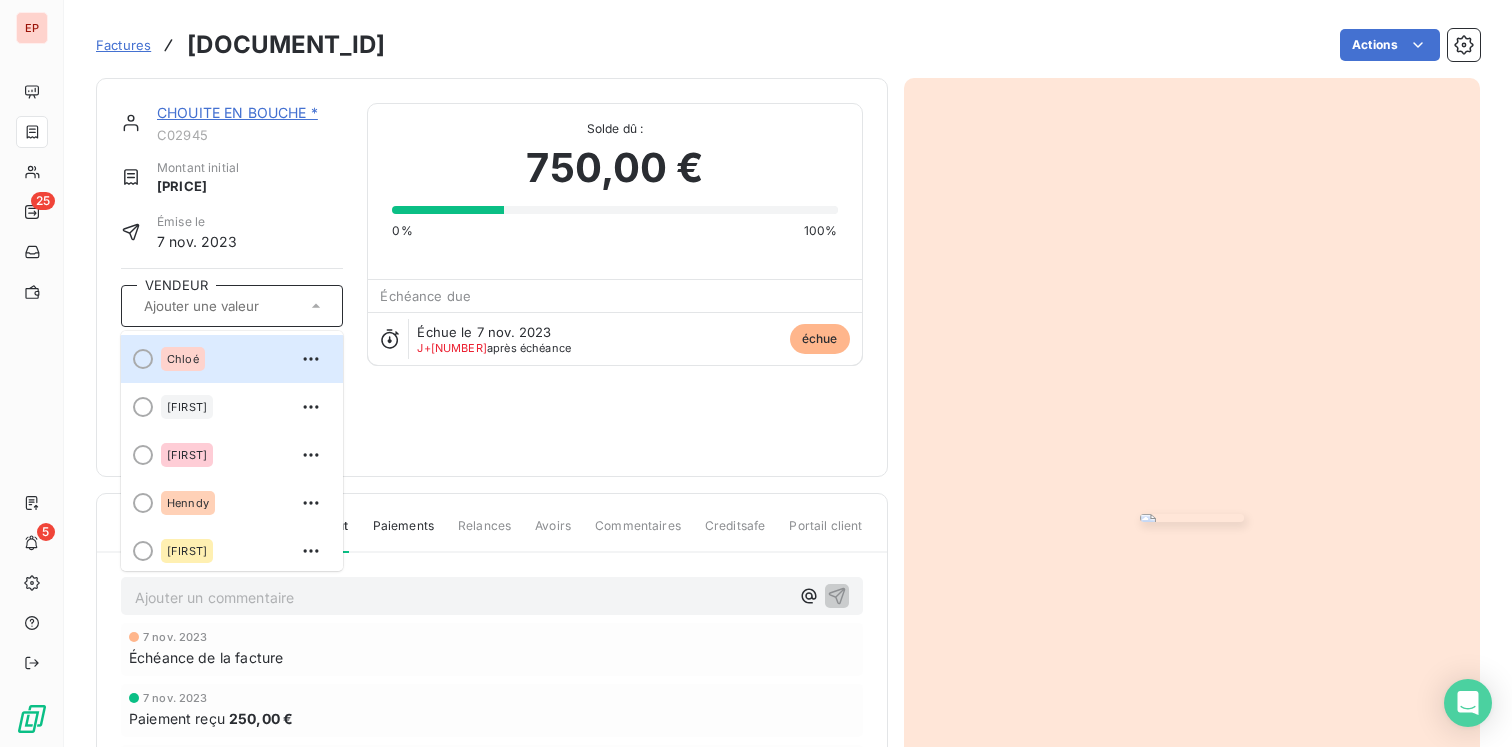 type on "z" 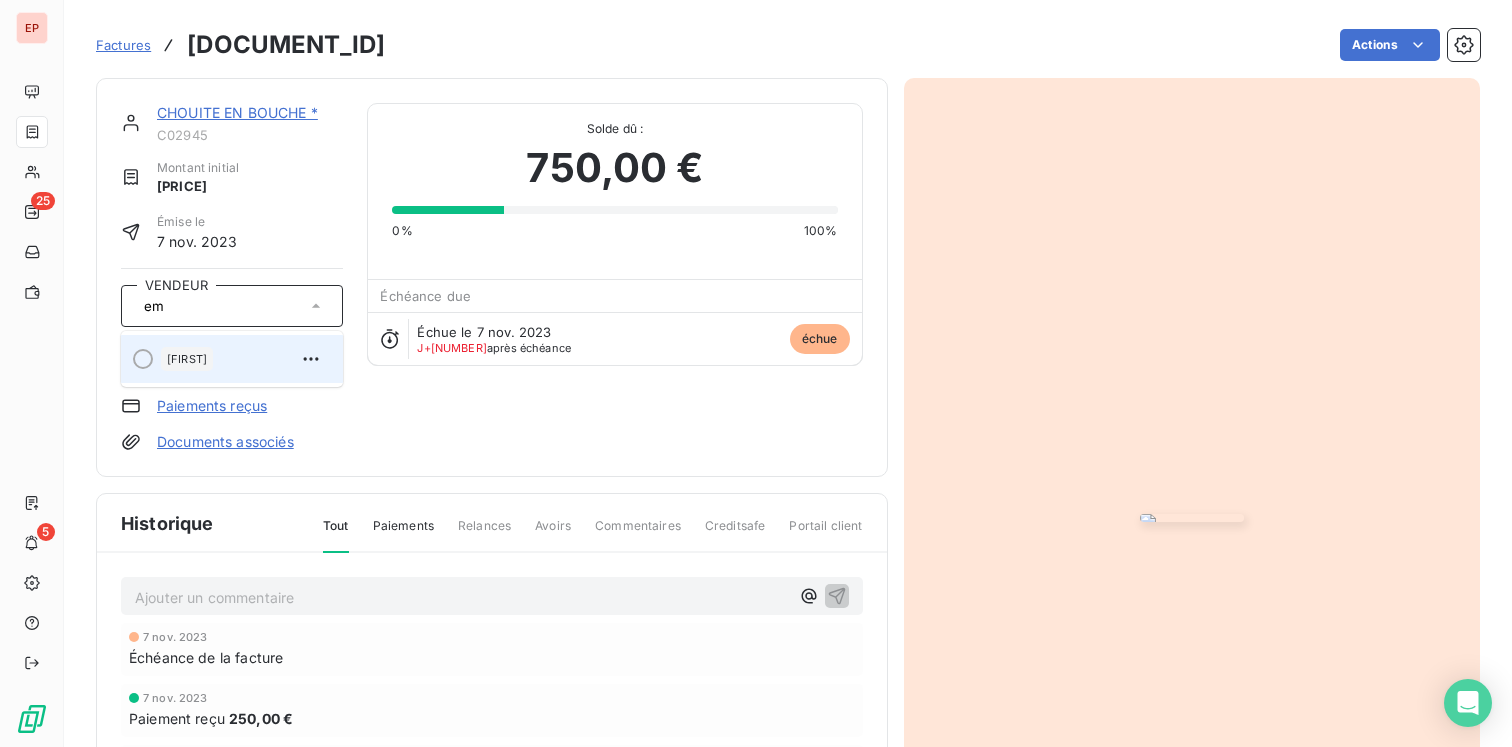 type on "em" 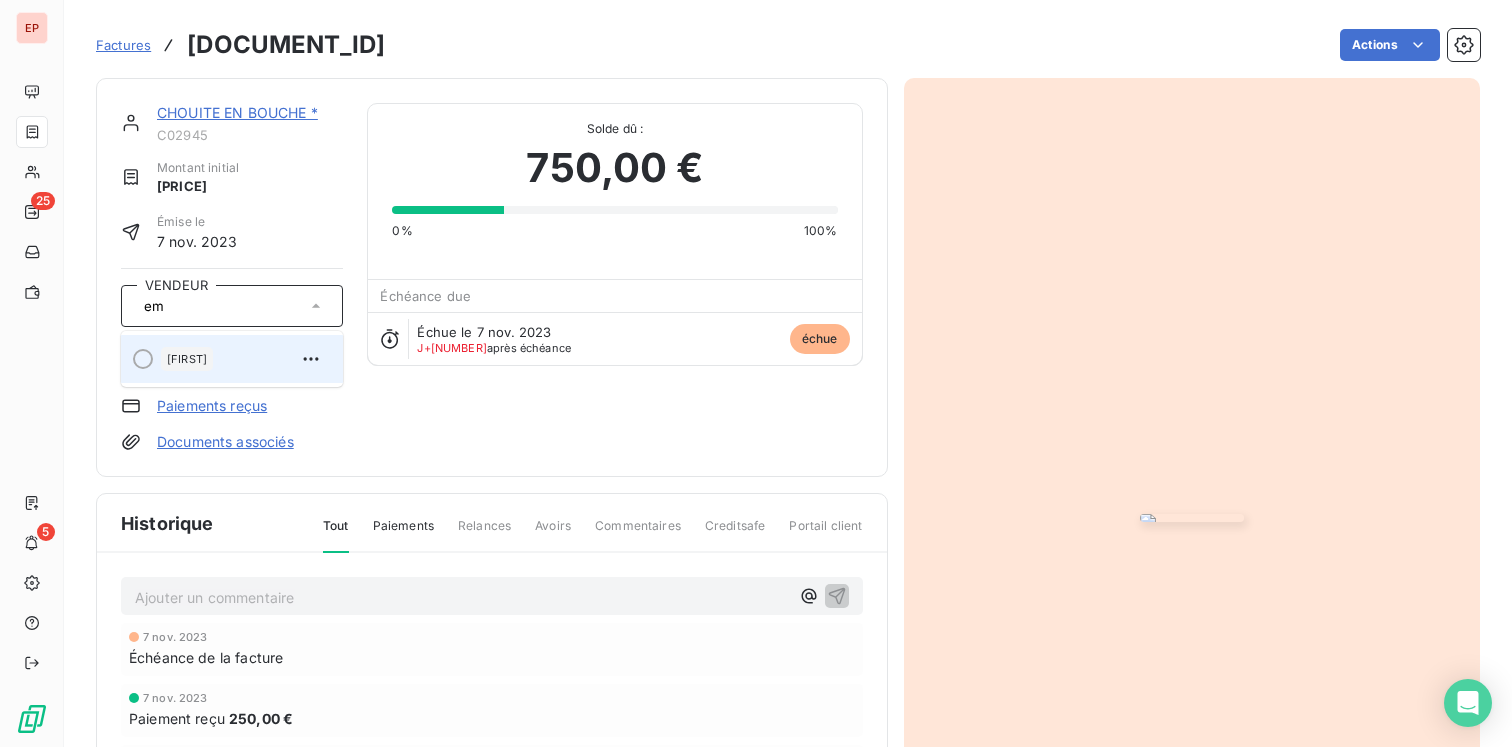 click on "Emilly" at bounding box center (244, 359) 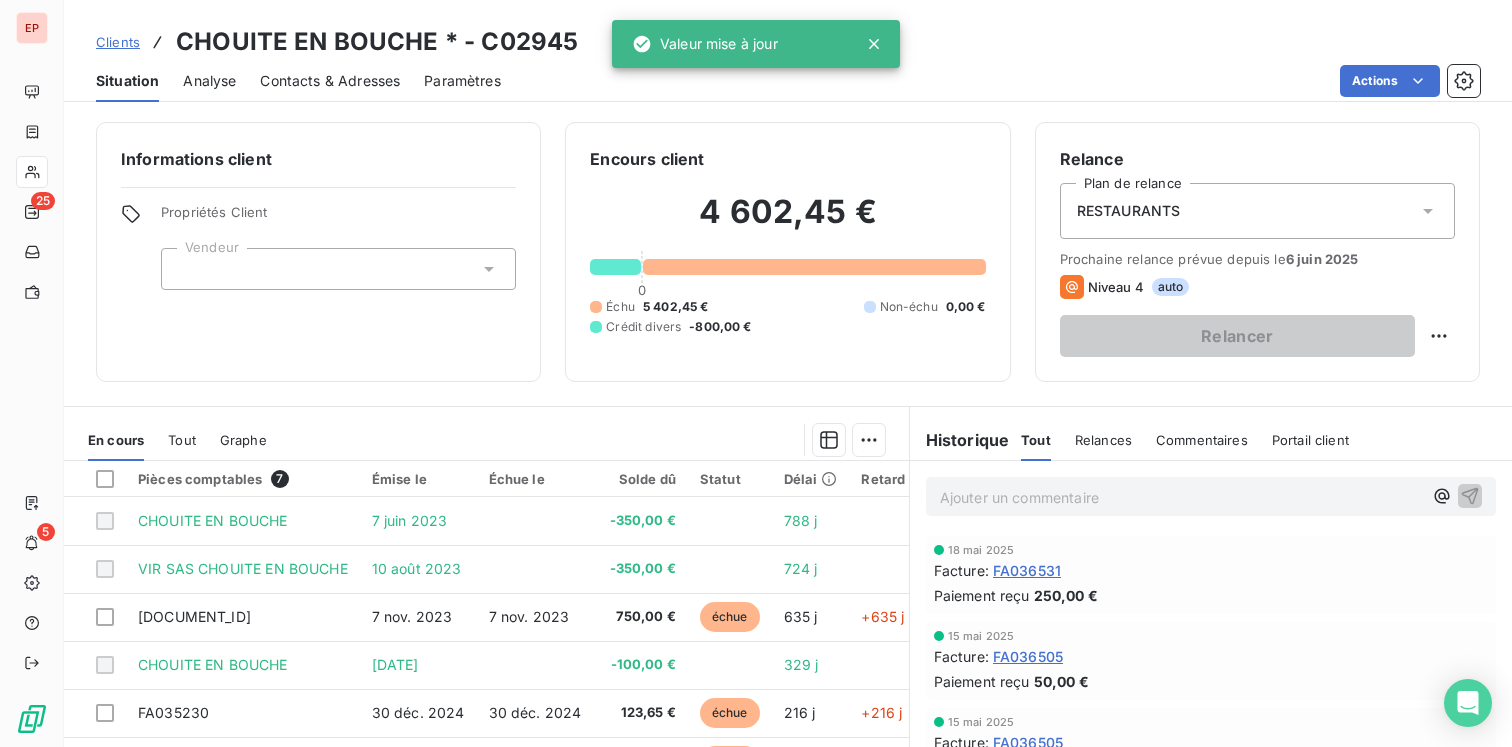 click at bounding box center (338, 269) 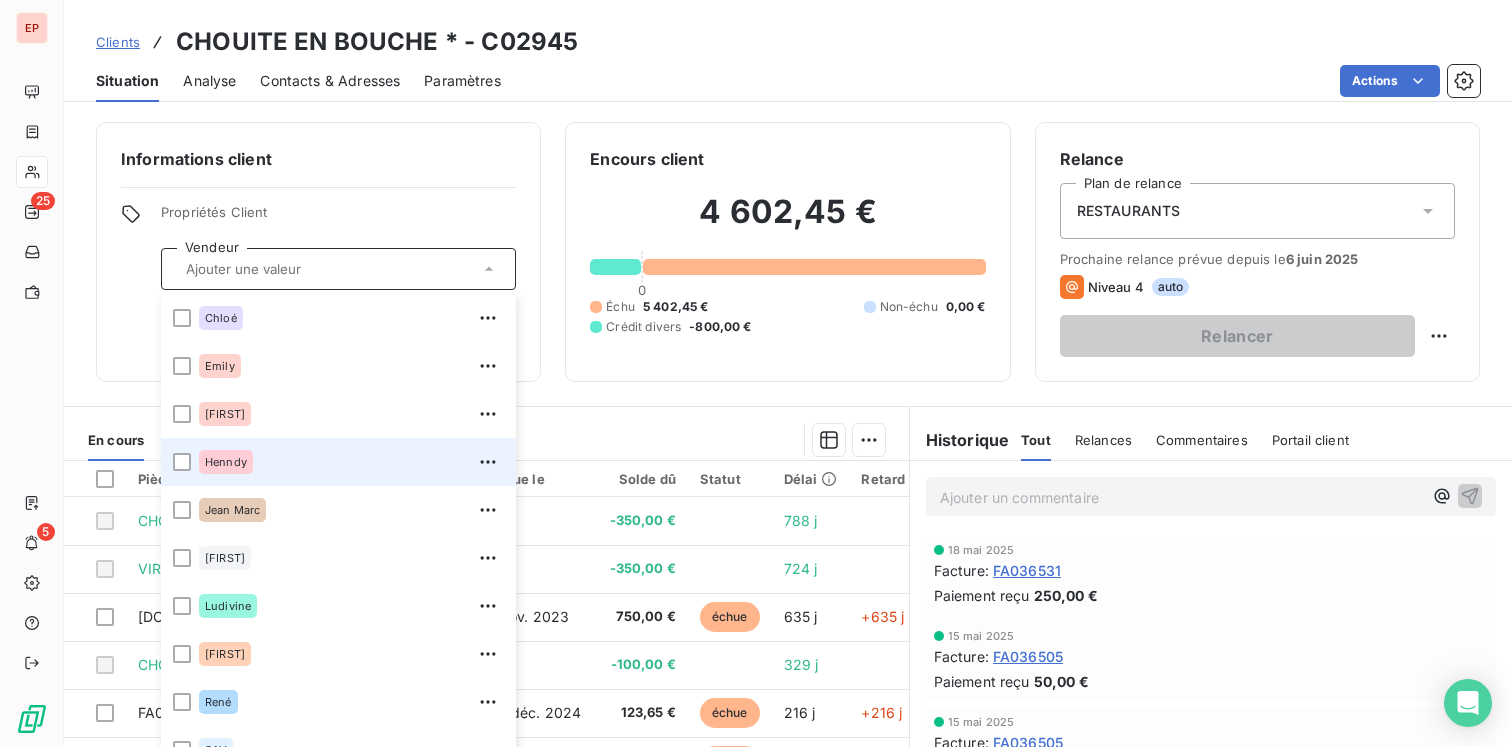 click on "Henndy" at bounding box center [226, 462] 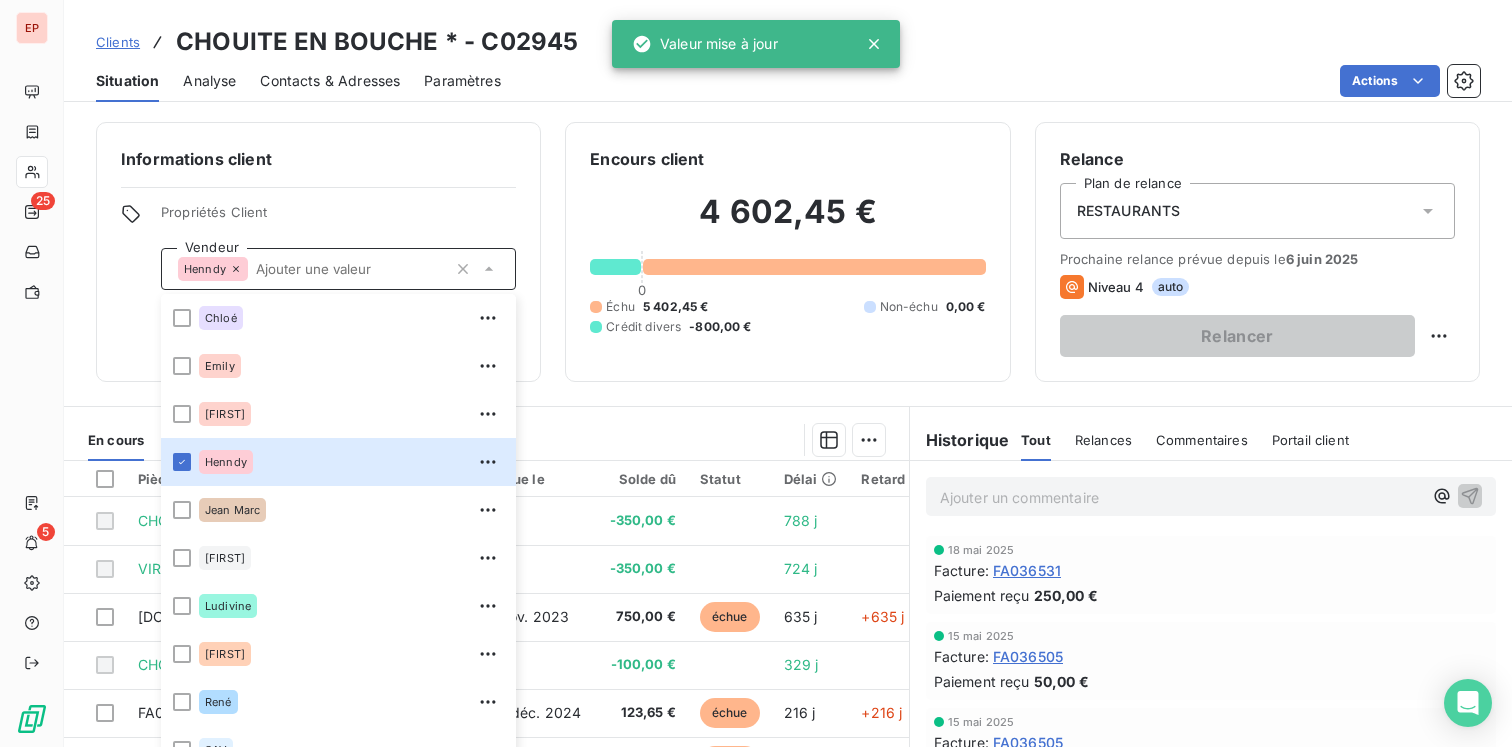 click on "Informations client Propriétés Client Vendeur Henndy Chloé Emily Georges Henndy Jean Marc Jefferson Ludivine Manuel René SAV Soizic Encours client   4 602,45 € 0 Échu 5 402,45 € Non-échu 0,00 €   Crédit divers -800,00 € Relance Plan de relance RESTAURANTS Prochaine relance prévue depuis le  6 juin 2025 Niveau 4 auto Relancer En cours Tout Graphe Pièces comptables 7 Émise le Échue le Solde dû Statut Délai   Retard   CHOUITE EN BOUCHE 7 juin 2023 -350,00 € 788 j VIR SAS CHOUITE EN BOUCHE 10 août 2023 -350,00 € 724 j FA031632 7 nov. 2023 7 nov. 2023 750,00 € échue 635 j +635 j CHOUITE EN BOUCHE 8 sept. 2024 -100,00 € 329 j FA035230 30 déc. 2024 30 déc. 2024 123,65 € échue 216 j +216 j FA036531 13 janv. 2025 18 mai 2025 2 928,80 € échue 202 j +77 j FA036529 18 mai 2025 18 mai 2025 1 600,00 € échue 77 j +77 j Lignes par page 25 Précédent 1 Suivant Historique Tout Relances Commentaires Portail client Tout Relances Commentaires Portail client ﻿ 18 mai 2025" at bounding box center (788, 428) 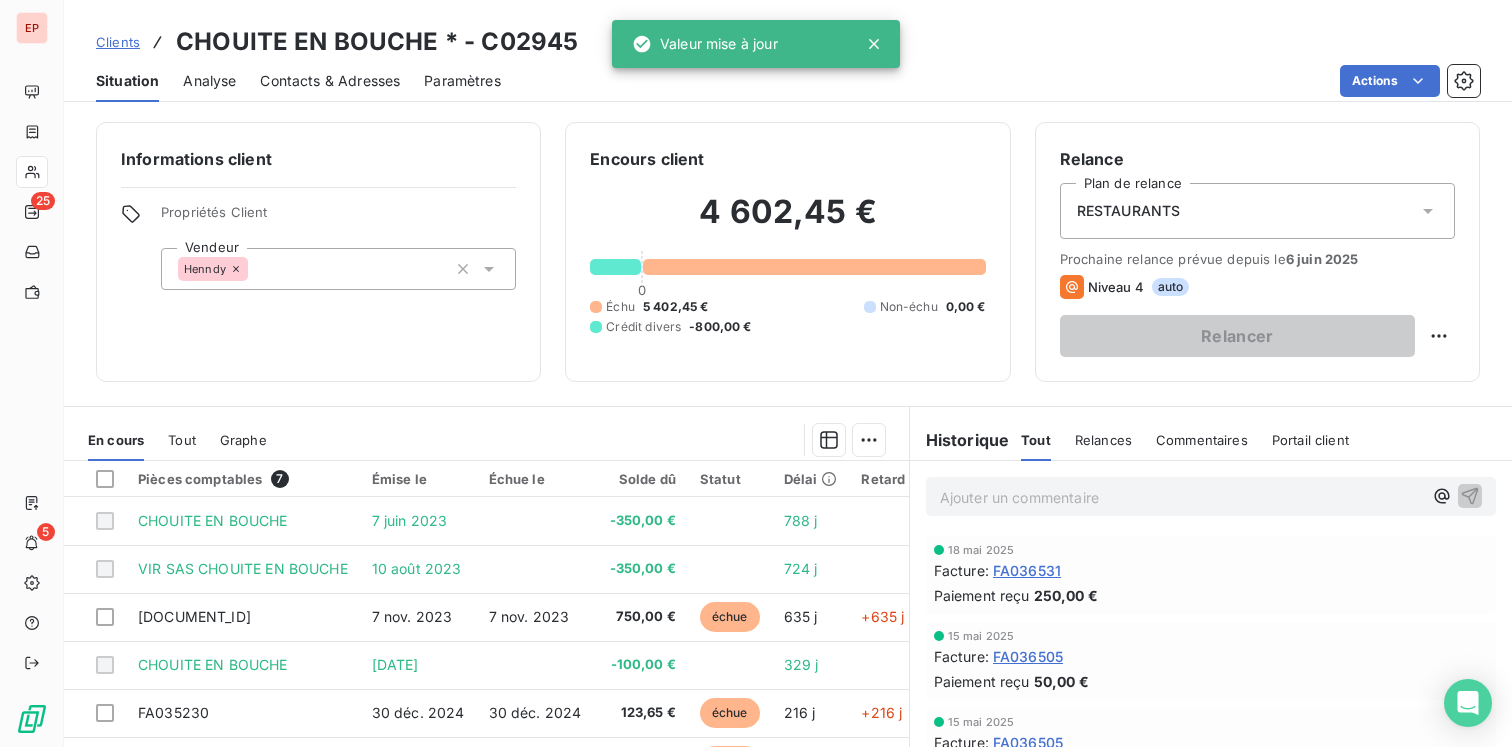 scroll, scrollTop: 159, scrollLeft: 0, axis: vertical 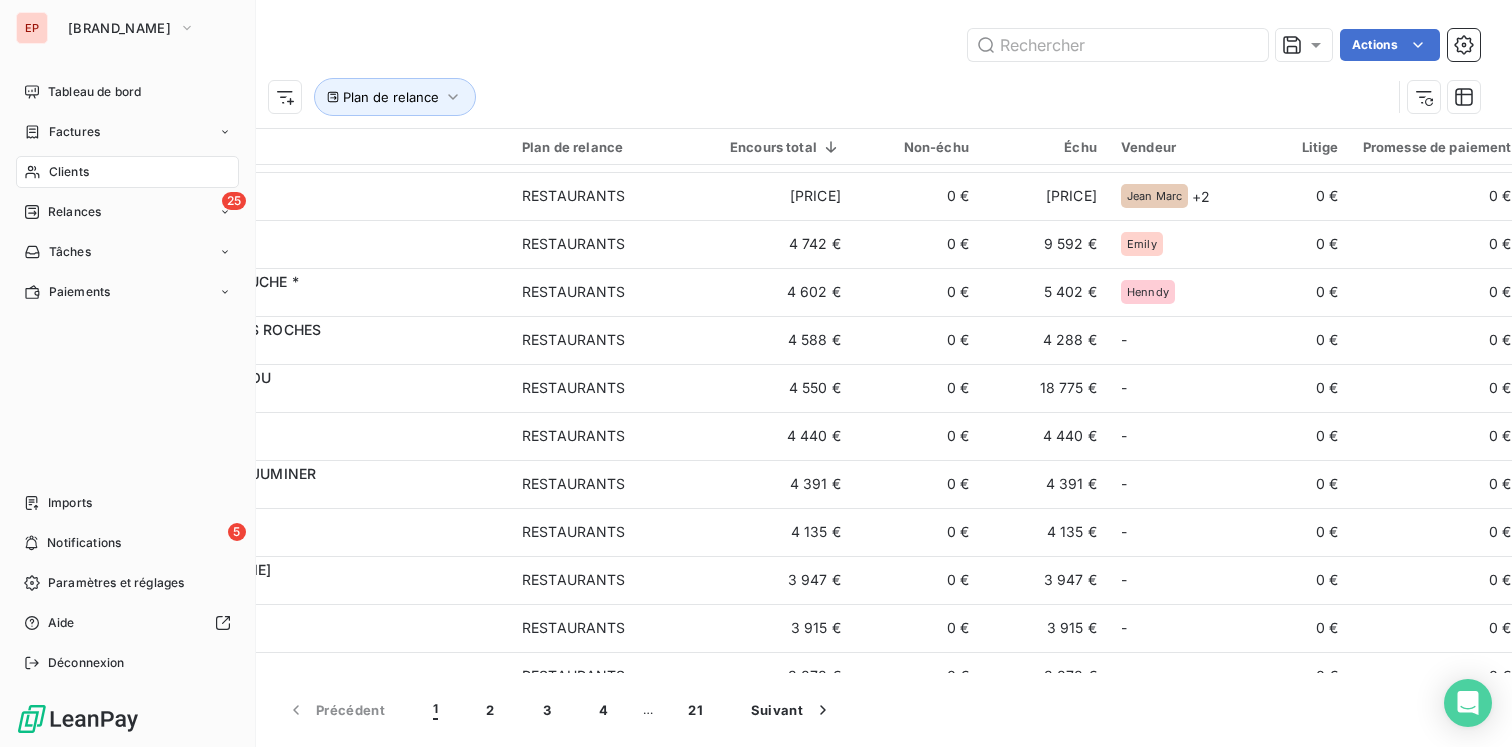 click on "Tableau de bord Factures Clients 25 Relances Tâches Paiements" at bounding box center [127, 192] 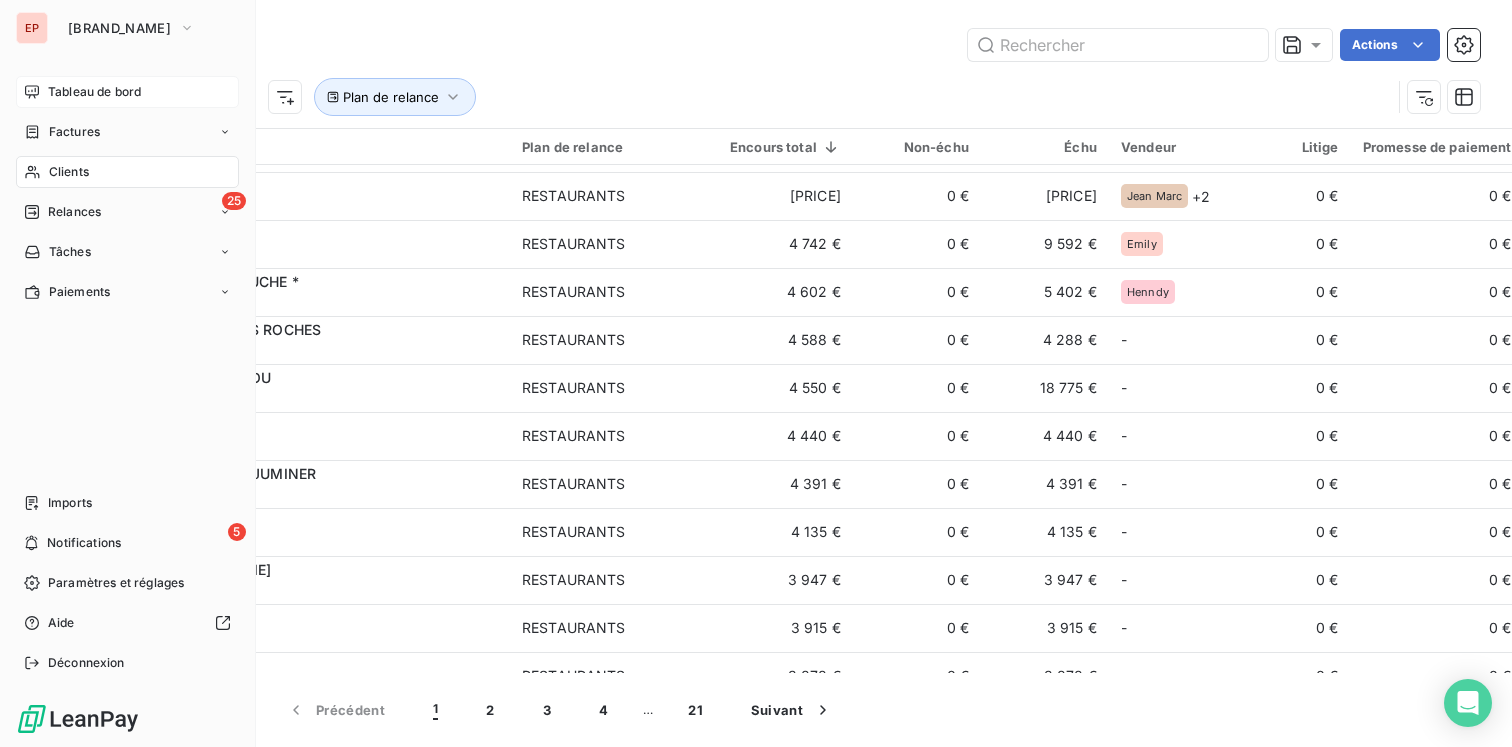 click on "Tableau de bord" at bounding box center [94, 92] 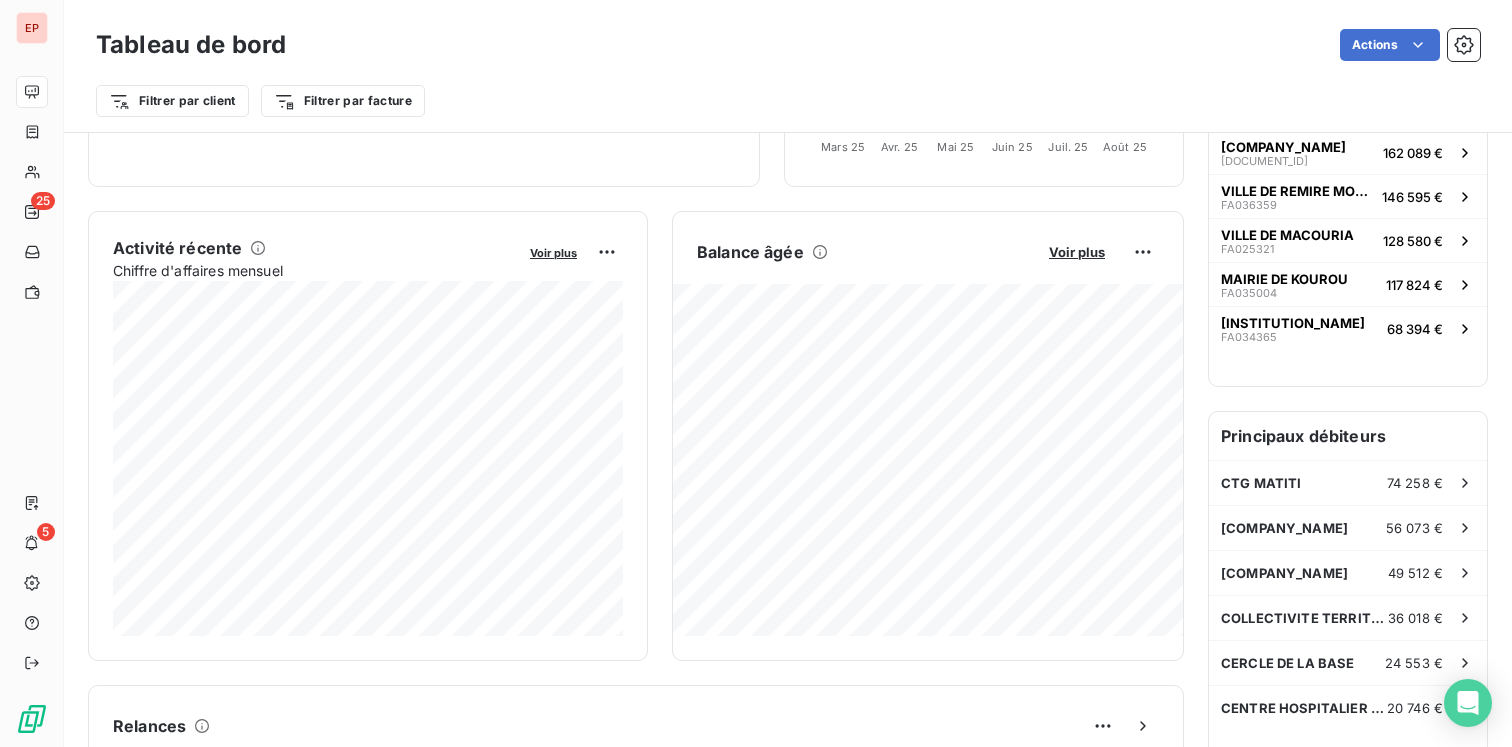 scroll, scrollTop: 307, scrollLeft: 0, axis: vertical 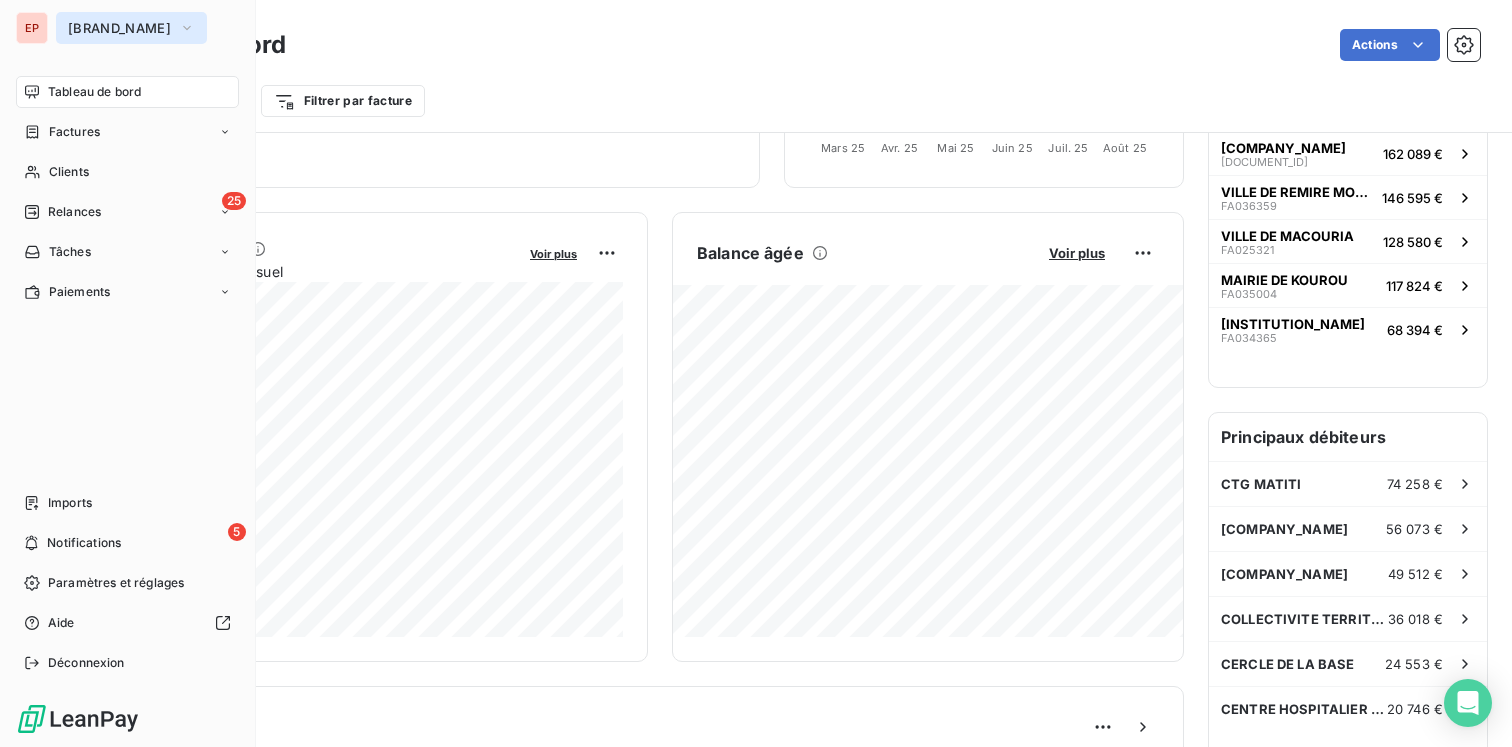 click on "Equip' Pro Guyane" at bounding box center [131, 28] 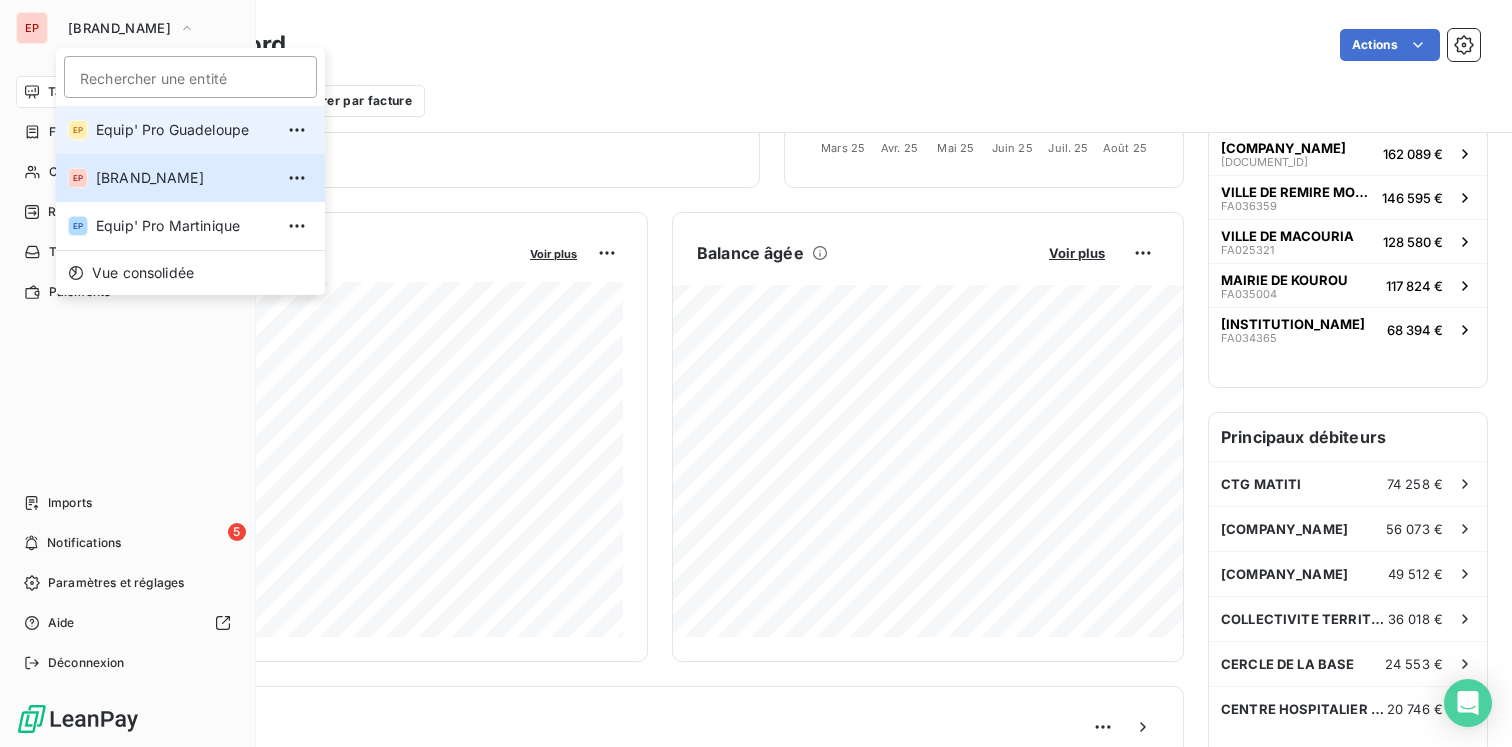 click on "Equip' Pro Guadeloupe" at bounding box center [184, 130] 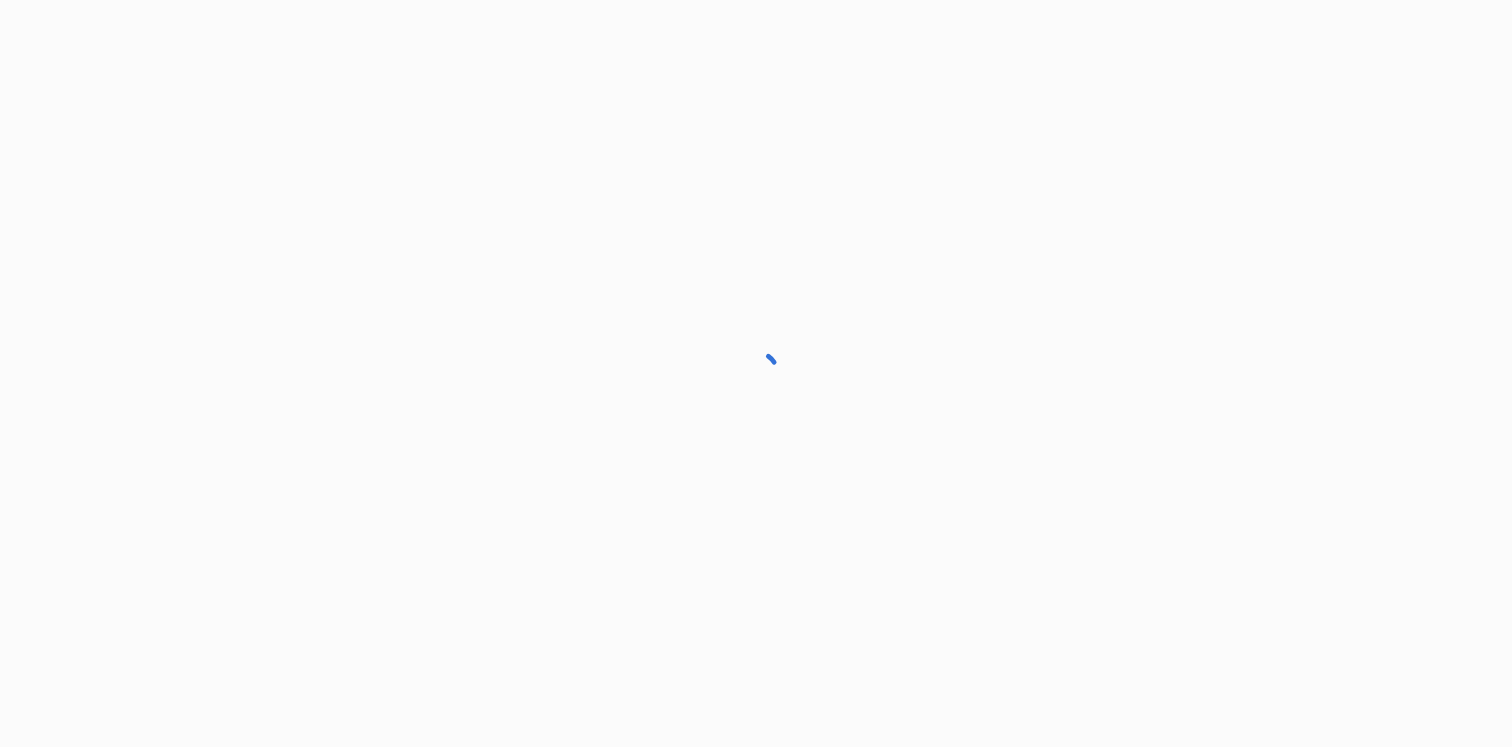 scroll, scrollTop: 0, scrollLeft: 0, axis: both 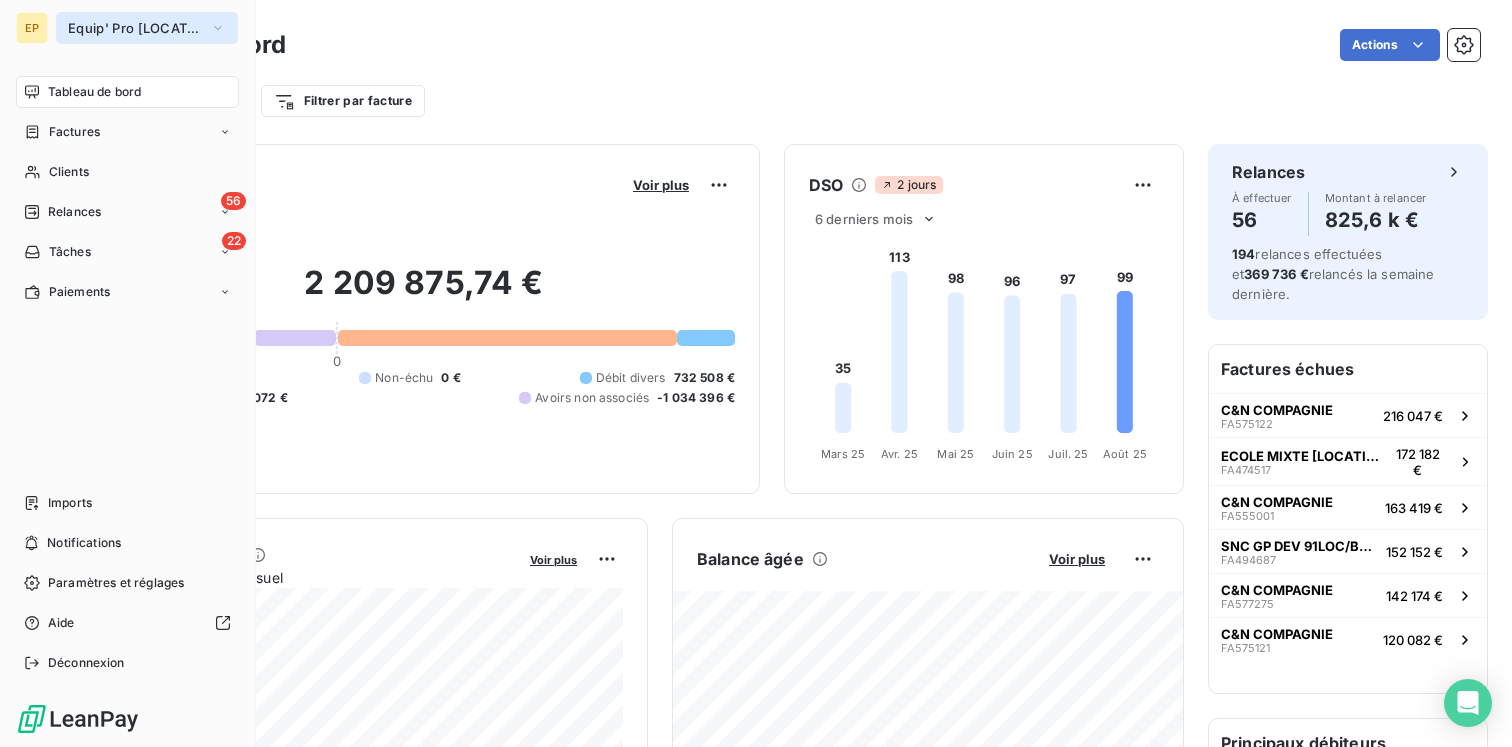 click on "Equip' Pro Guadeloupe" at bounding box center (135, 28) 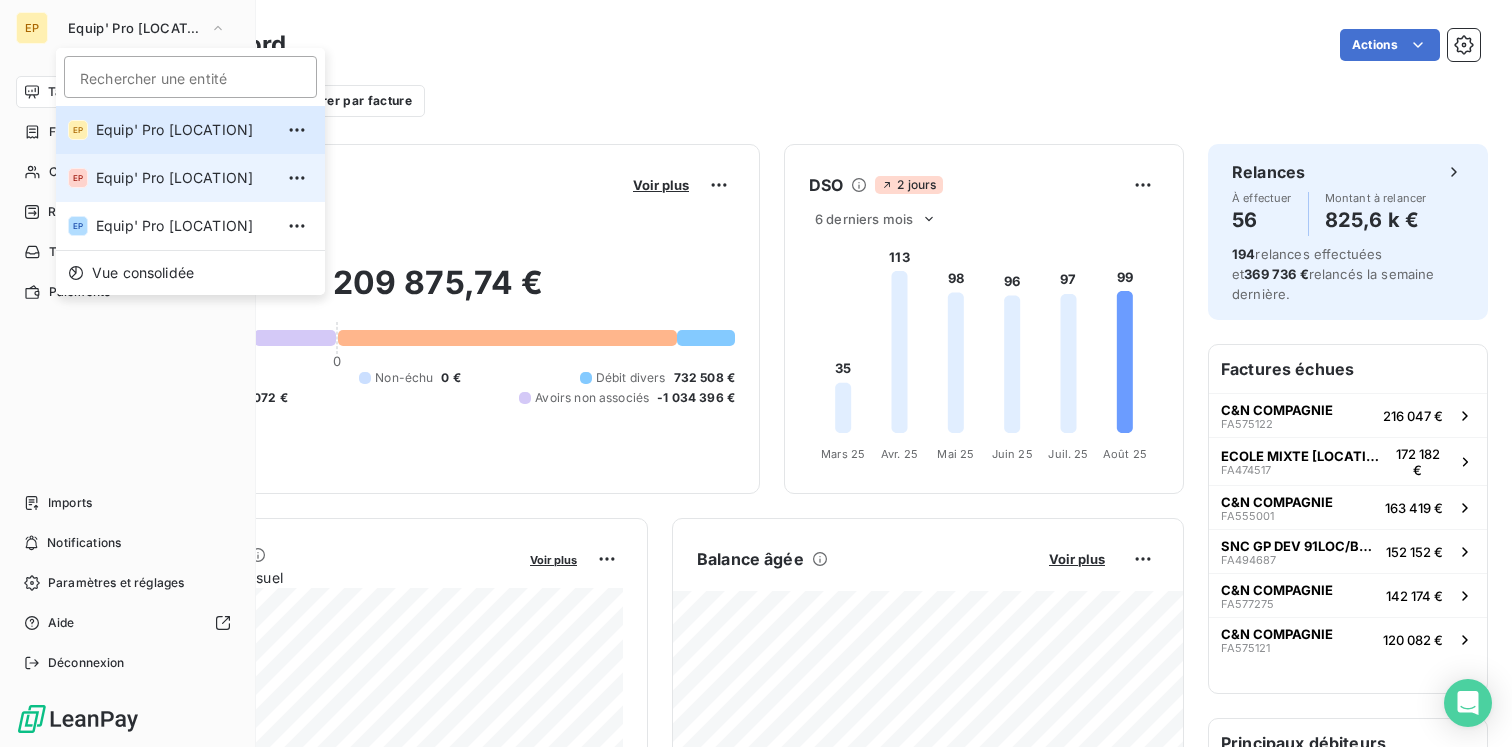 click on "EP Equip' Pro Guyane" at bounding box center (190, 178) 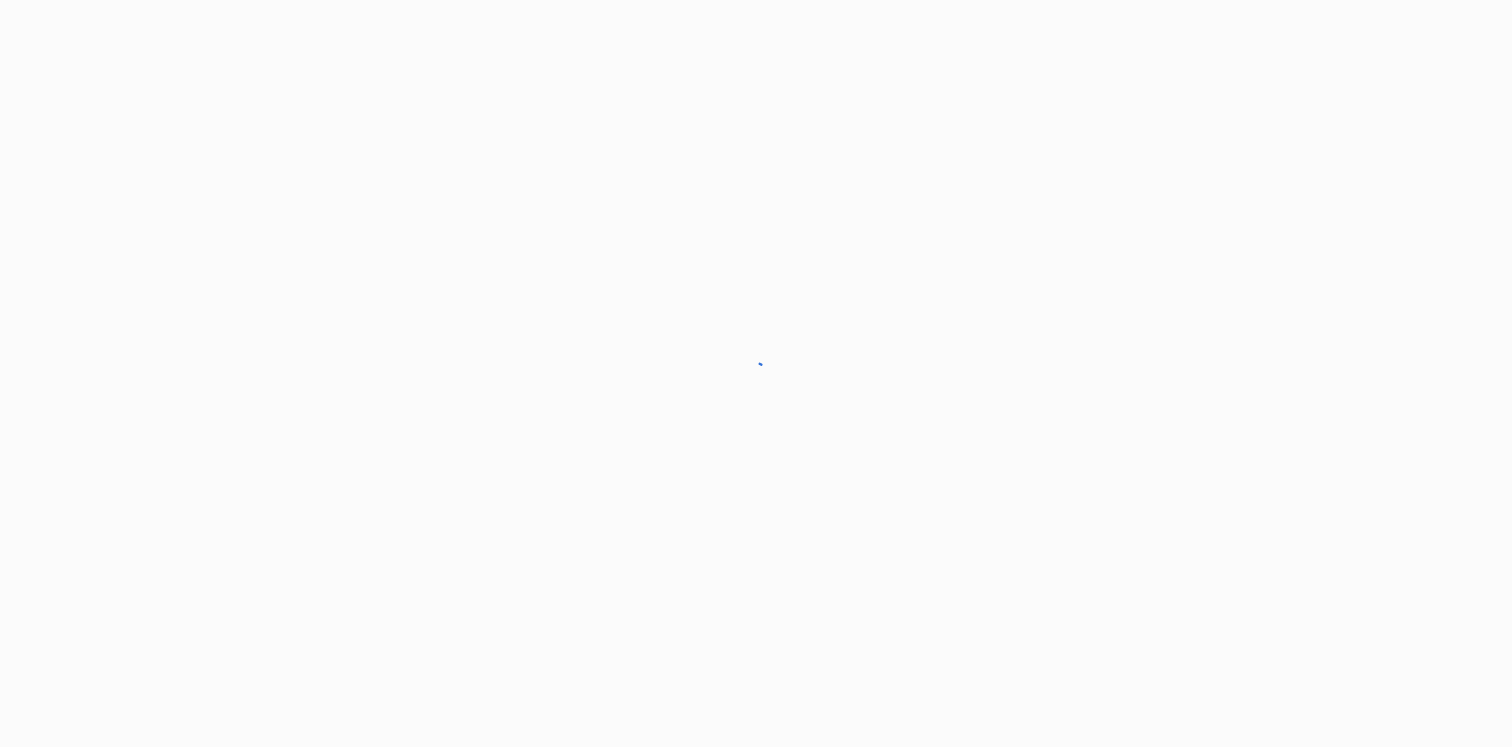 scroll, scrollTop: 0, scrollLeft: 0, axis: both 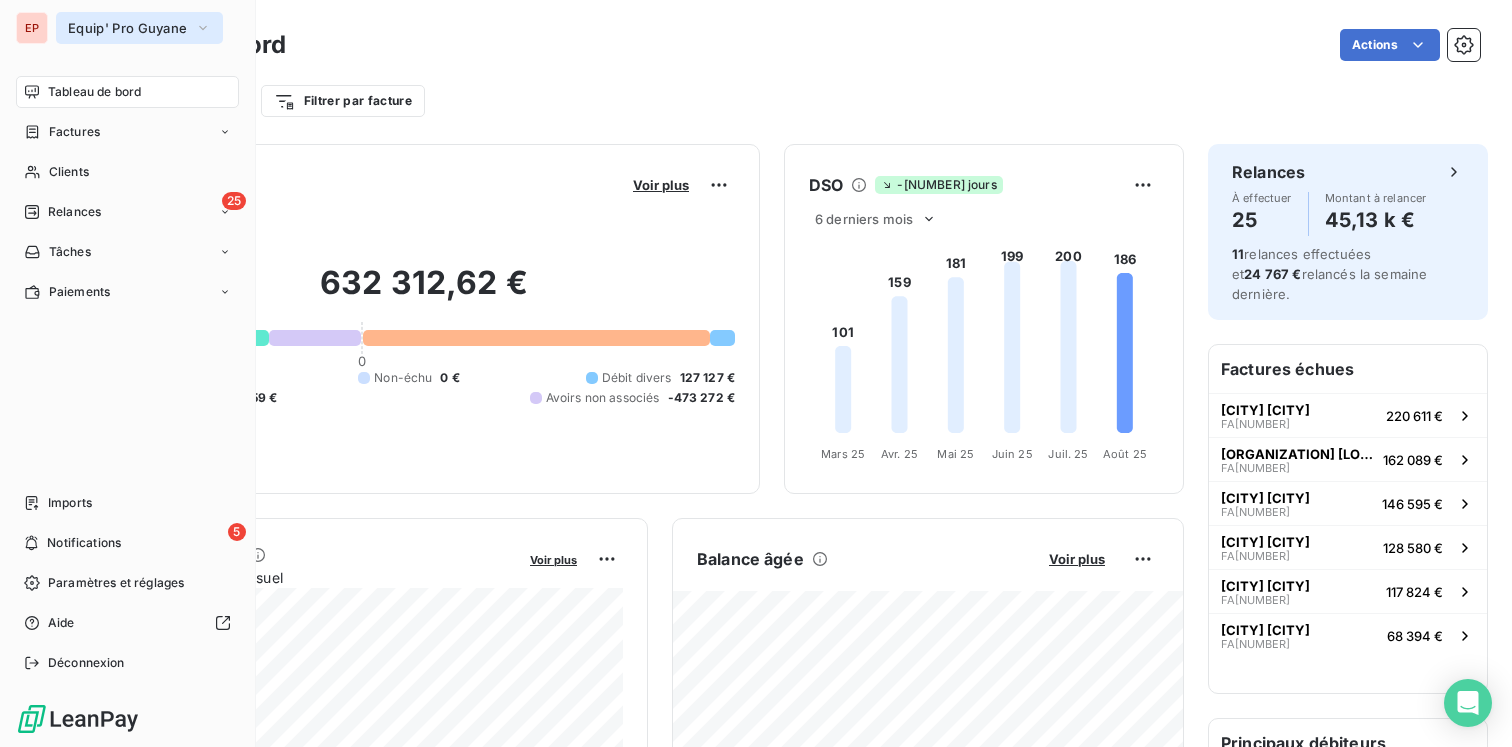click on "[BRAND_NAME]" at bounding box center (127, 28) 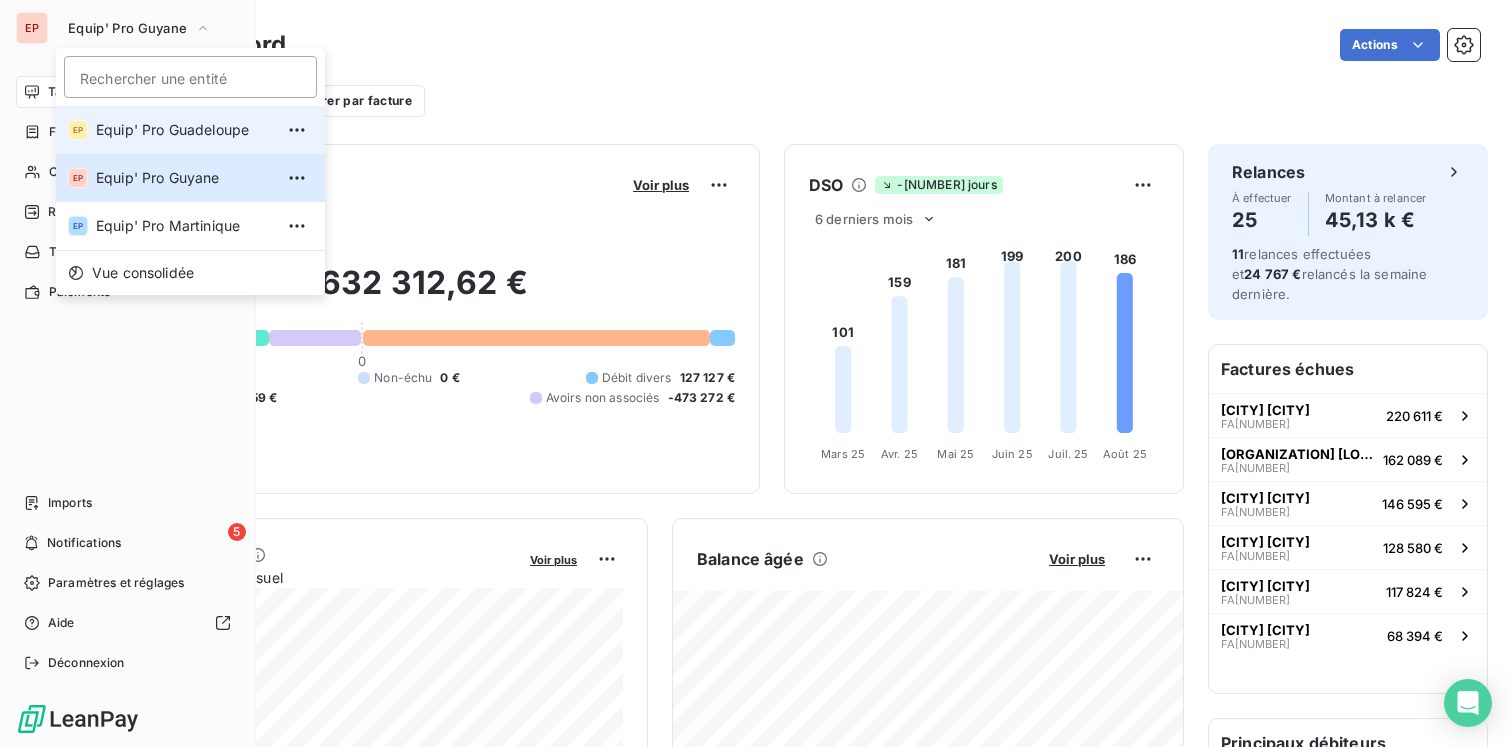click on "Equip' Pro Guadeloupe" at bounding box center [184, 130] 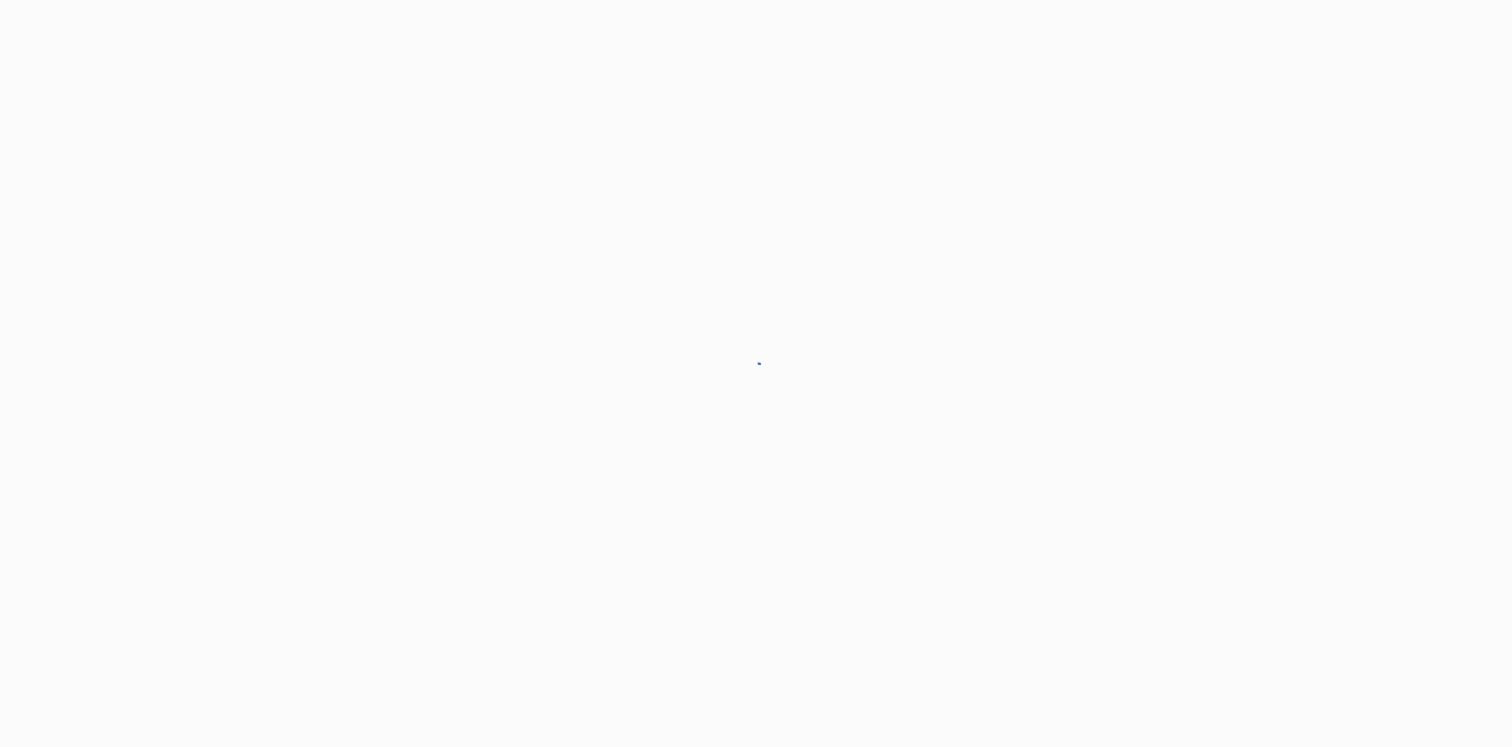 scroll, scrollTop: 0, scrollLeft: 0, axis: both 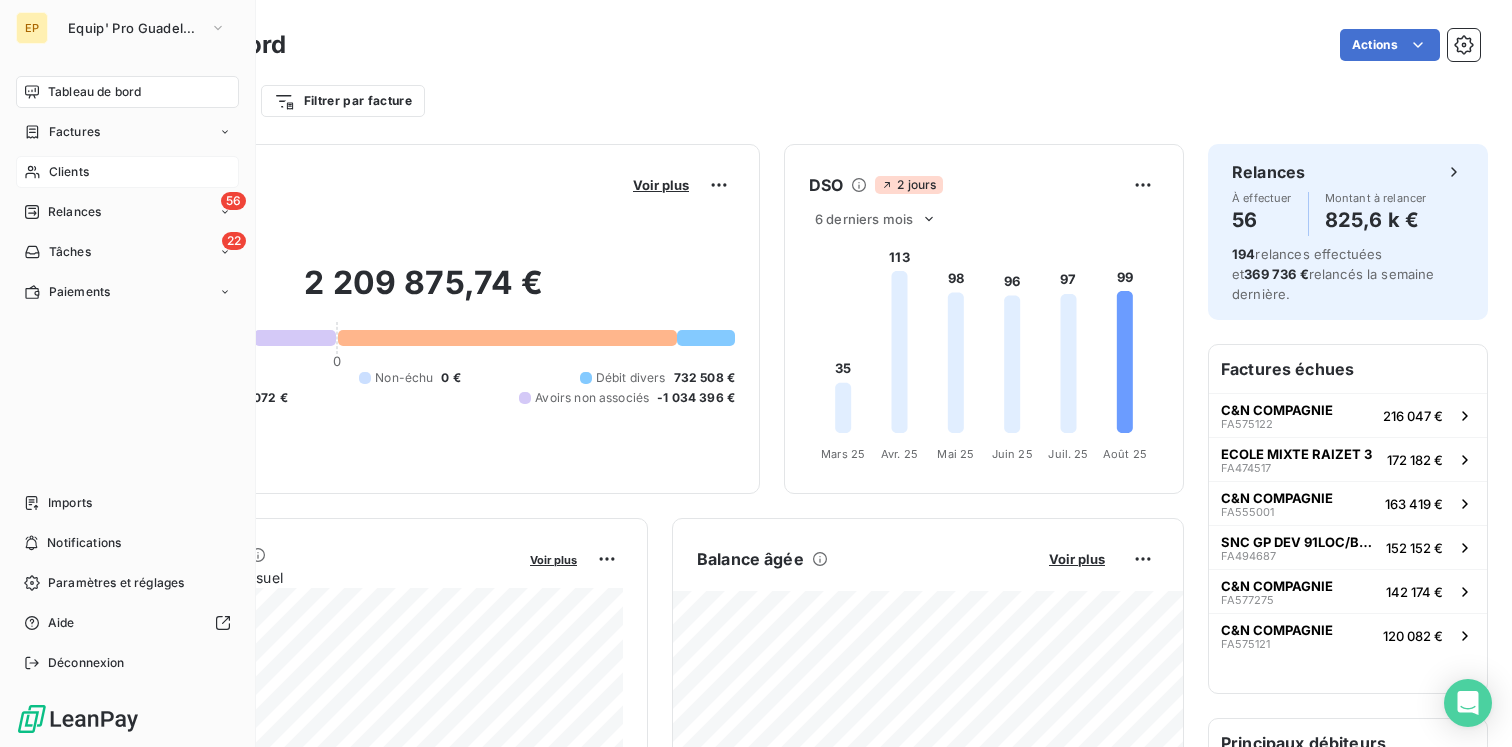 click on "Clients" at bounding box center (69, 172) 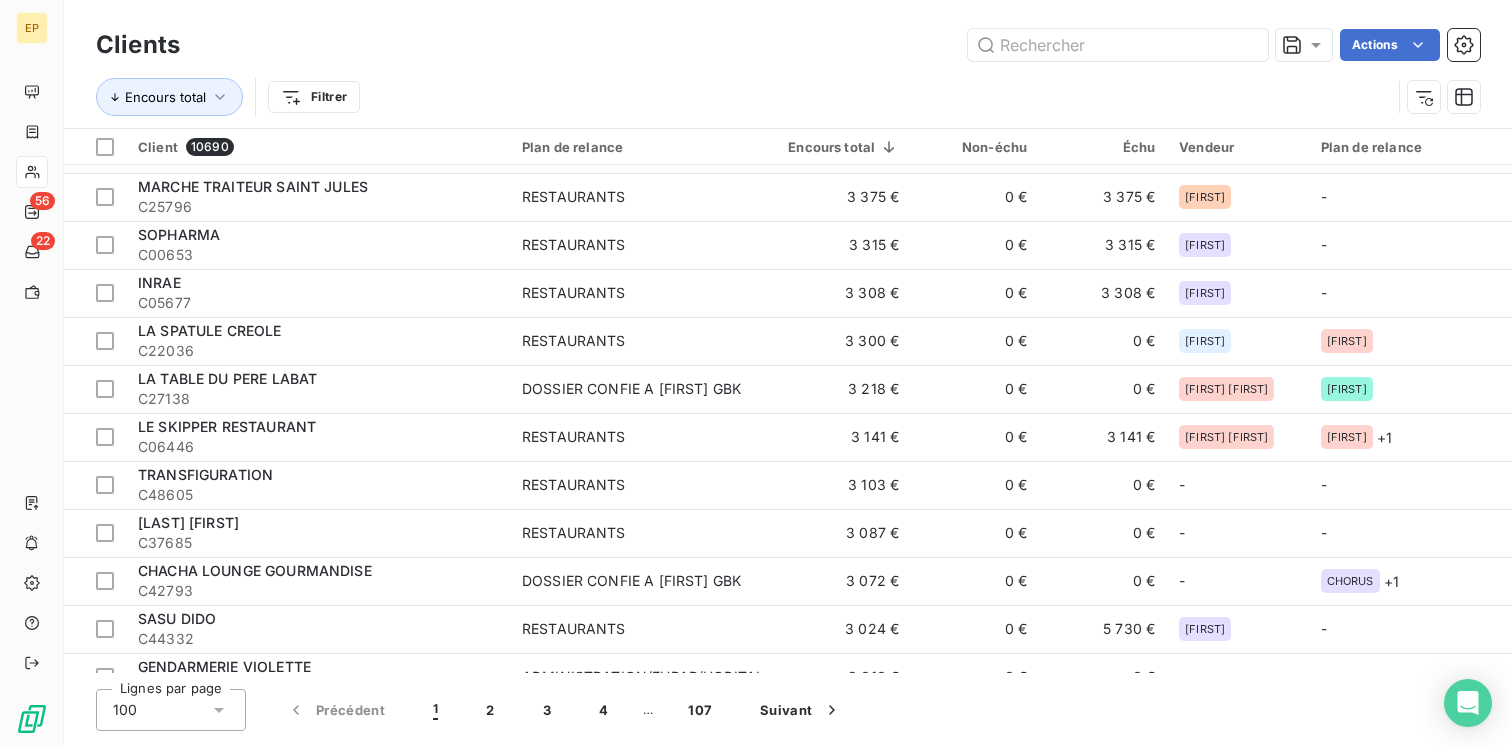 scroll, scrollTop: 4300, scrollLeft: 0, axis: vertical 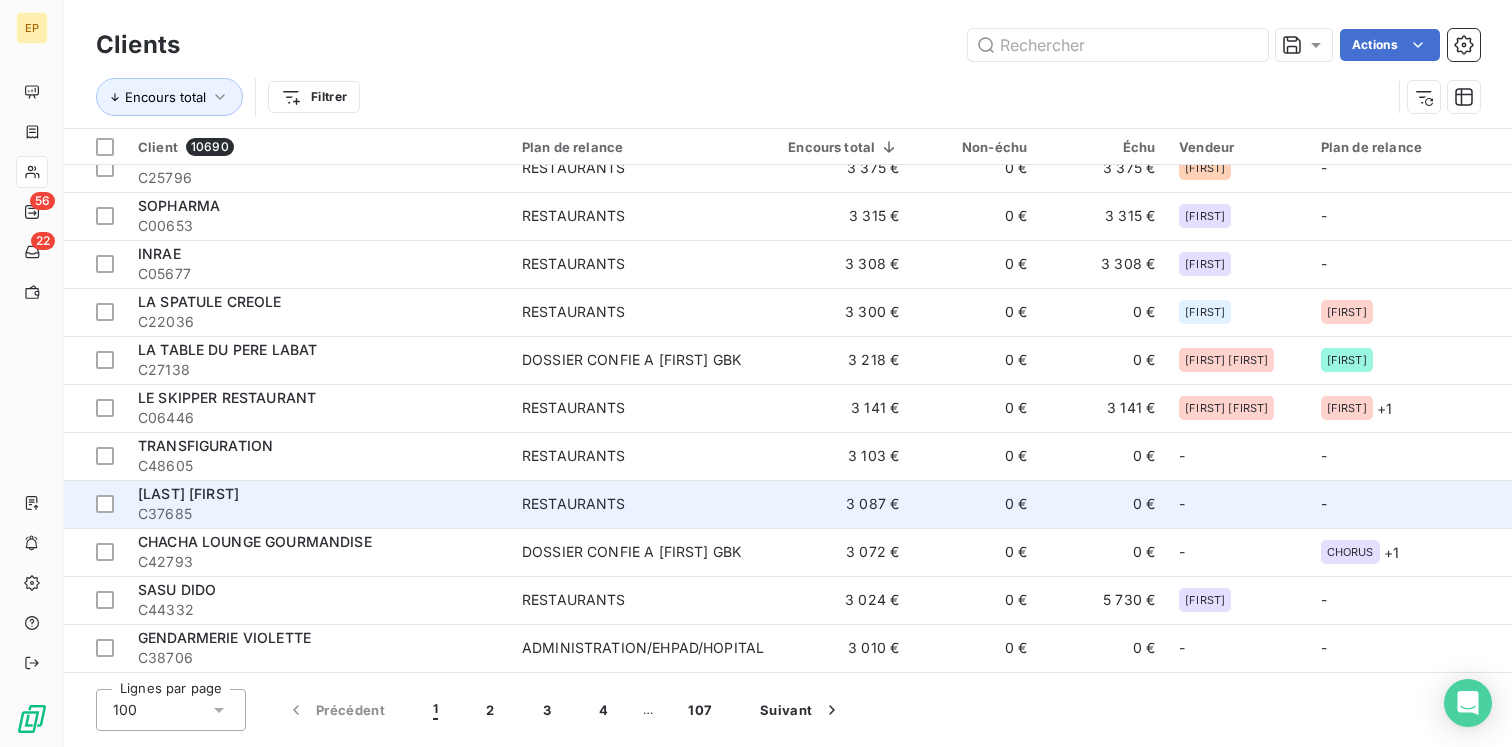 click on "C37685" at bounding box center (318, 514) 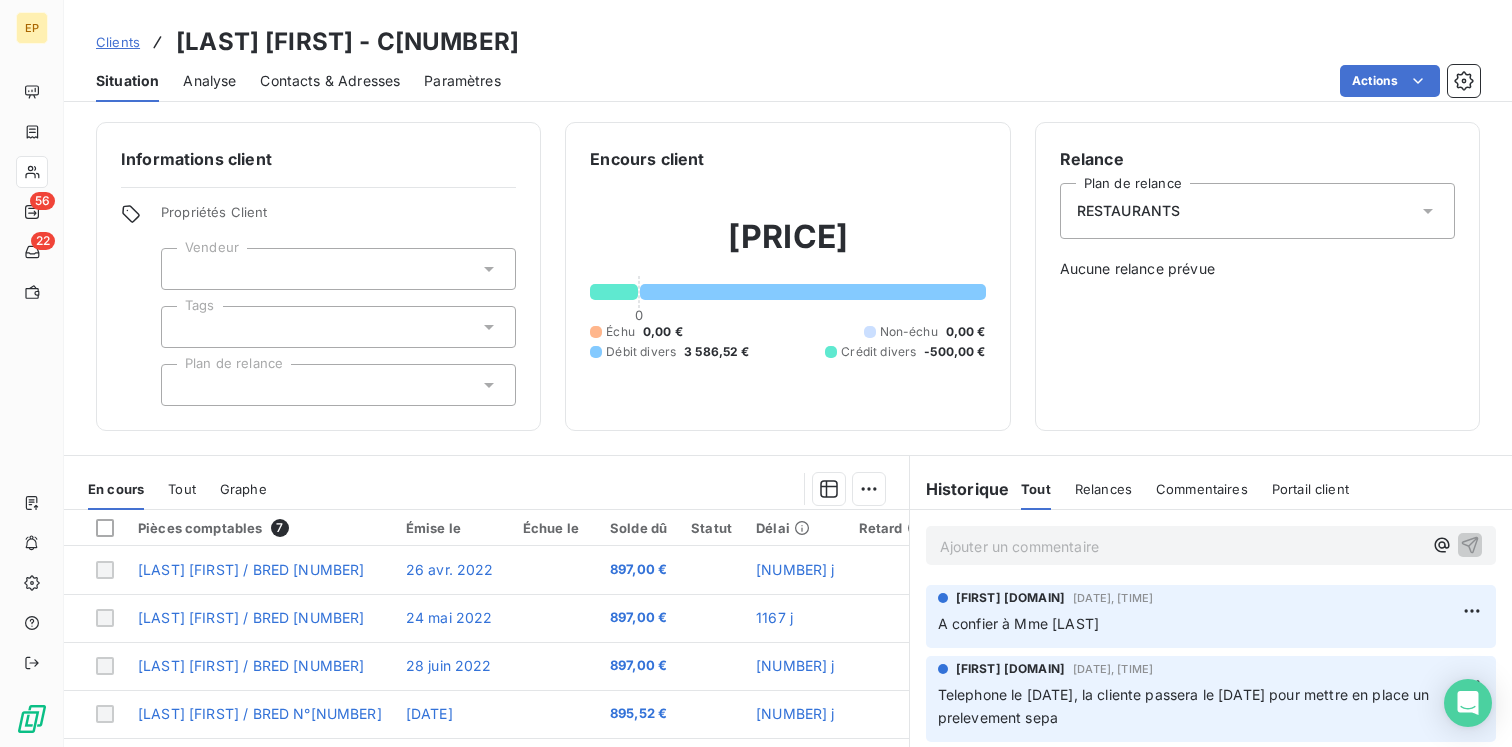 scroll, scrollTop: 208, scrollLeft: 0, axis: vertical 